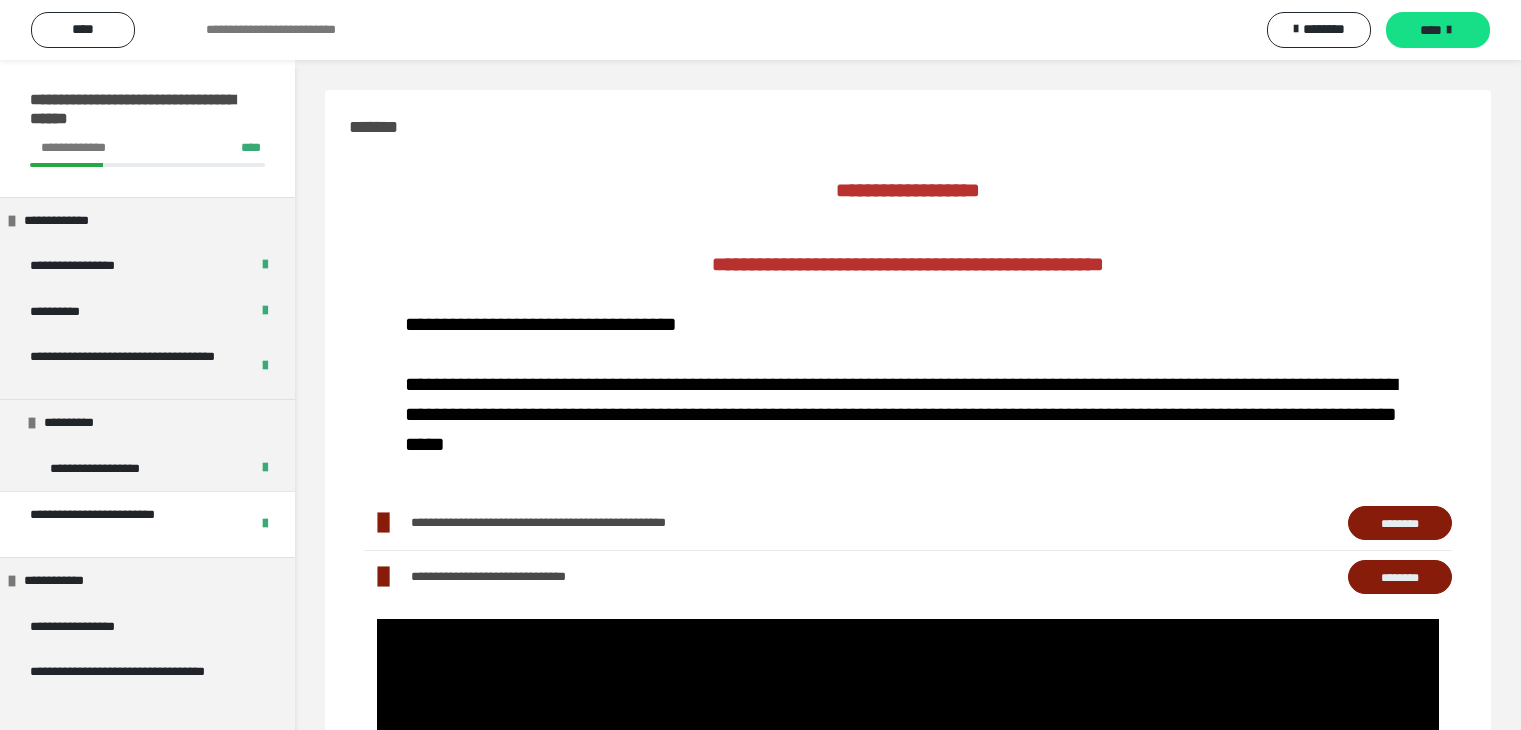 scroll, scrollTop: 0, scrollLeft: 0, axis: both 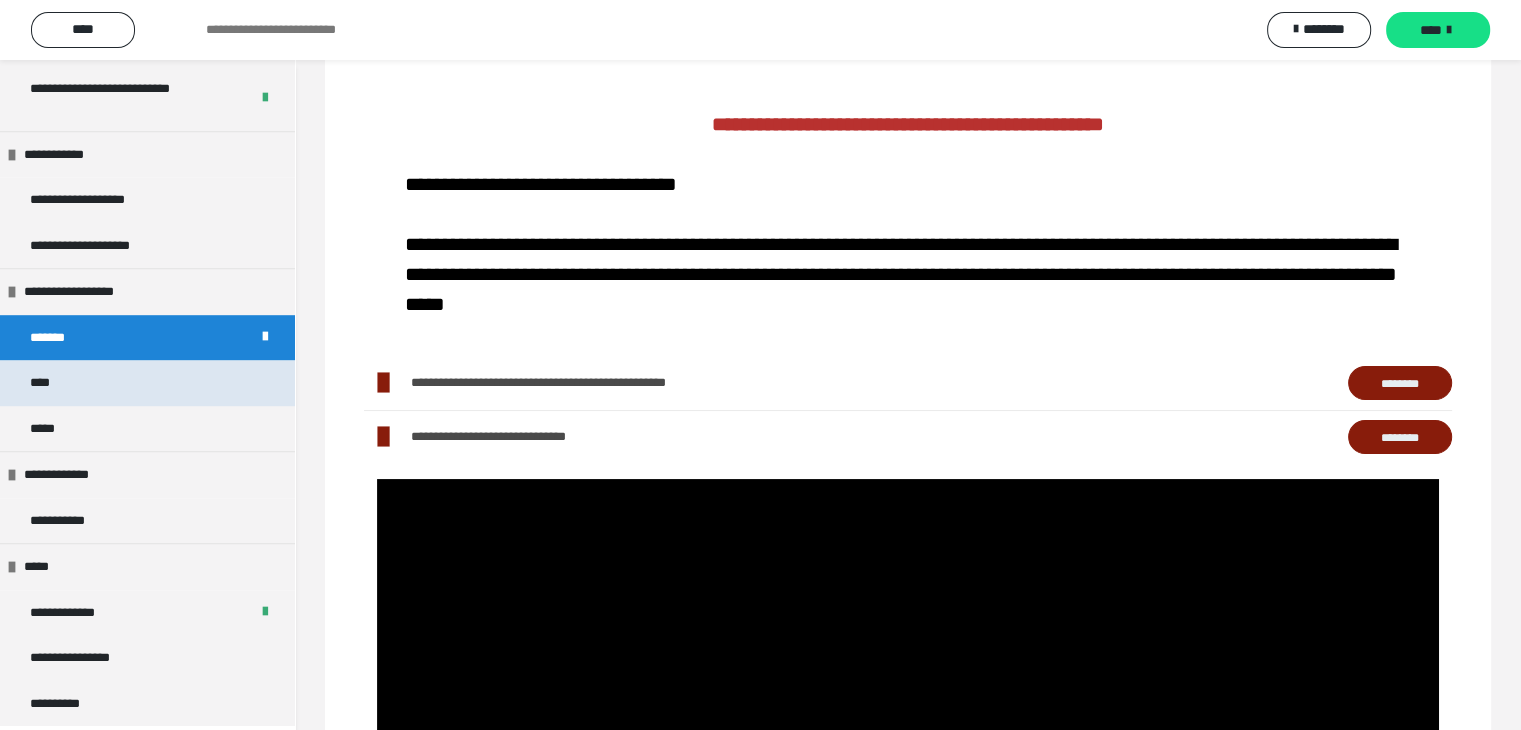 click on "****" at bounding box center [48, 383] 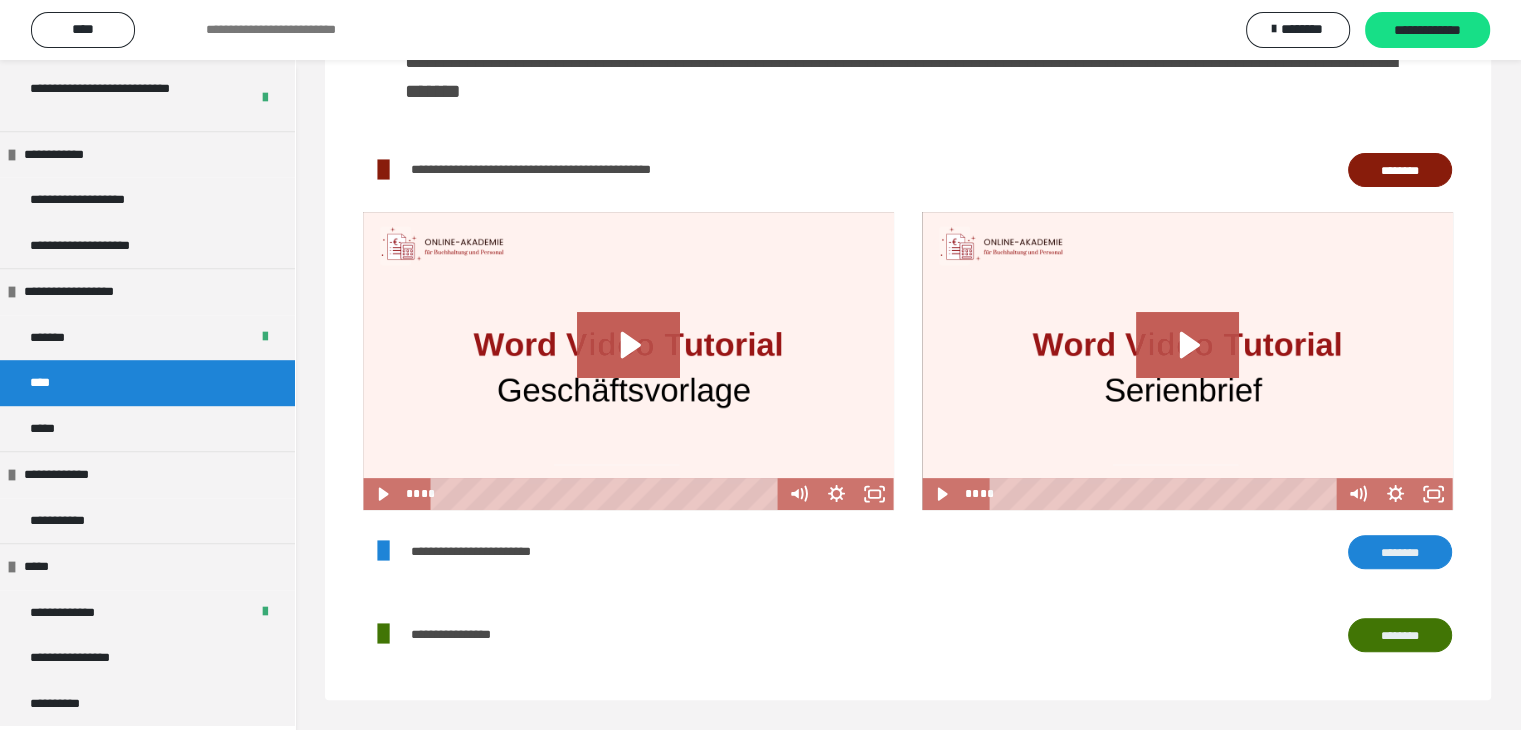 scroll, scrollTop: 593, scrollLeft: 0, axis: vertical 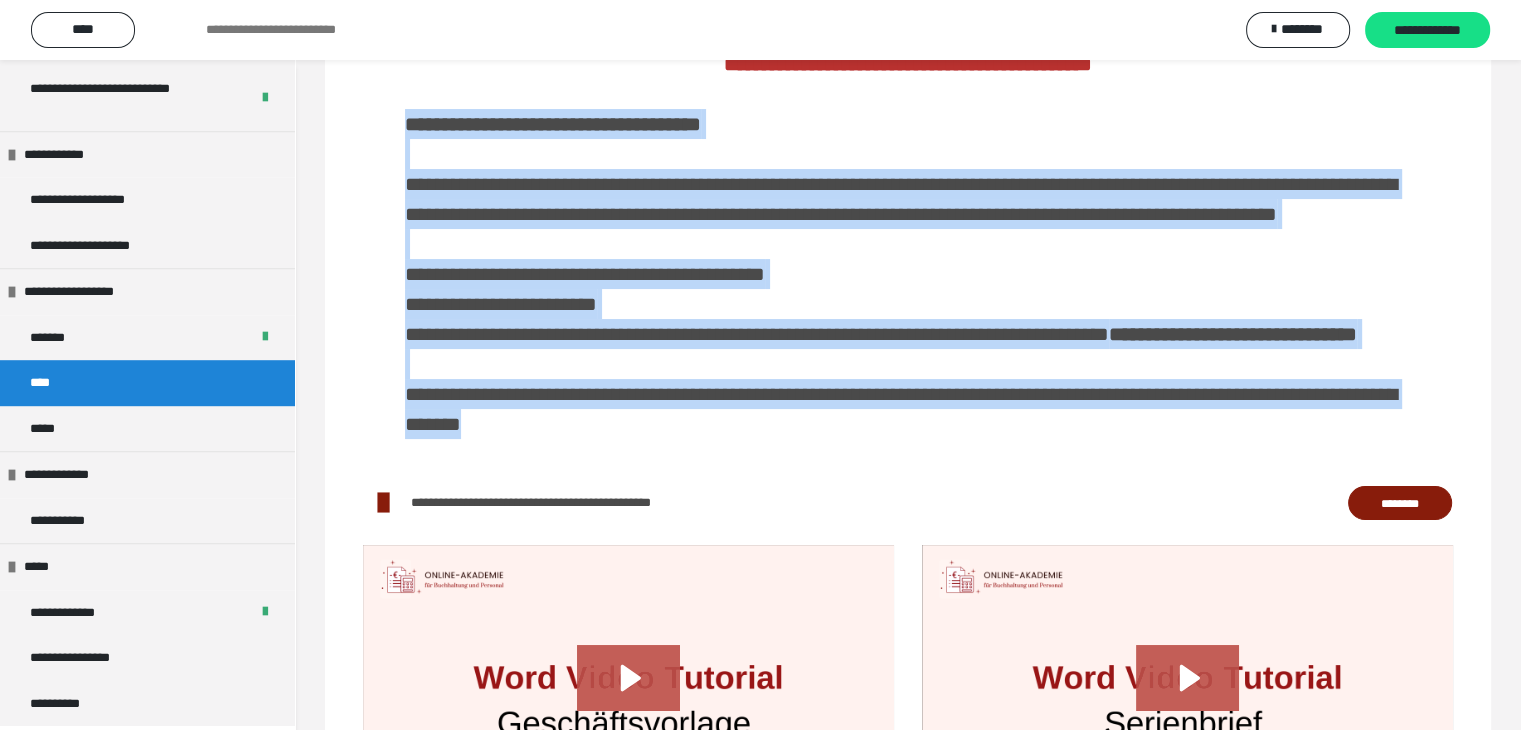 drag, startPoint x: 404, startPoint y: 122, endPoint x: 784, endPoint y: 486, distance: 526.2091 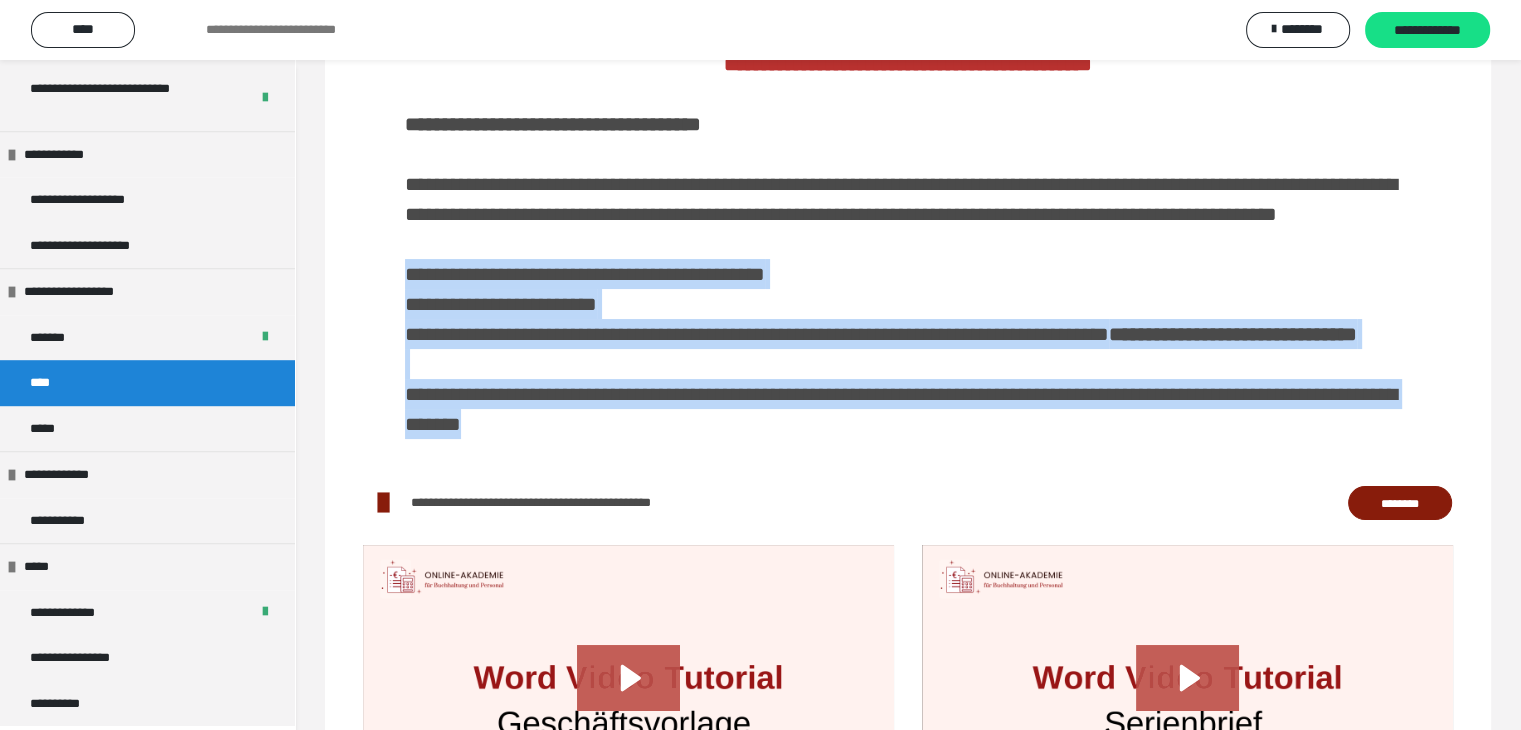 drag, startPoint x: 404, startPoint y: 308, endPoint x: 901, endPoint y: 464, distance: 520.90784 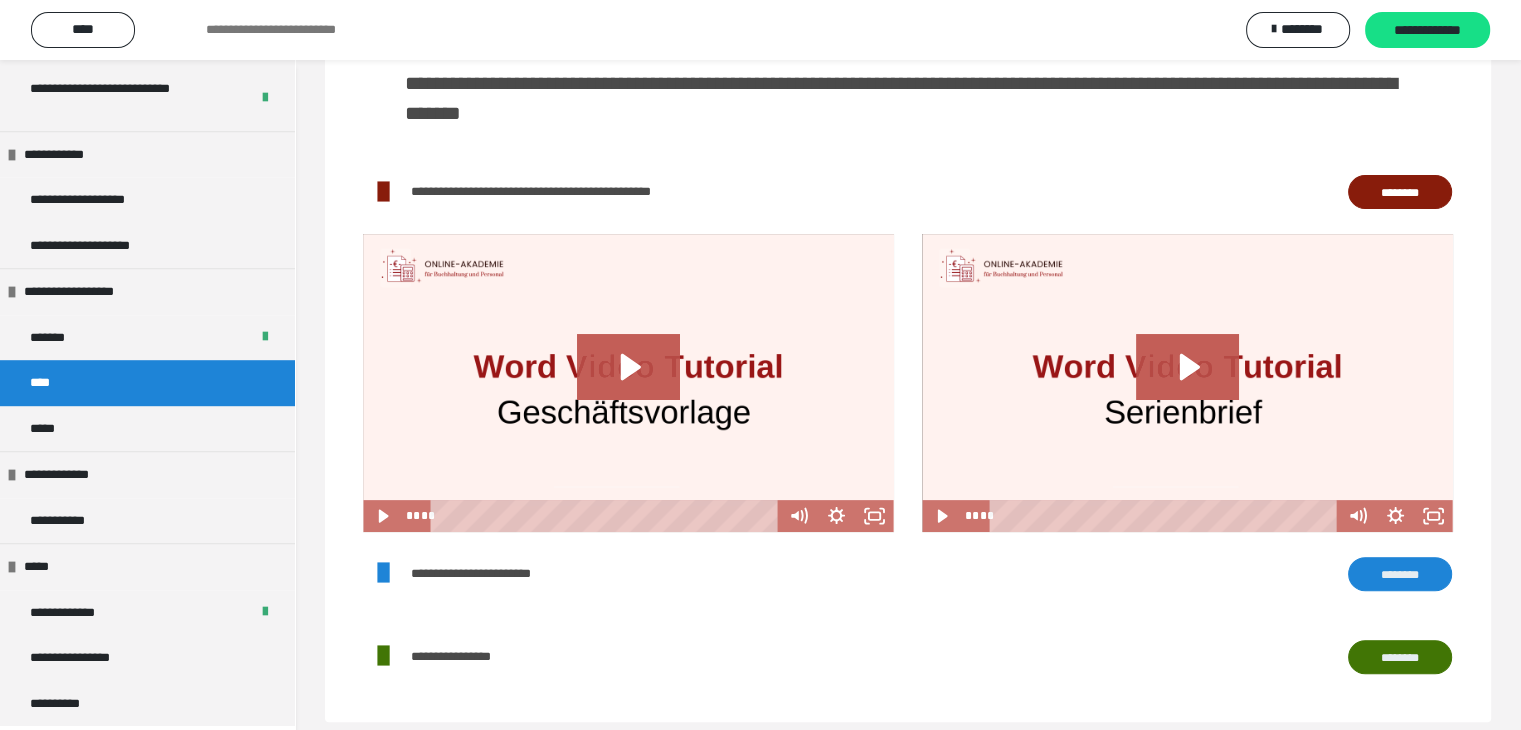 scroll, scrollTop: 593, scrollLeft: 0, axis: vertical 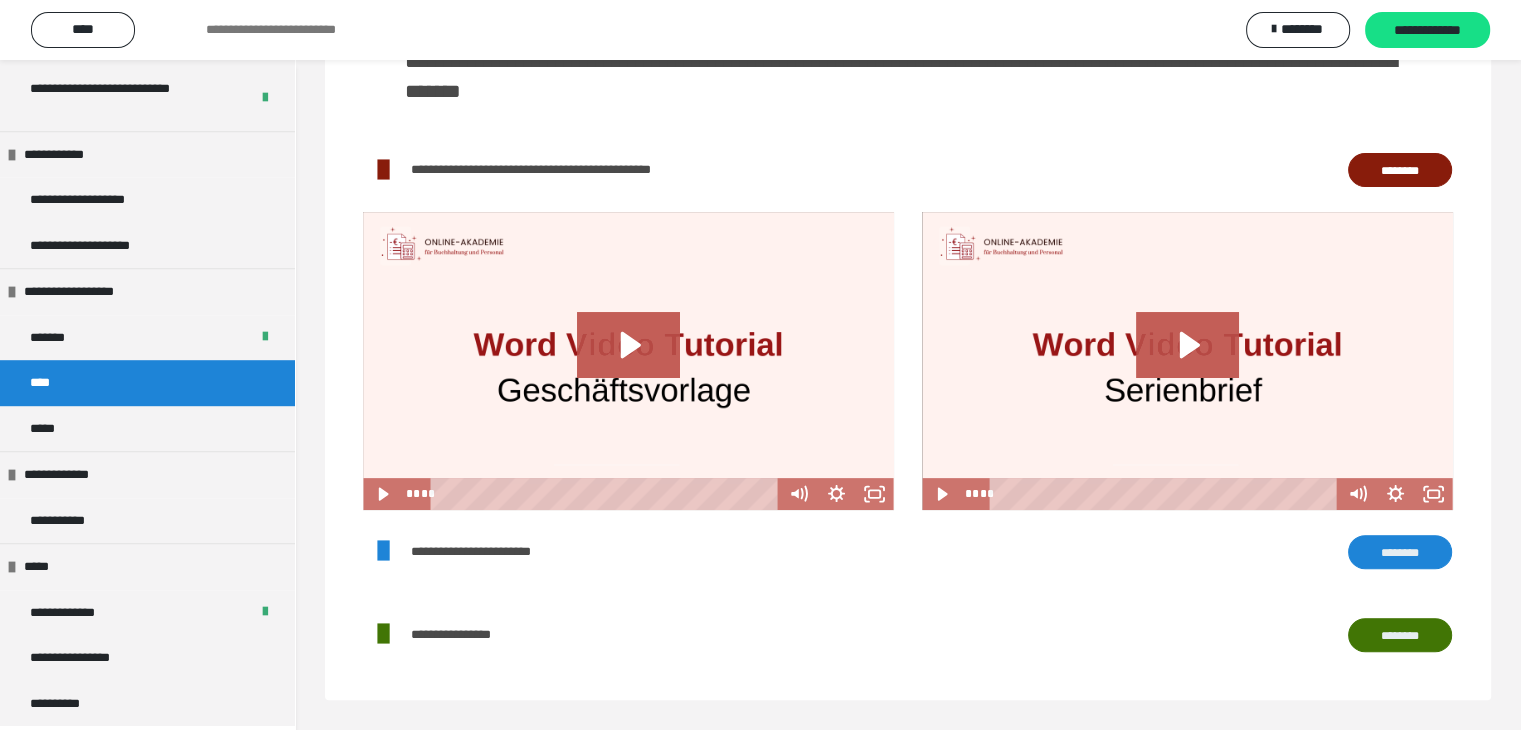 click at bounding box center [628, 361] 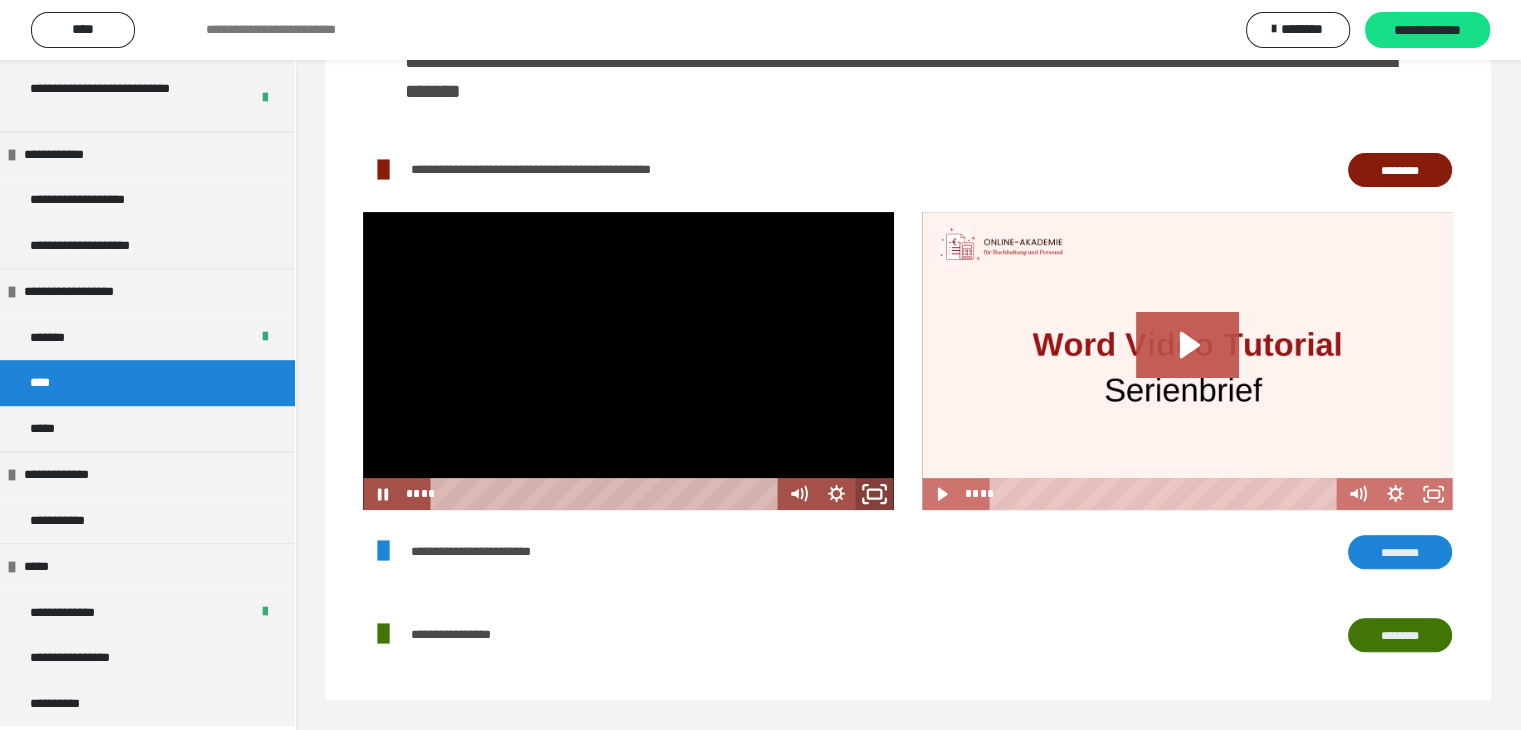 click 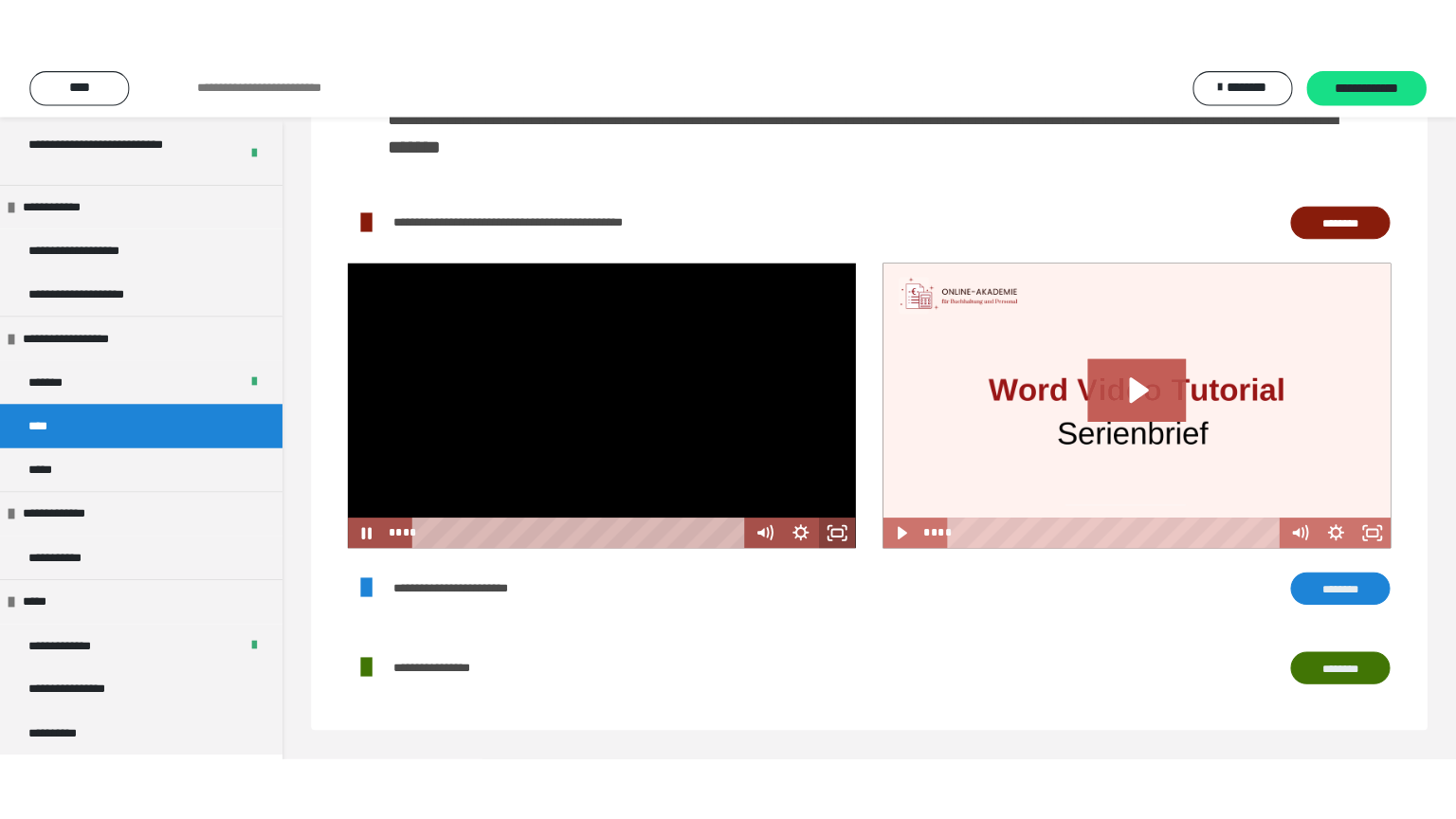 scroll, scrollTop: 440, scrollLeft: 0, axis: vertical 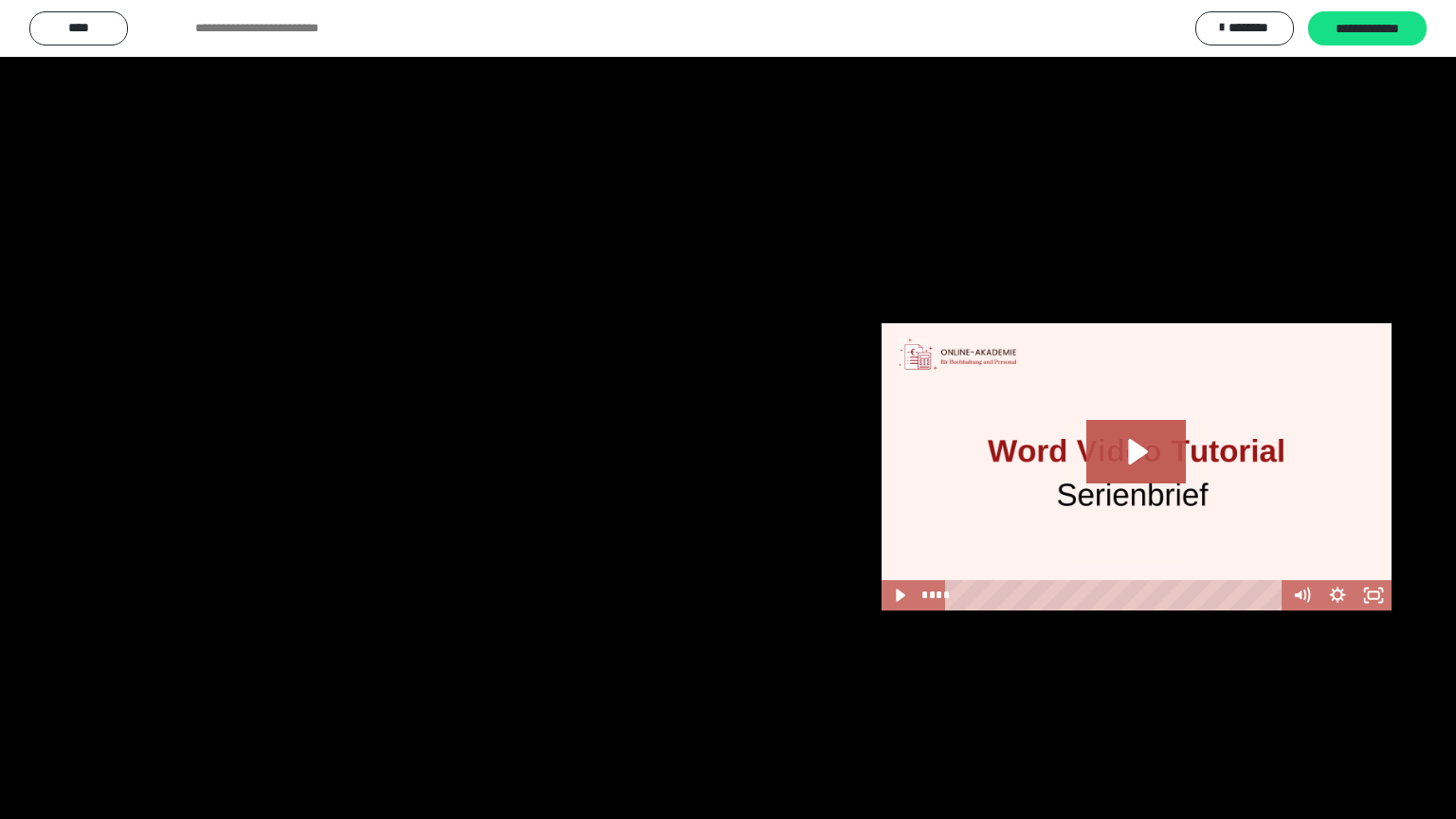 type 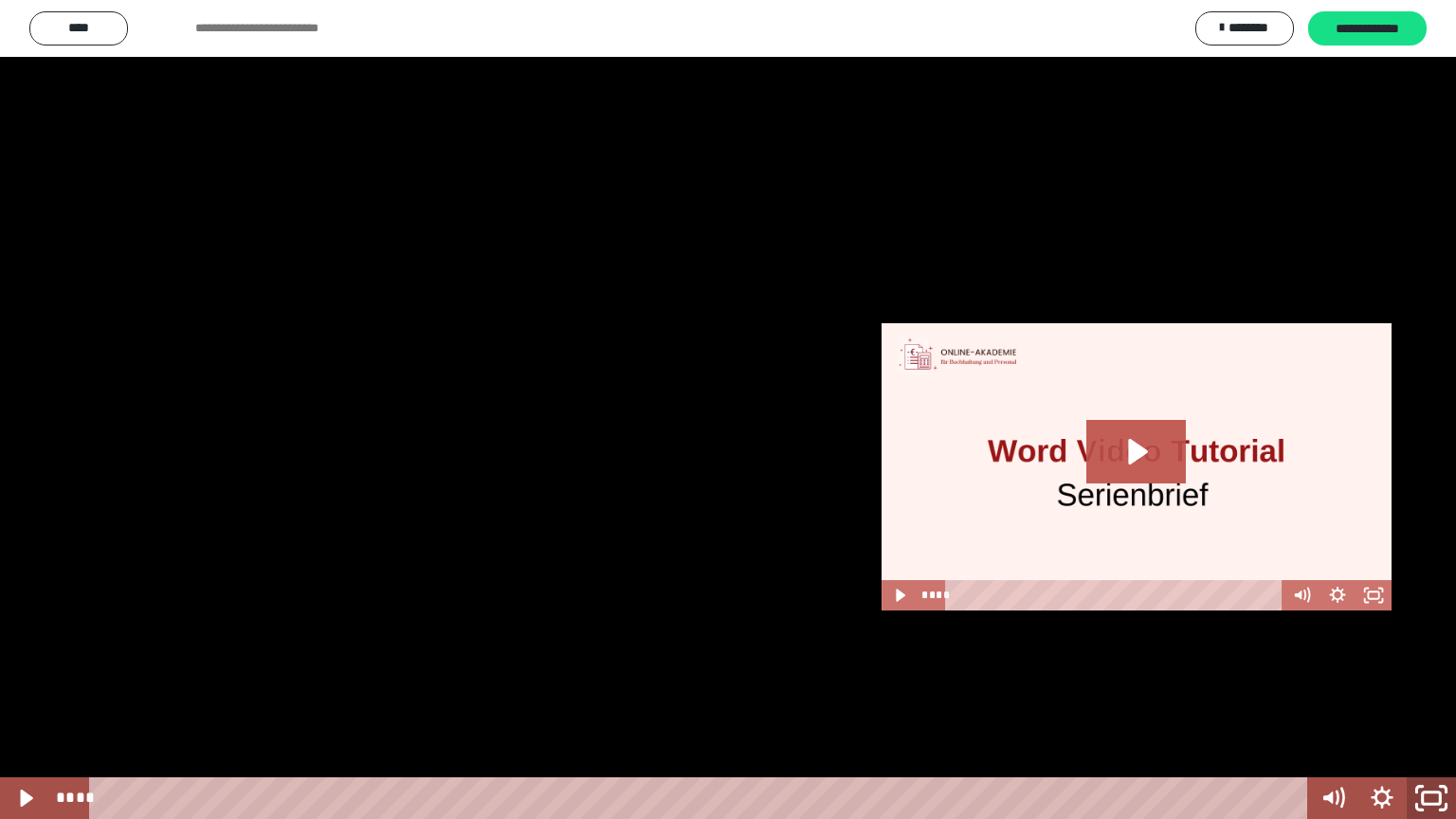 click 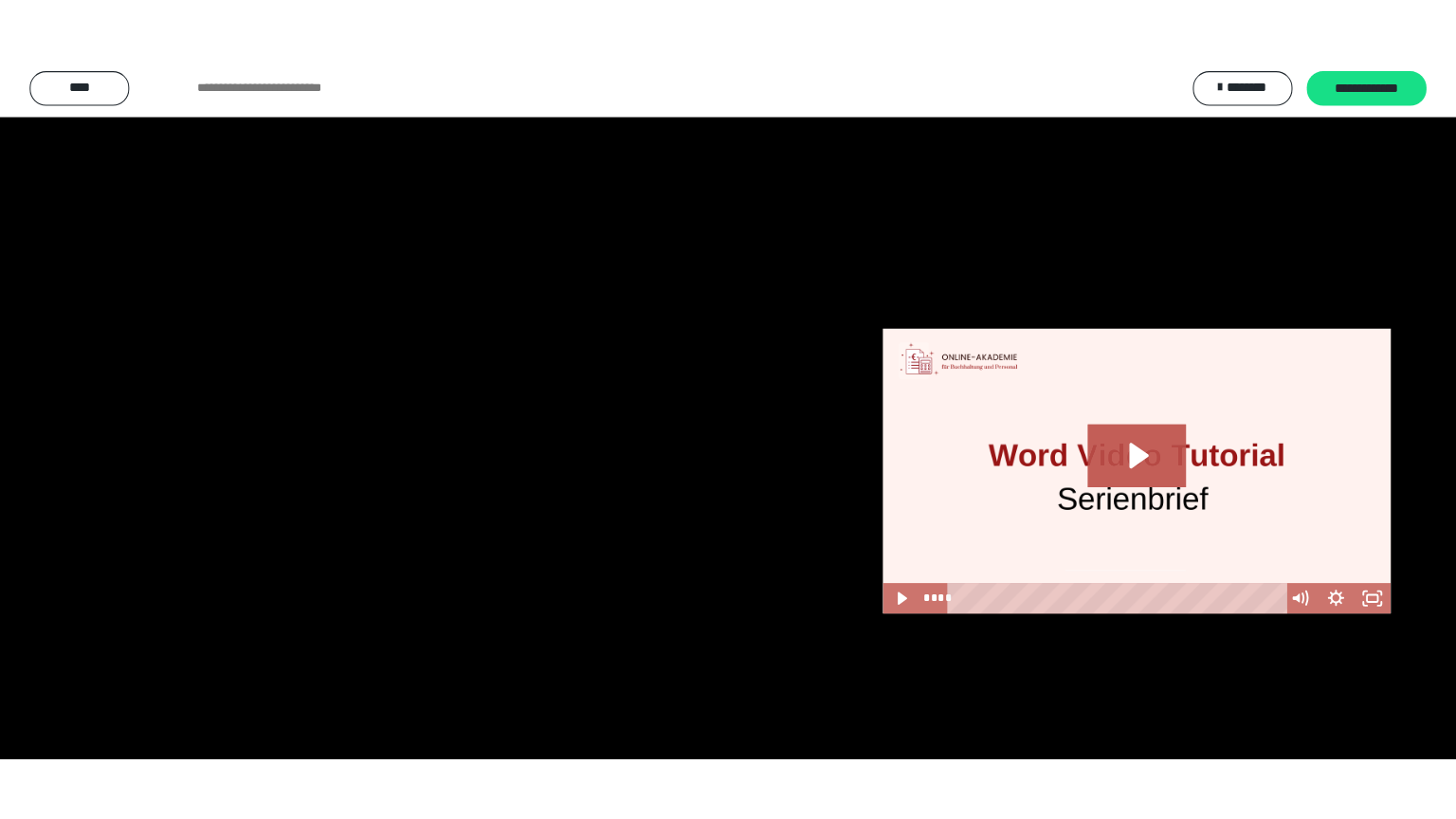 scroll, scrollTop: 1164, scrollLeft: 0, axis: vertical 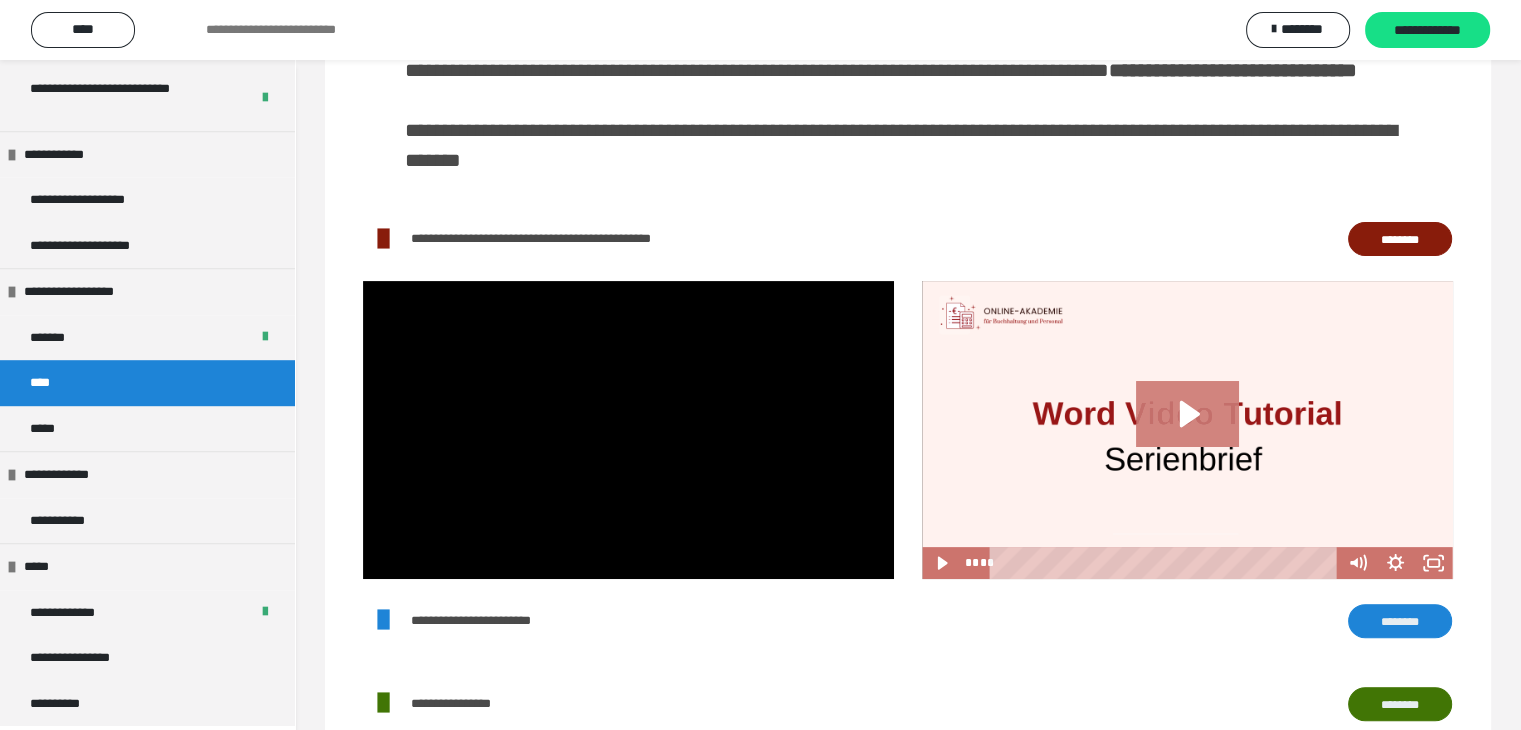 click 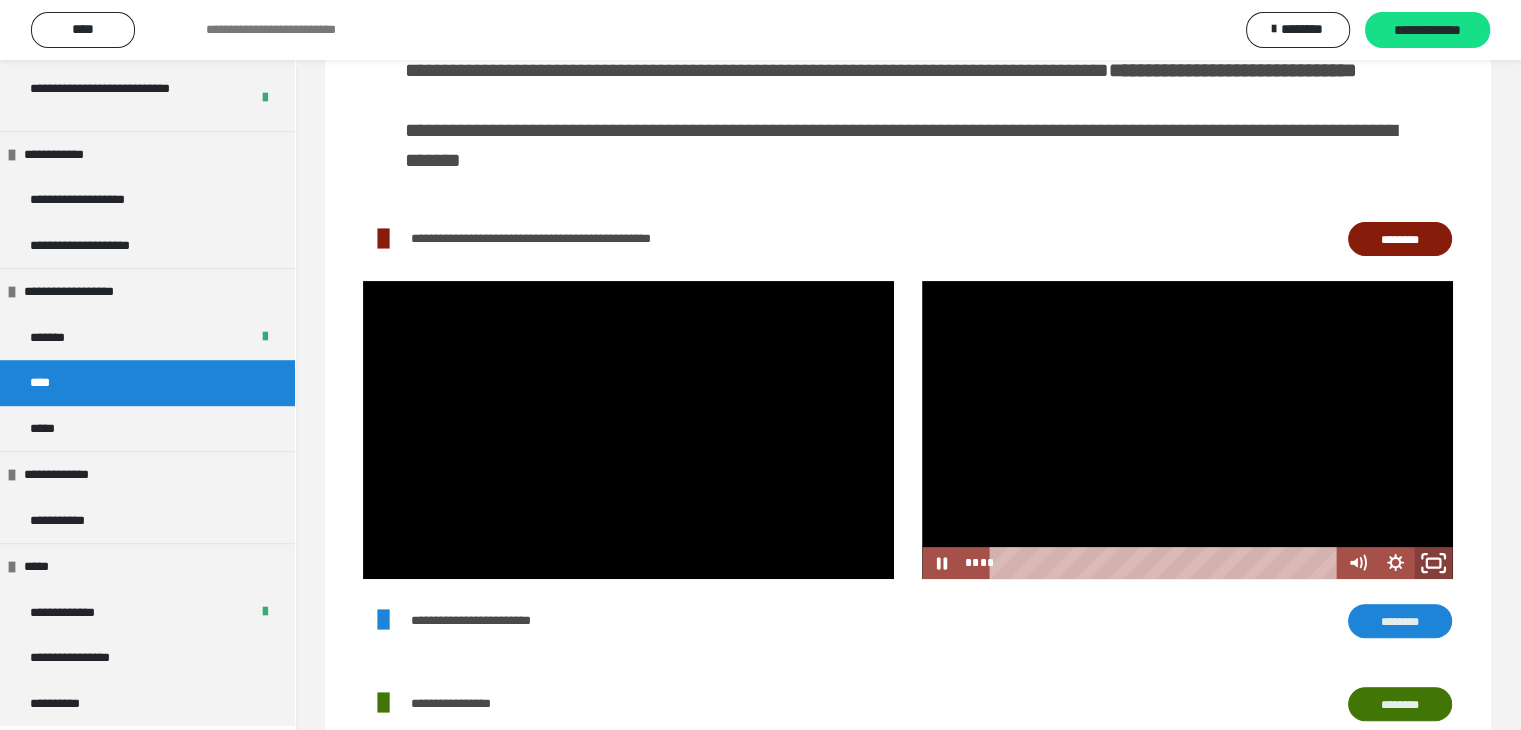 click 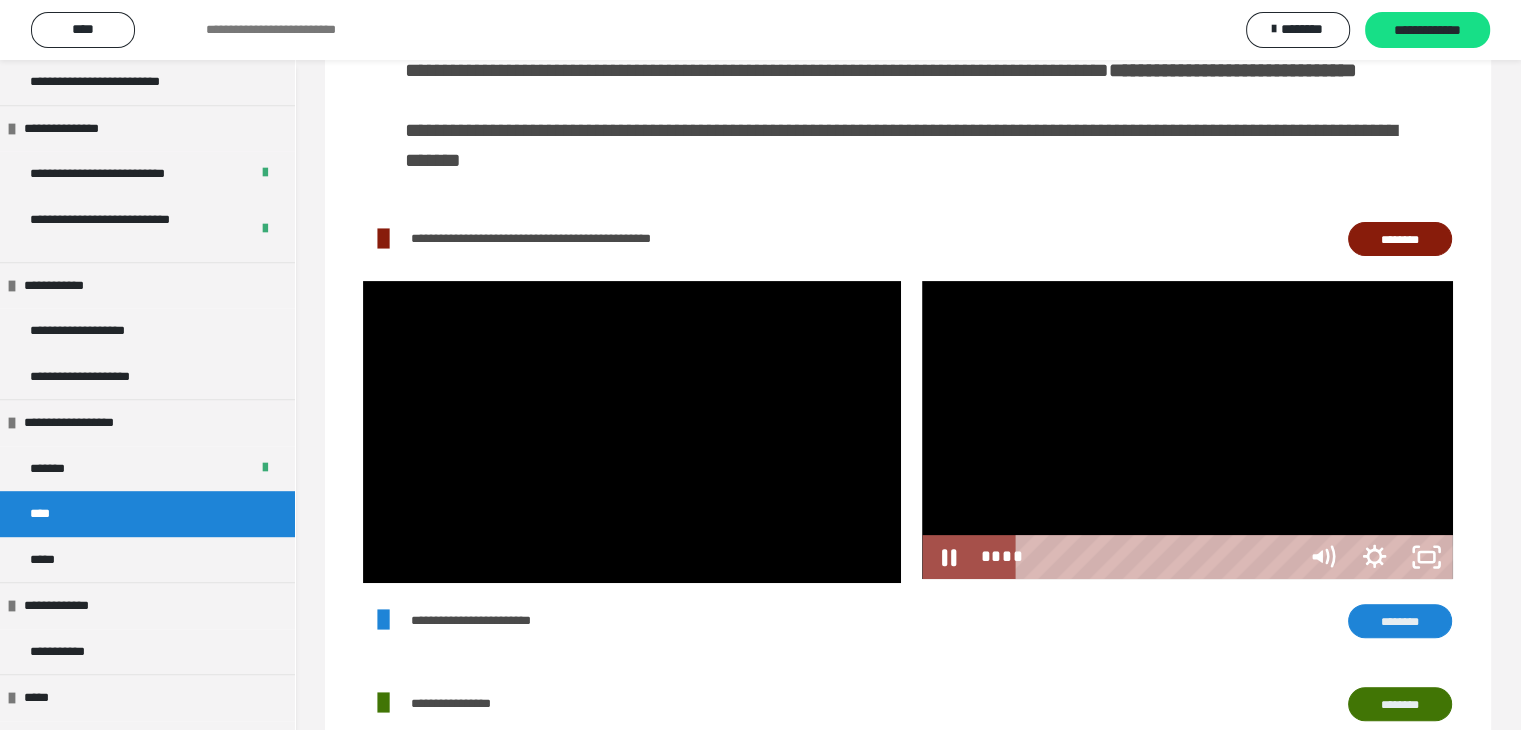 scroll, scrollTop: 1093, scrollLeft: 0, axis: vertical 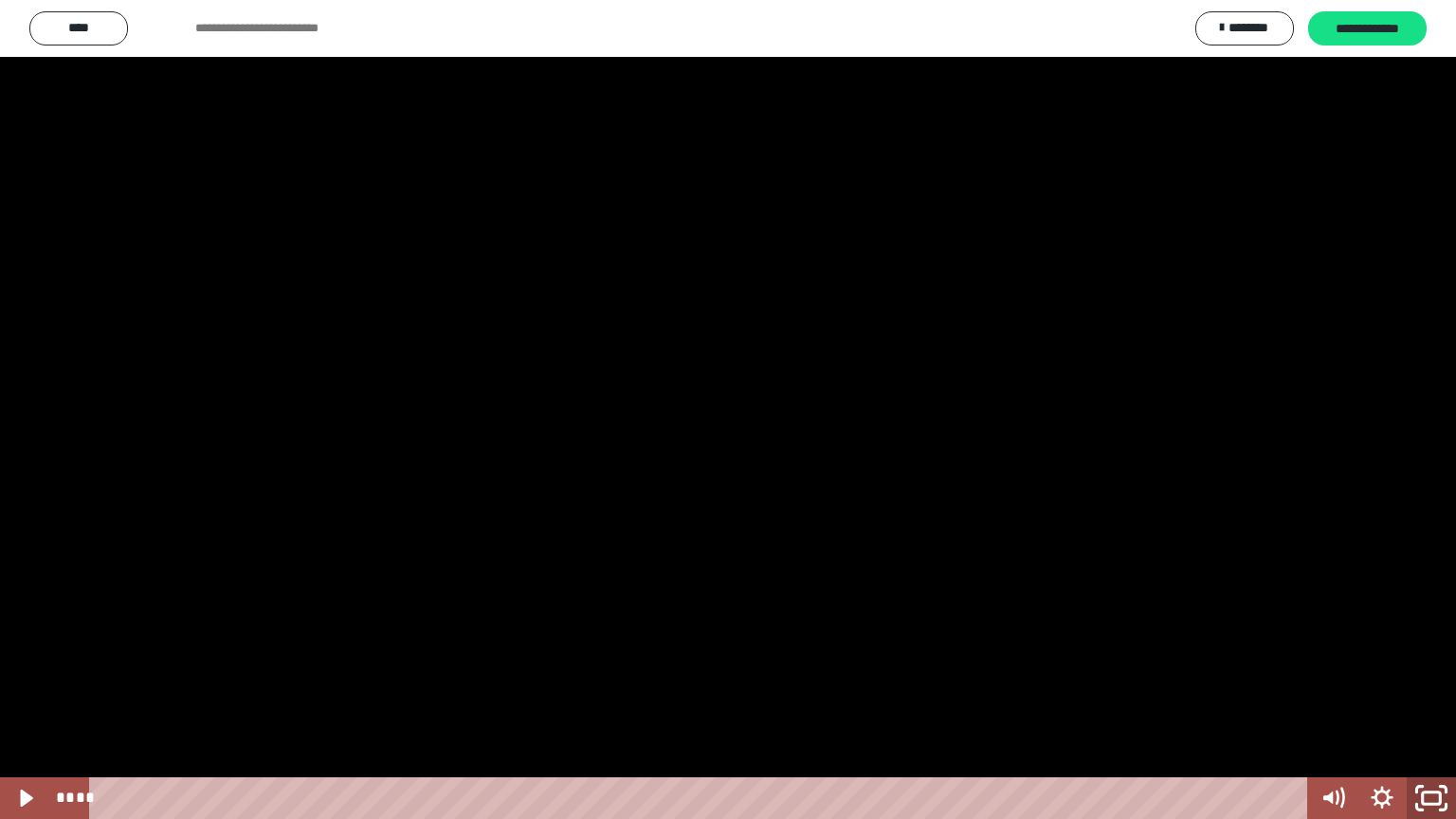 click 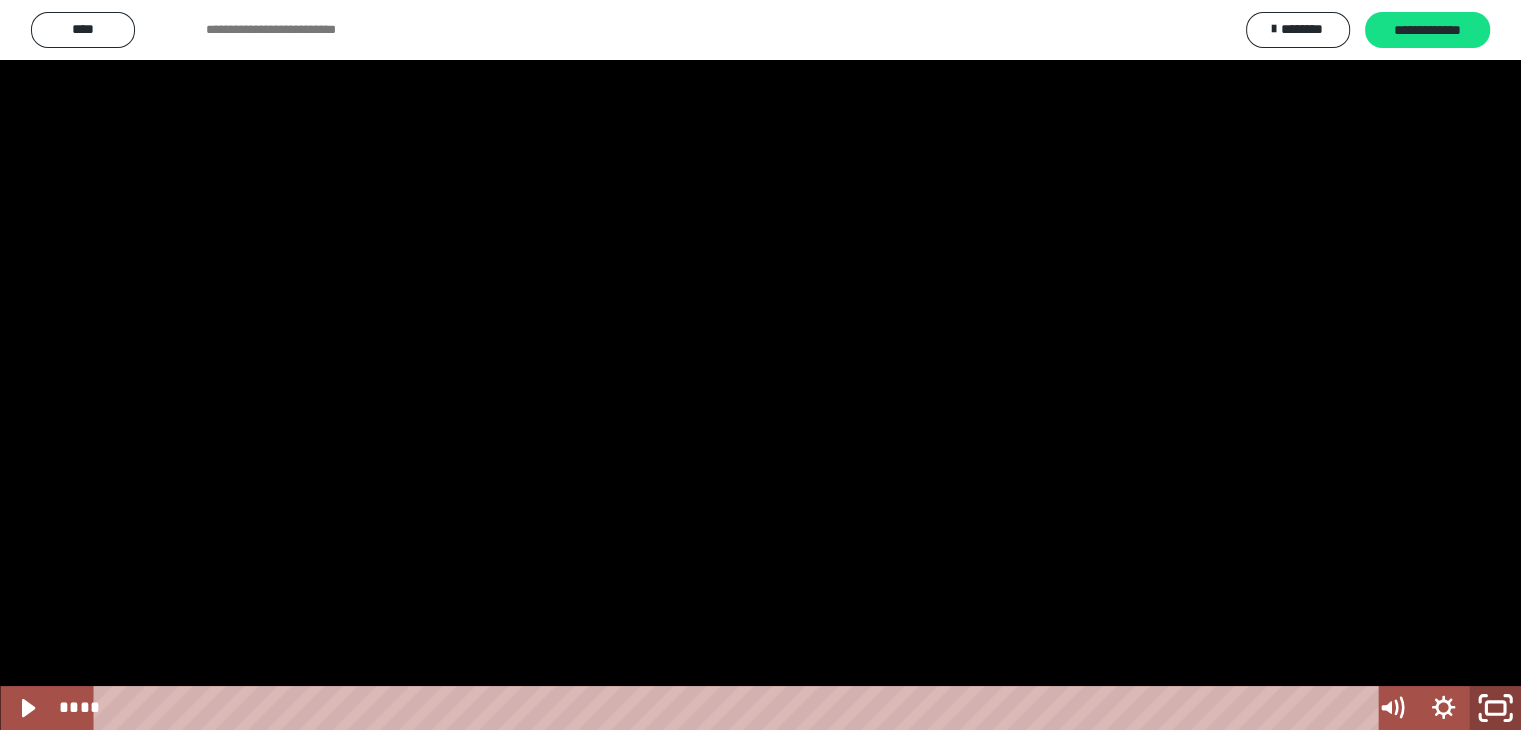 scroll, scrollTop: 1228, scrollLeft: 0, axis: vertical 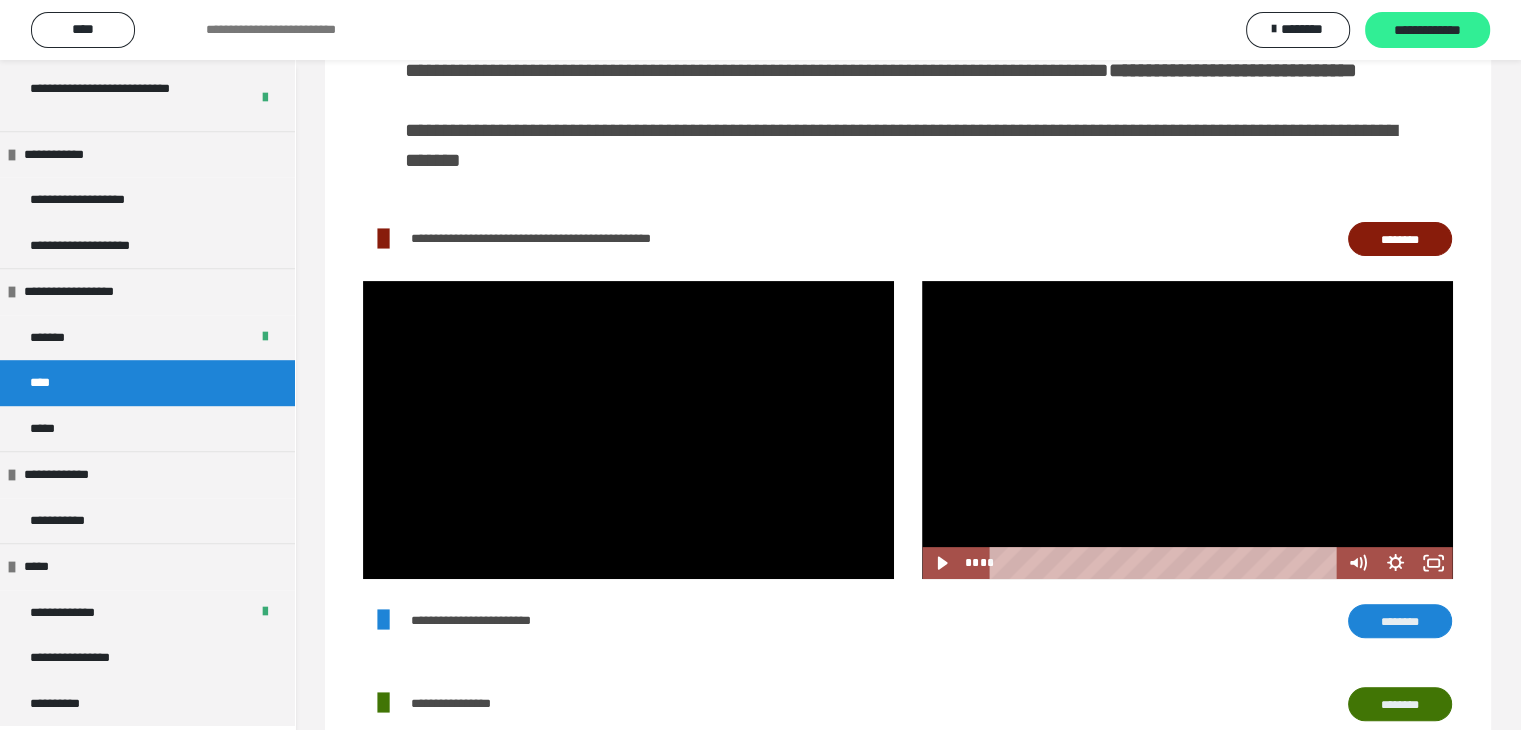 click on "**********" at bounding box center (1427, 31) 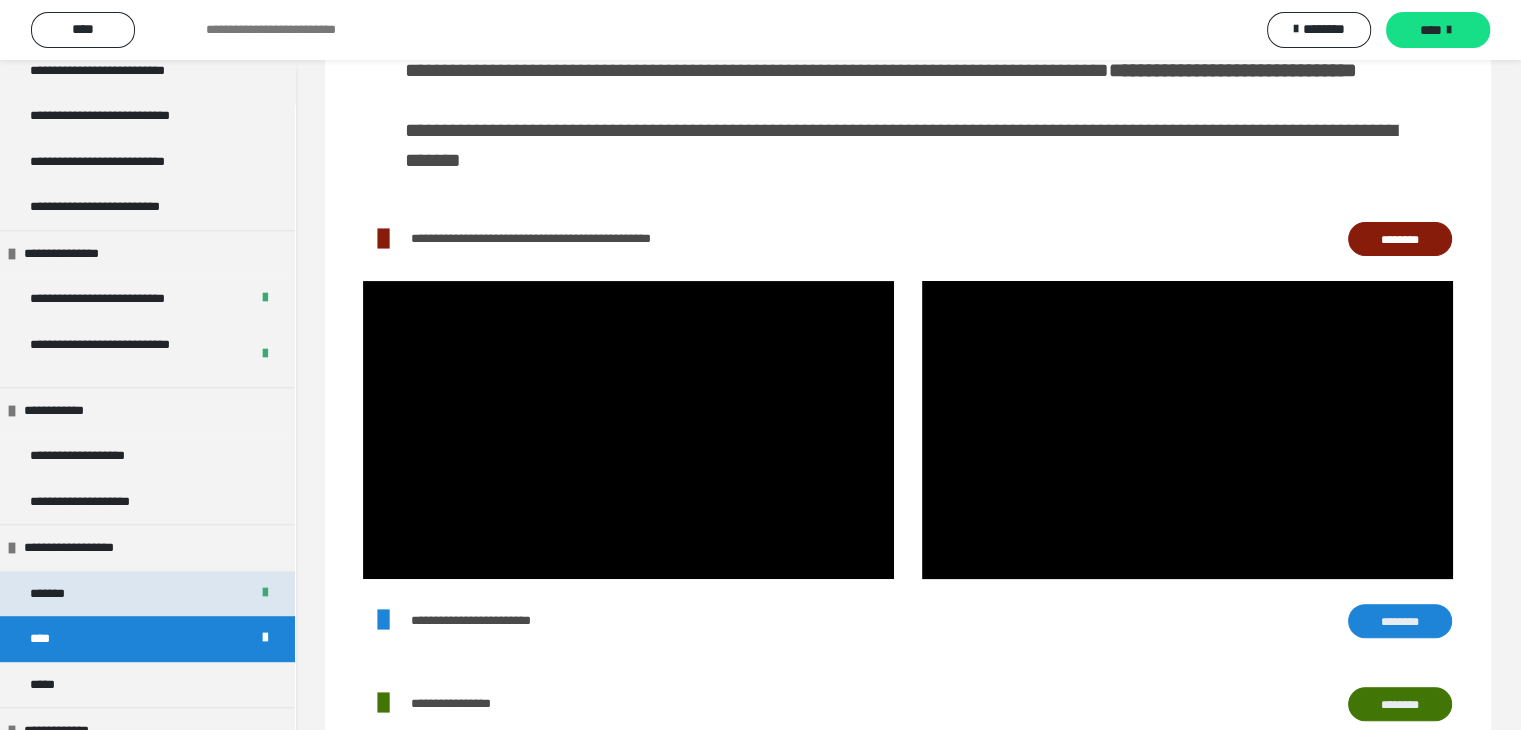 scroll, scrollTop: 1100, scrollLeft: 0, axis: vertical 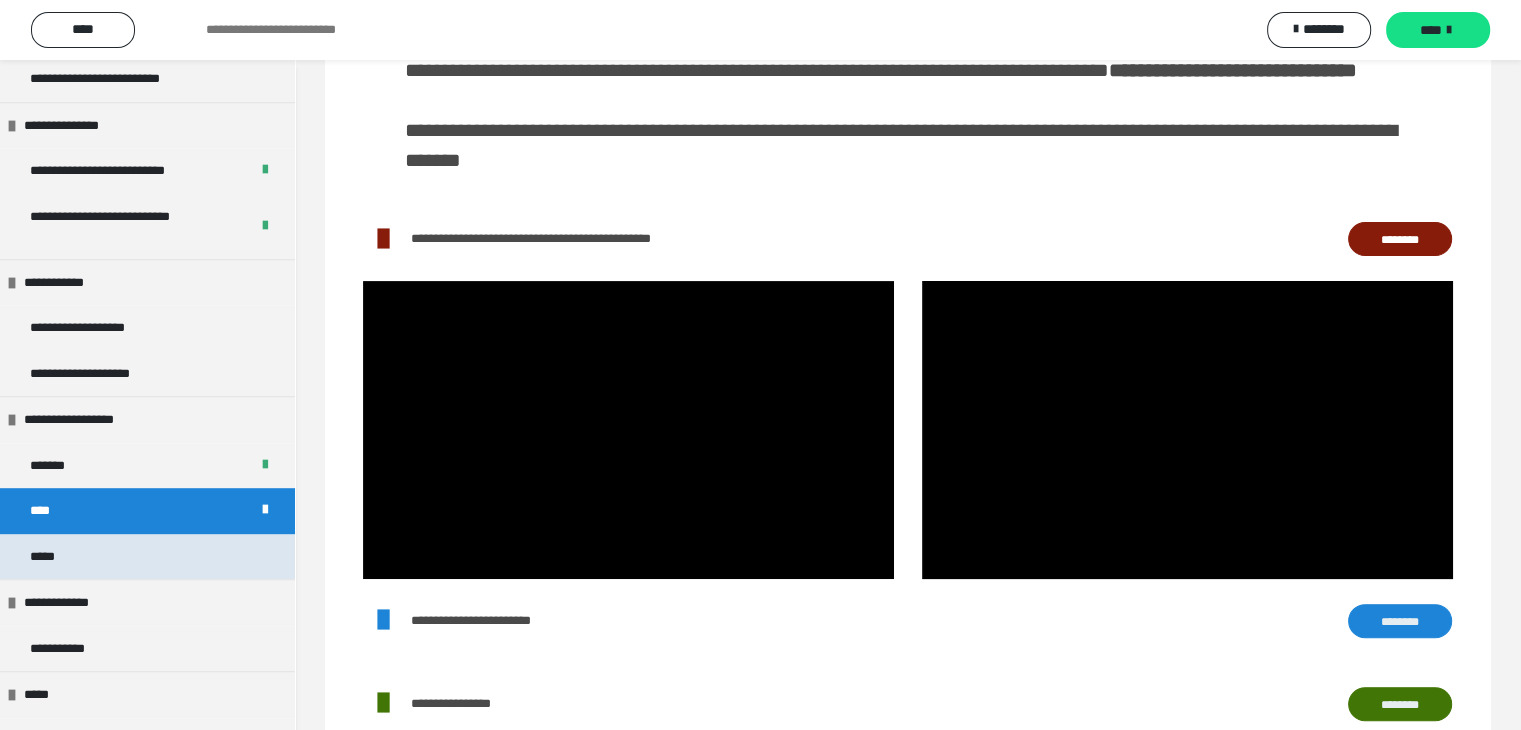 click on "*****" at bounding box center [47, 557] 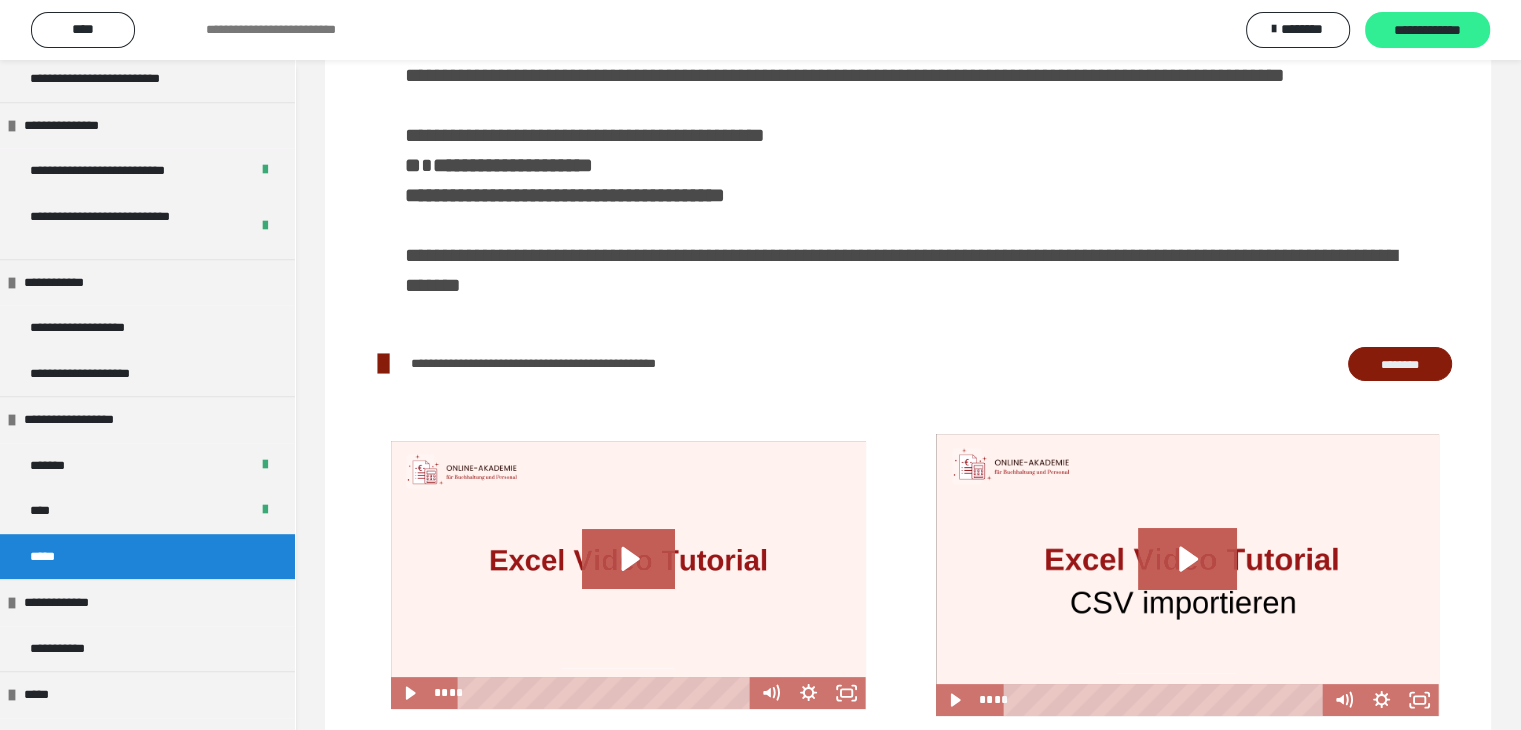 scroll, scrollTop: 320, scrollLeft: 0, axis: vertical 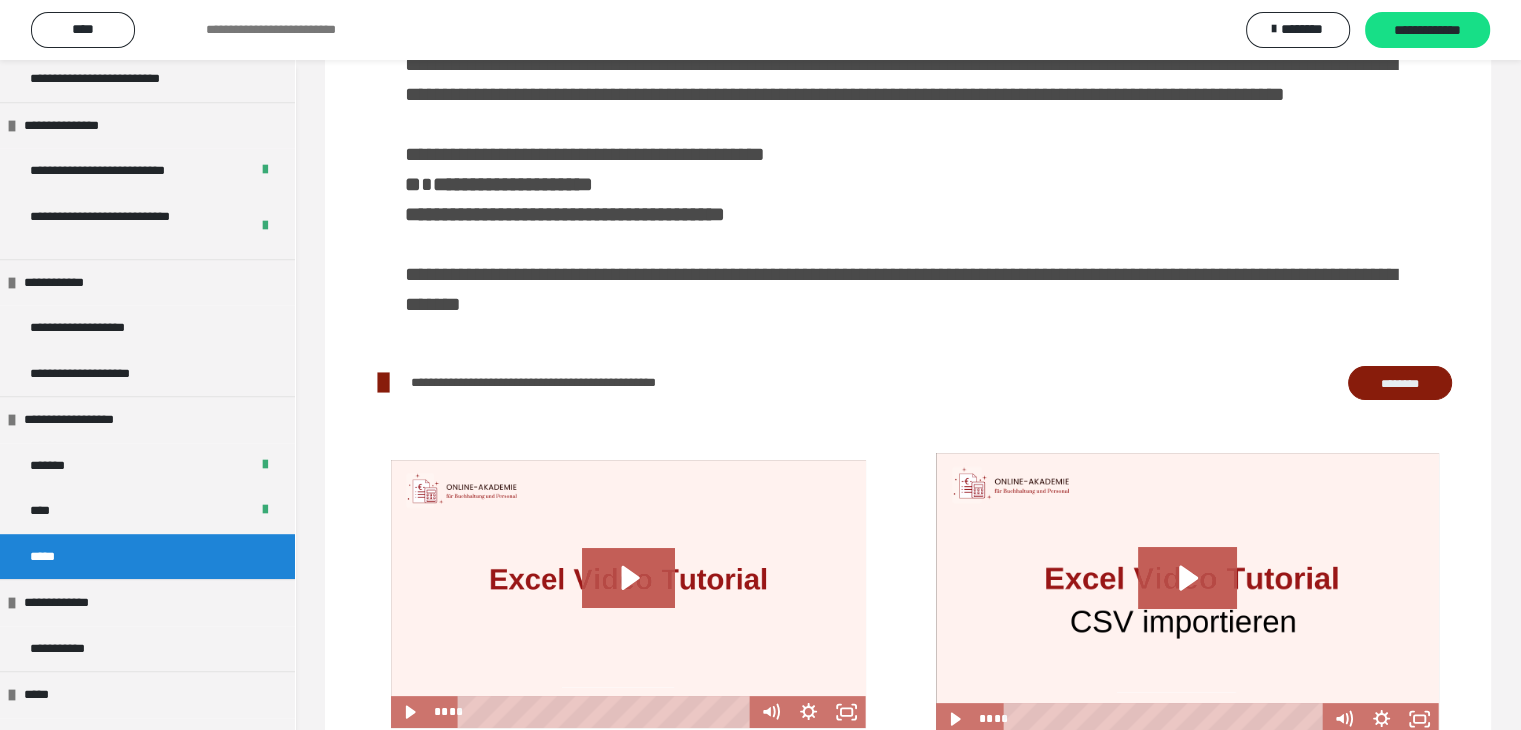 click on "********" at bounding box center [1400, 383] 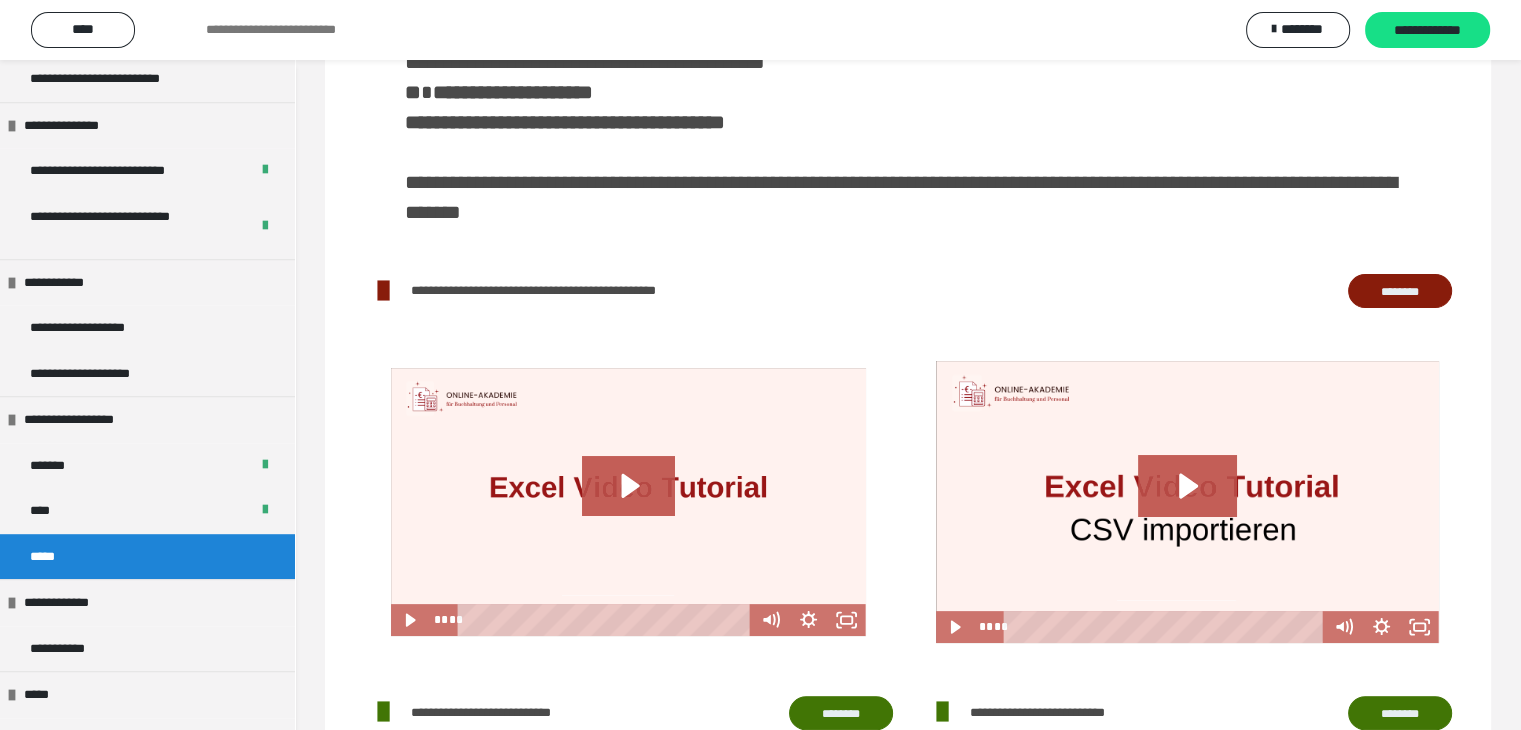 scroll, scrollTop: 520, scrollLeft: 0, axis: vertical 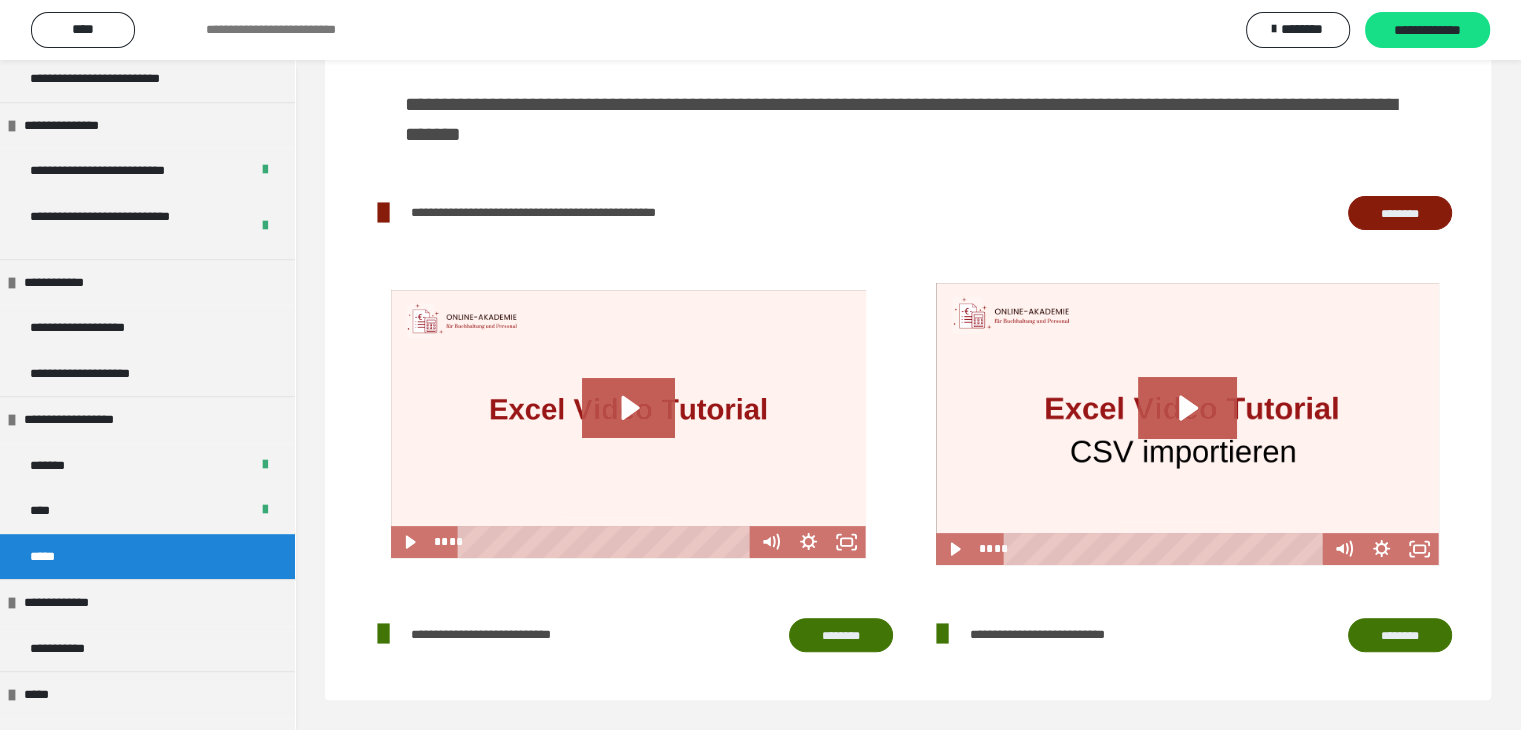 click on "********" at bounding box center [841, 635] 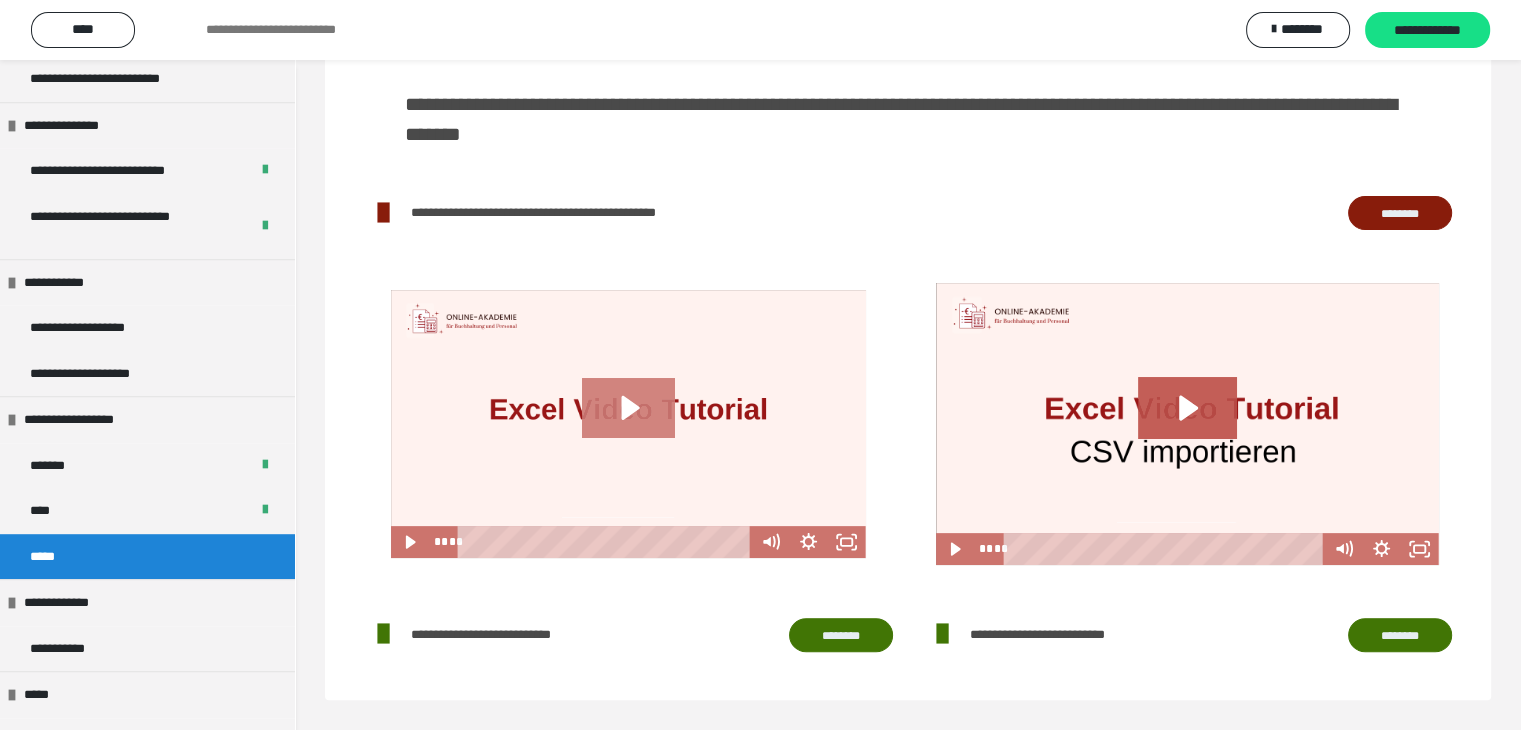 click 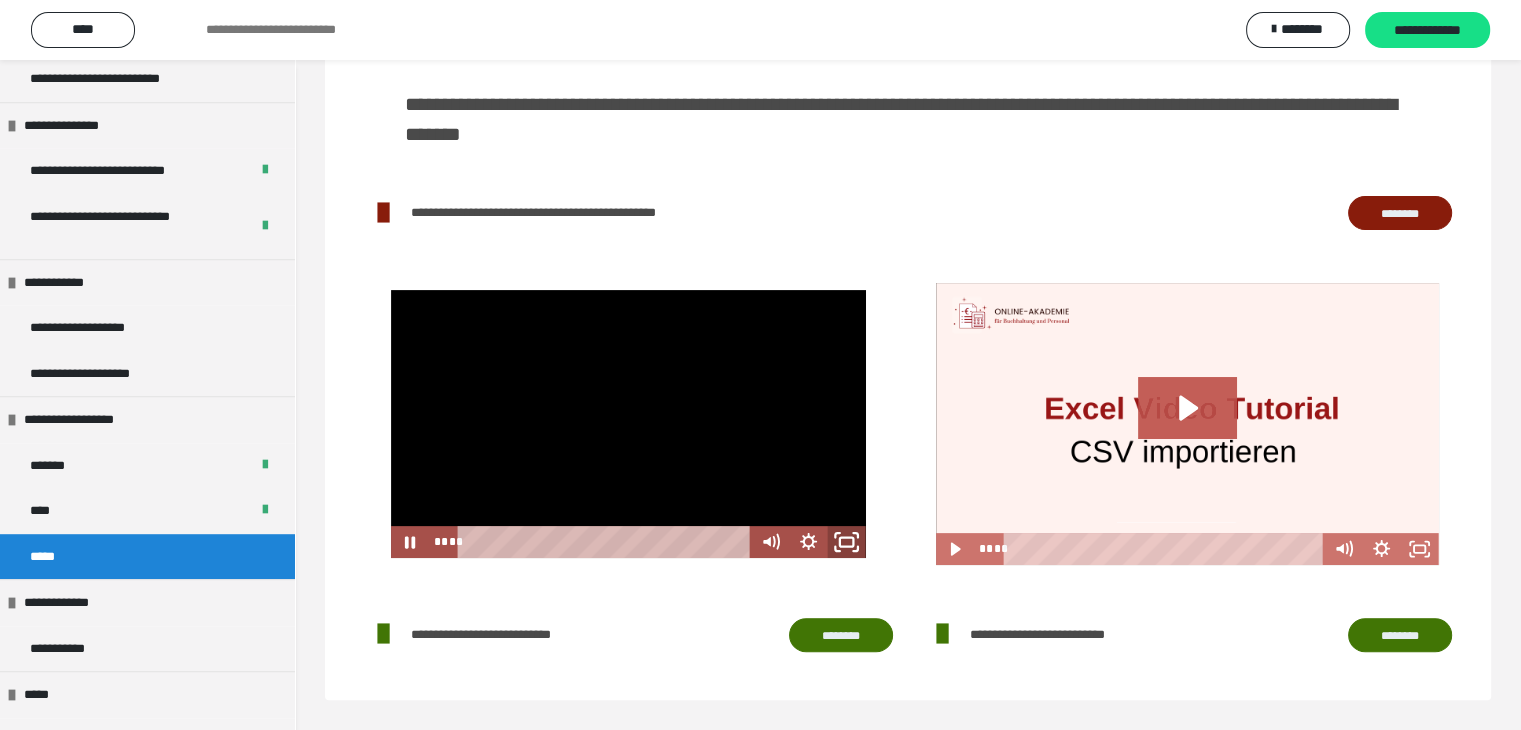 click 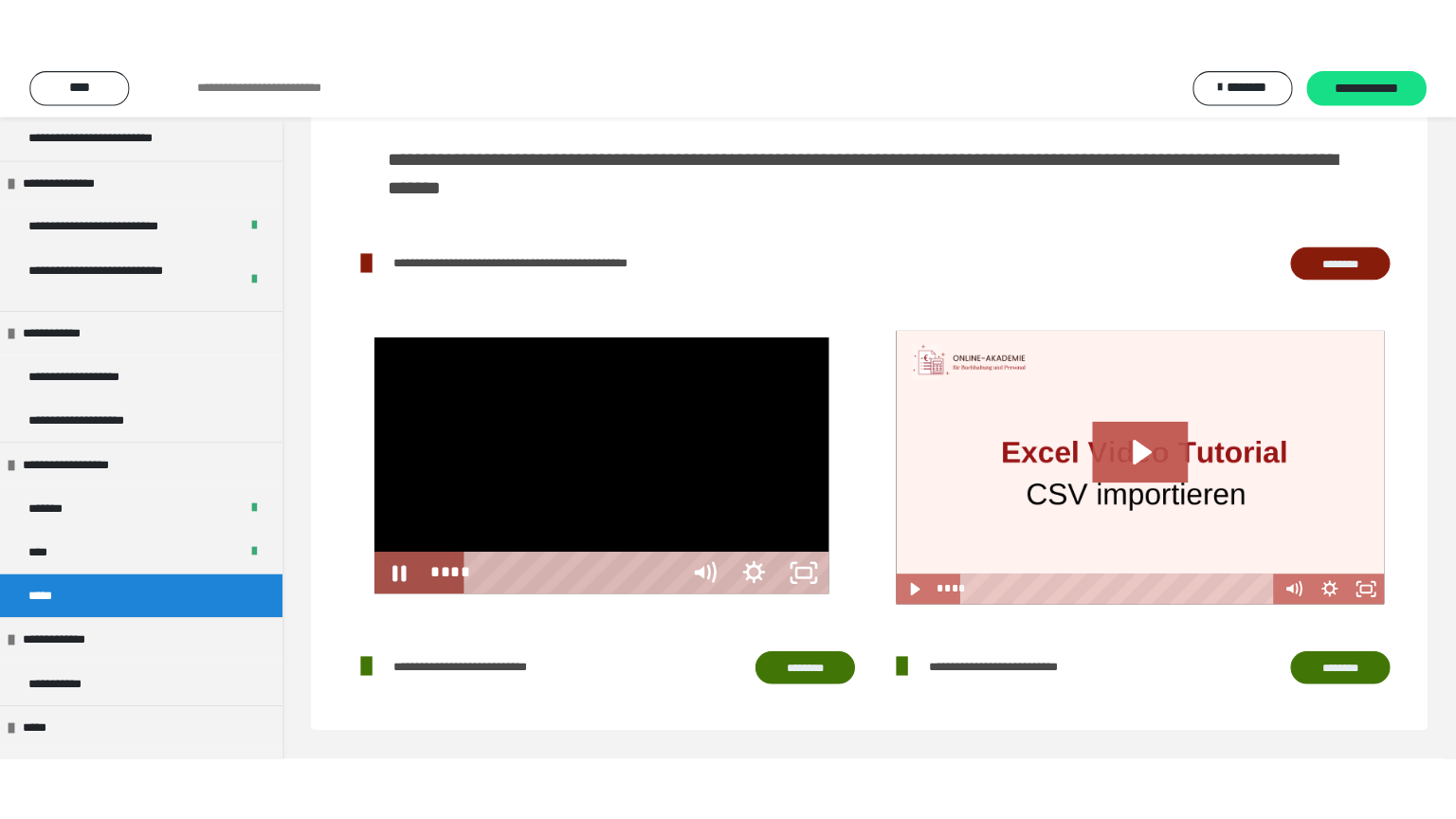 scroll, scrollTop: 372, scrollLeft: 0, axis: vertical 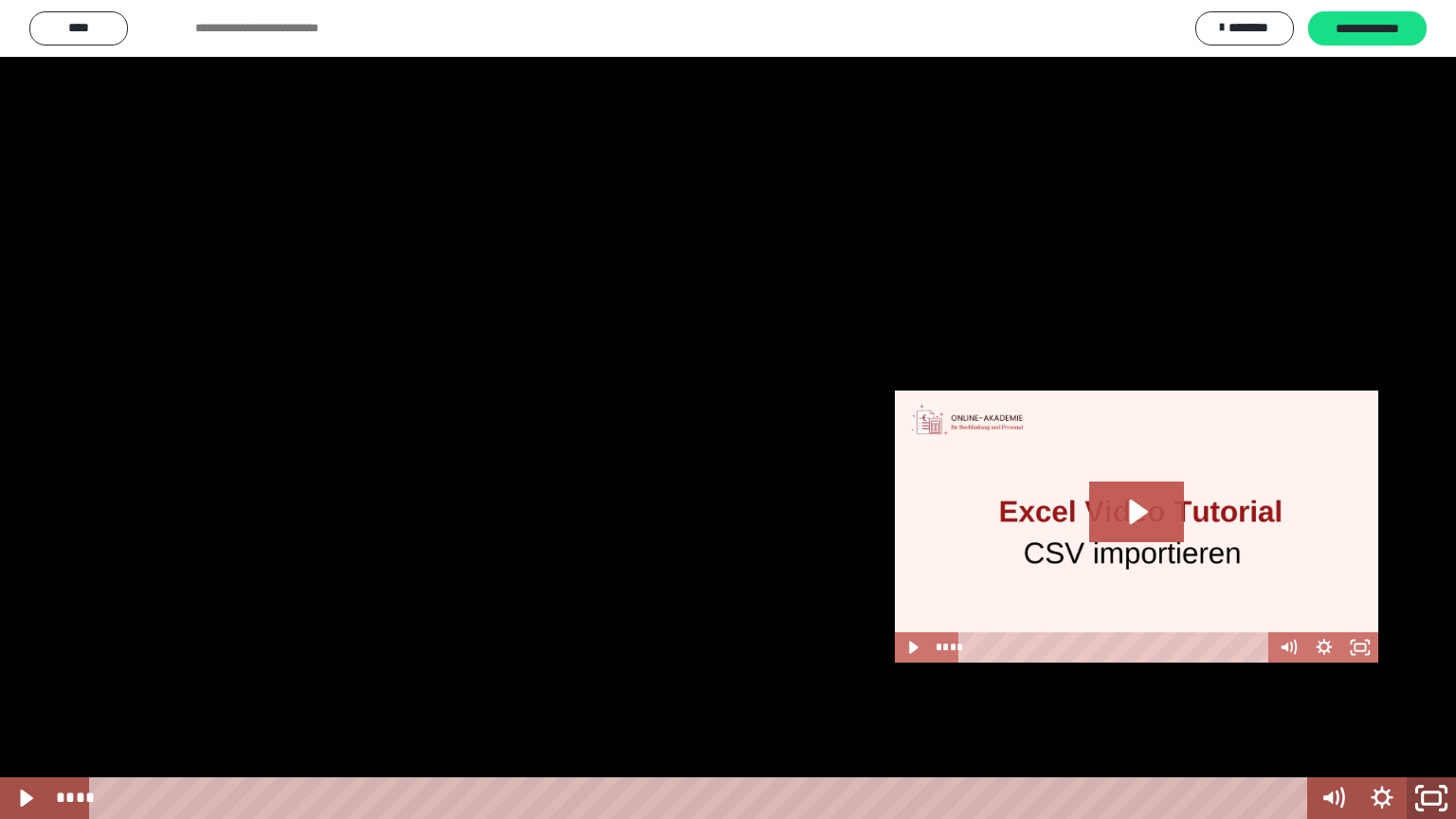 click 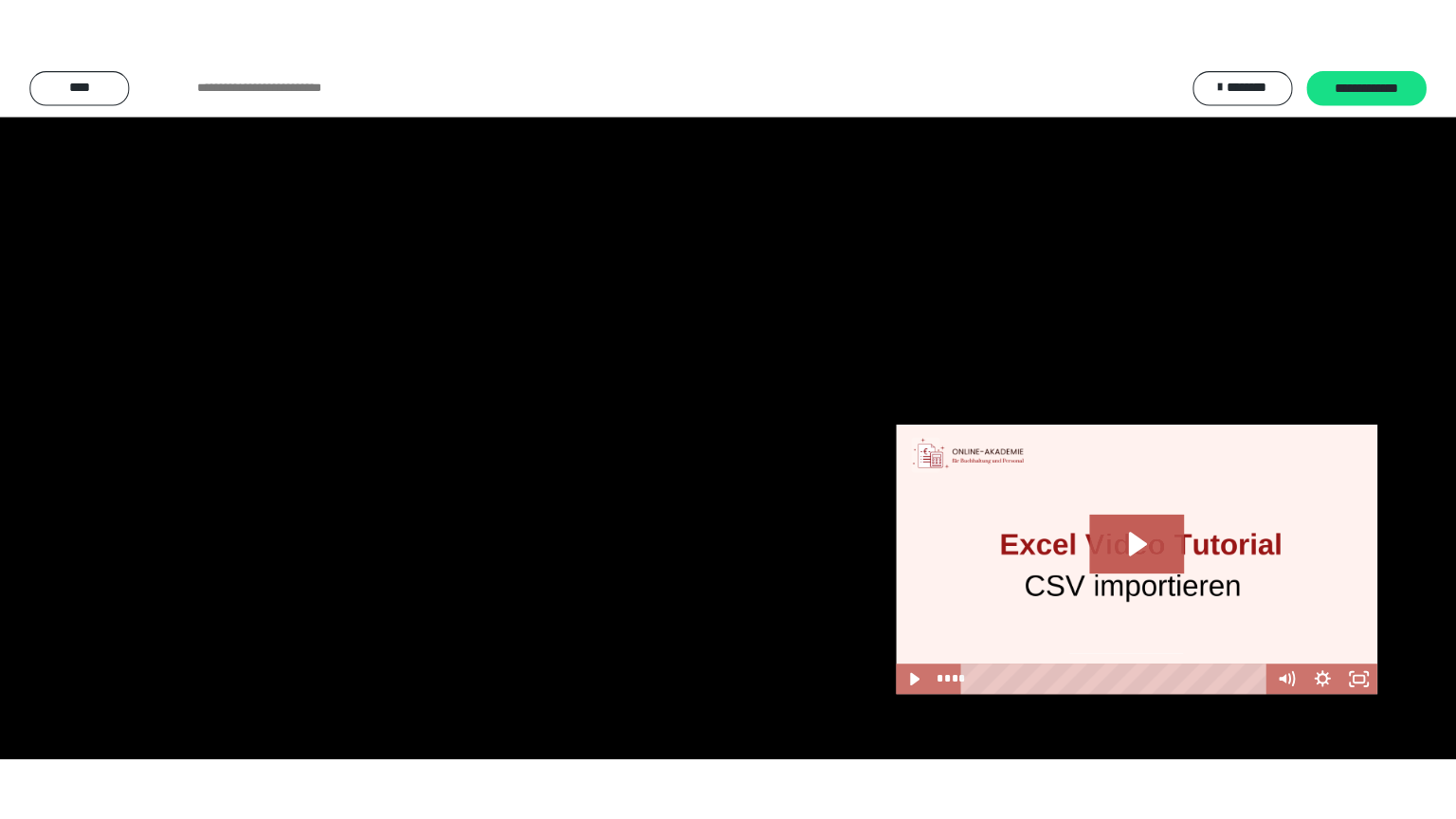 scroll, scrollTop: 1043, scrollLeft: 0, axis: vertical 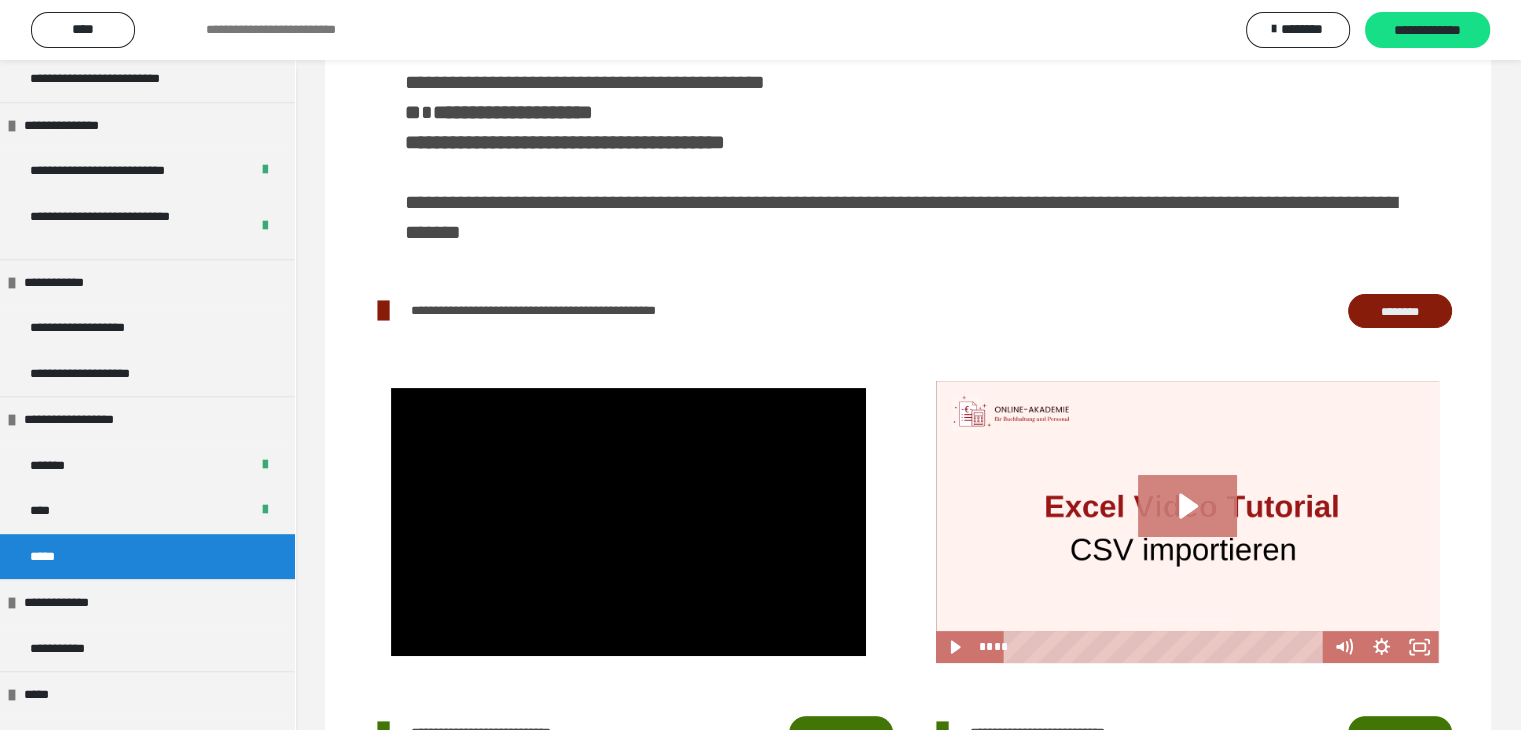 click 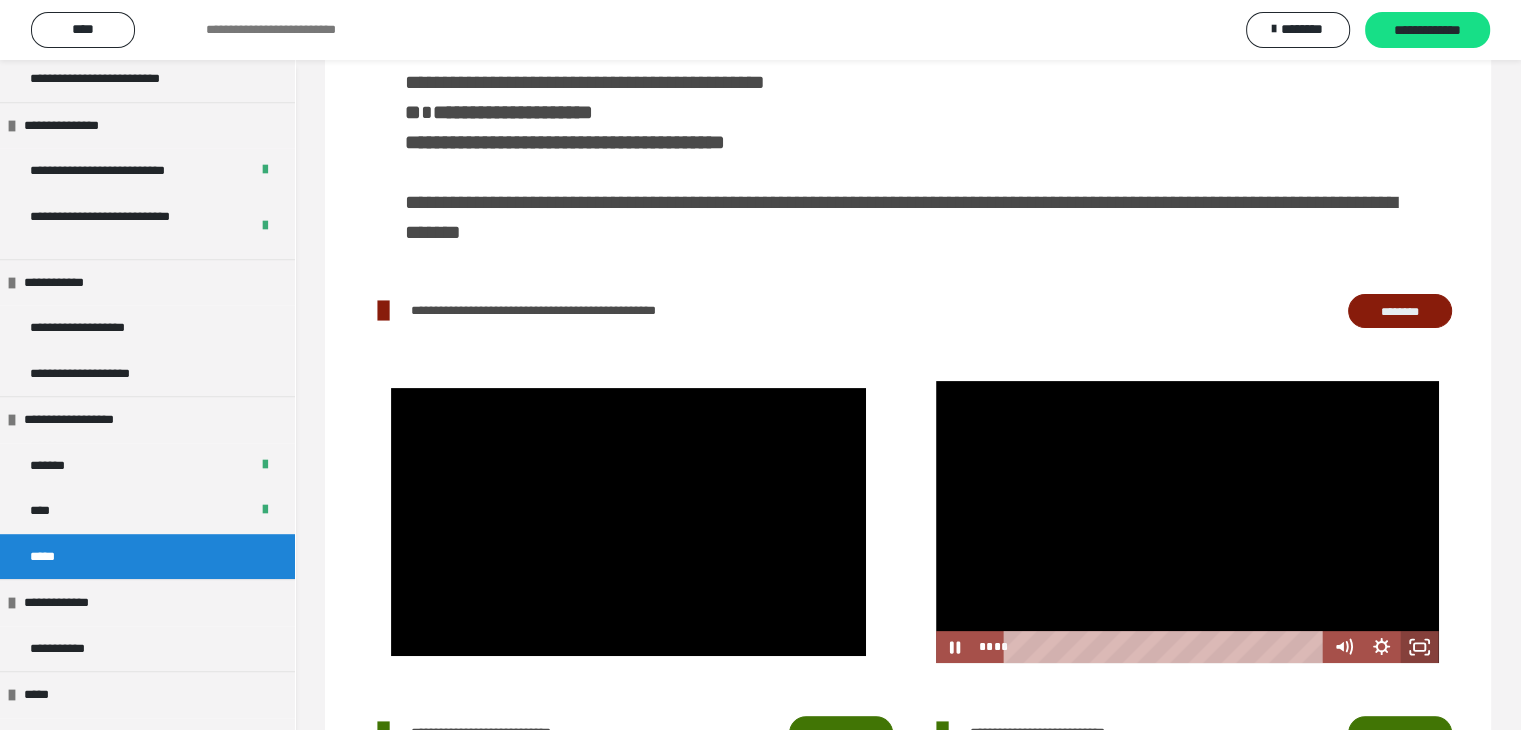 click 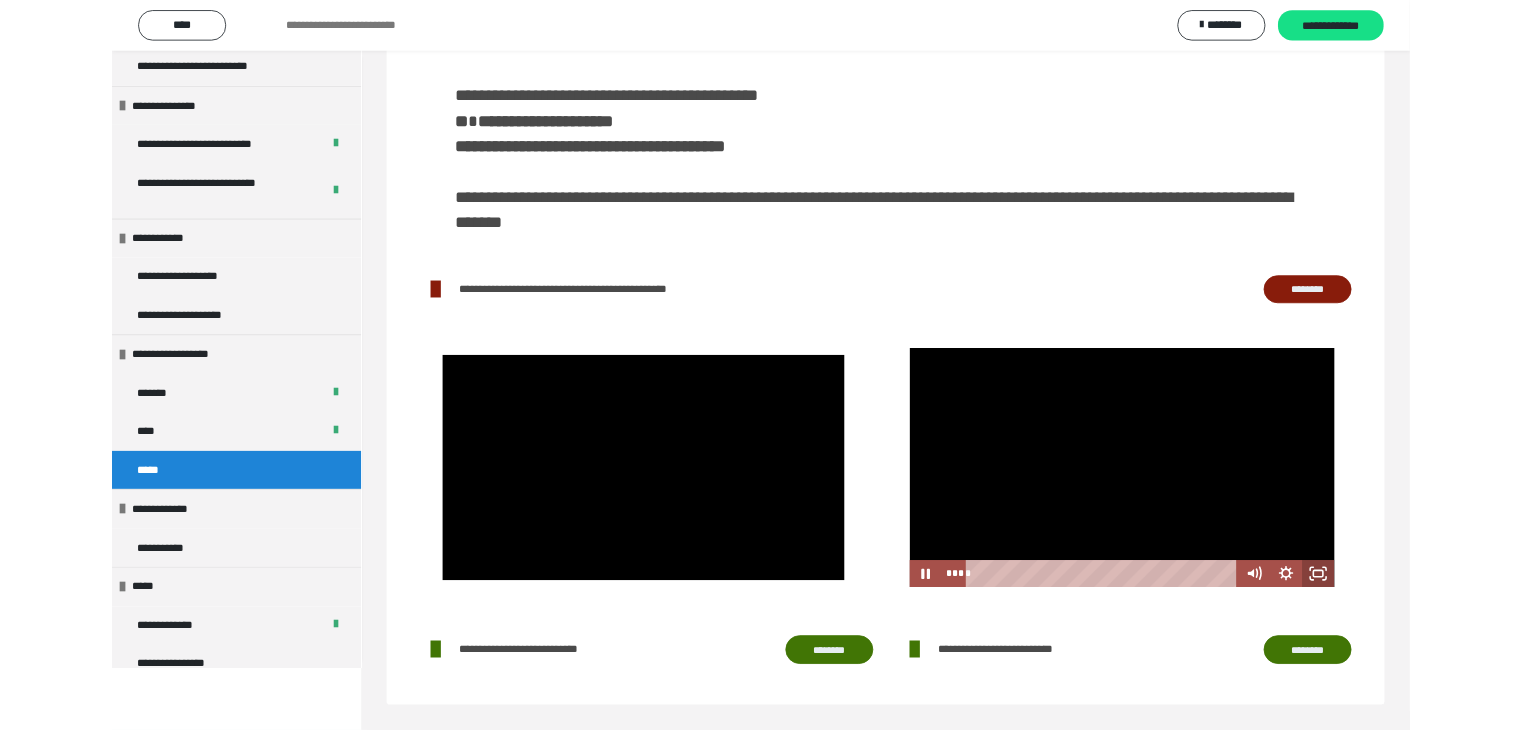 scroll, scrollTop: 1093, scrollLeft: 0, axis: vertical 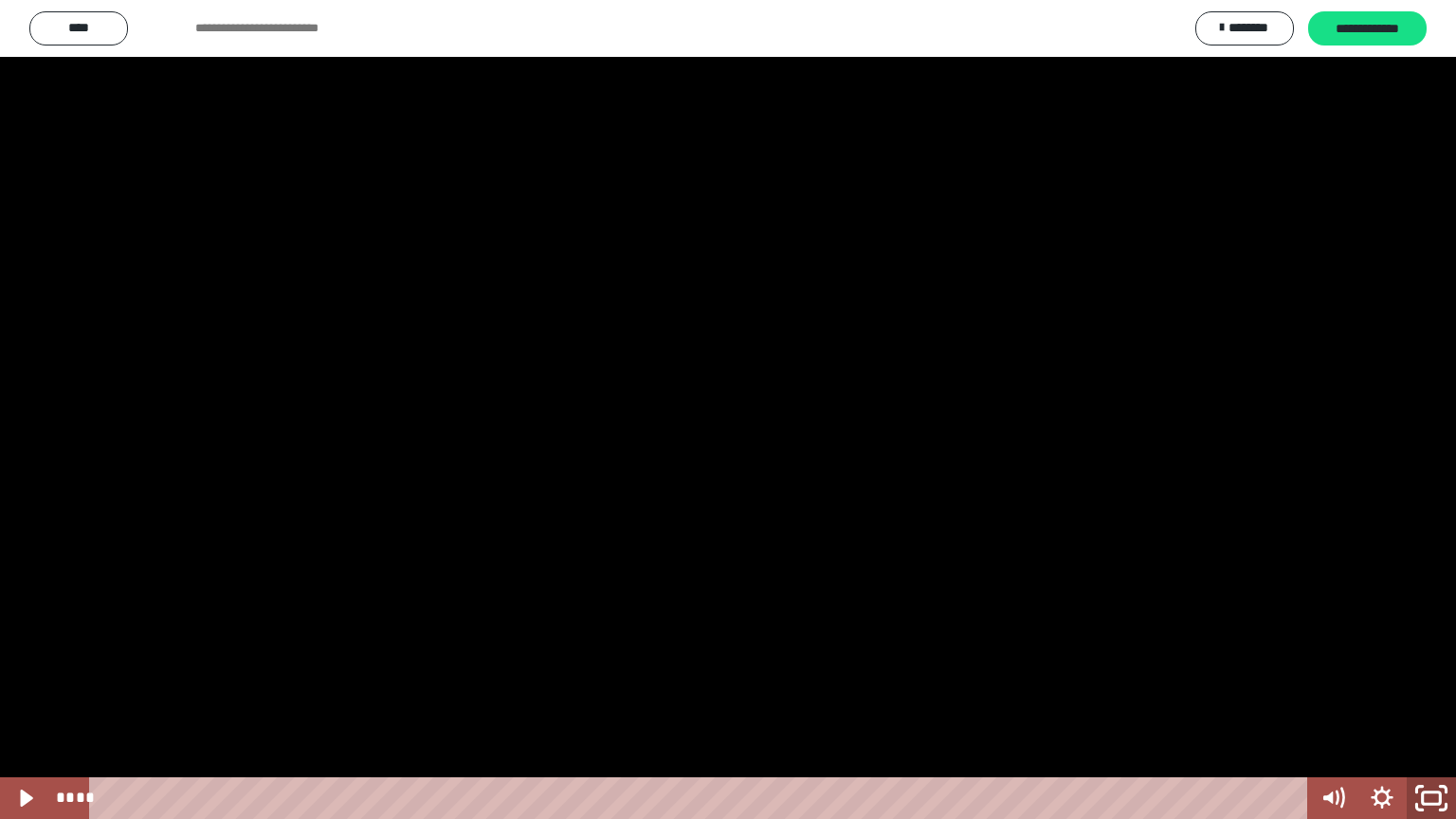 click 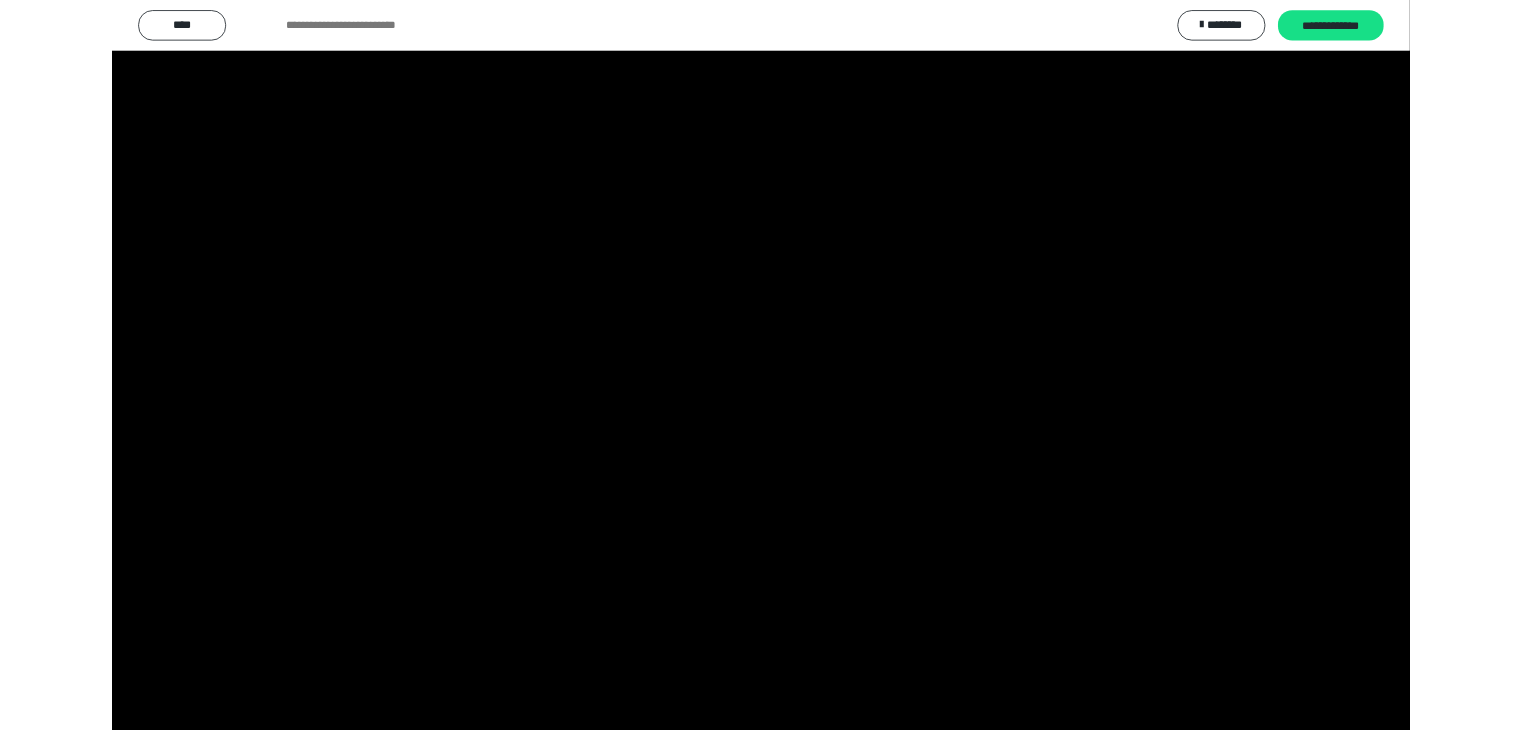 scroll, scrollTop: 1100, scrollLeft: 0, axis: vertical 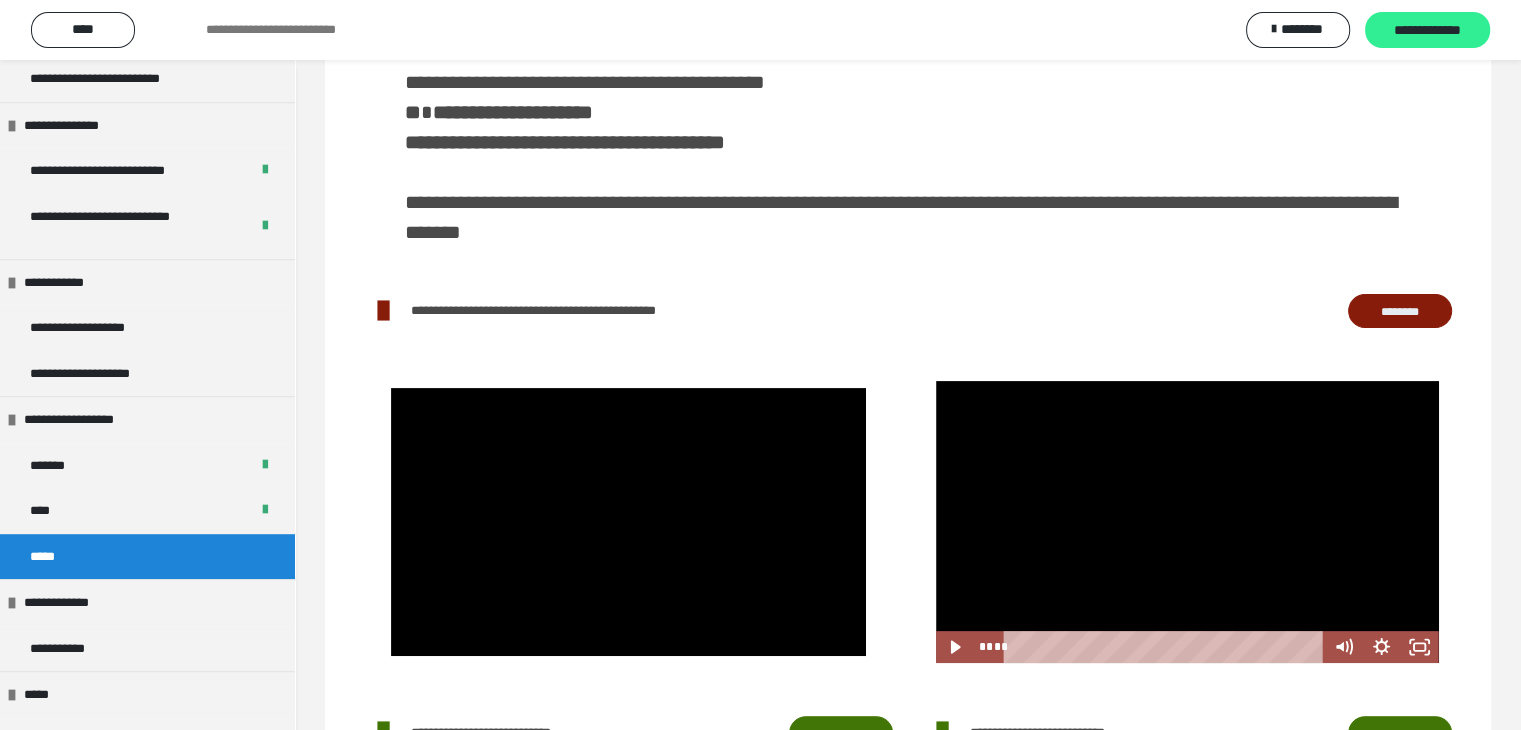 click on "**********" at bounding box center (1427, 31) 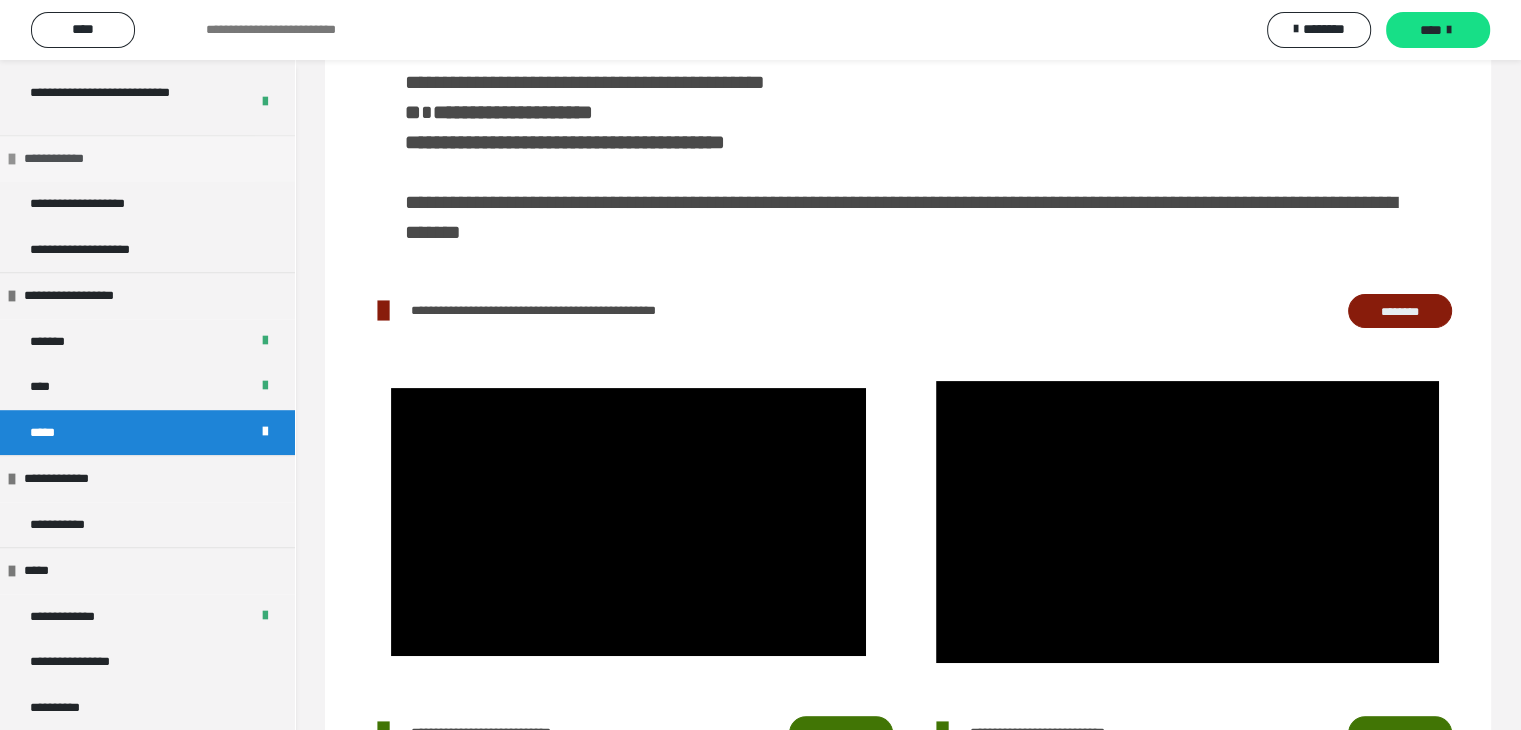 scroll, scrollTop: 1228, scrollLeft: 0, axis: vertical 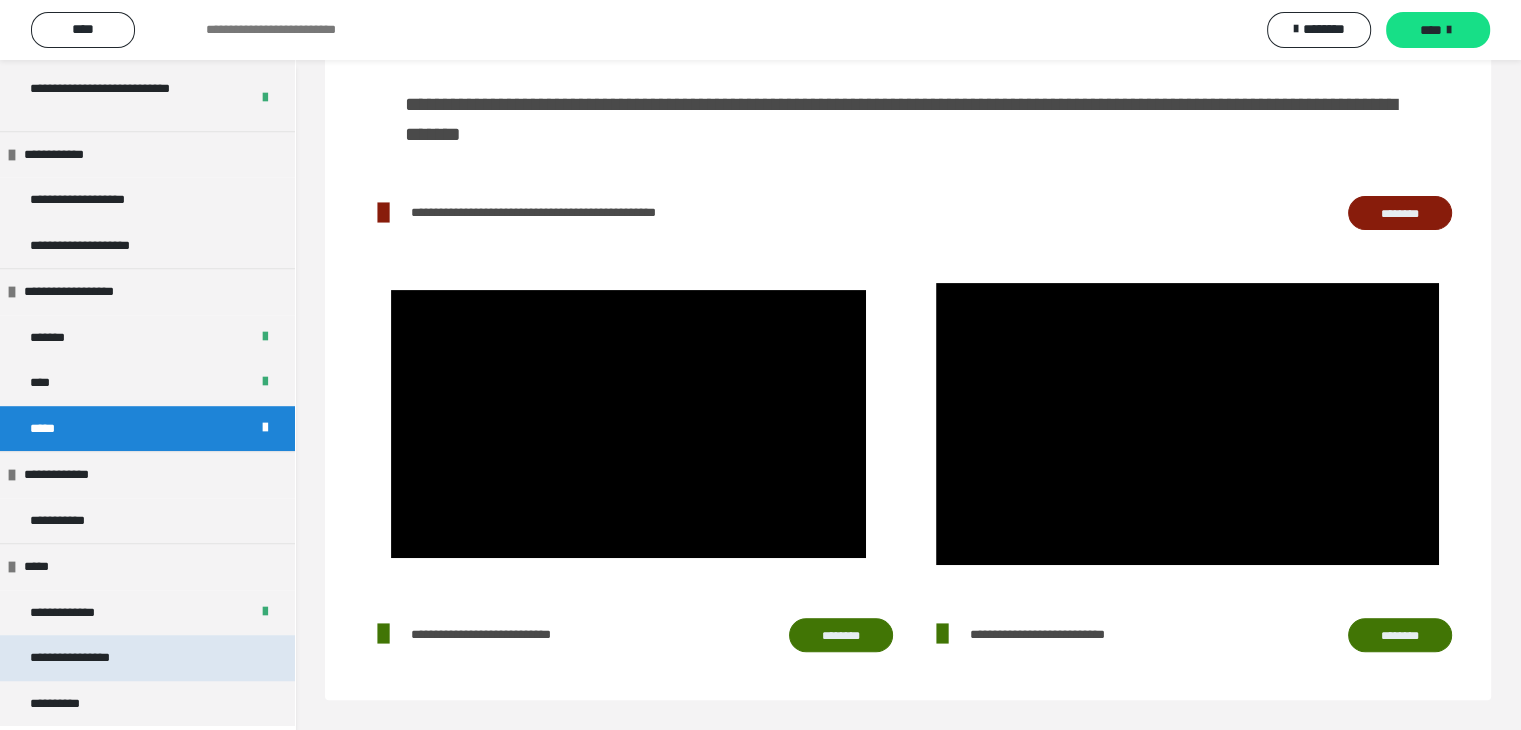 click on "**********" at bounding box center [88, 658] 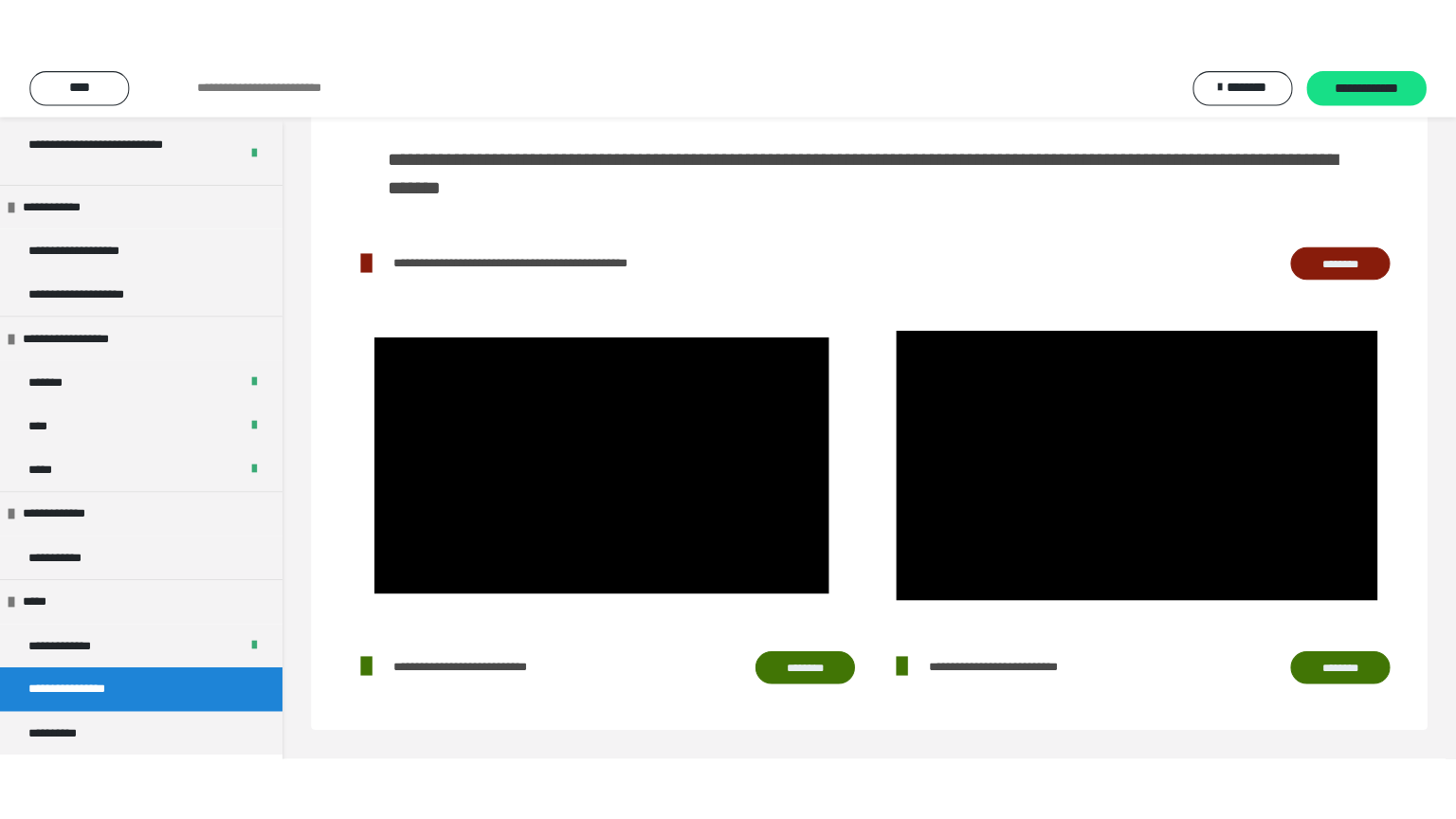 scroll, scrollTop: 57, scrollLeft: 0, axis: vertical 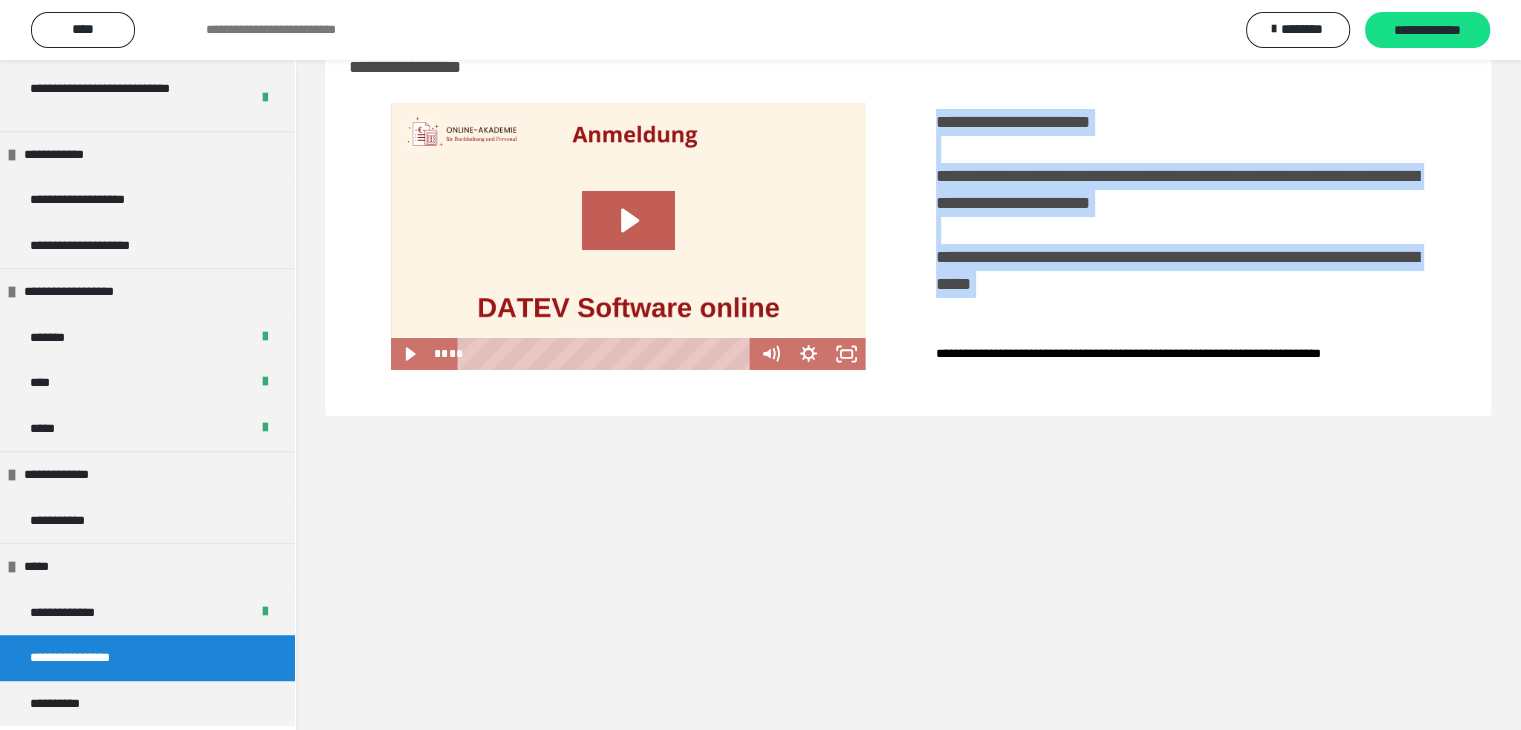 drag, startPoint x: 936, startPoint y: 123, endPoint x: 1261, endPoint y: 314, distance: 376.96948 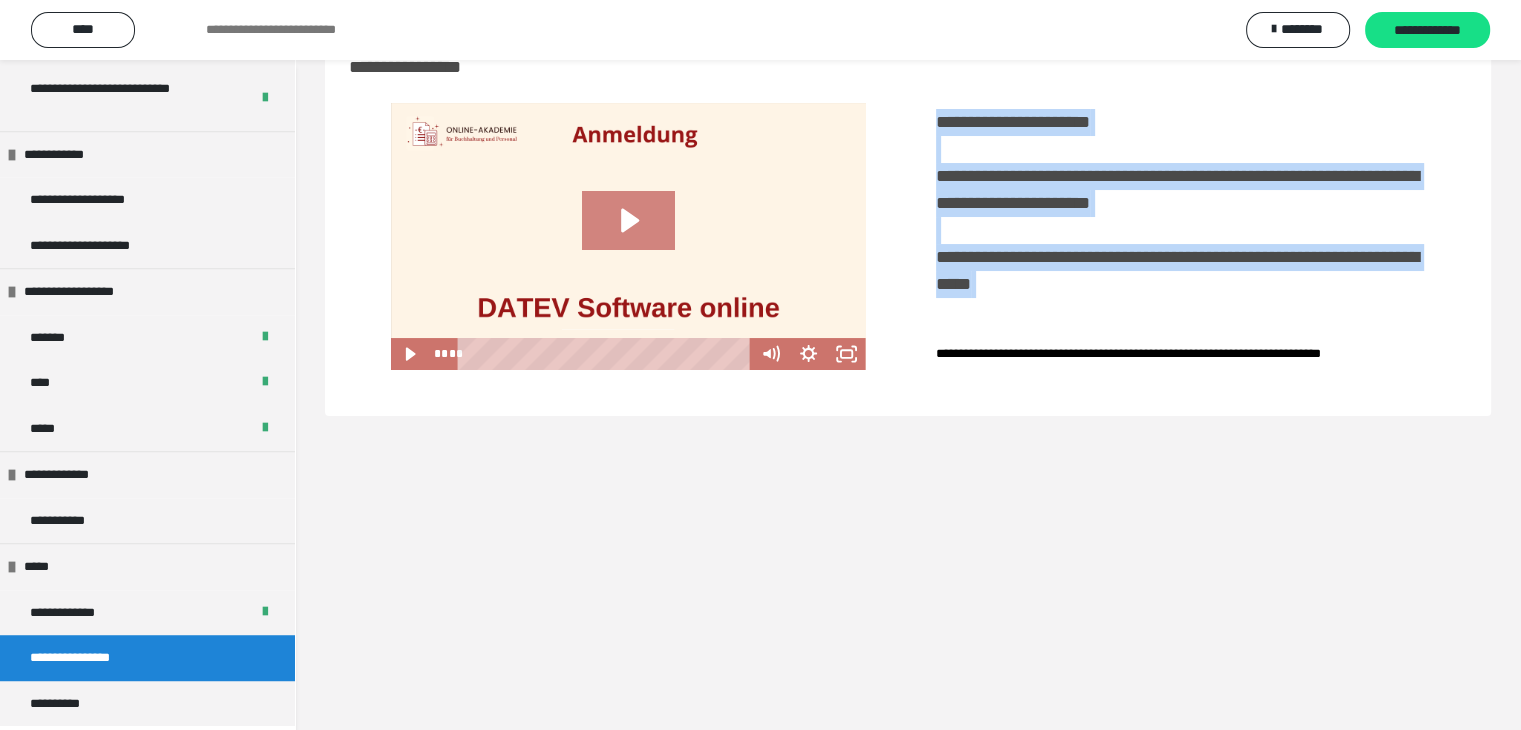 click 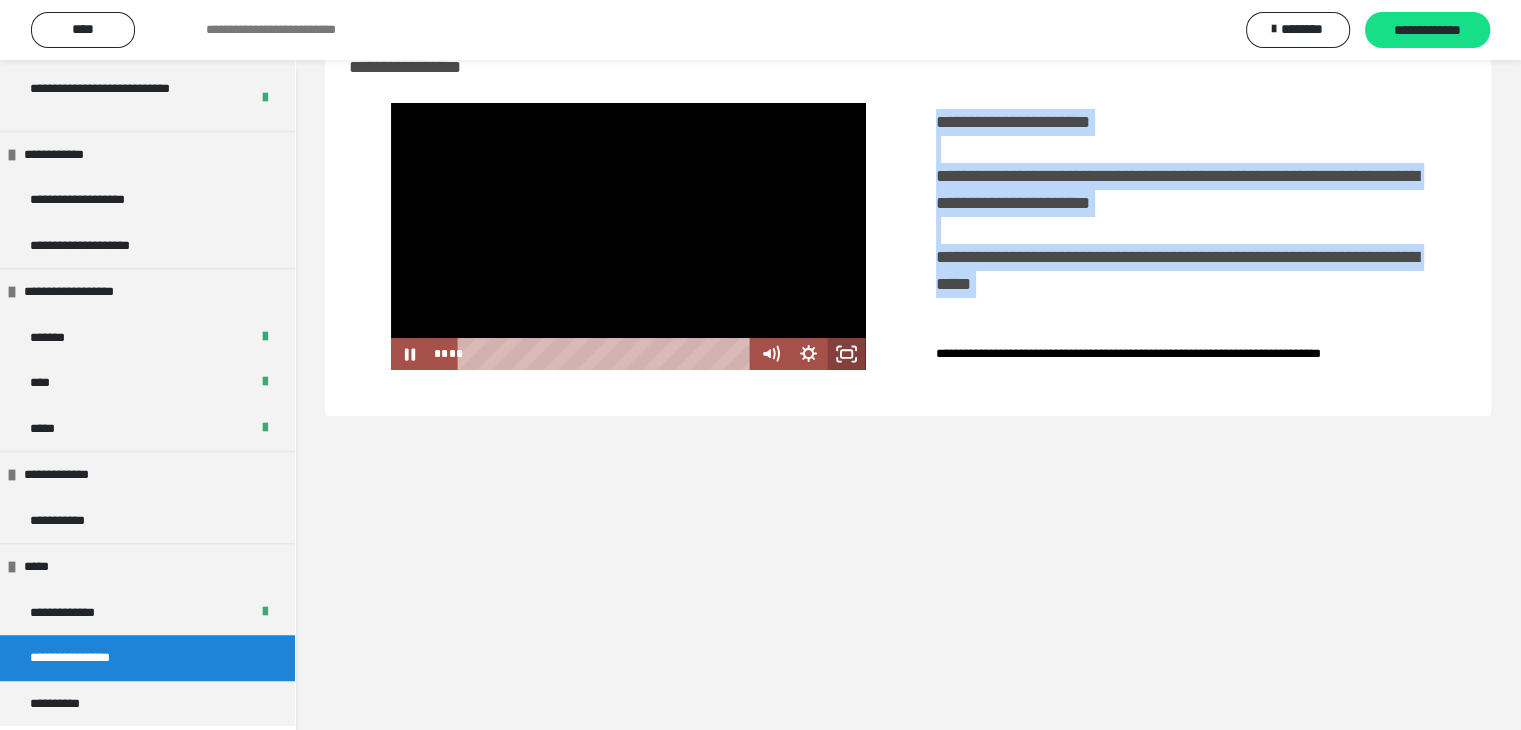 click 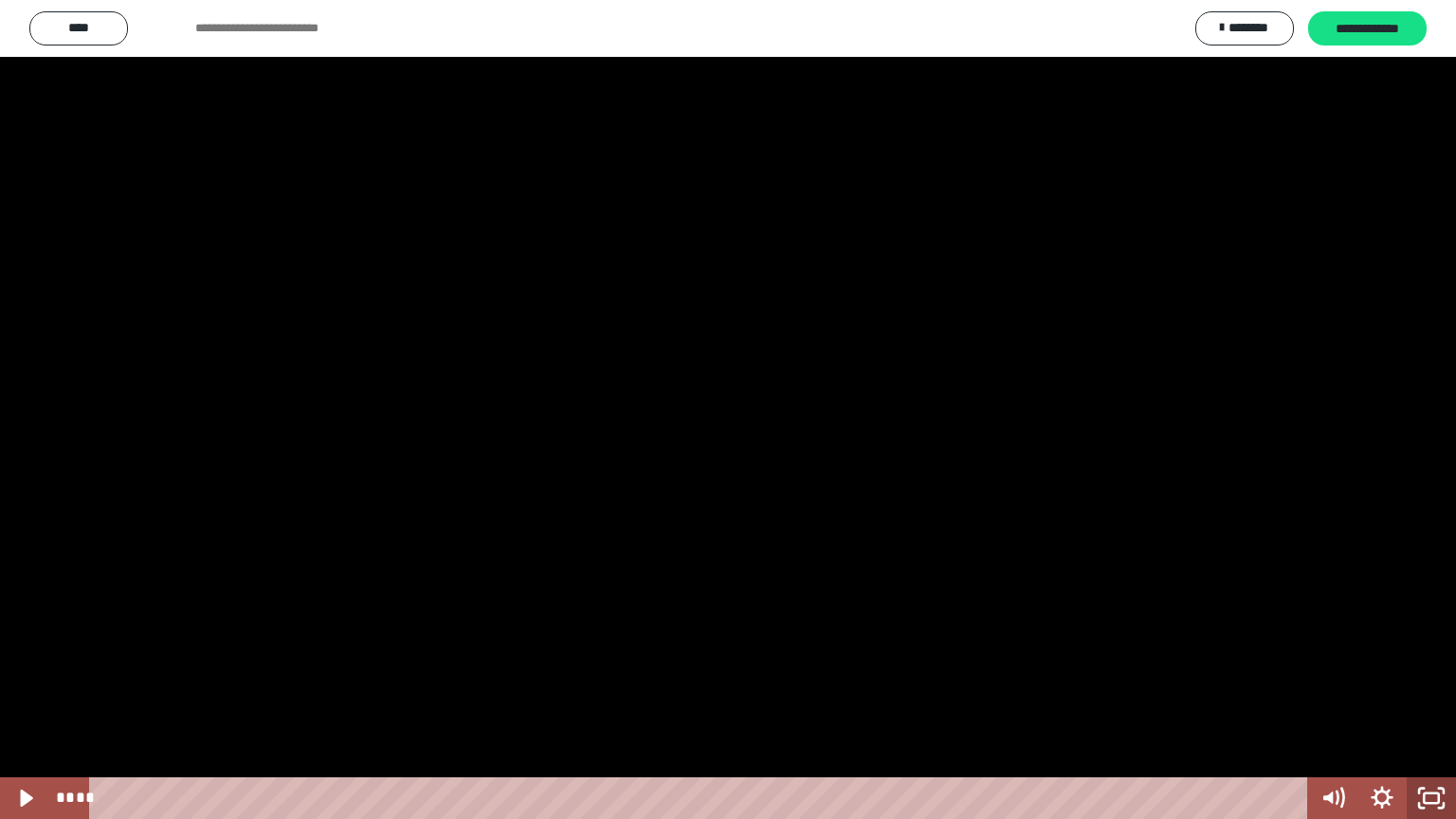 click 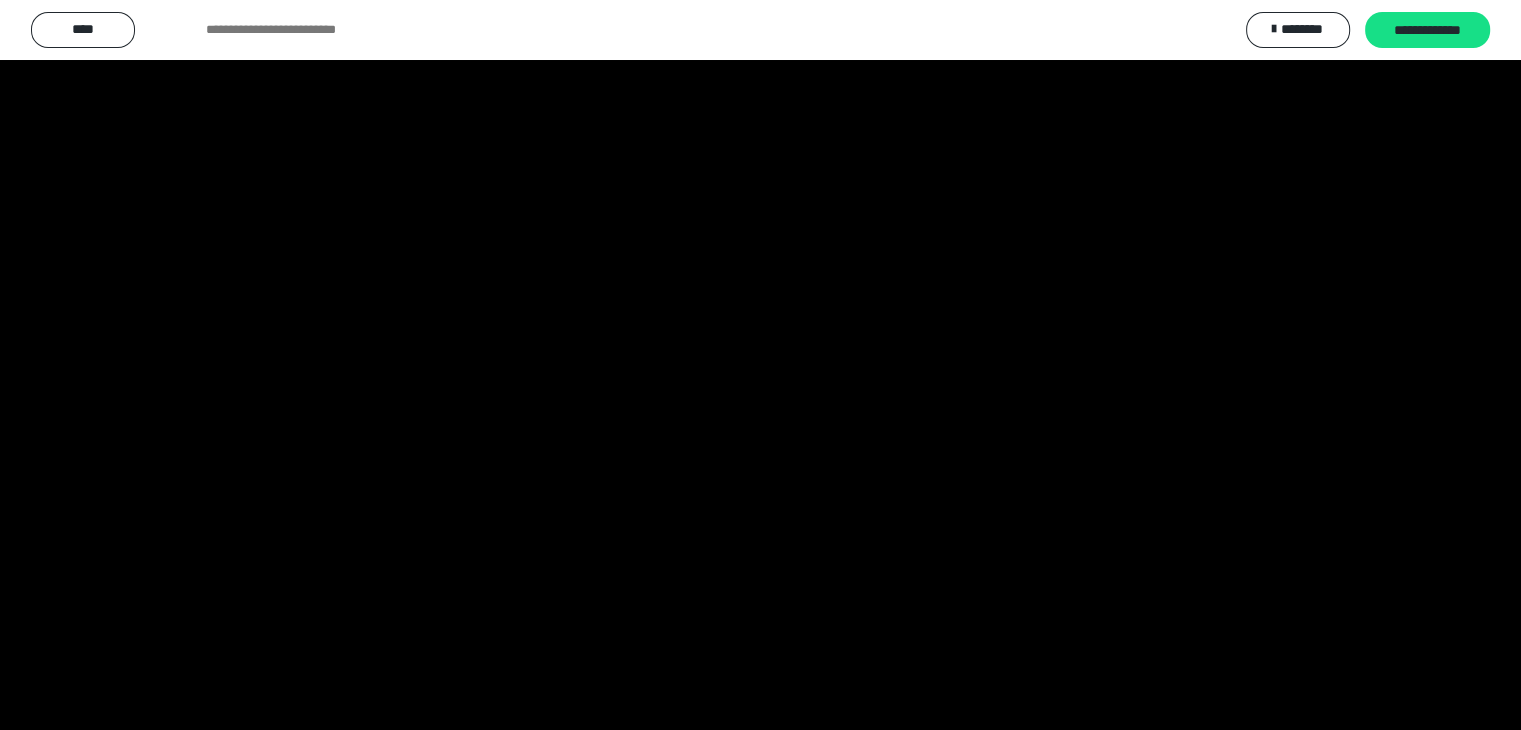 scroll, scrollTop: 1228, scrollLeft: 0, axis: vertical 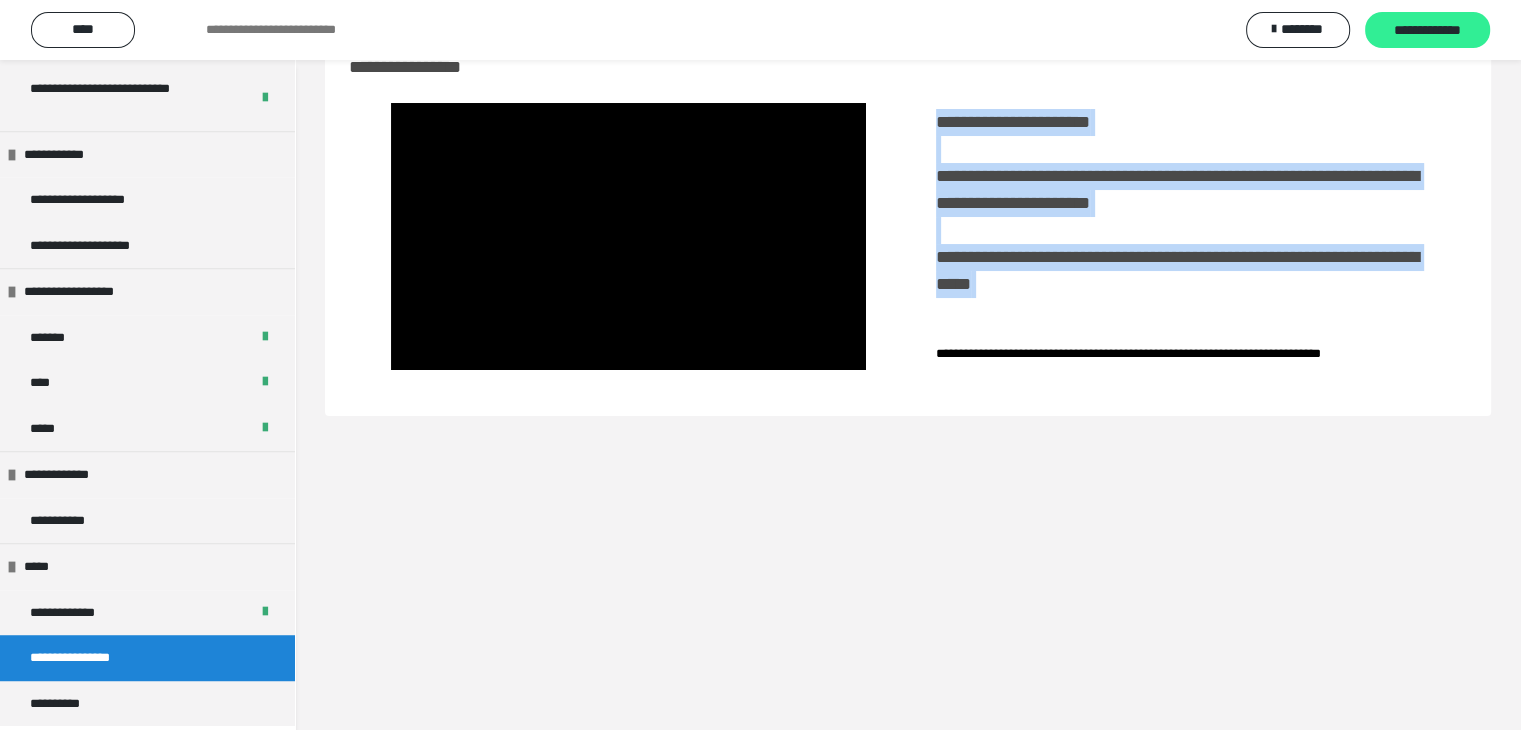 click on "**********" at bounding box center [1427, 31] 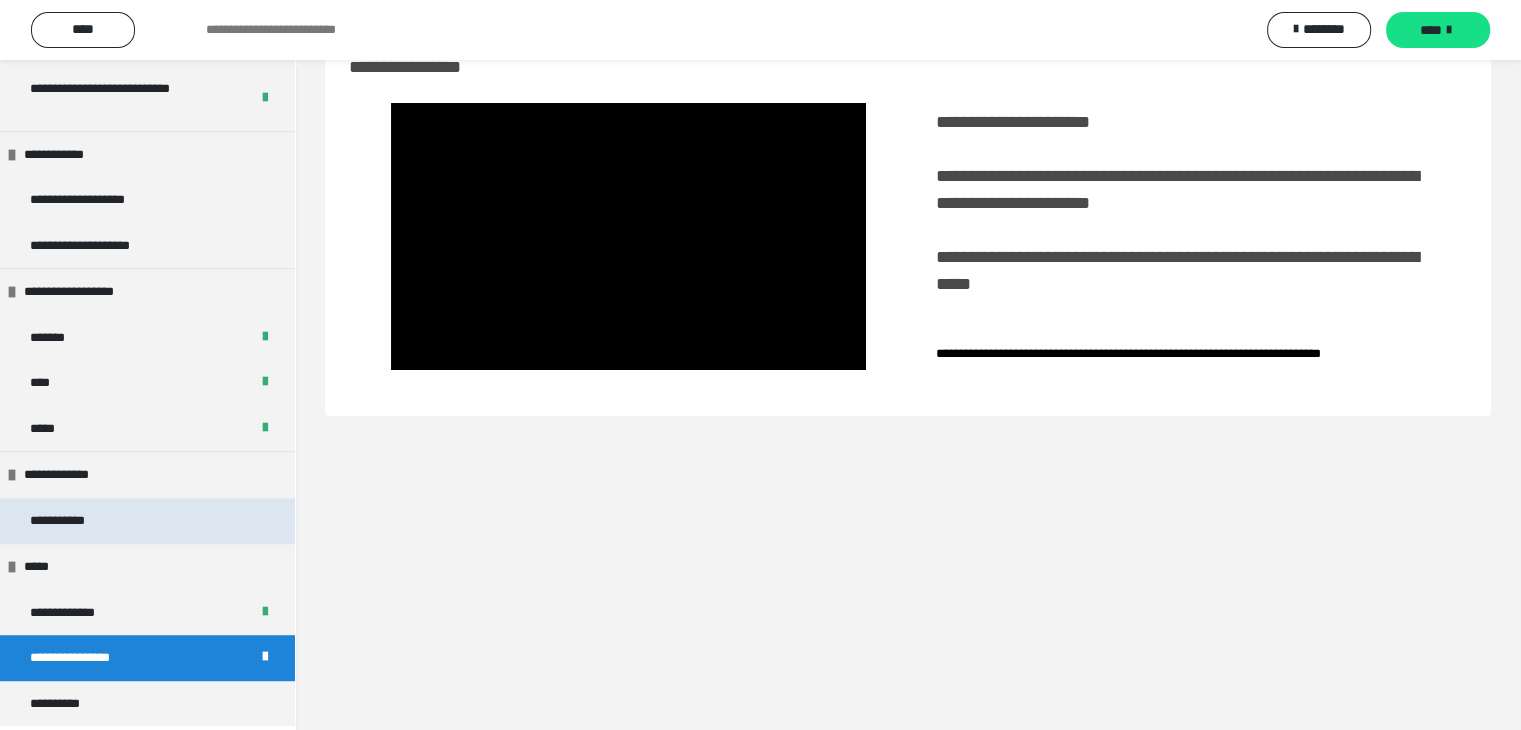 click on "**********" at bounding box center (147, 521) 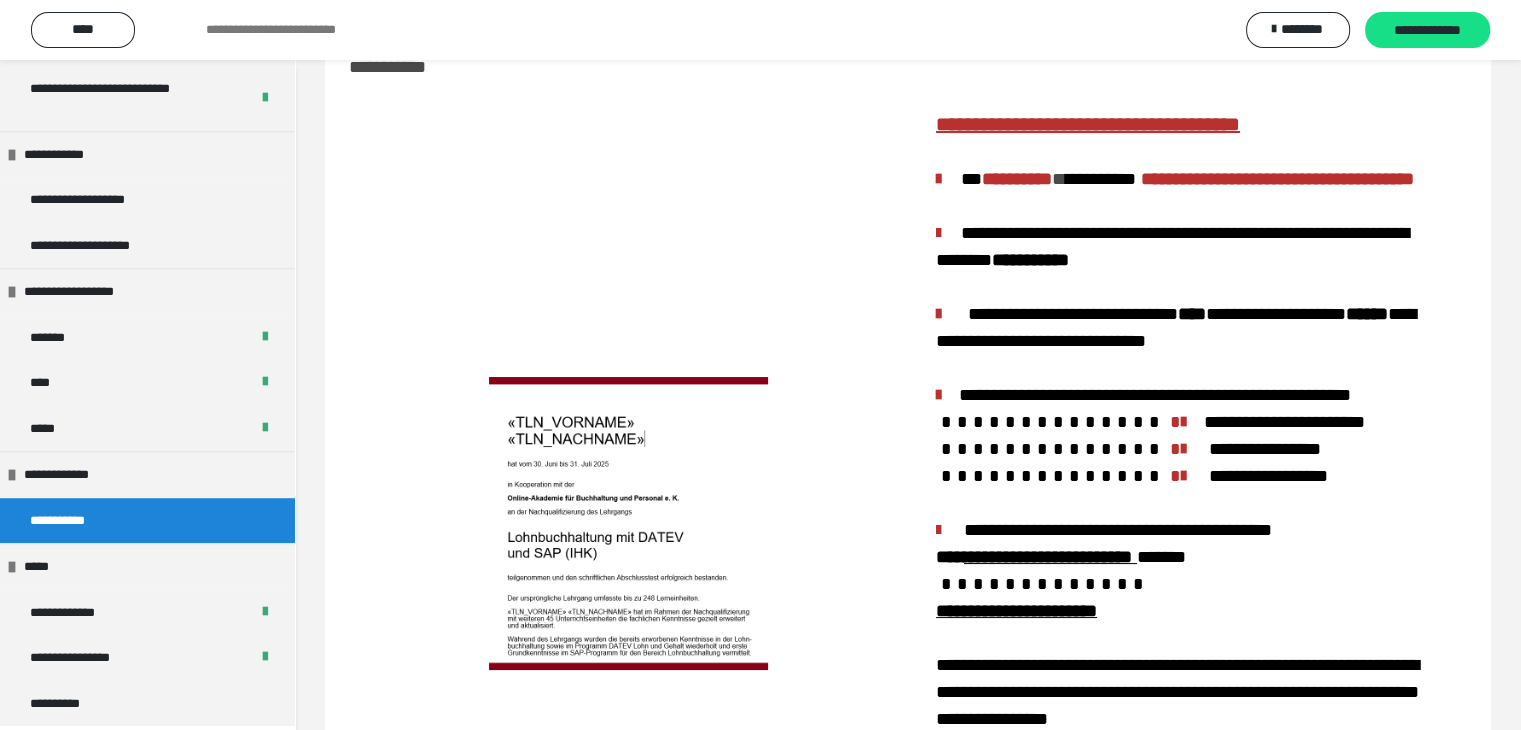 click on "**********" at bounding box center [1187, 523] 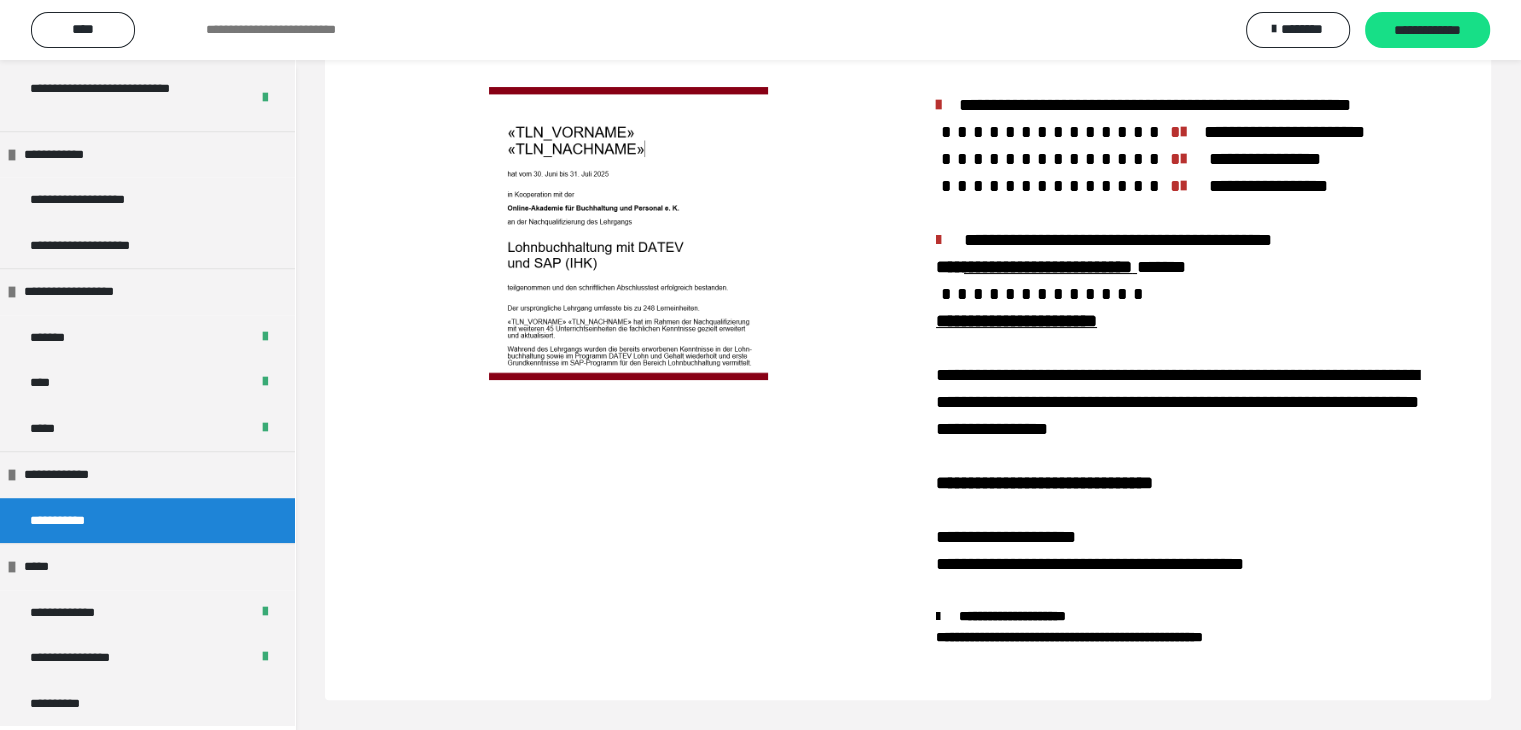 scroll, scrollTop: 377, scrollLeft: 0, axis: vertical 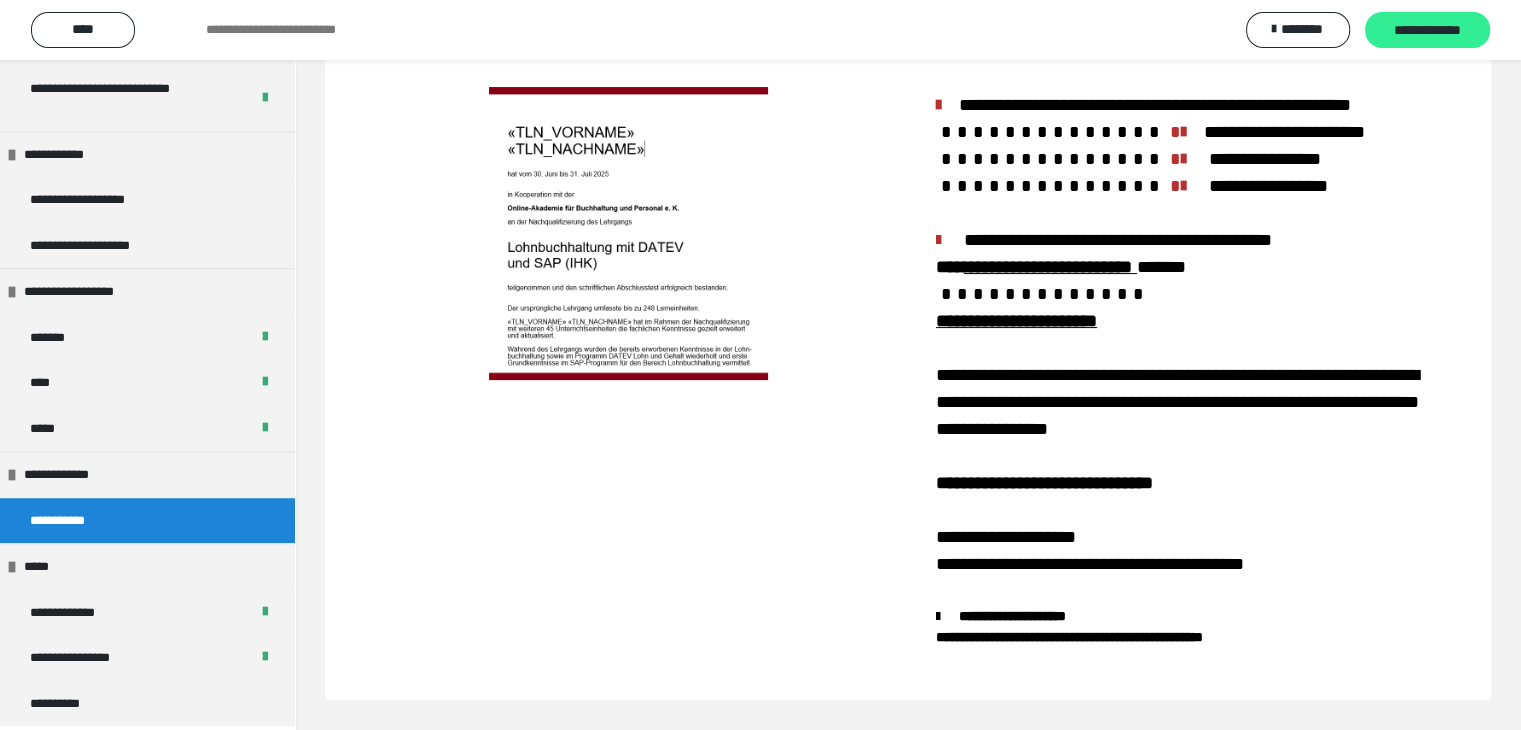 click on "**********" at bounding box center (1427, 31) 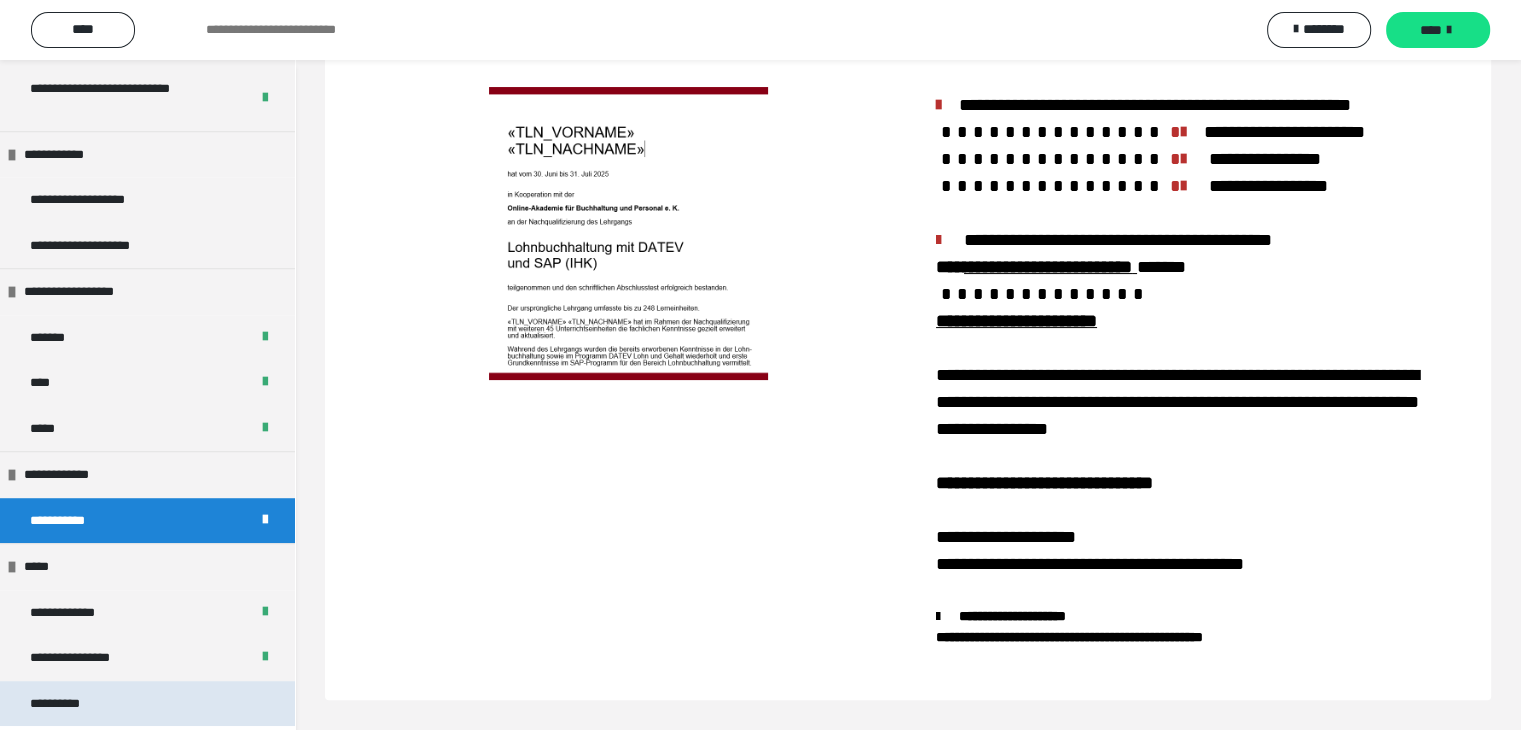 click on "**********" at bounding box center (147, 704) 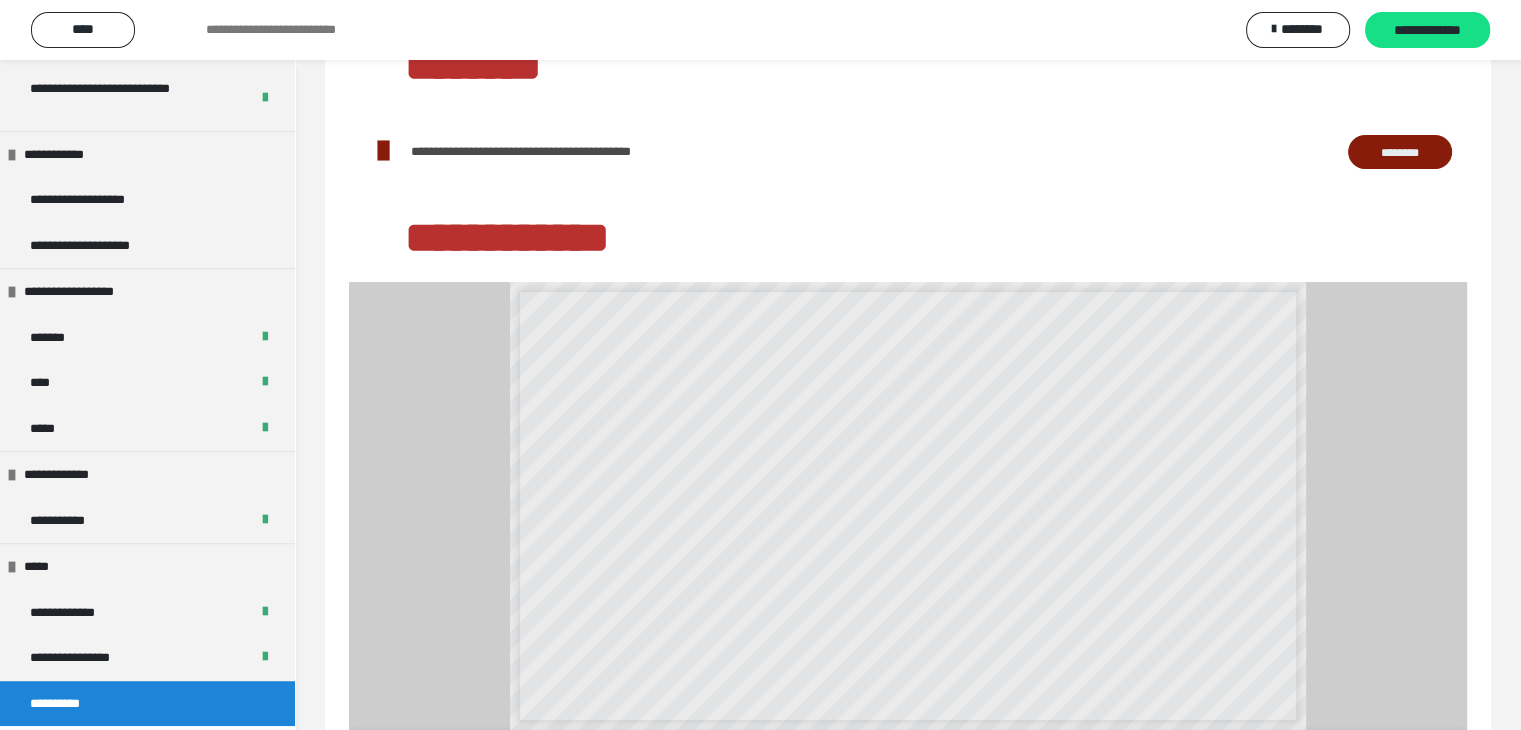 scroll, scrollTop: 0, scrollLeft: 0, axis: both 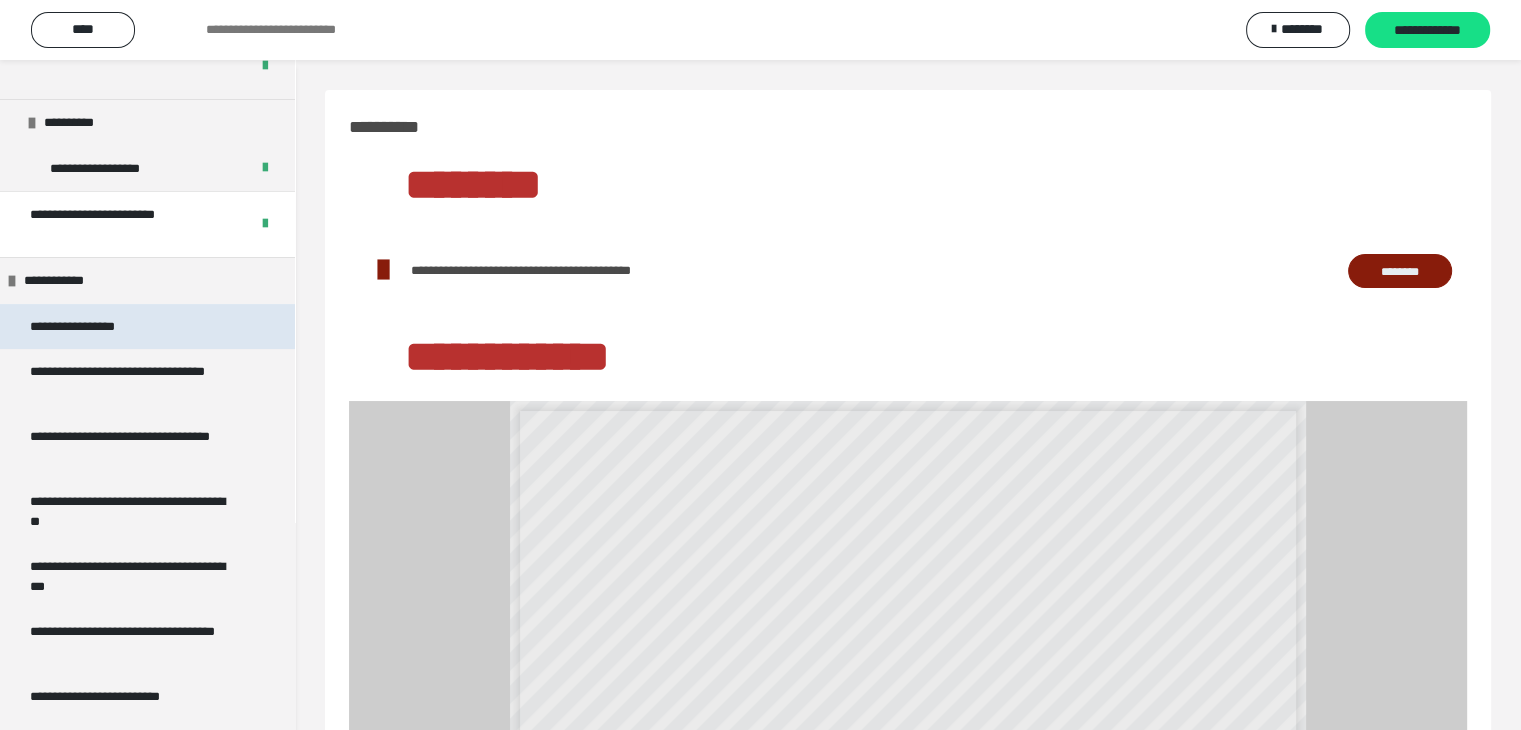 click on "**********" at bounding box center [93, 327] 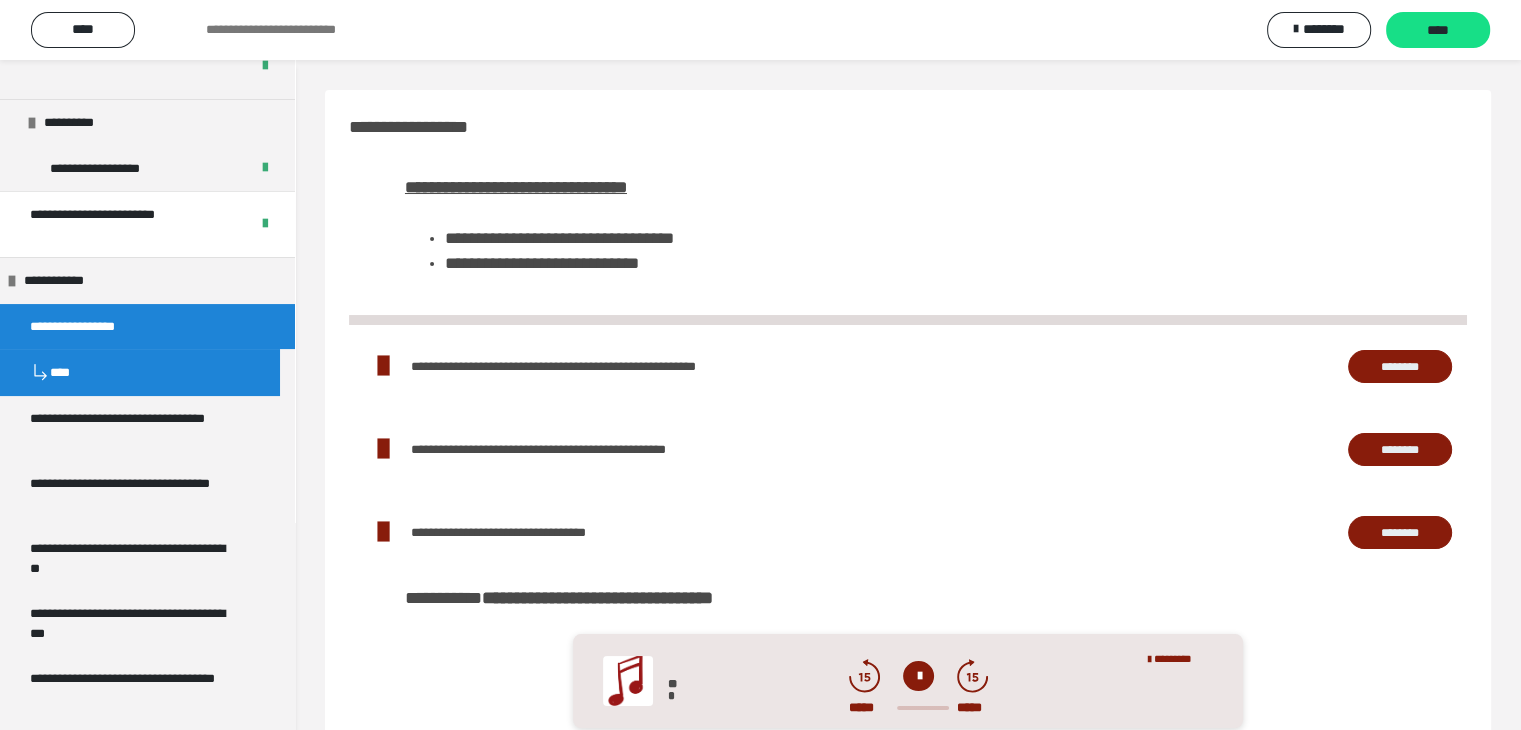 scroll, scrollTop: 0, scrollLeft: 0, axis: both 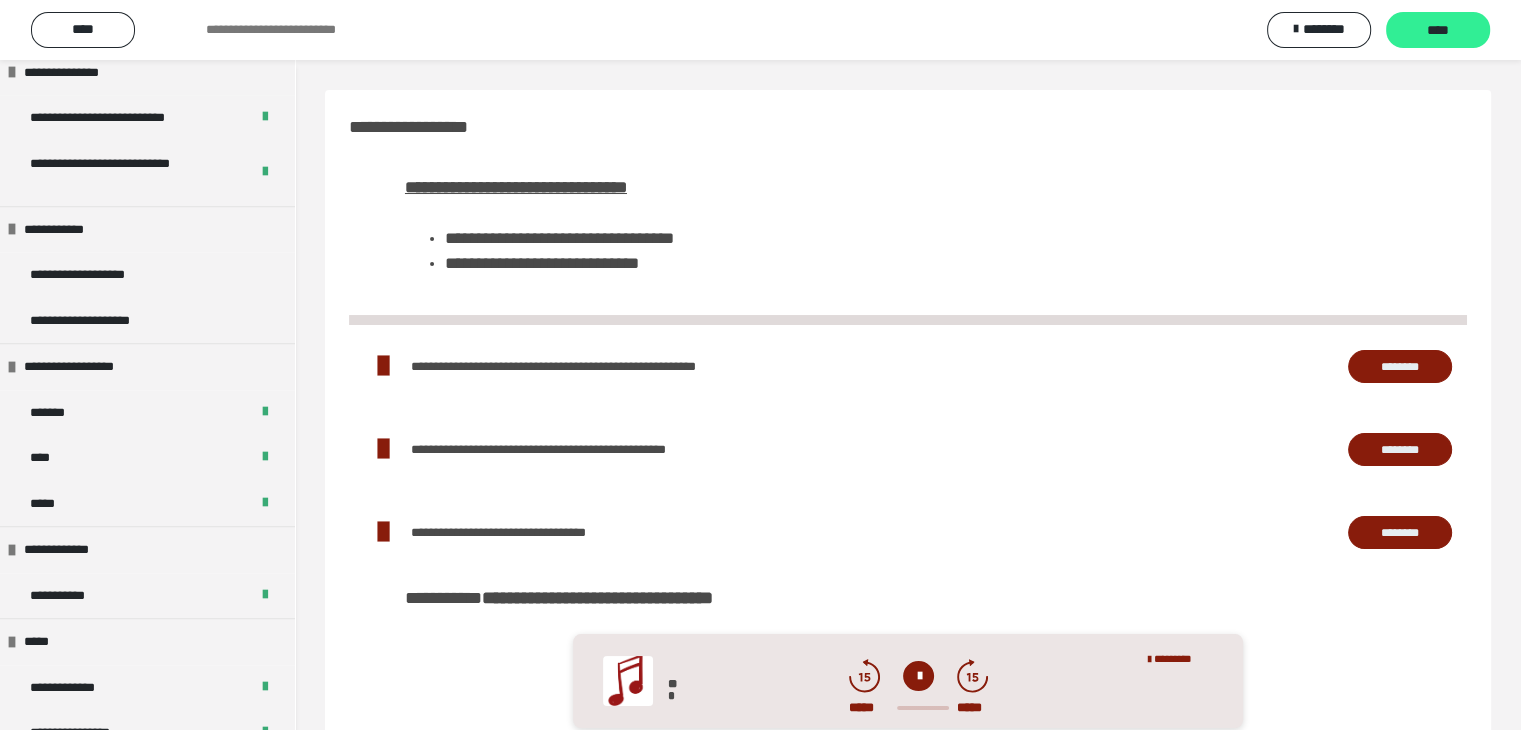 click on "****" at bounding box center (1438, 31) 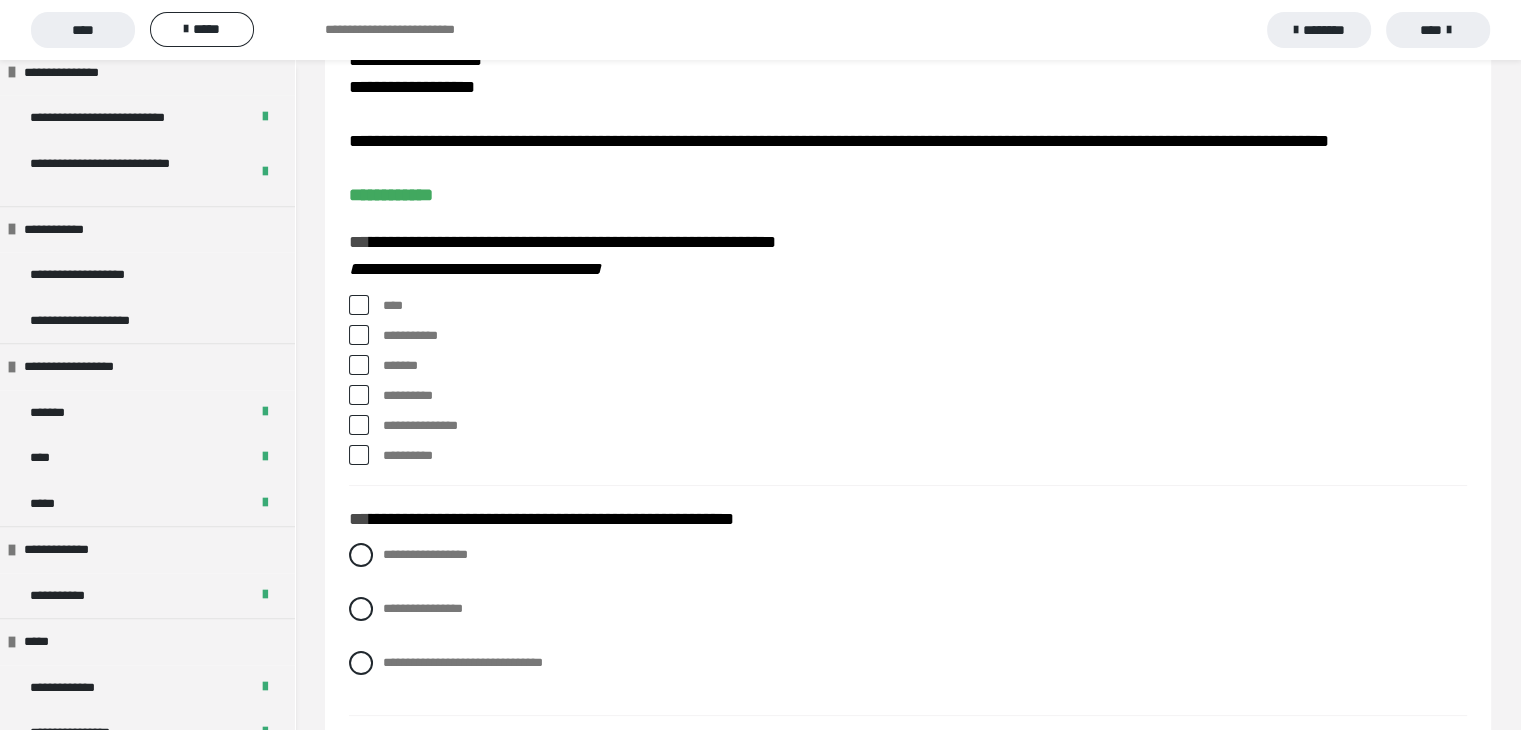 scroll, scrollTop: 0, scrollLeft: 0, axis: both 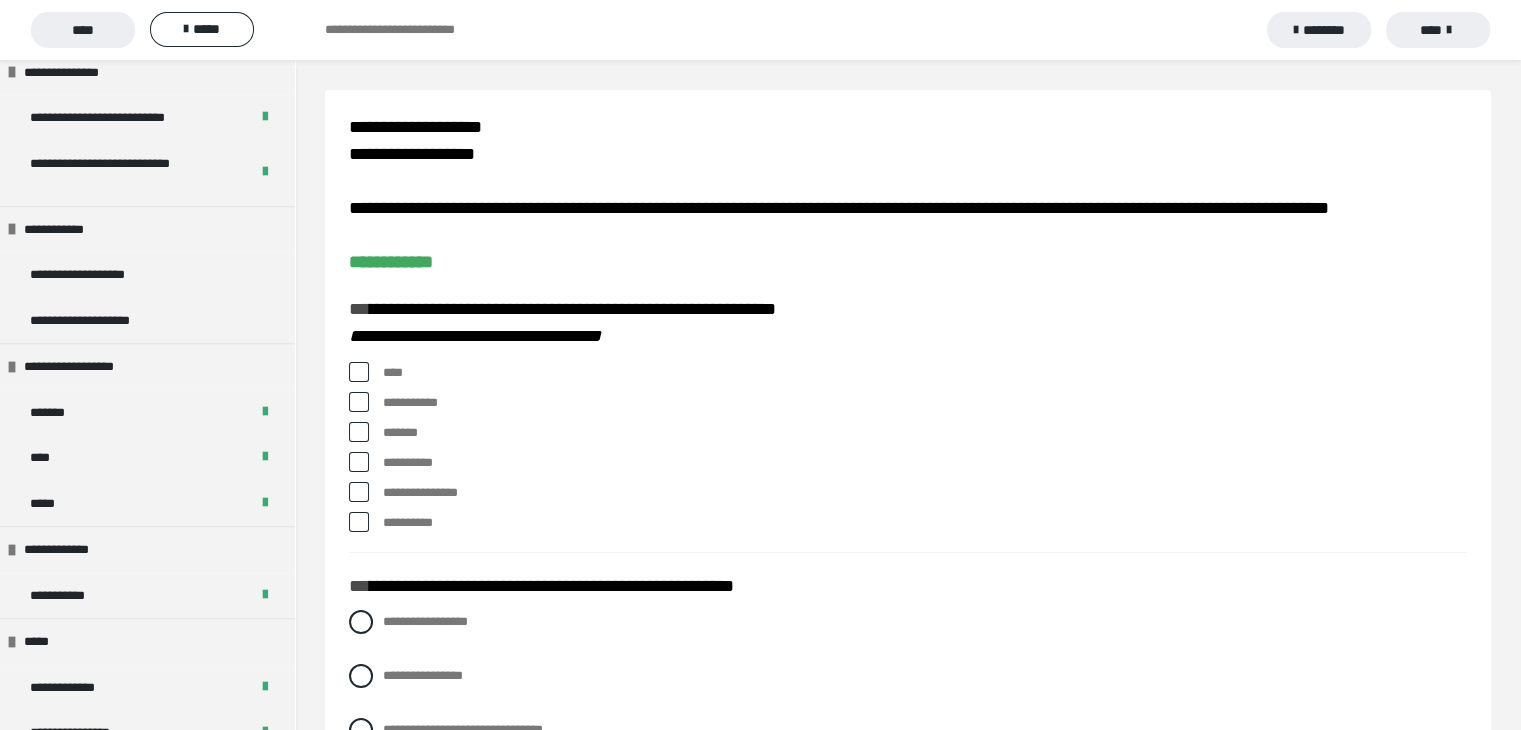 click at bounding box center [359, 372] 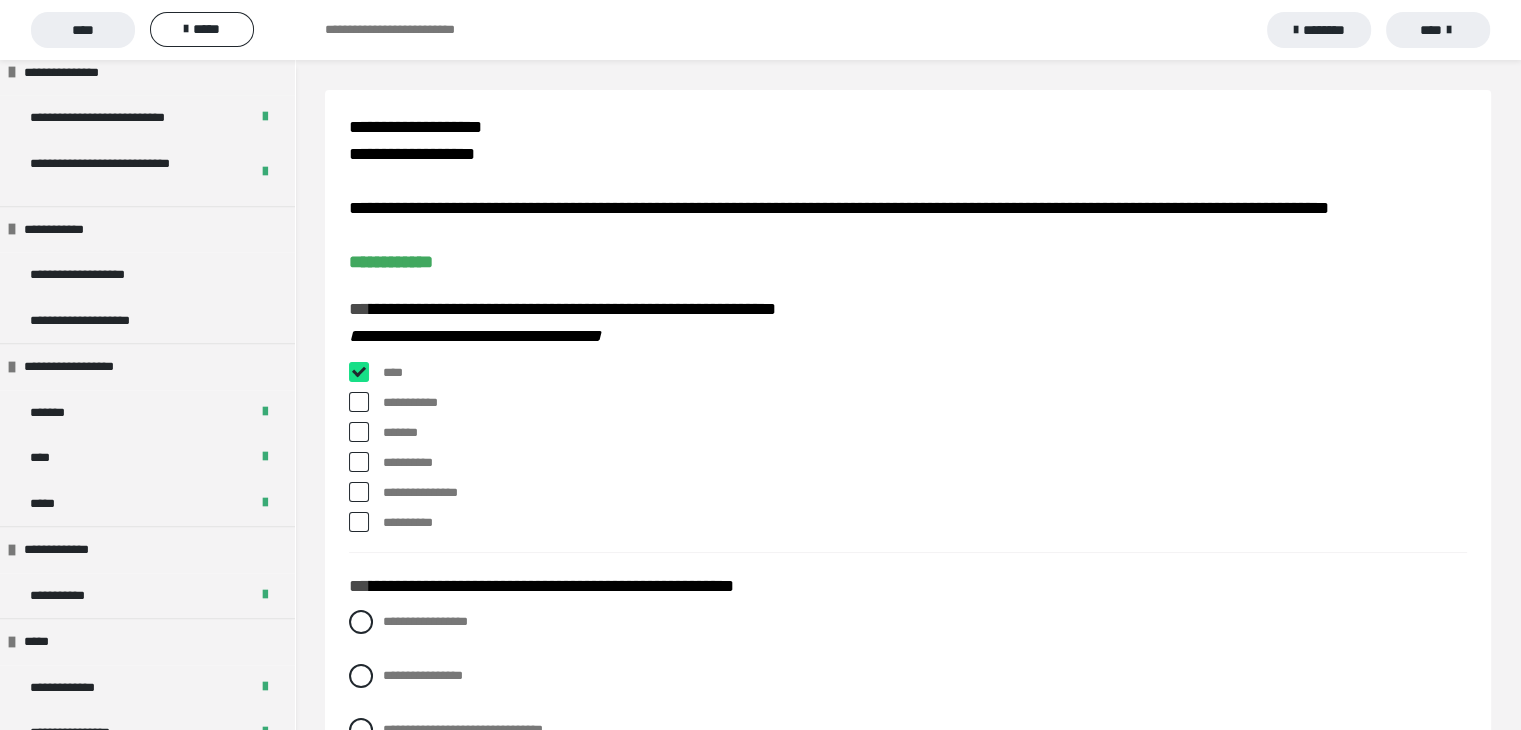 checkbox on "****" 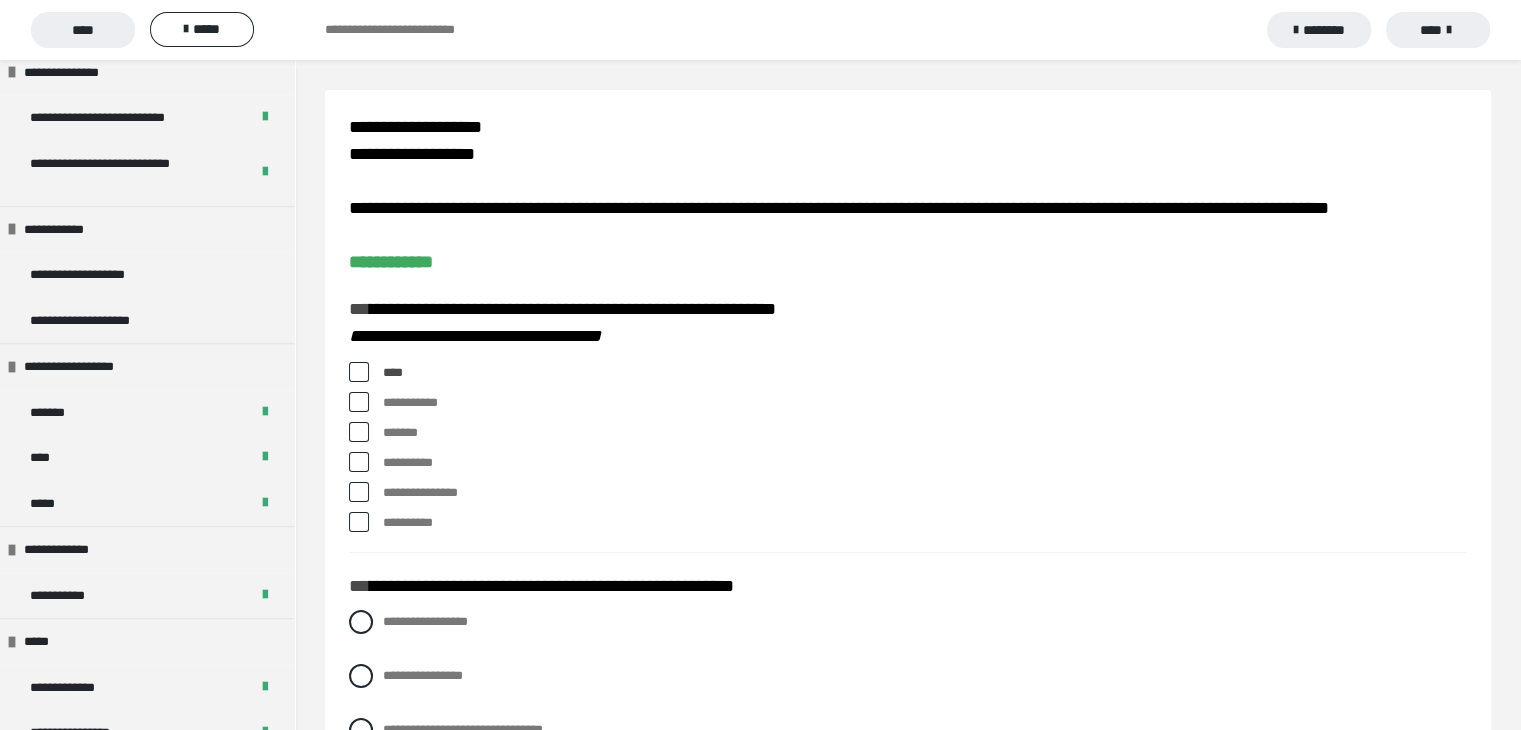 click at bounding box center (359, 402) 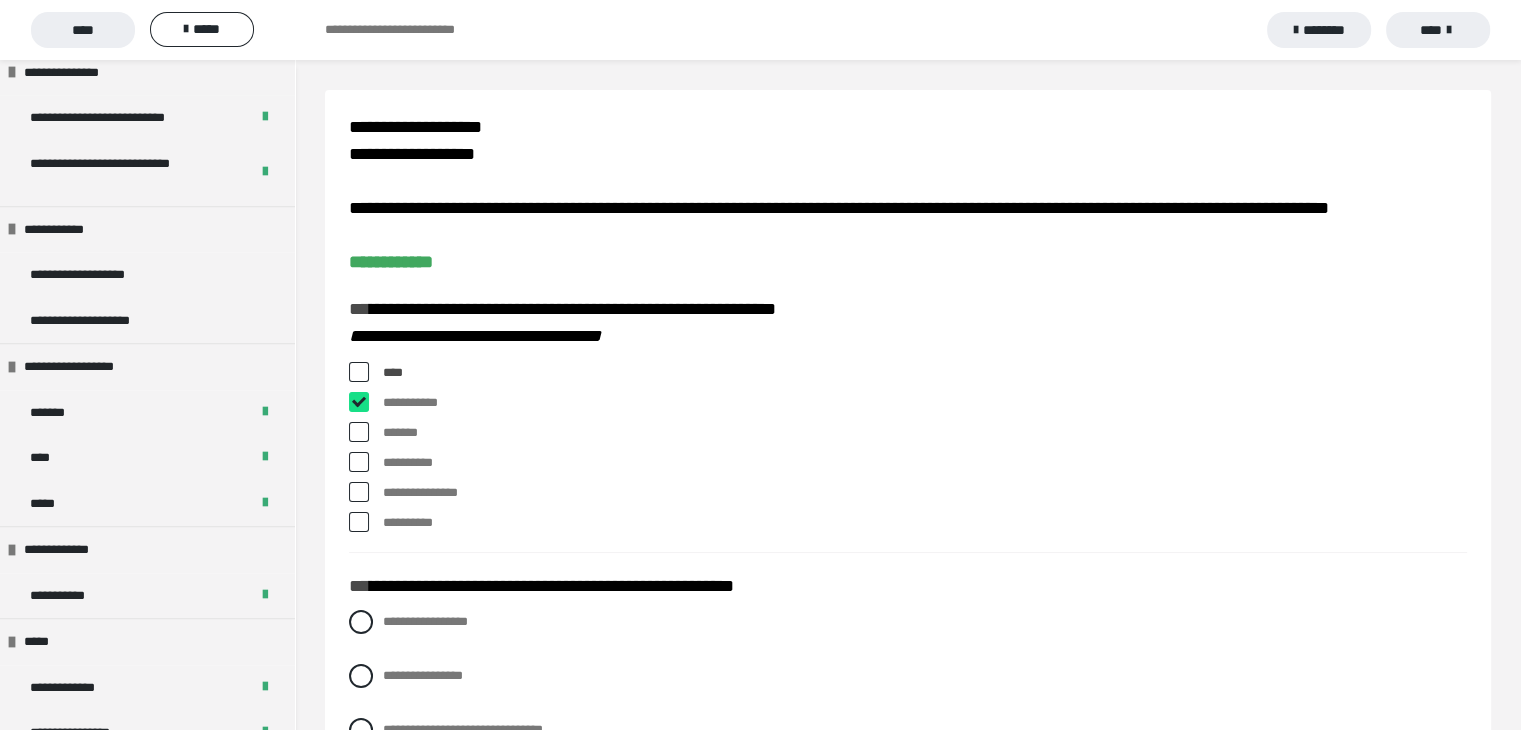 checkbox on "****" 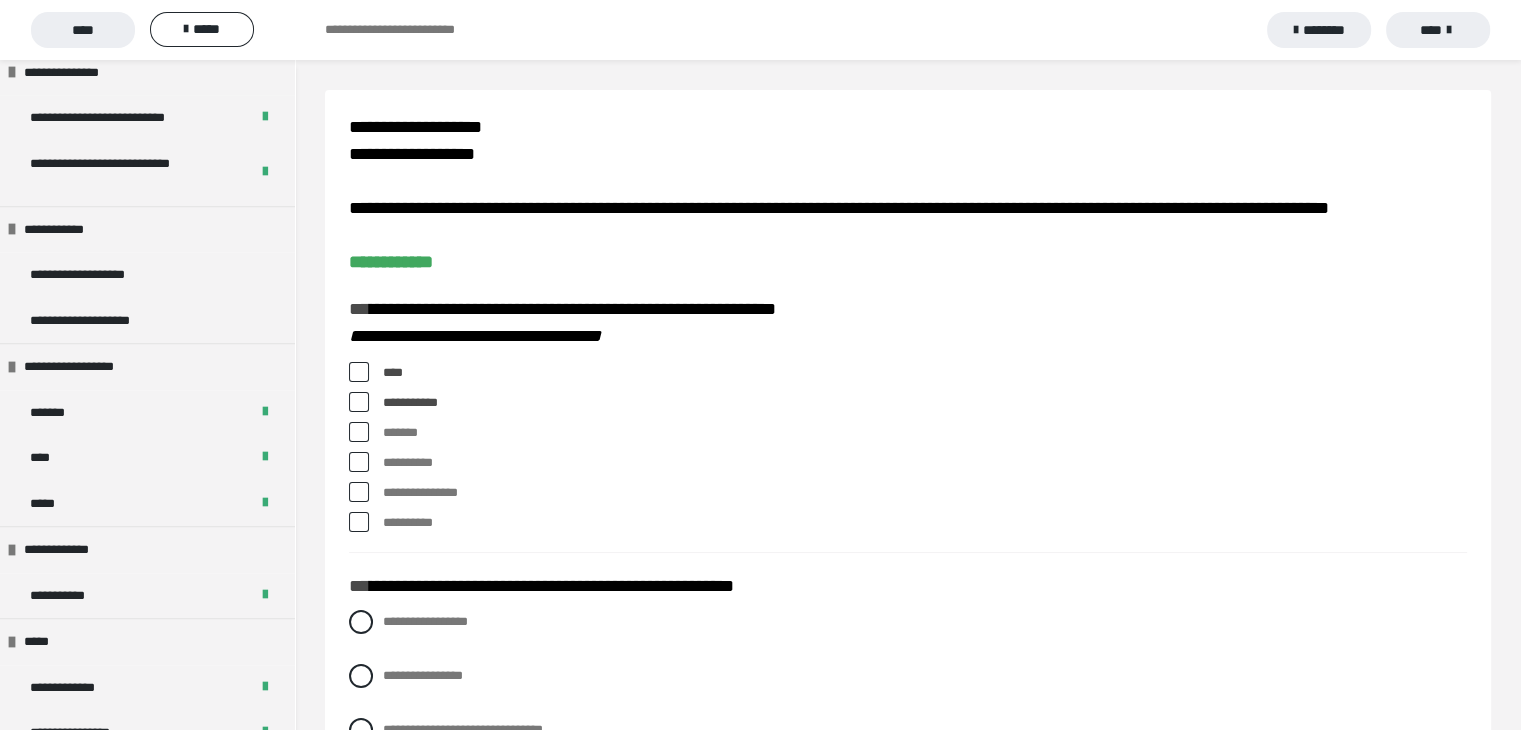 click at bounding box center [359, 492] 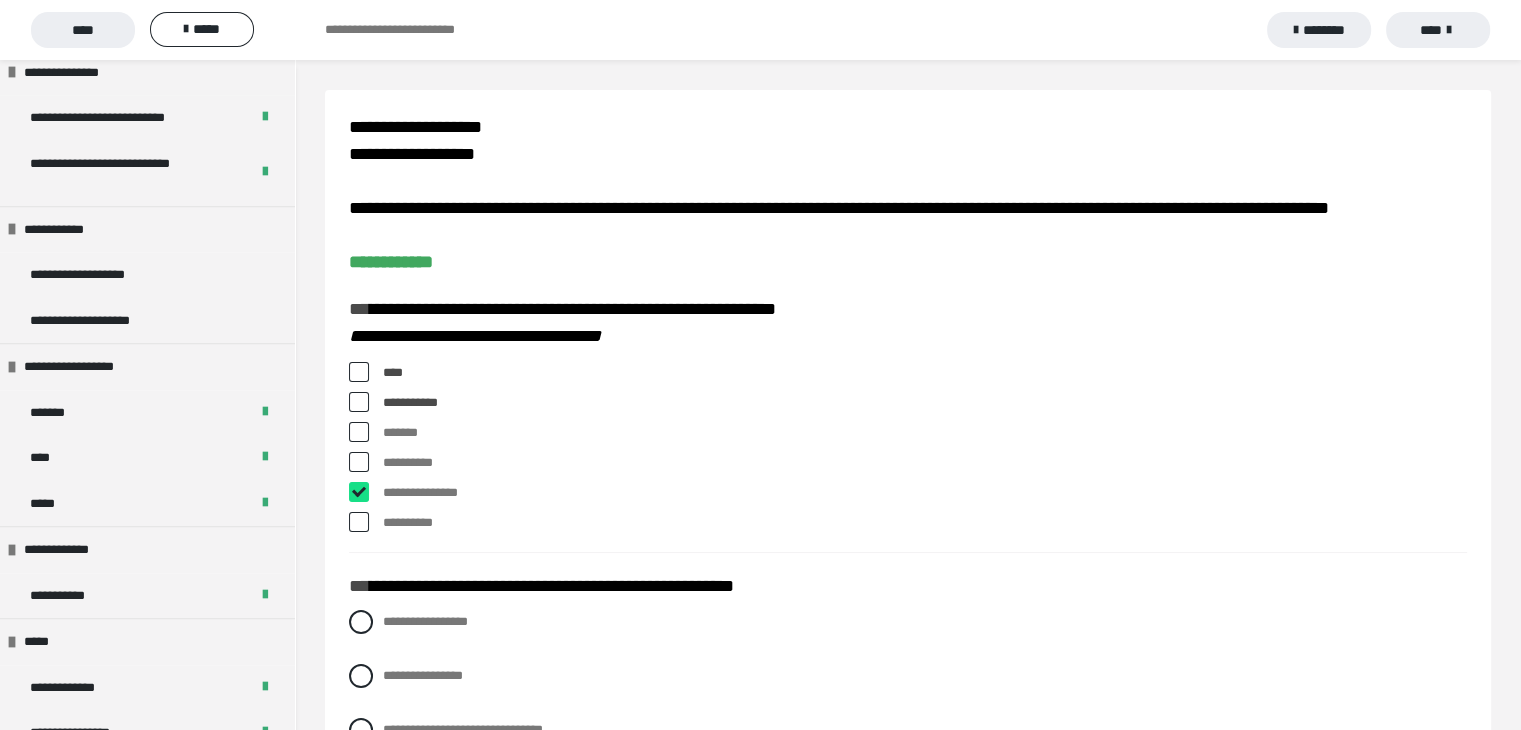 checkbox on "****" 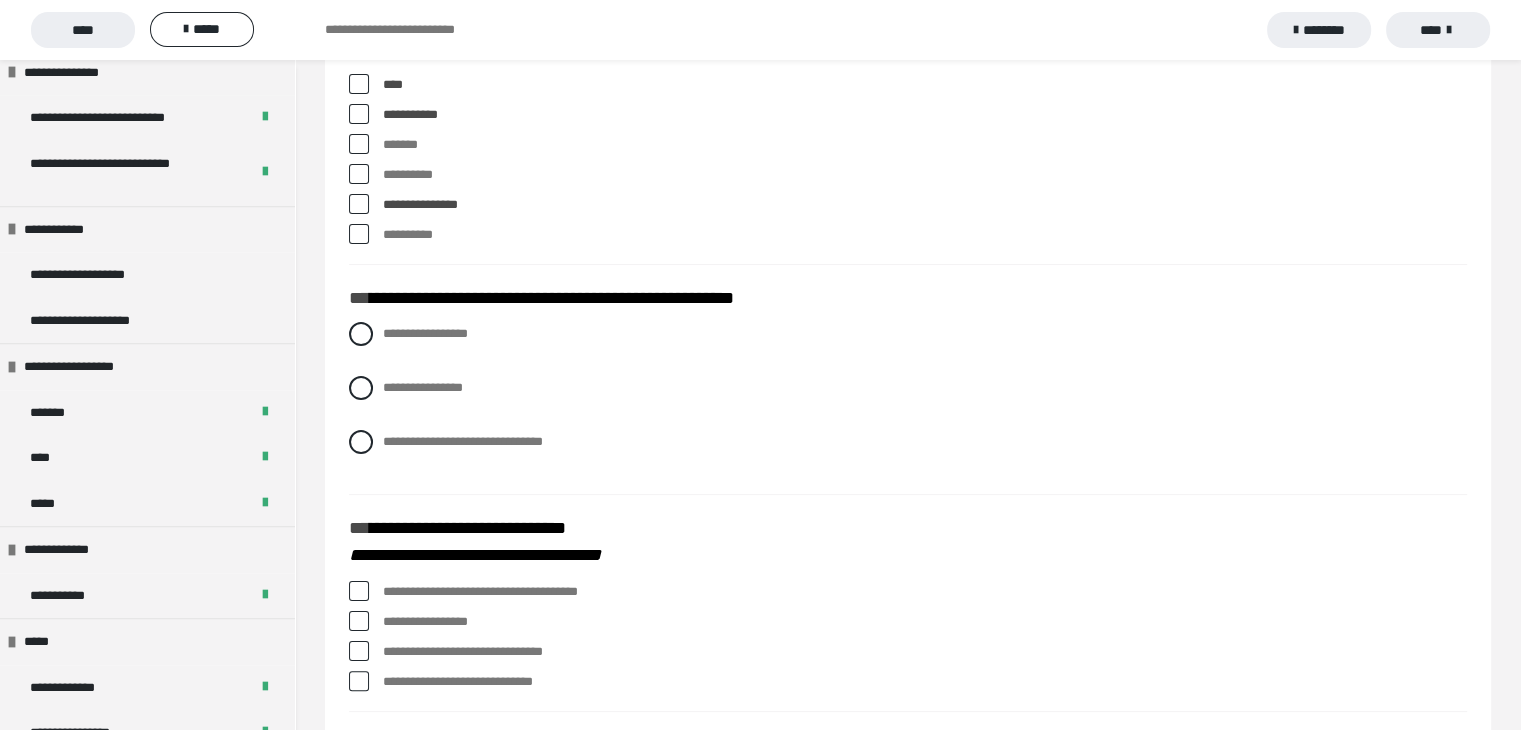 scroll, scrollTop: 300, scrollLeft: 0, axis: vertical 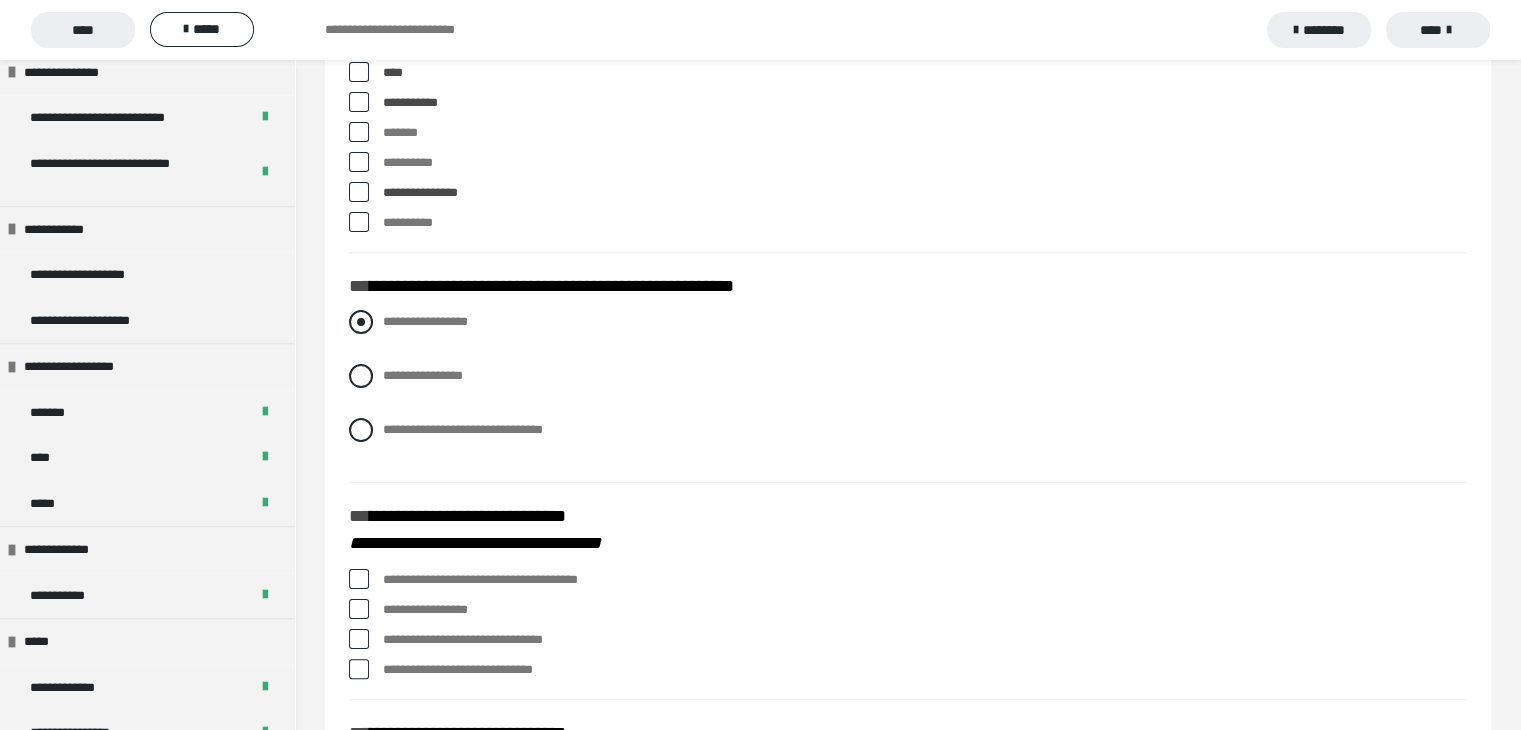 click at bounding box center (361, 322) 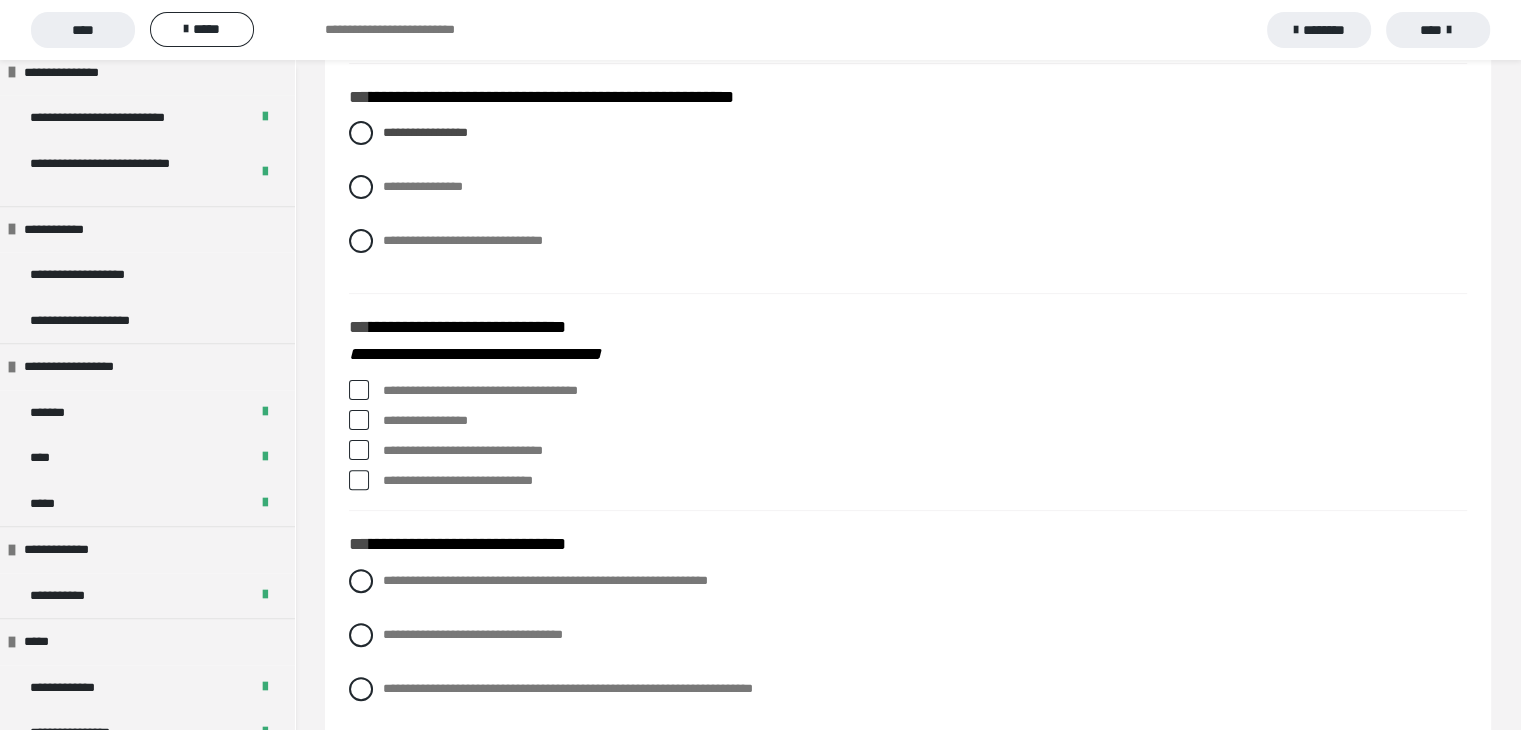 scroll, scrollTop: 600, scrollLeft: 0, axis: vertical 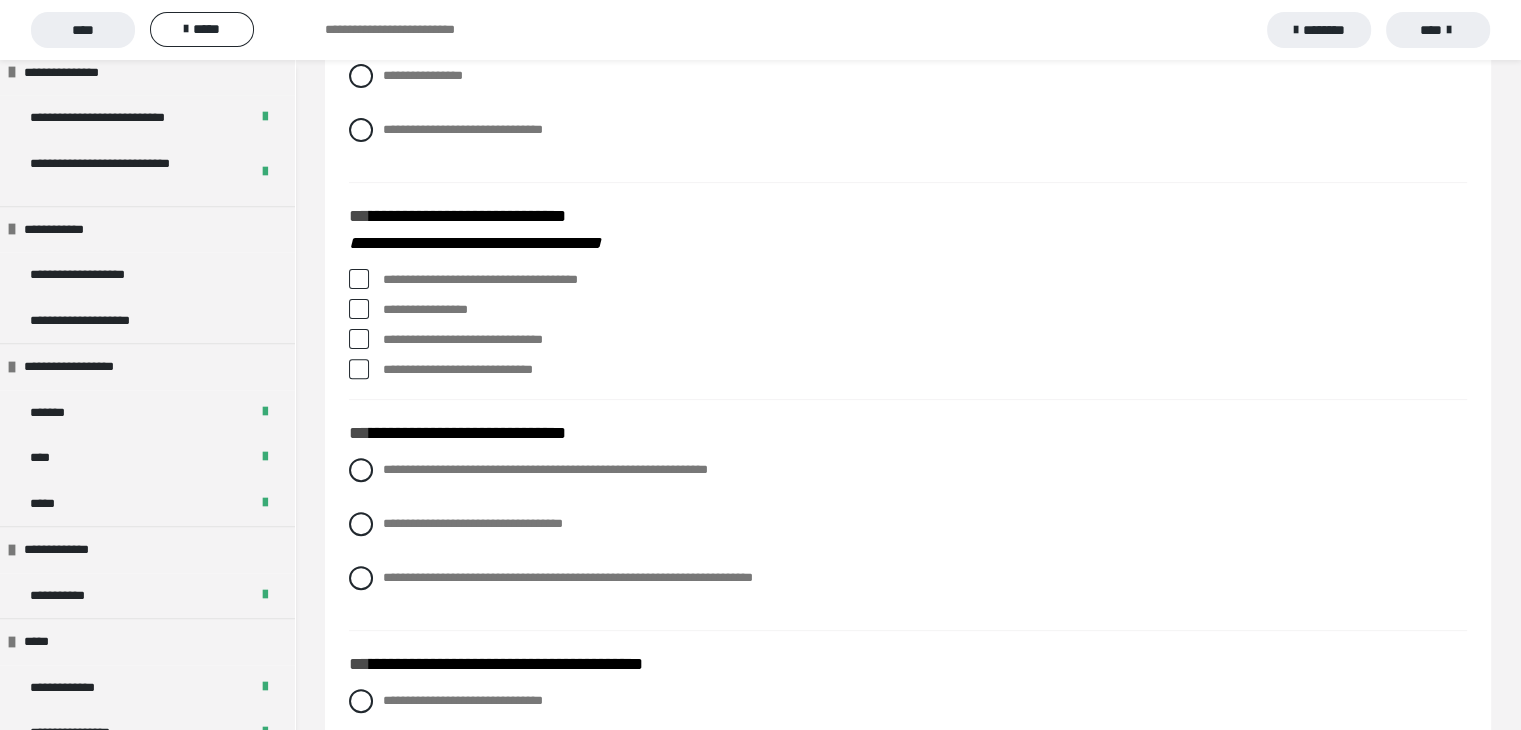 click at bounding box center (359, 279) 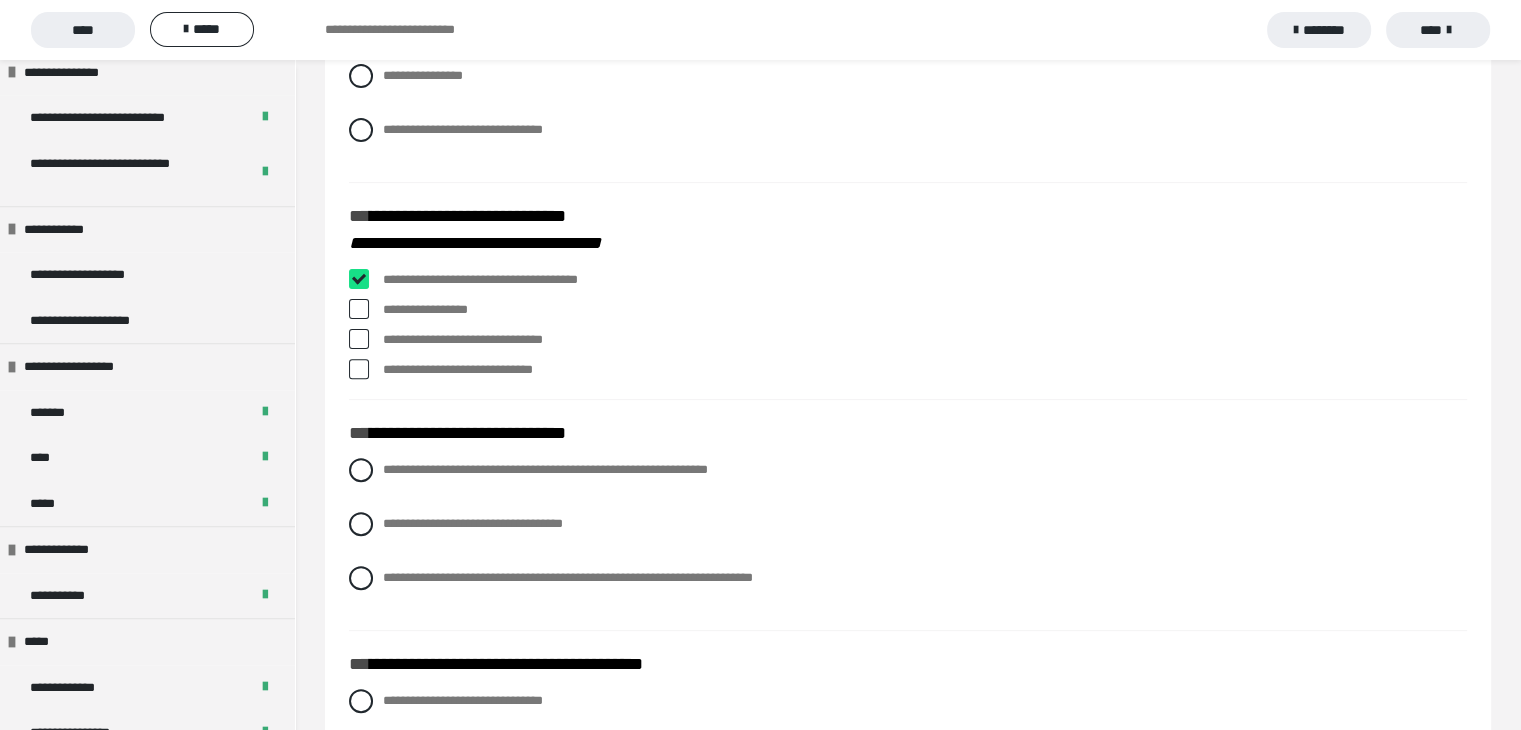 checkbox on "****" 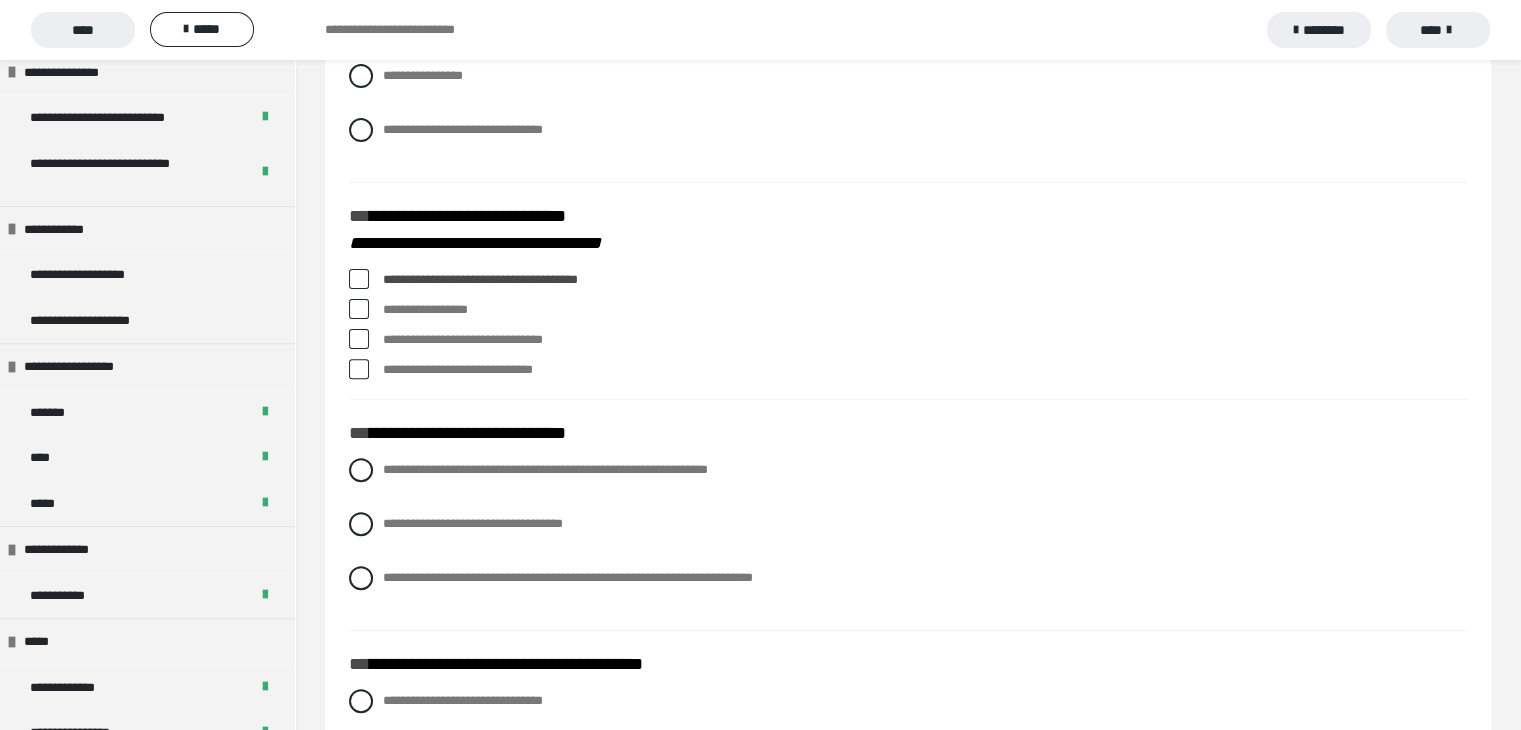 click at bounding box center [359, 369] 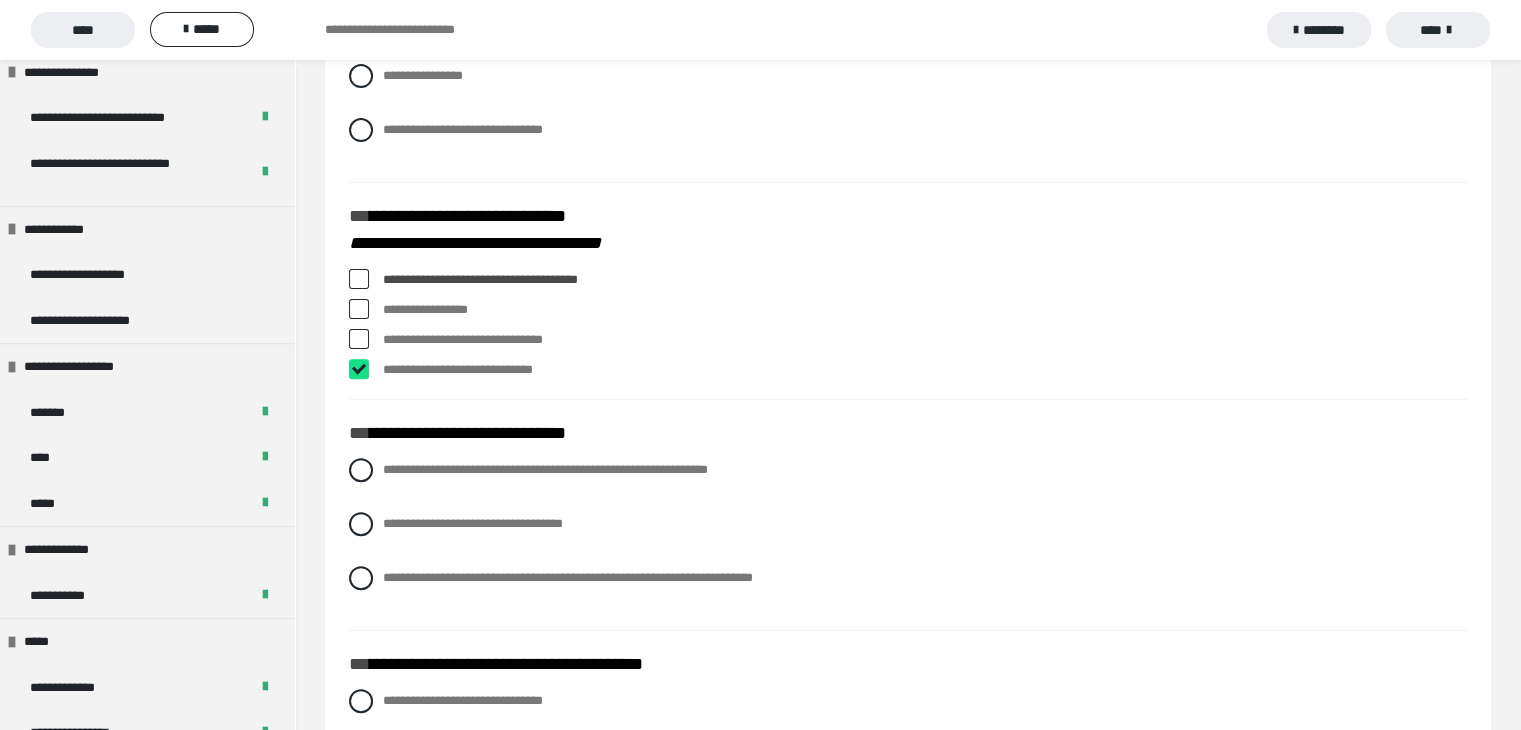 checkbox on "****" 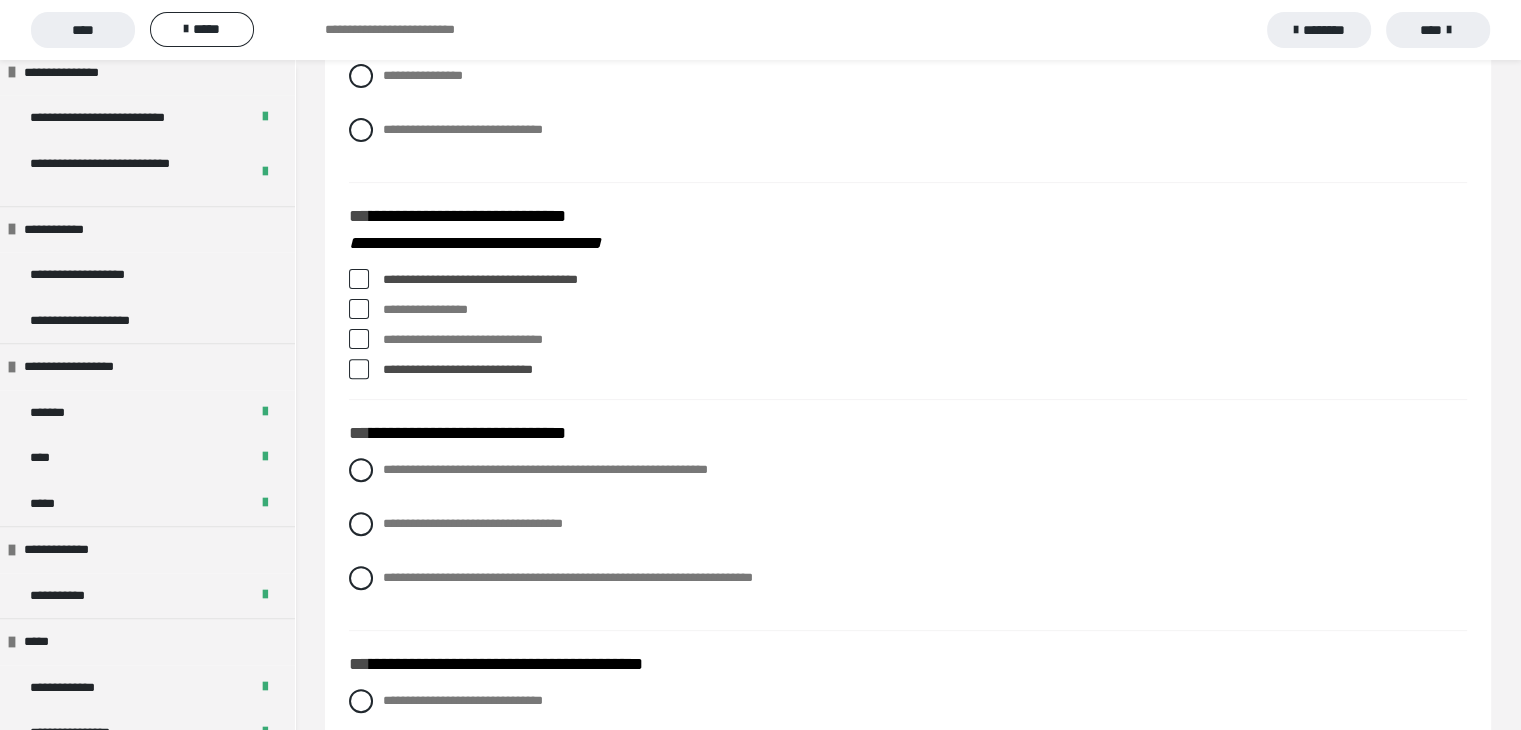 click at bounding box center (359, 309) 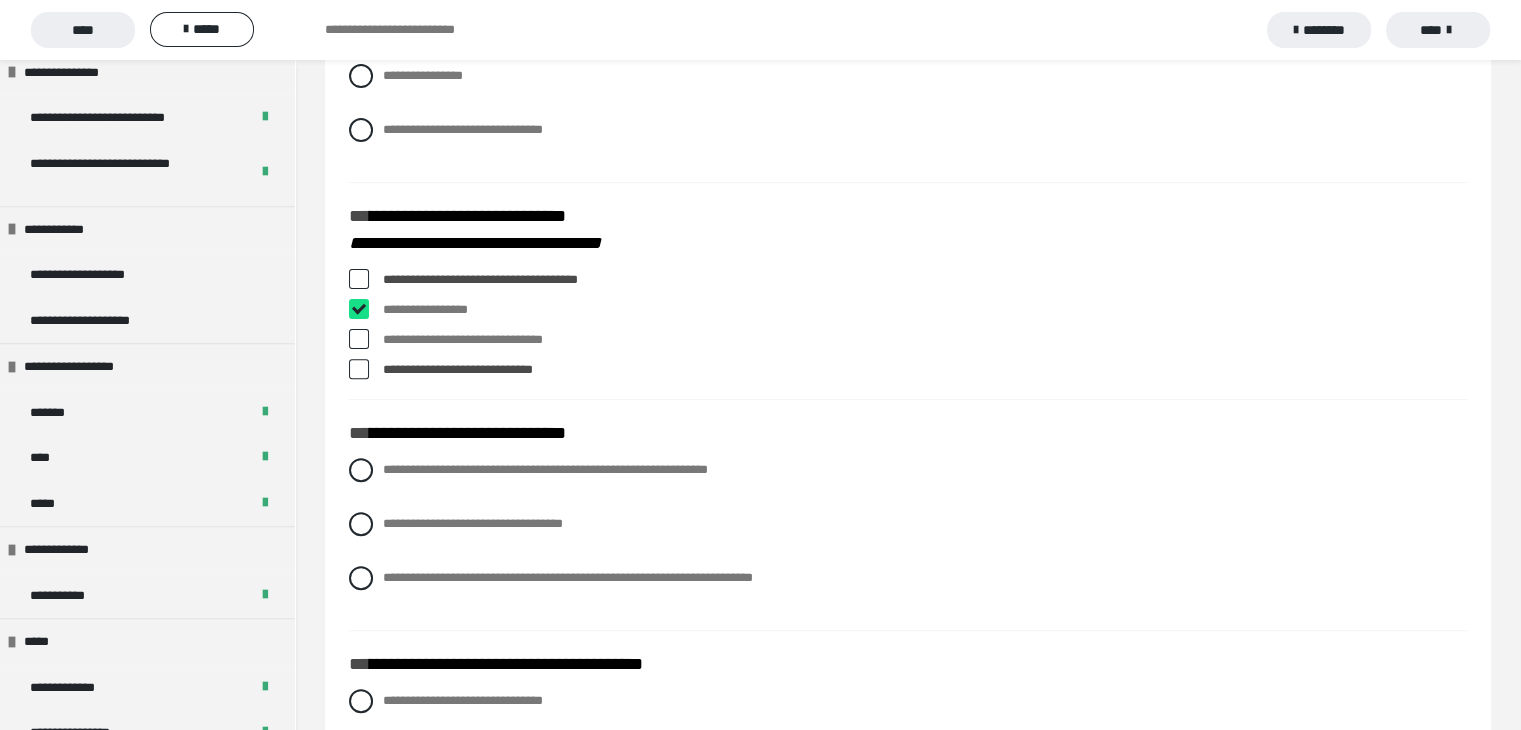 checkbox on "****" 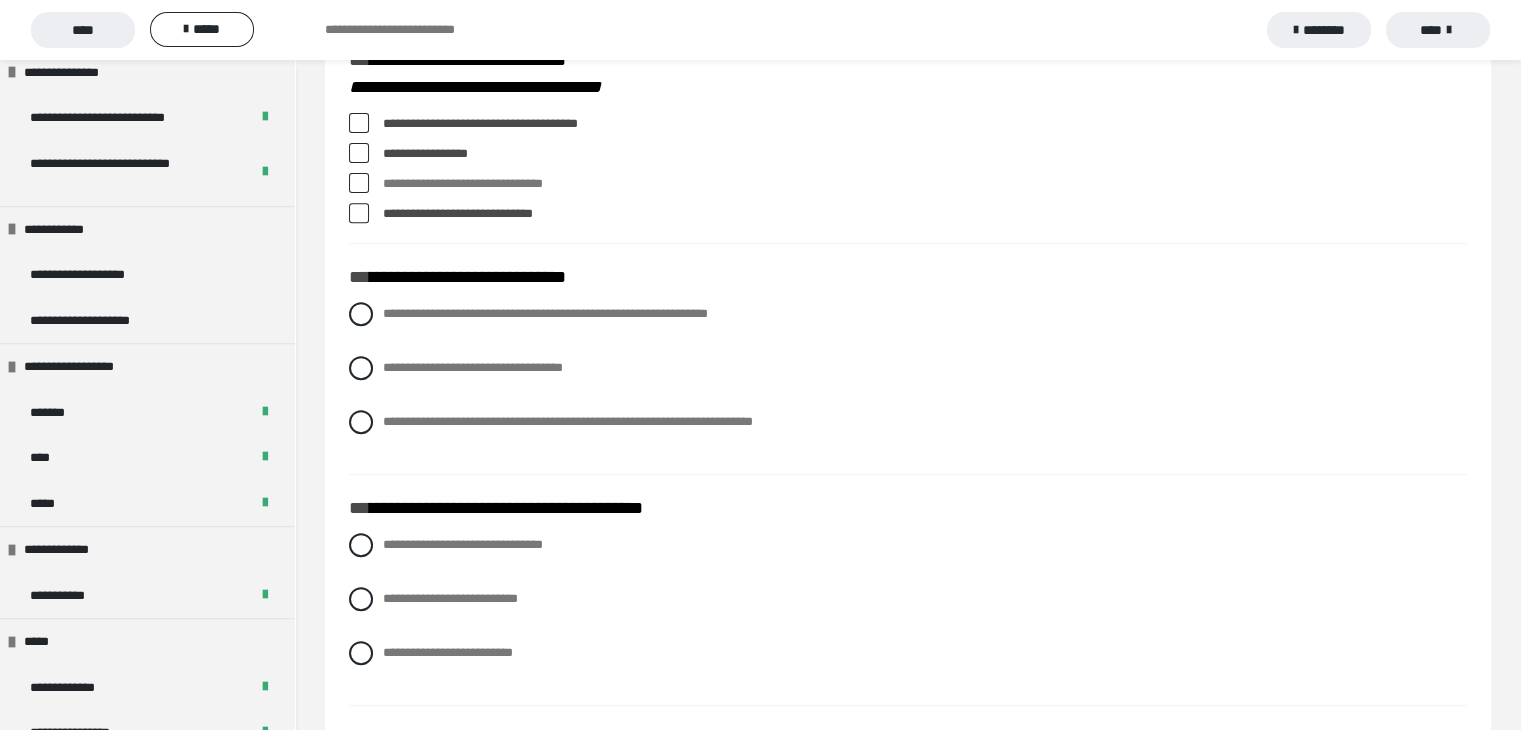 scroll, scrollTop: 800, scrollLeft: 0, axis: vertical 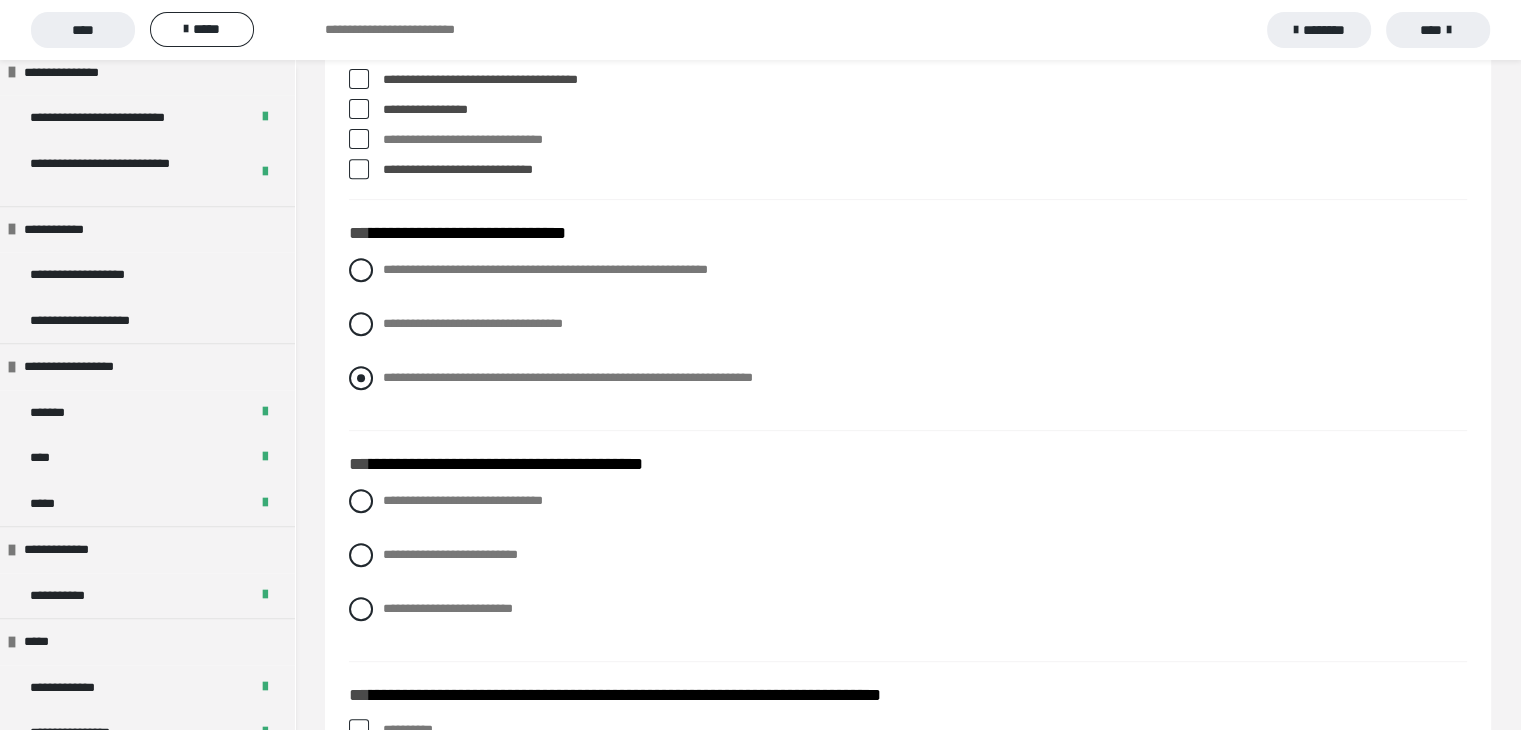 click at bounding box center (361, 378) 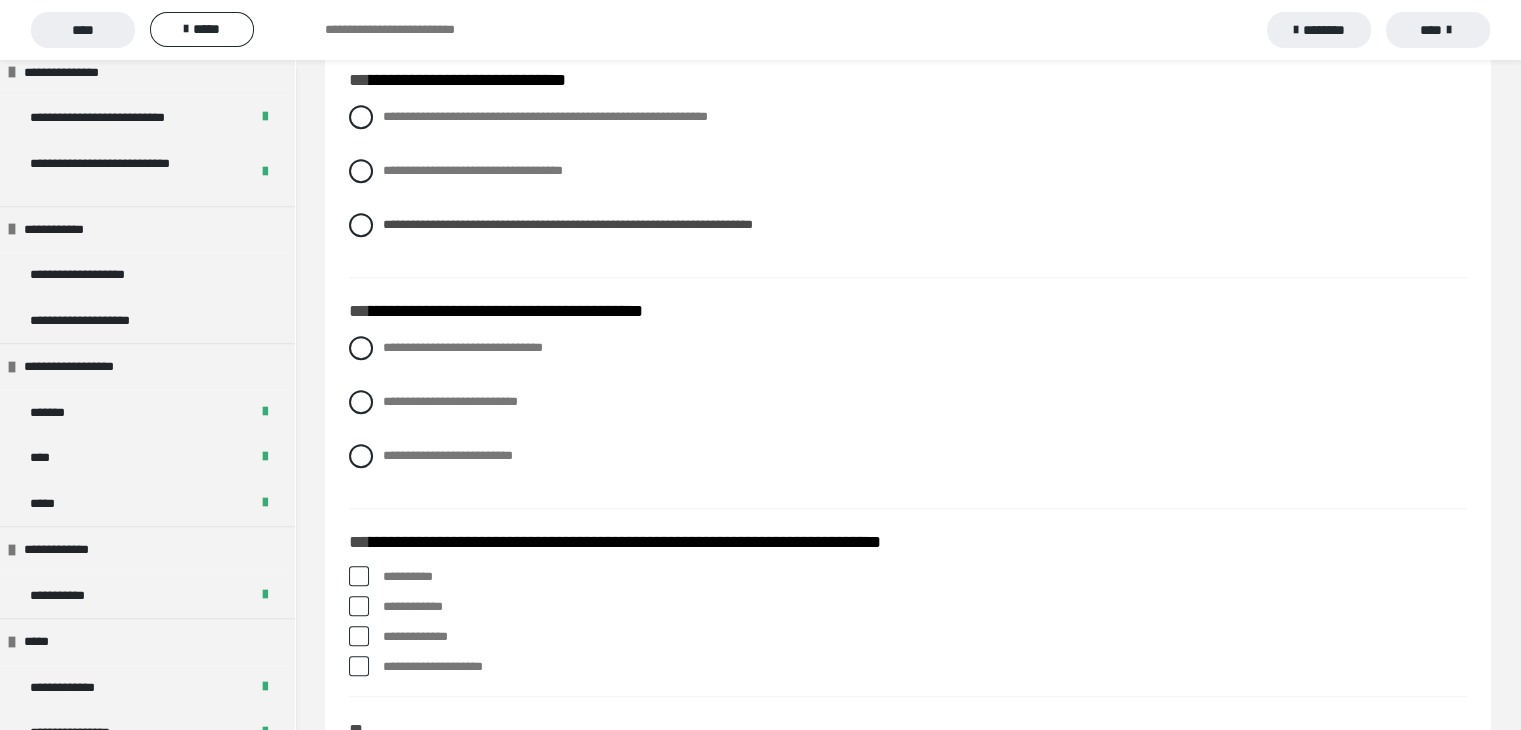 scroll, scrollTop: 1000, scrollLeft: 0, axis: vertical 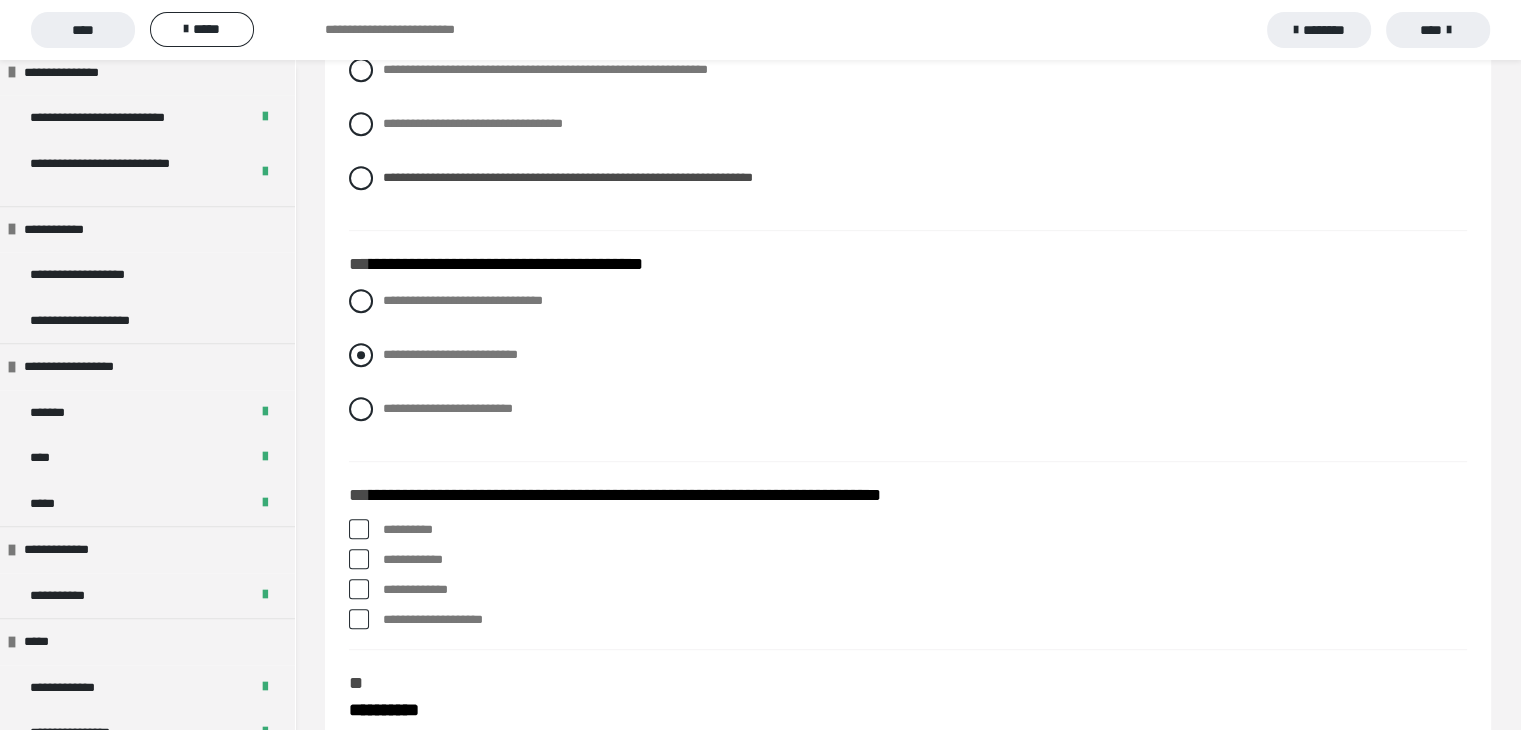 click at bounding box center (361, 355) 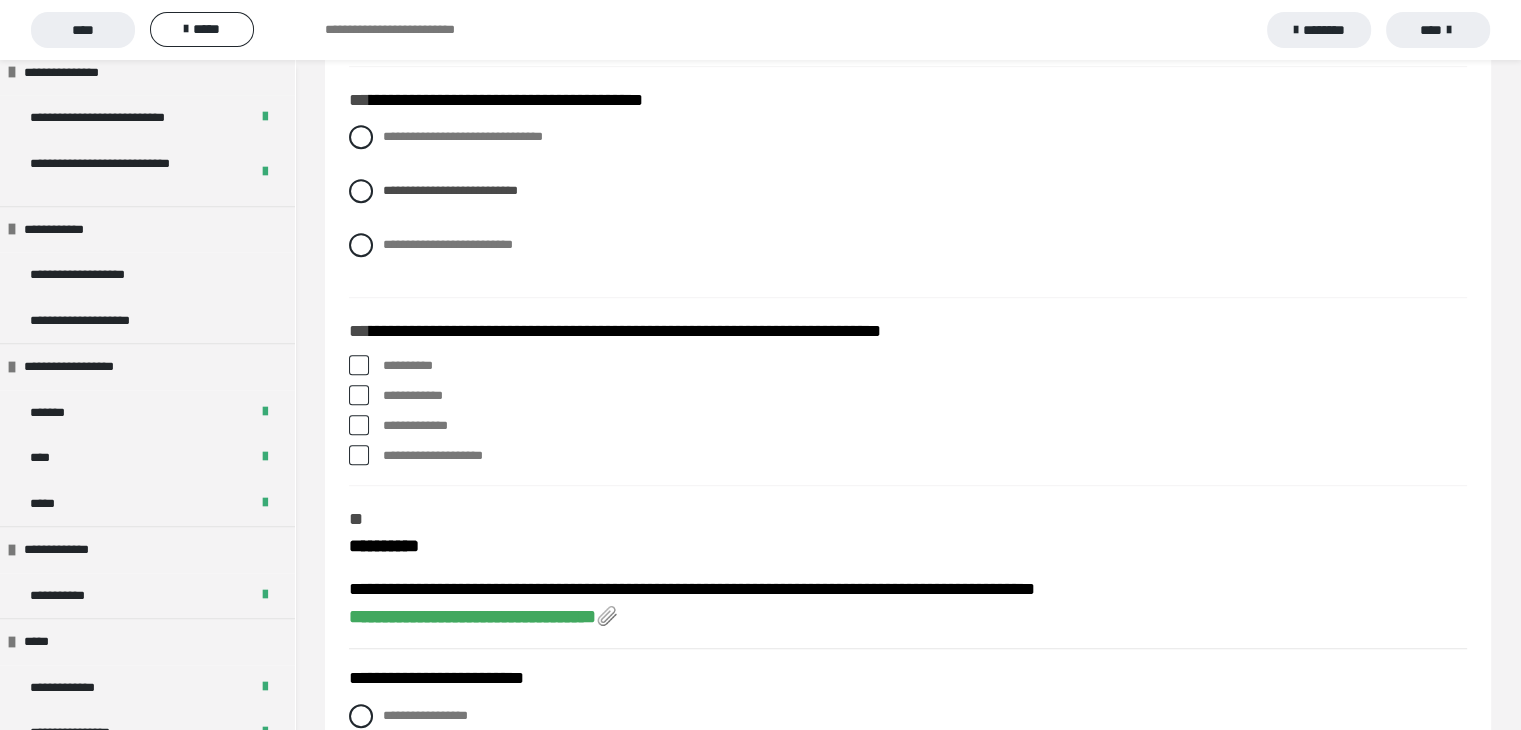 scroll, scrollTop: 1200, scrollLeft: 0, axis: vertical 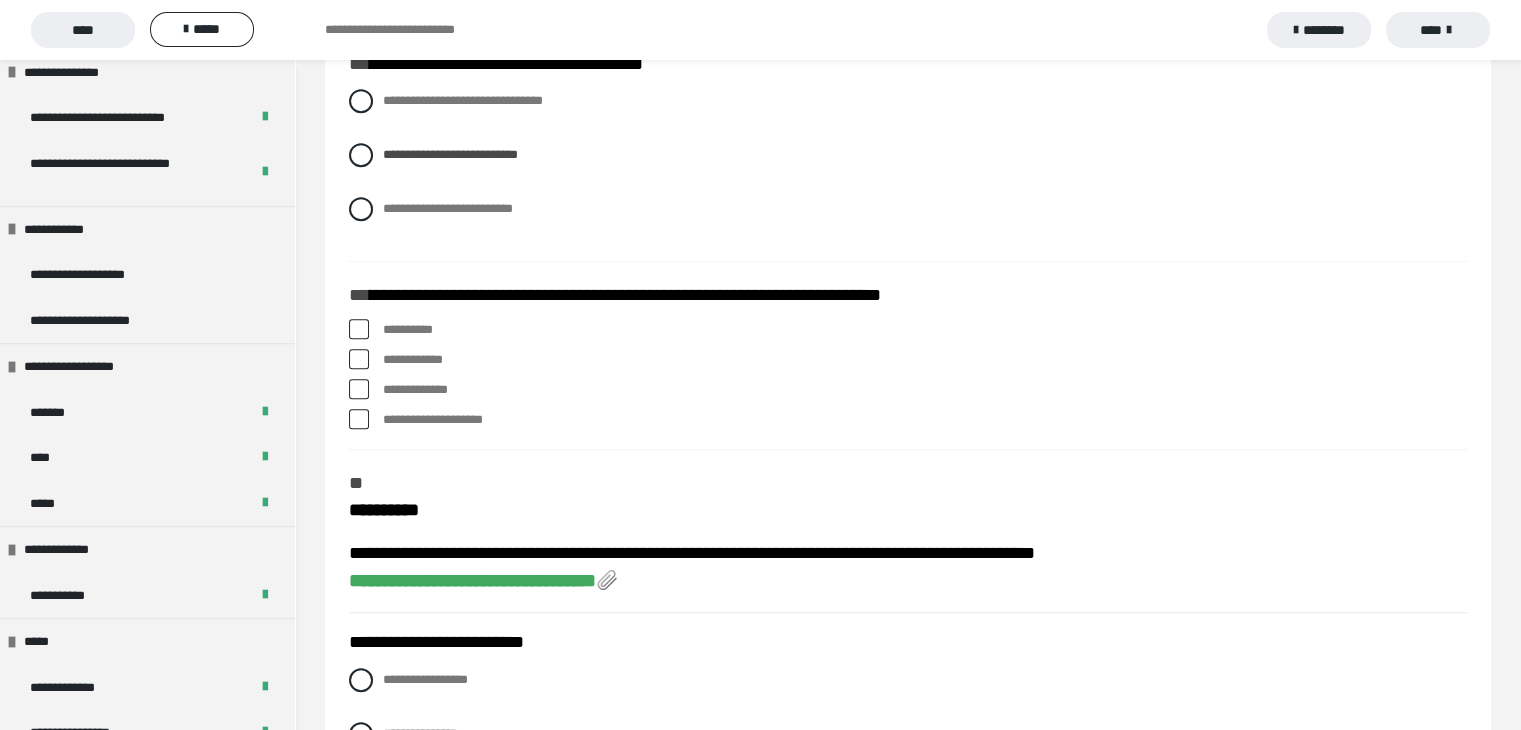 click at bounding box center [359, 329] 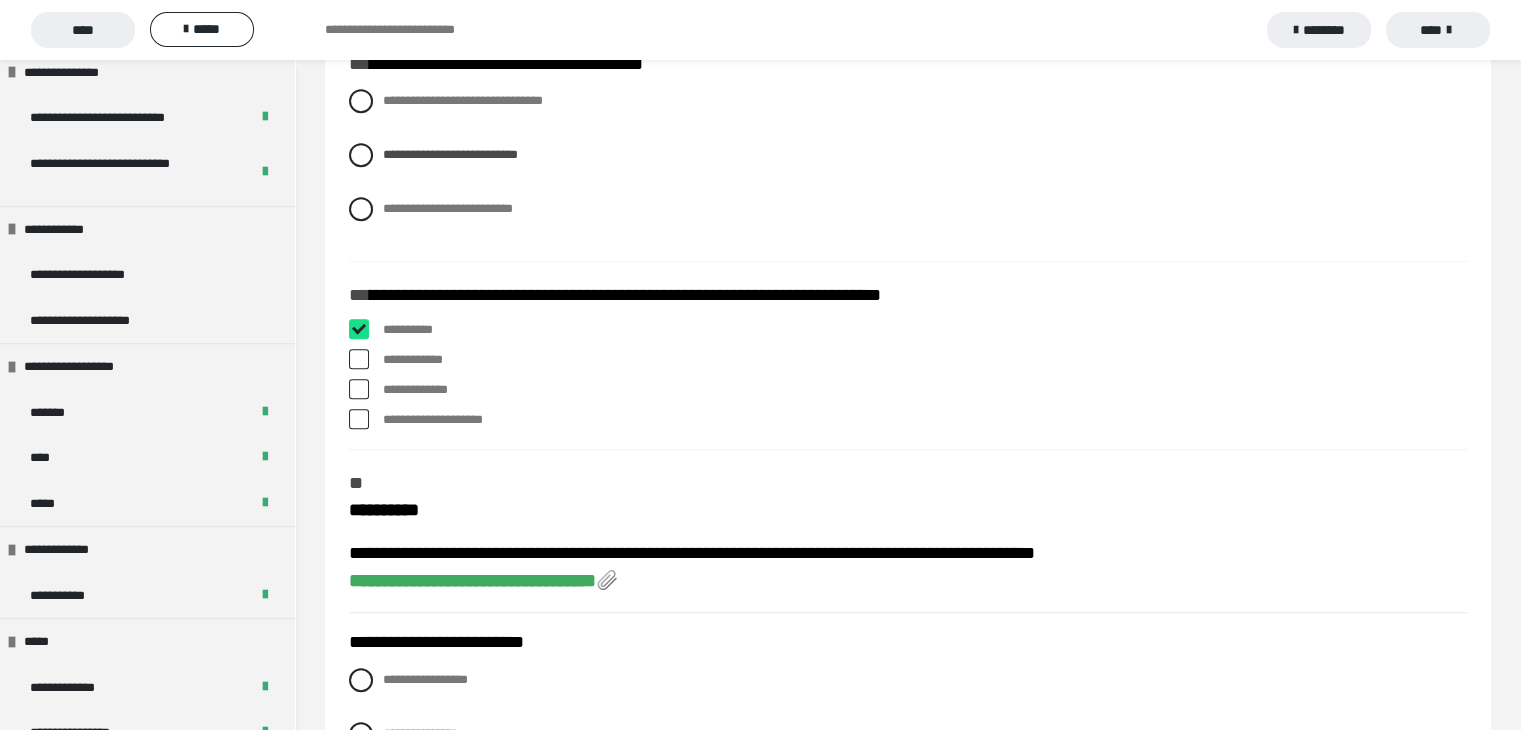 checkbox on "****" 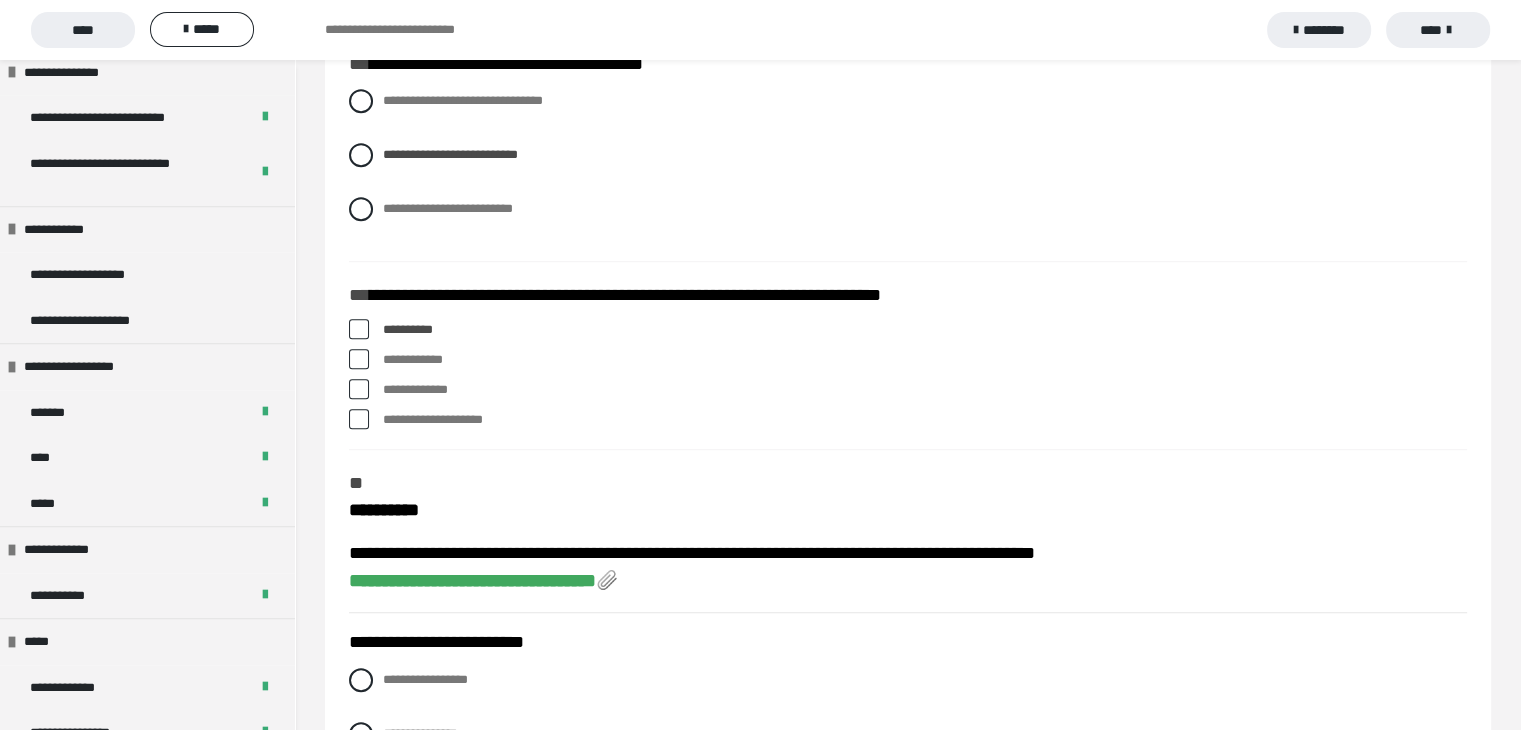 click at bounding box center (359, 389) 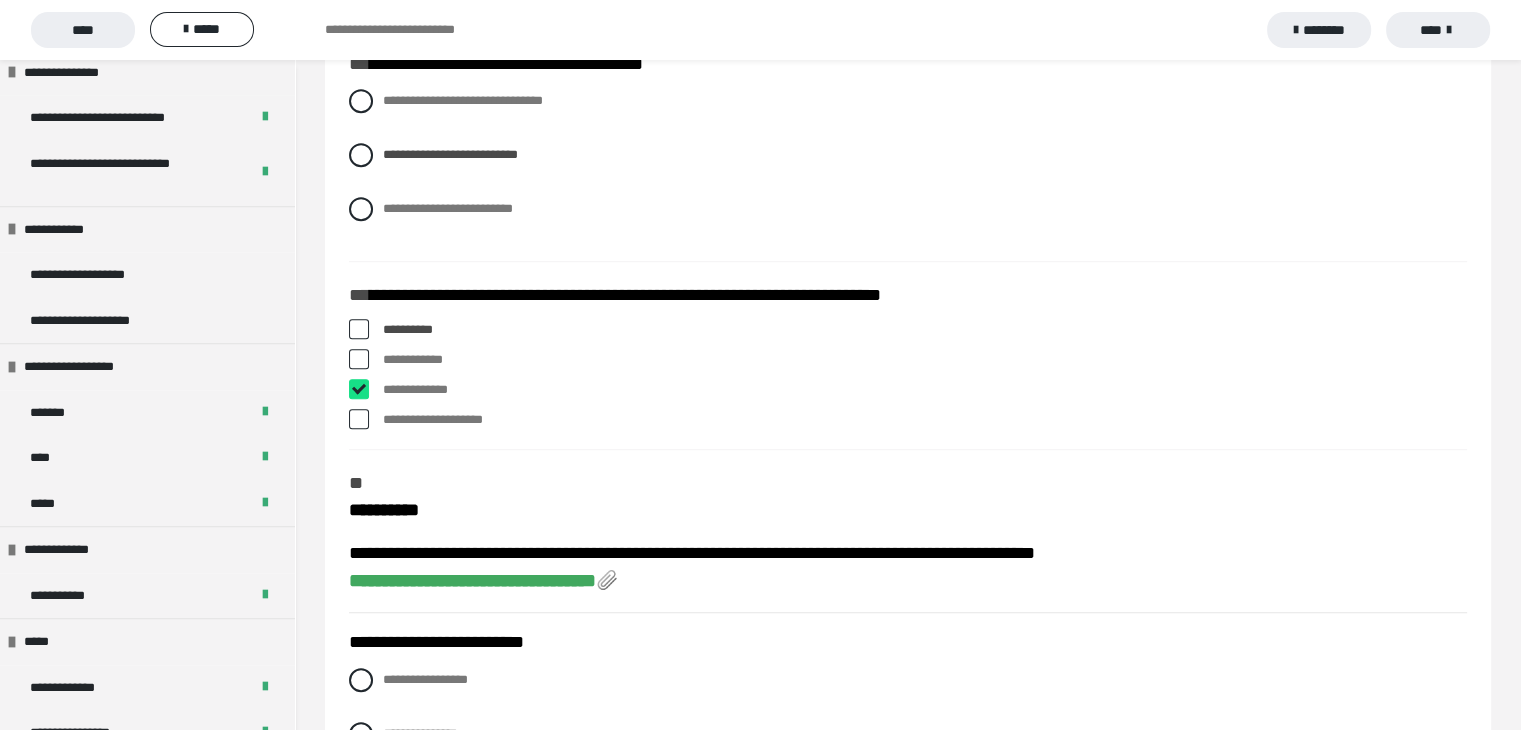 checkbox on "****" 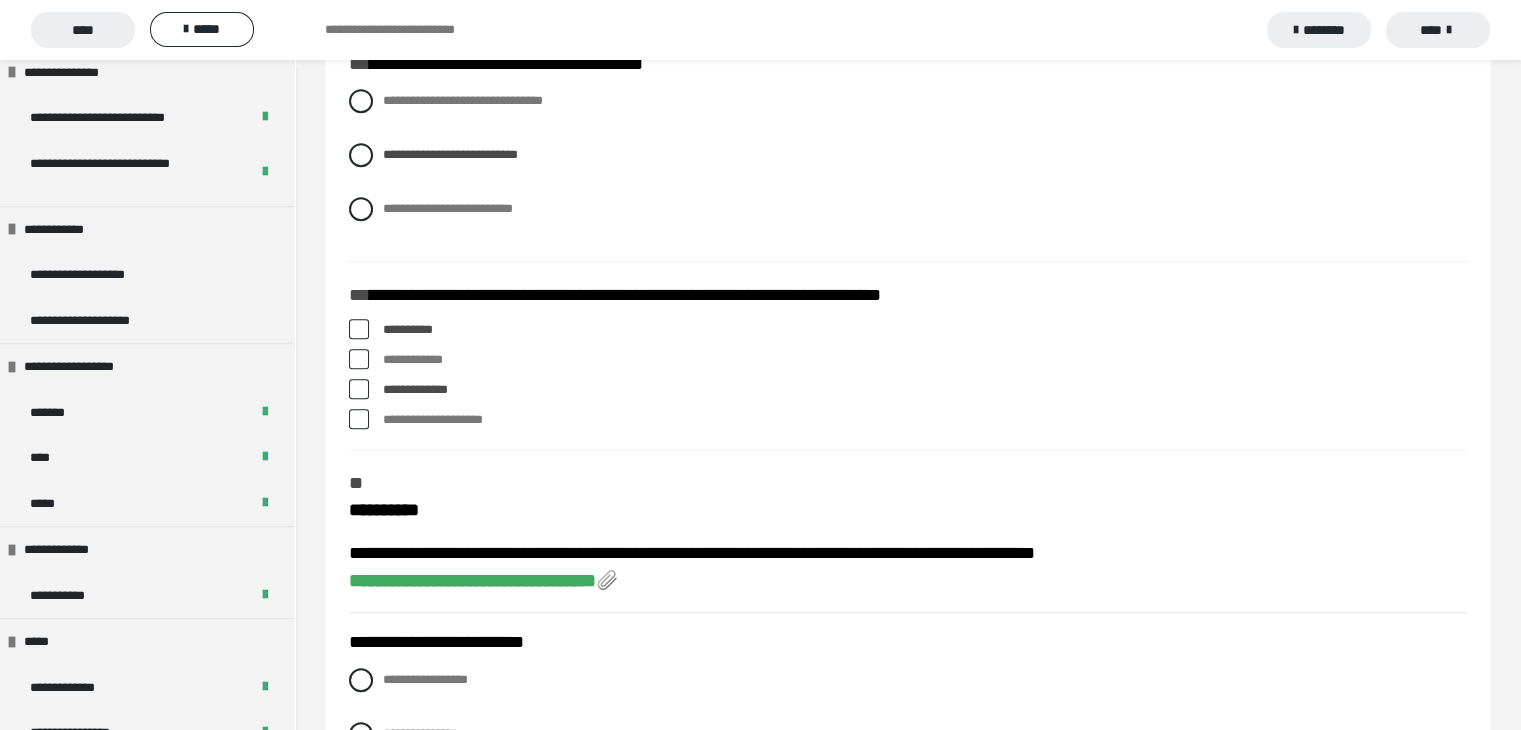 click at bounding box center [359, 419] 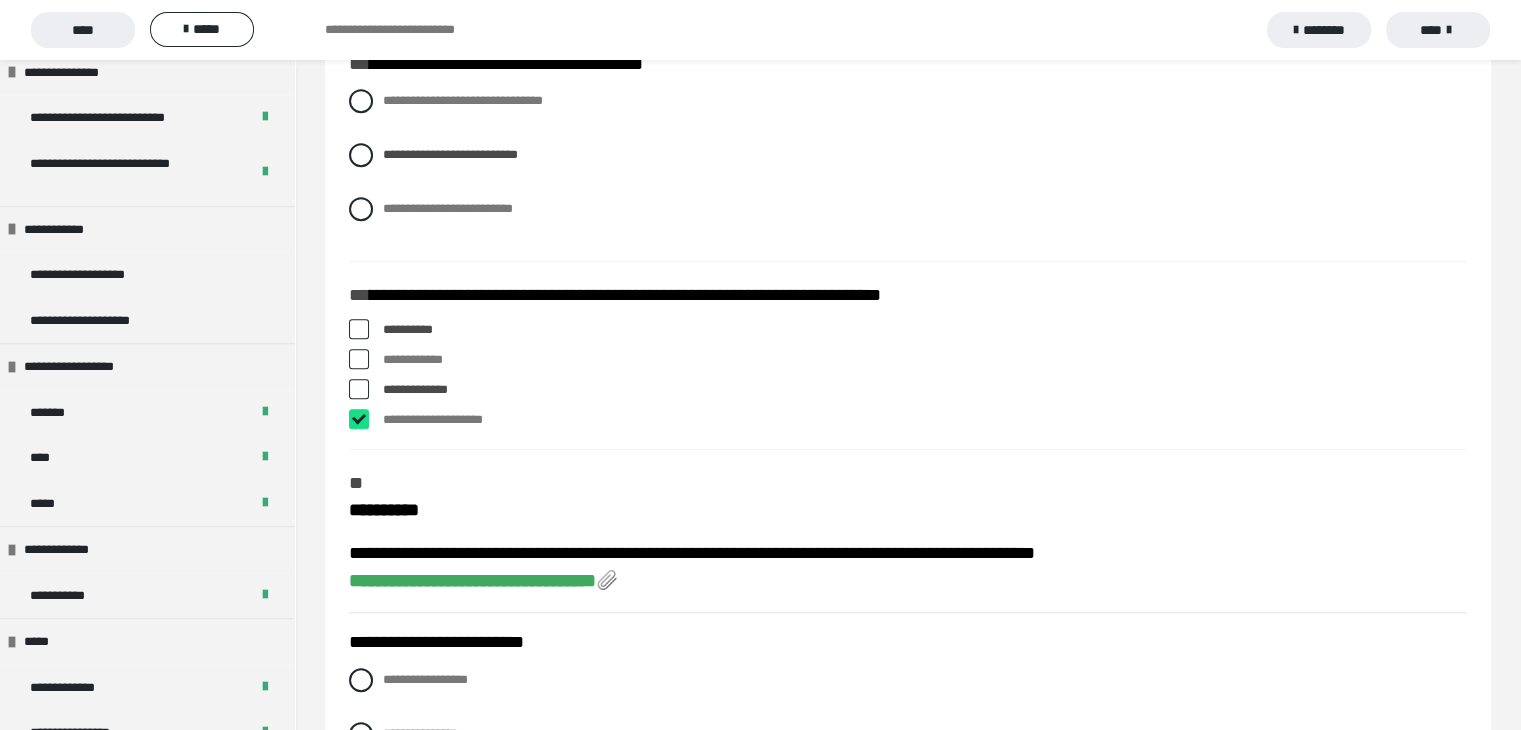 checkbox on "****" 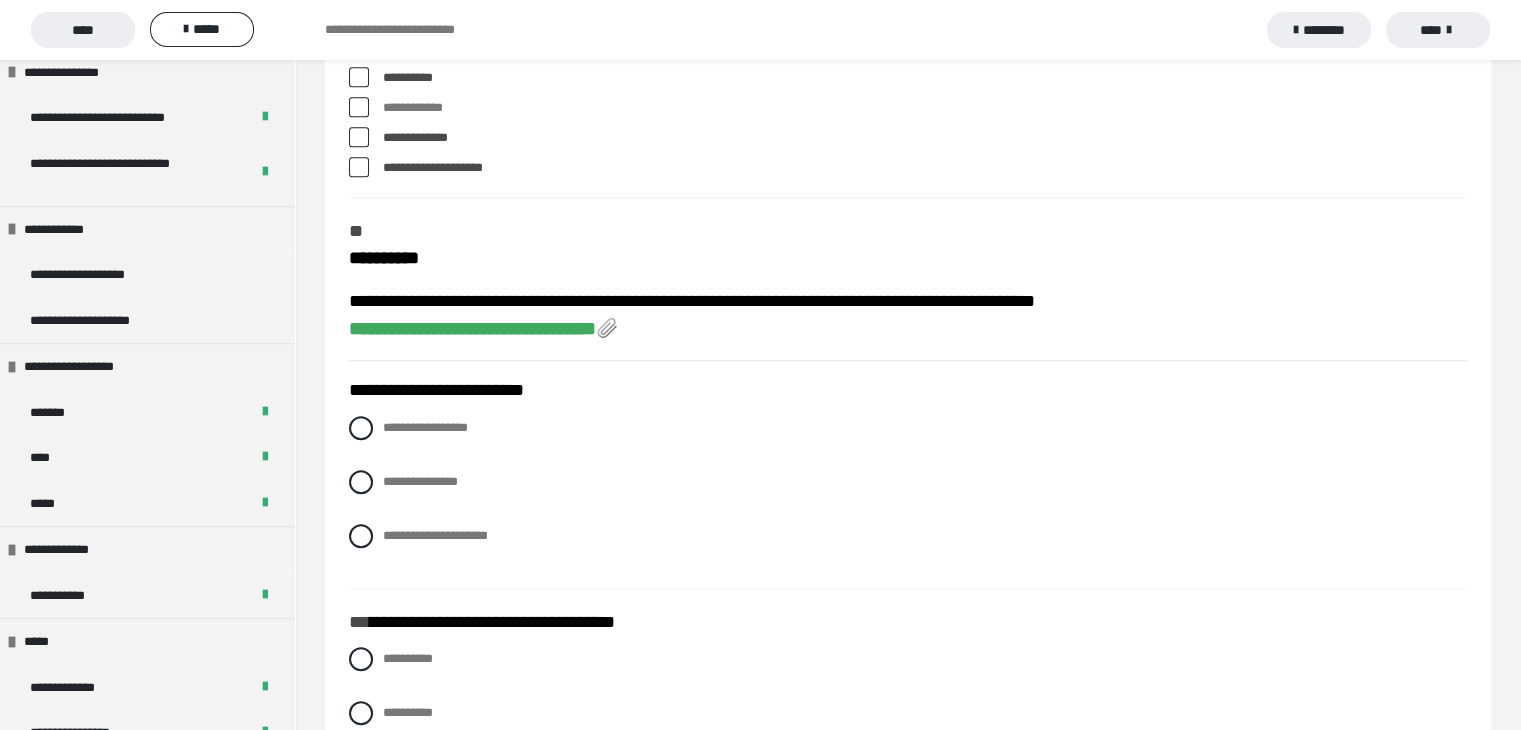 scroll, scrollTop: 1500, scrollLeft: 0, axis: vertical 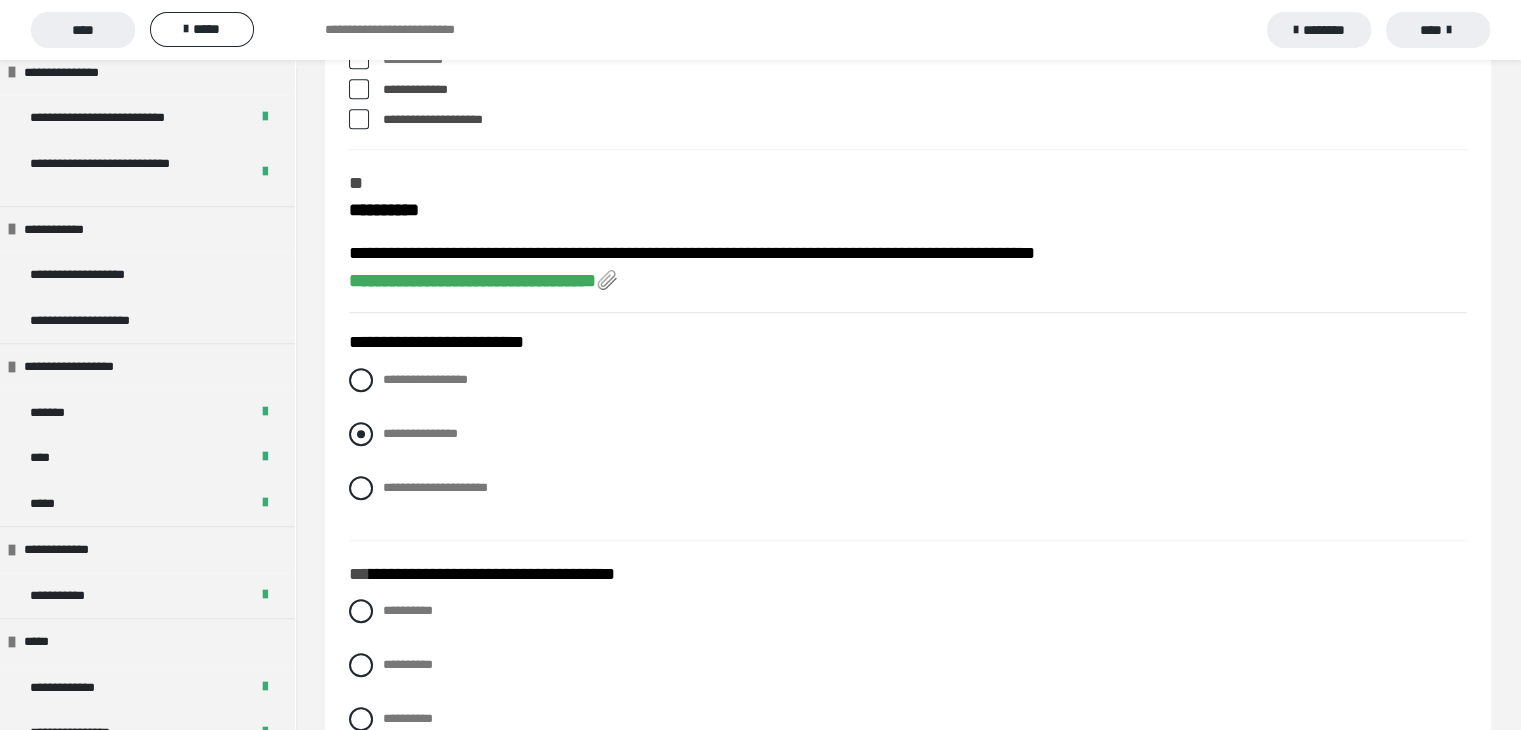 click at bounding box center [361, 434] 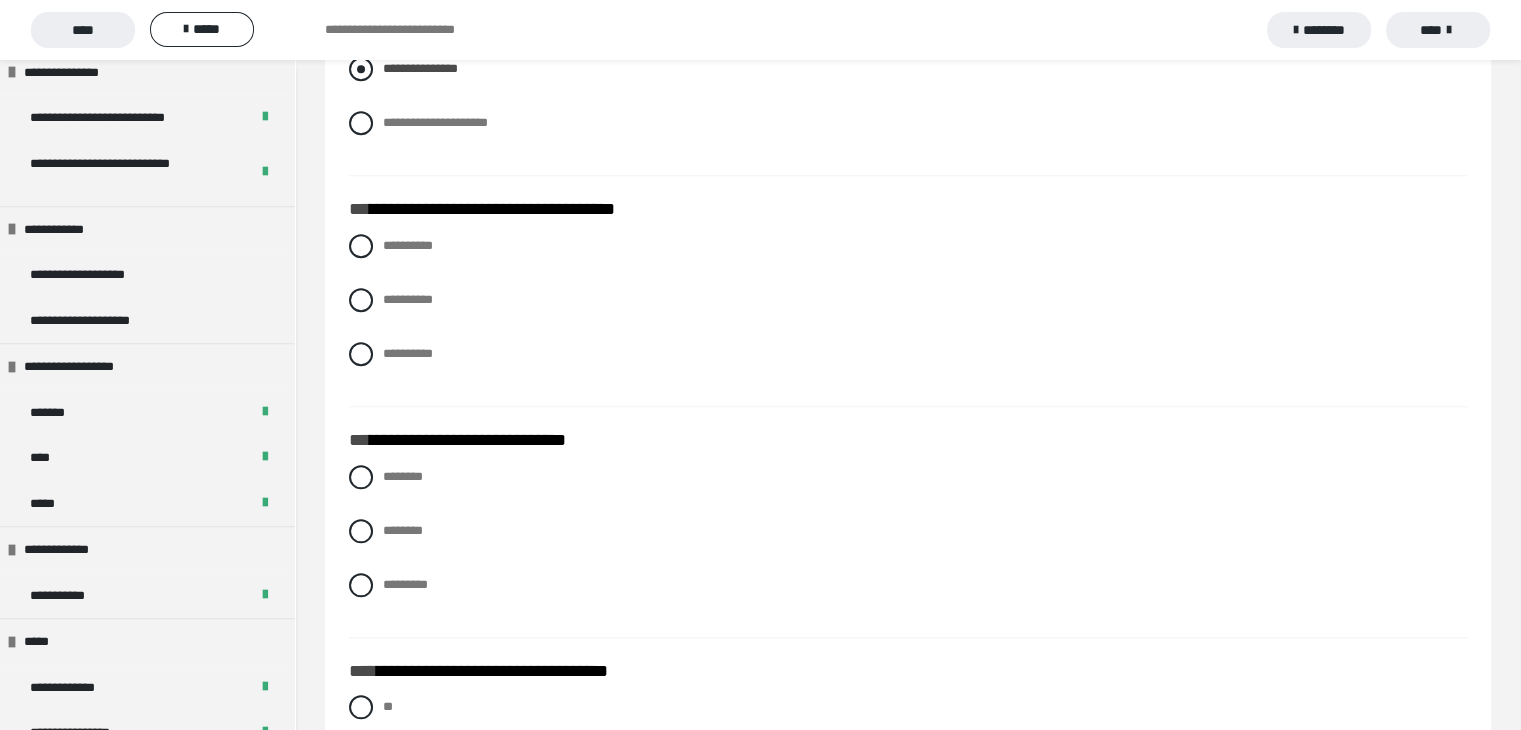scroll, scrollTop: 1900, scrollLeft: 0, axis: vertical 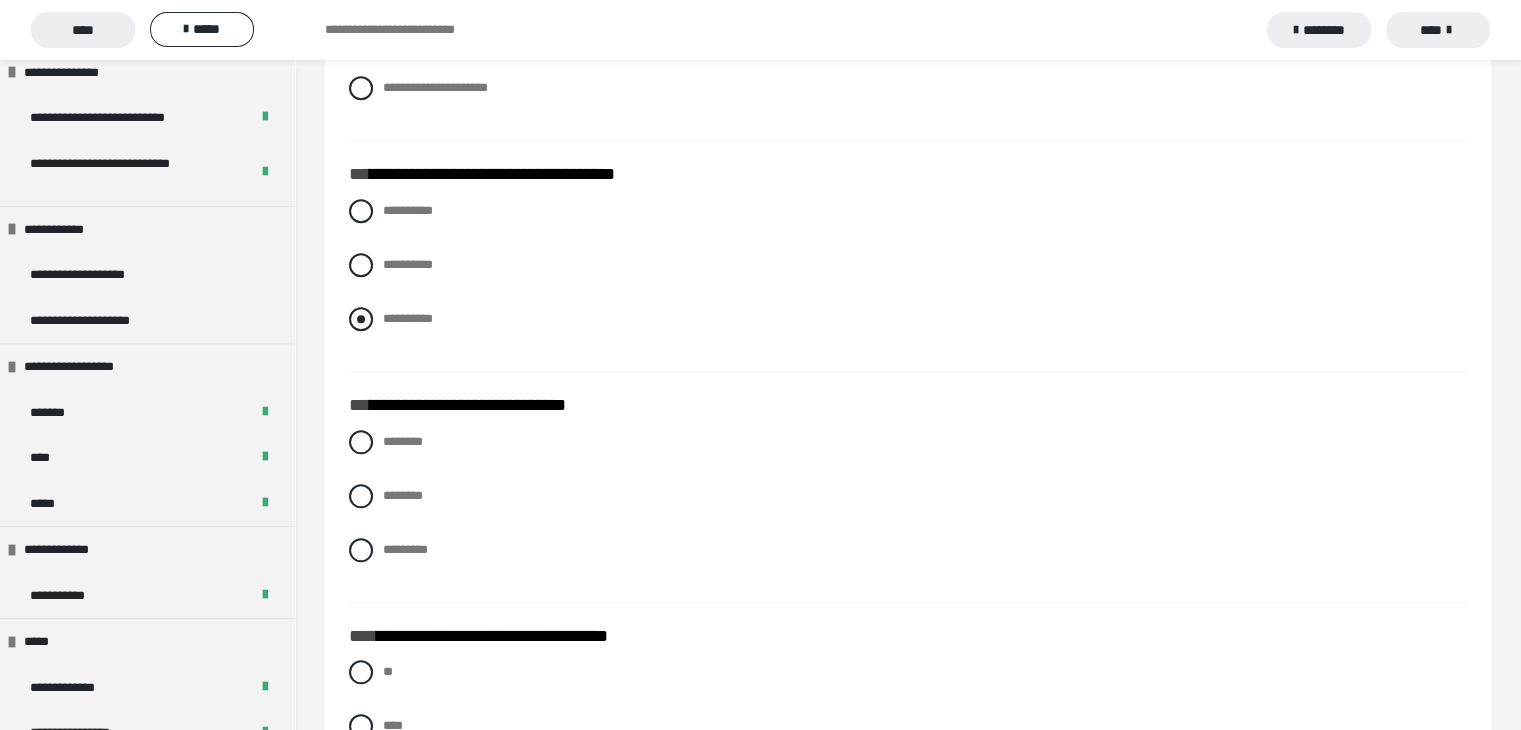 click at bounding box center [361, 319] 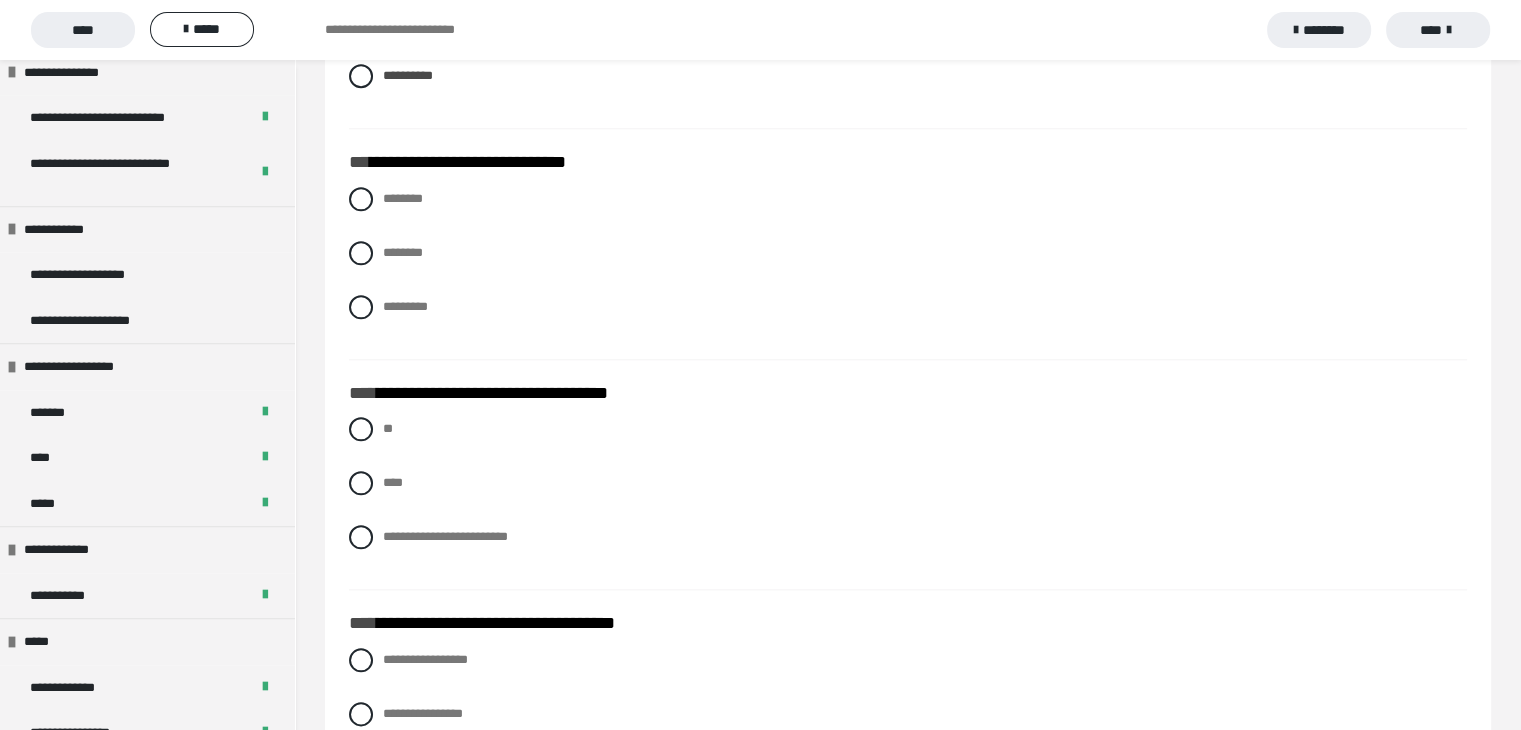 scroll, scrollTop: 2200, scrollLeft: 0, axis: vertical 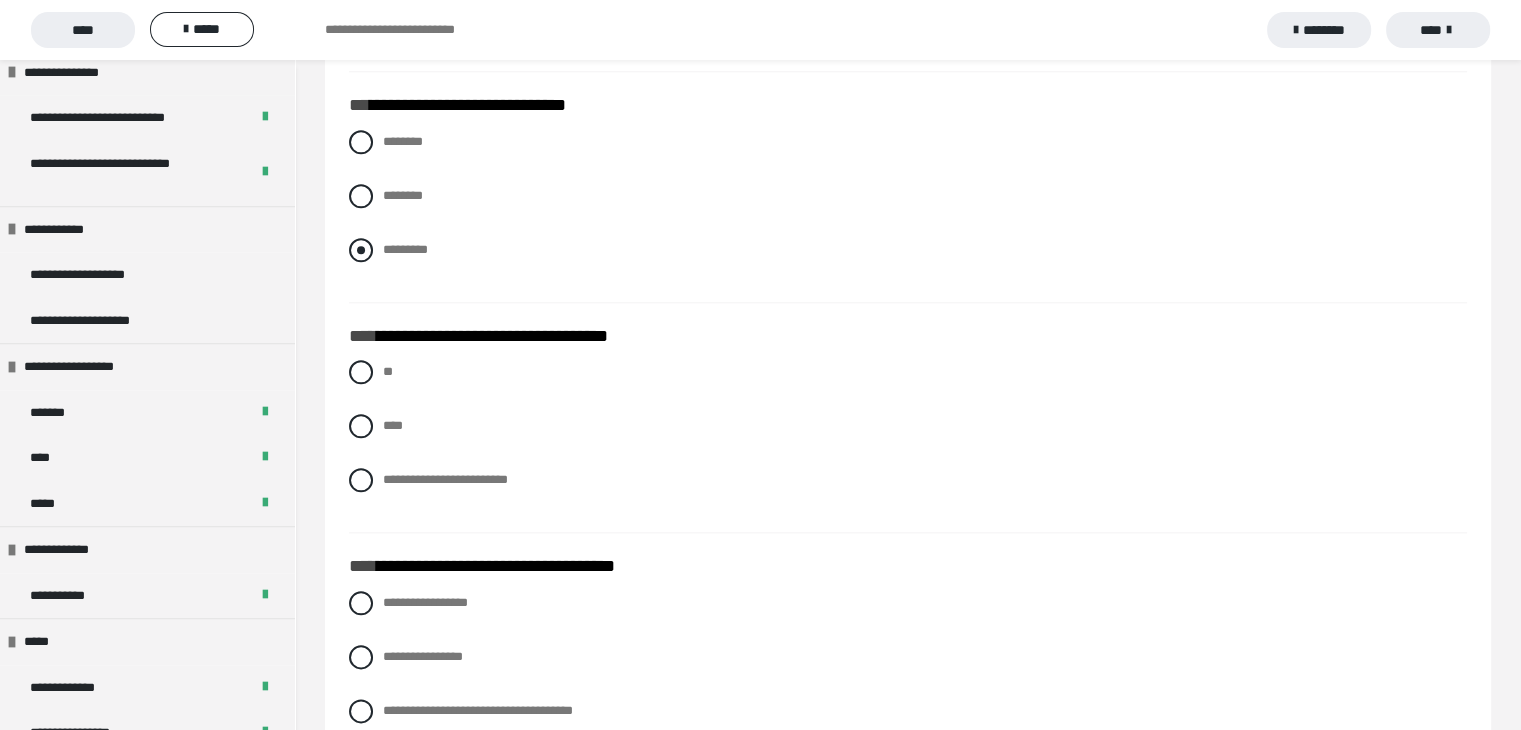 click at bounding box center [361, 250] 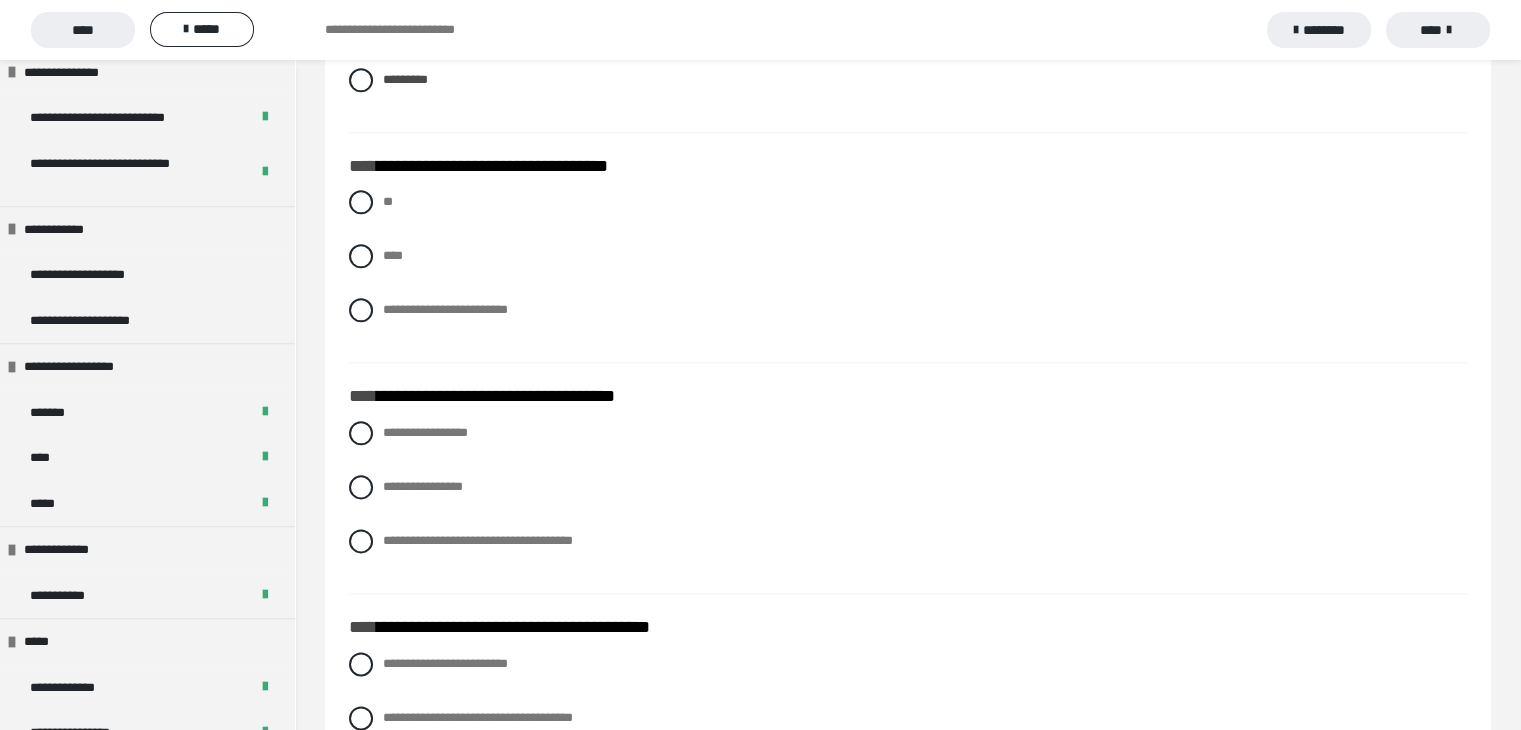scroll, scrollTop: 2400, scrollLeft: 0, axis: vertical 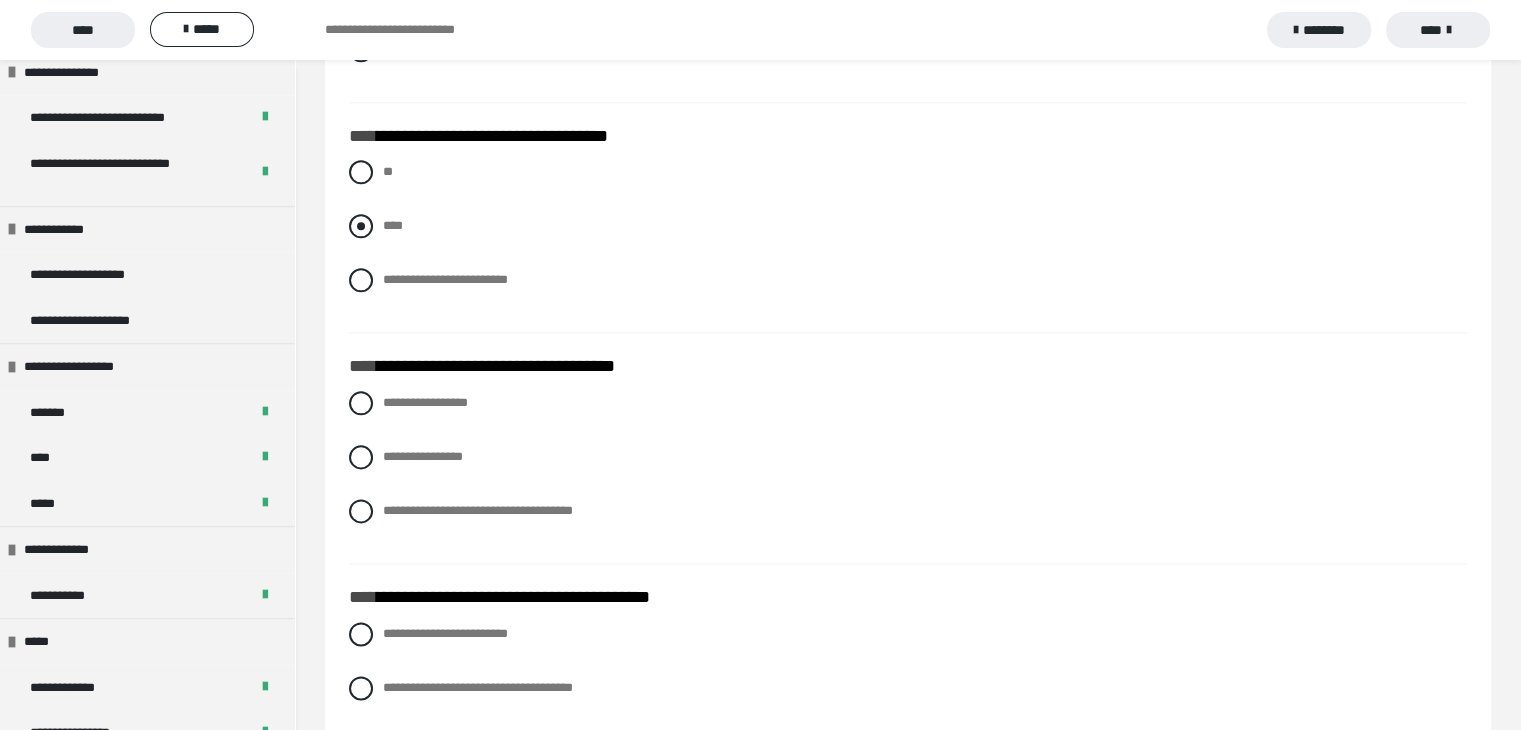click at bounding box center [361, 226] 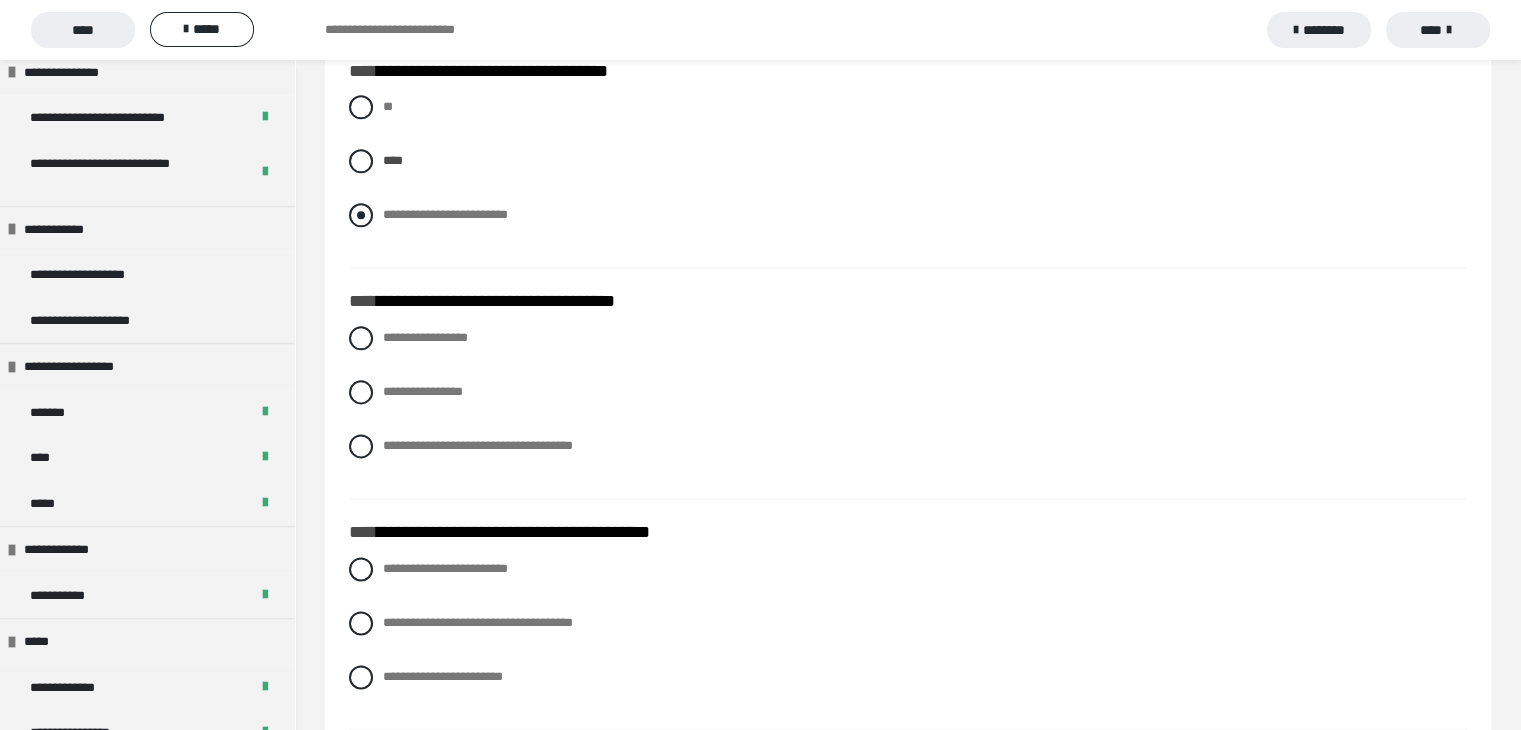 scroll, scrollTop: 2500, scrollLeft: 0, axis: vertical 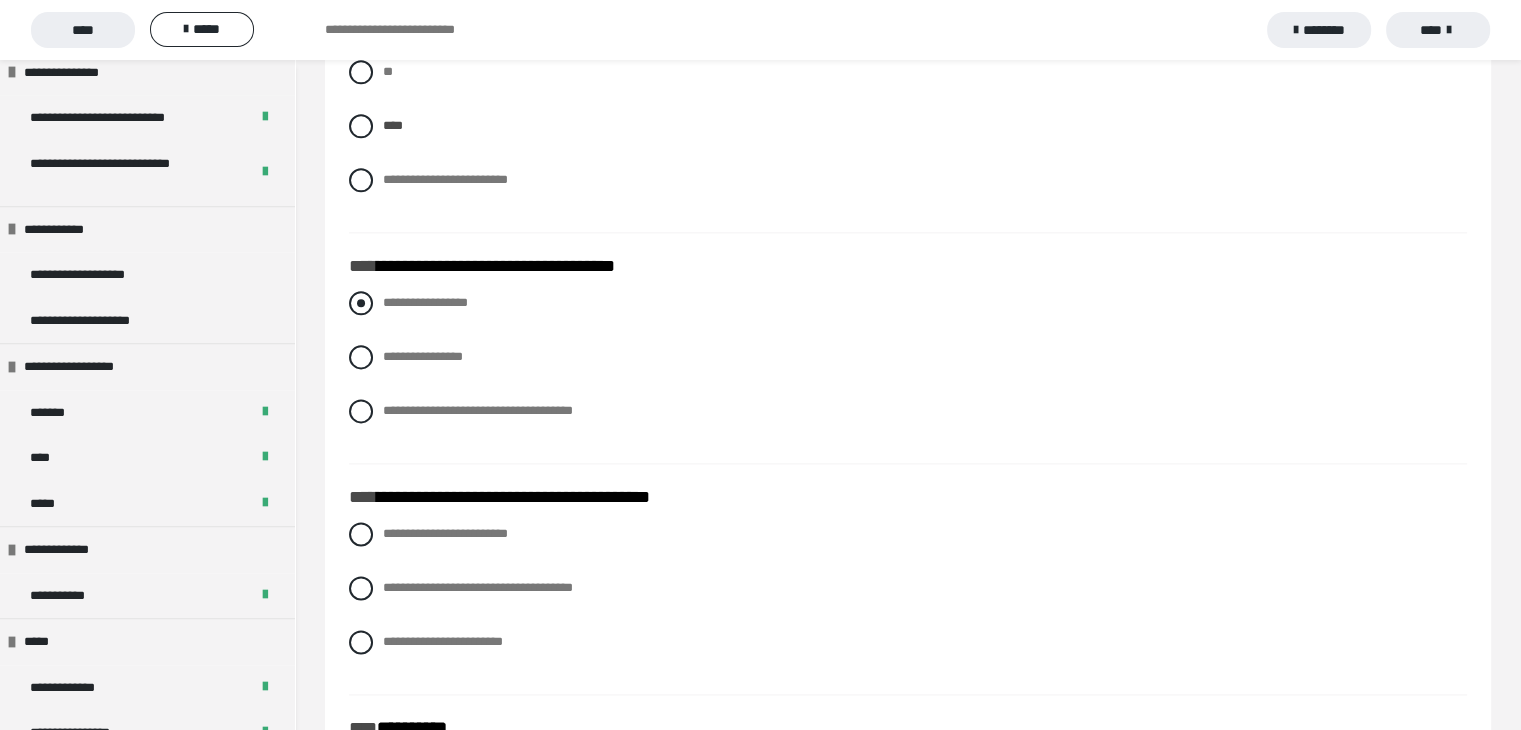 click at bounding box center (361, 303) 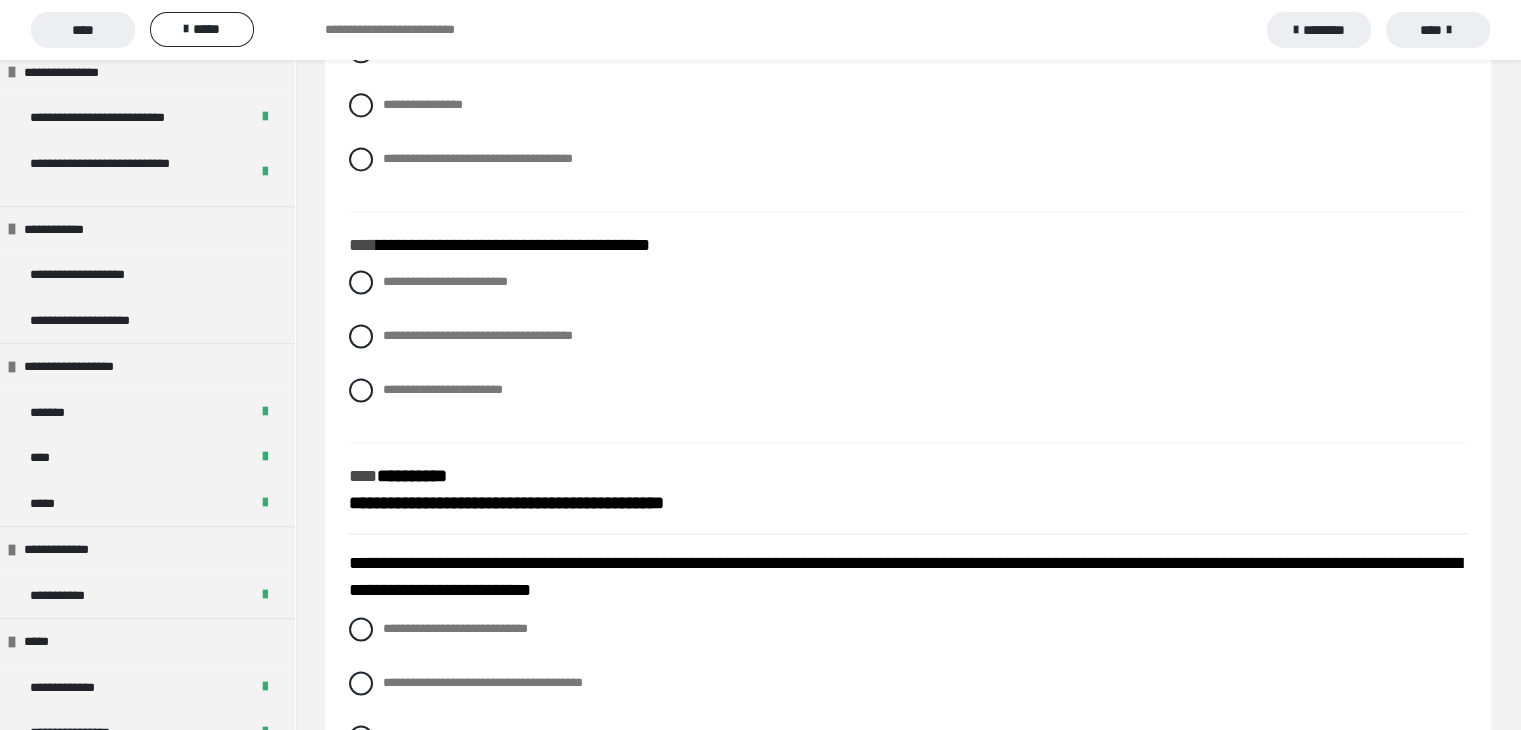 scroll, scrollTop: 2800, scrollLeft: 0, axis: vertical 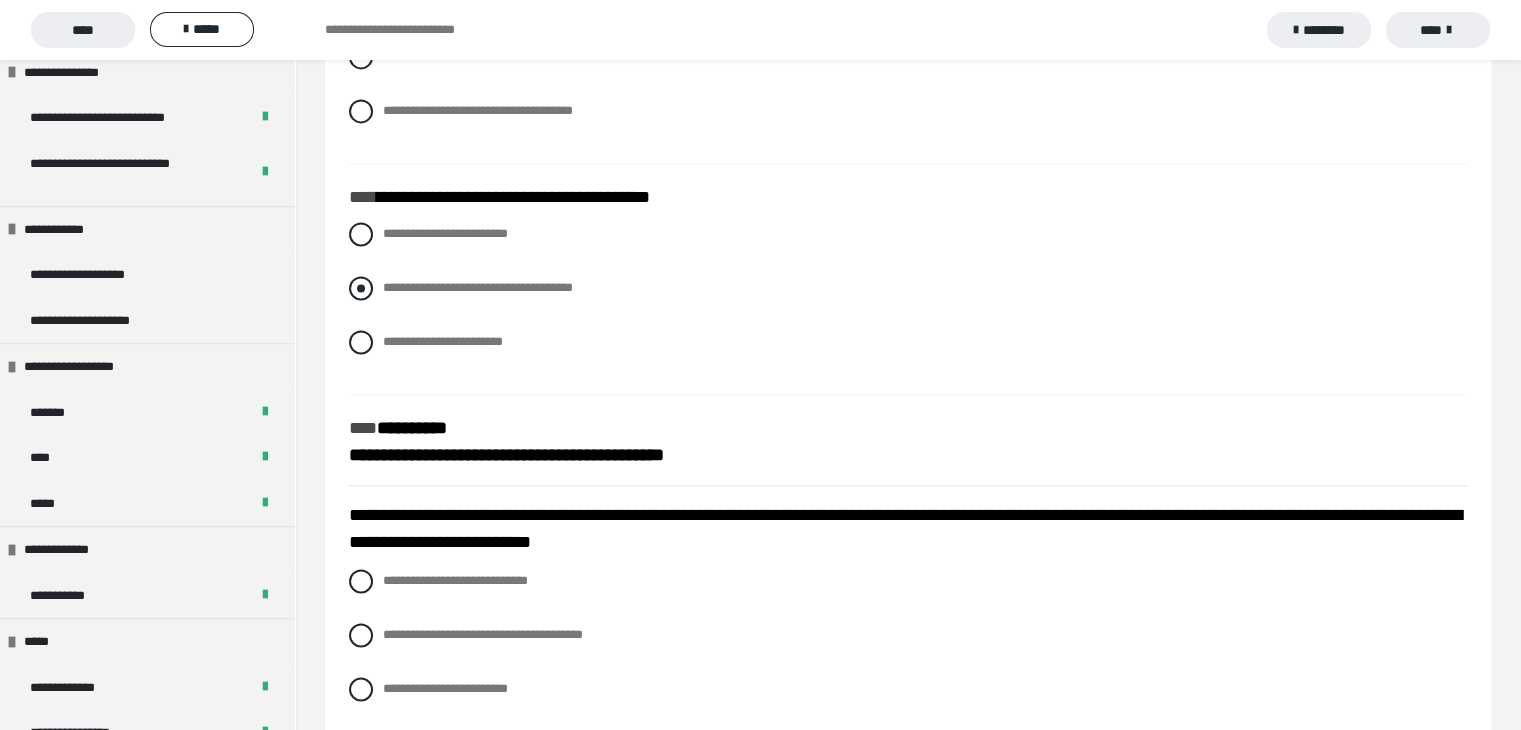 click at bounding box center [361, 288] 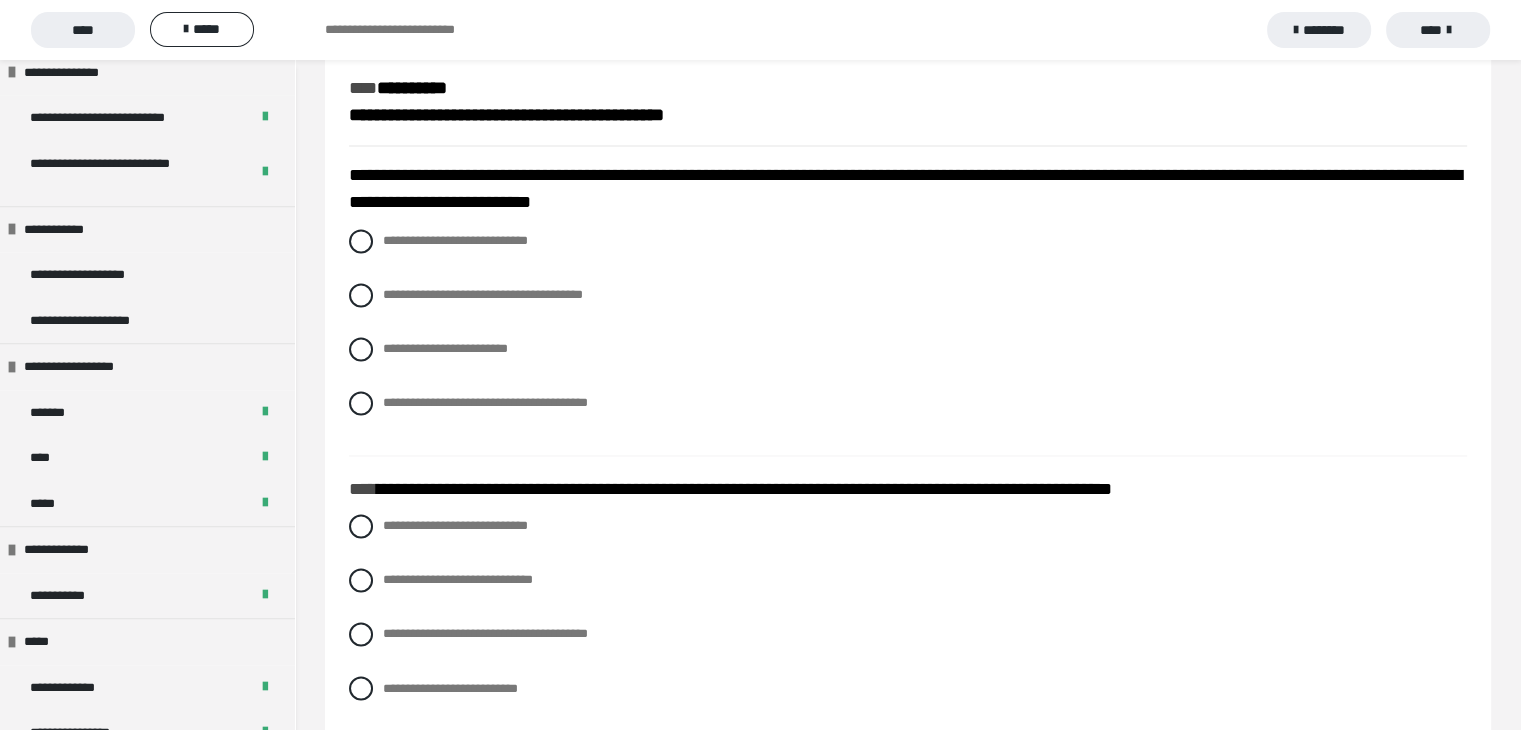 scroll, scrollTop: 3141, scrollLeft: 0, axis: vertical 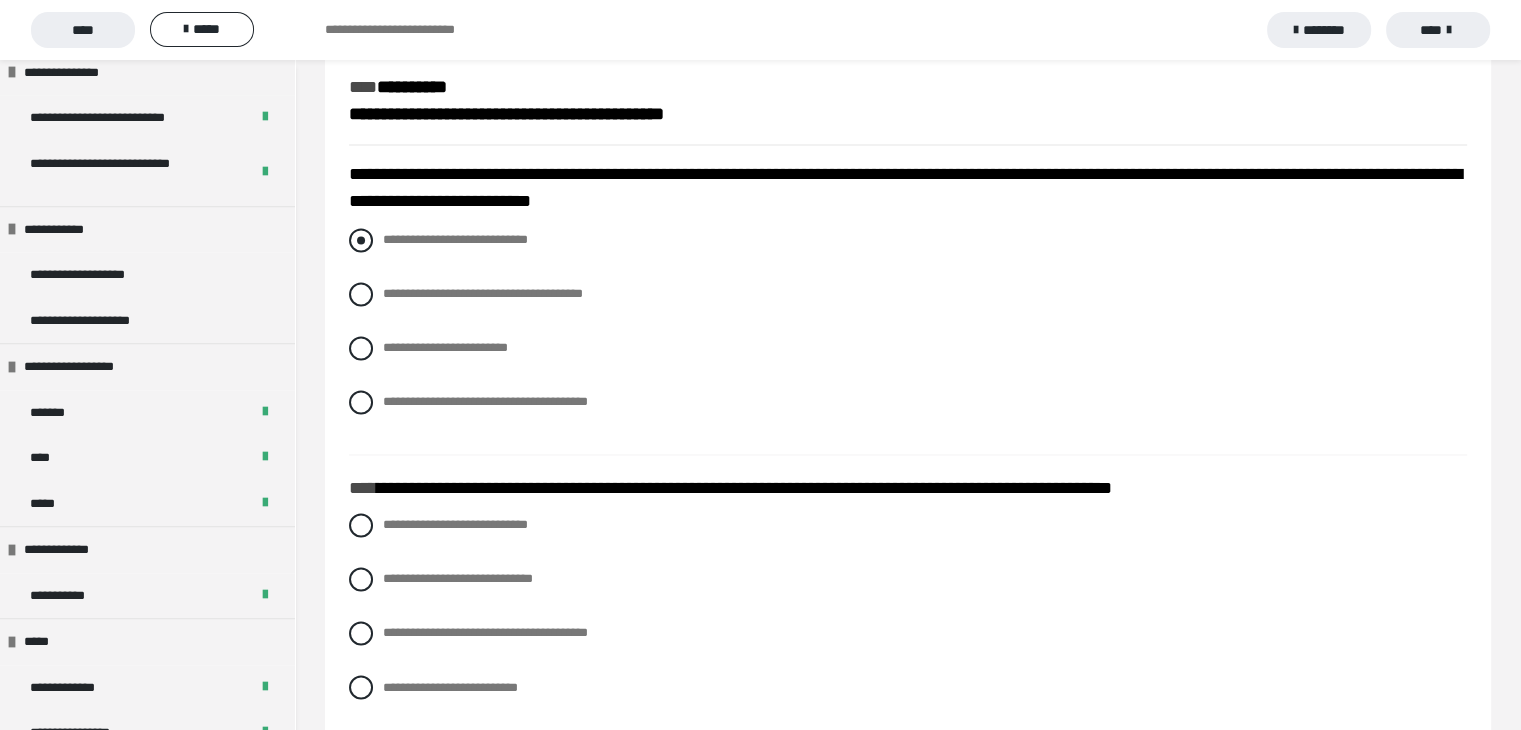 click at bounding box center [361, 240] 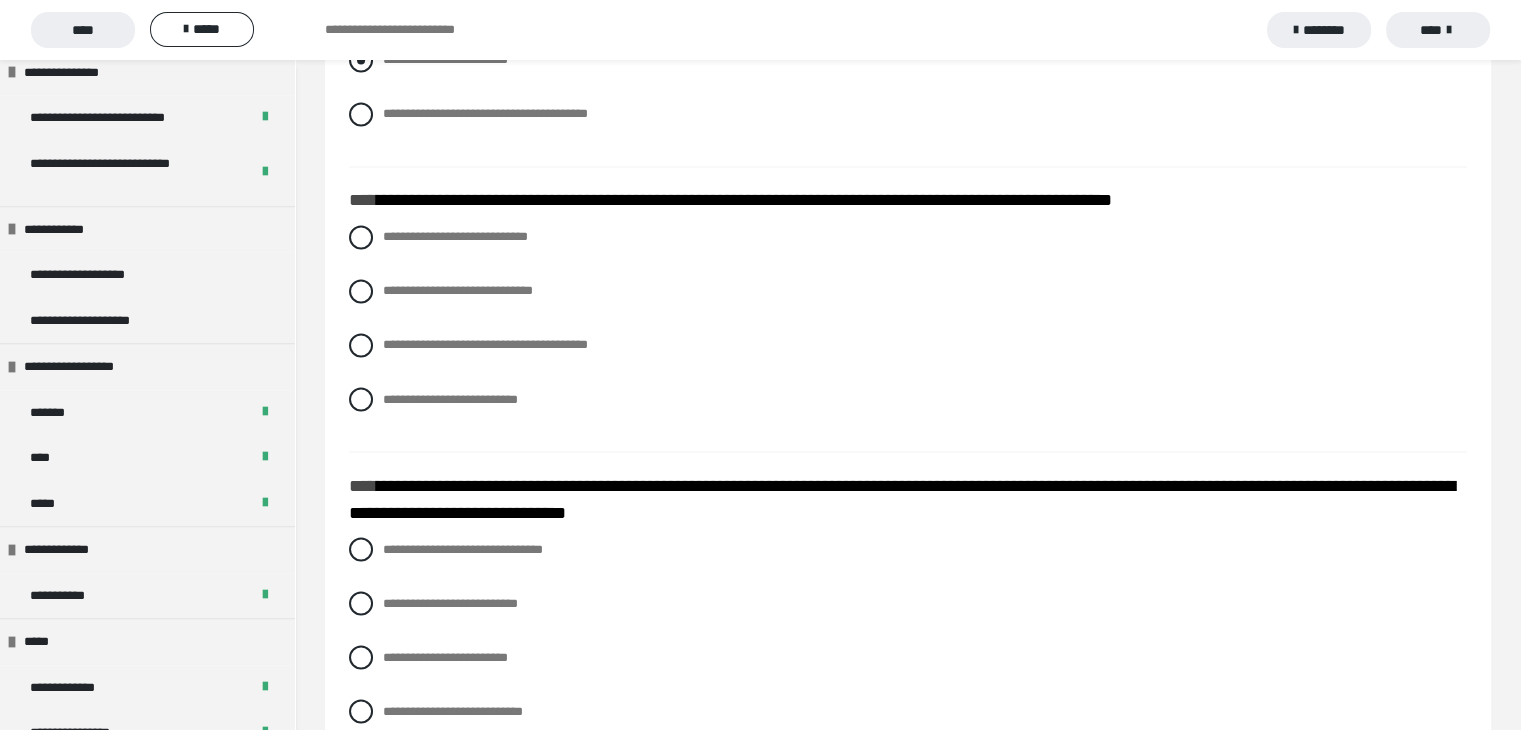 scroll, scrollTop: 3441, scrollLeft: 0, axis: vertical 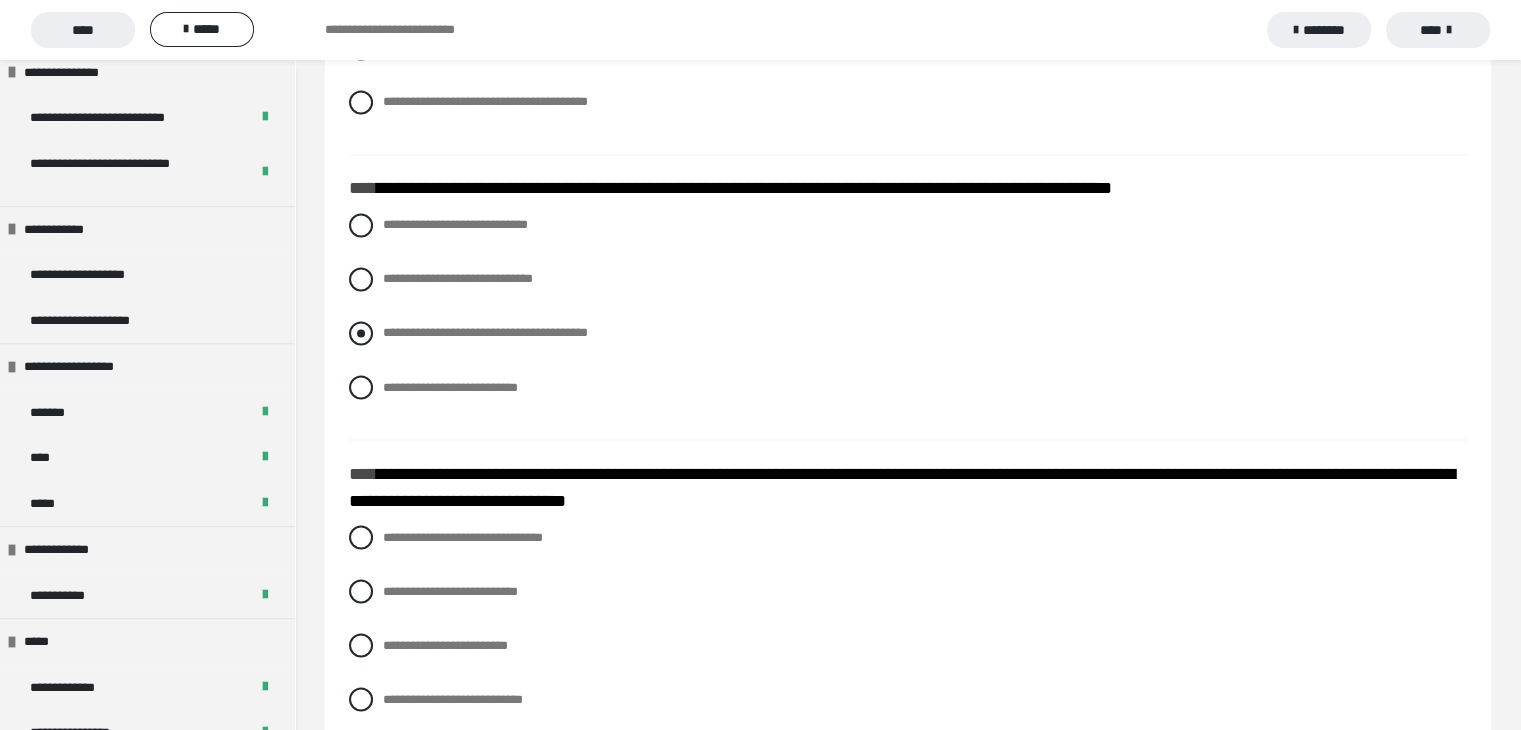 click at bounding box center [361, 333] 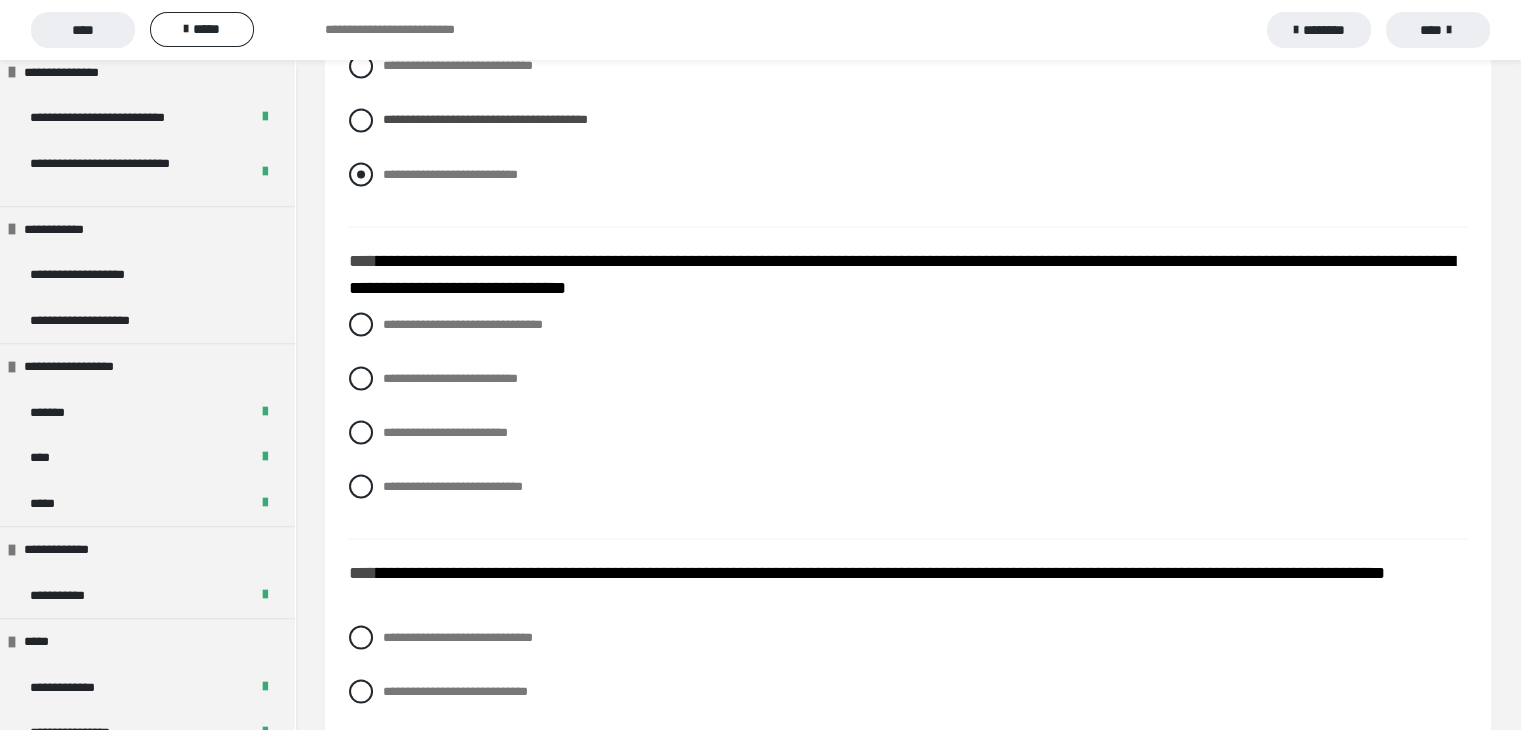 scroll, scrollTop: 3741, scrollLeft: 0, axis: vertical 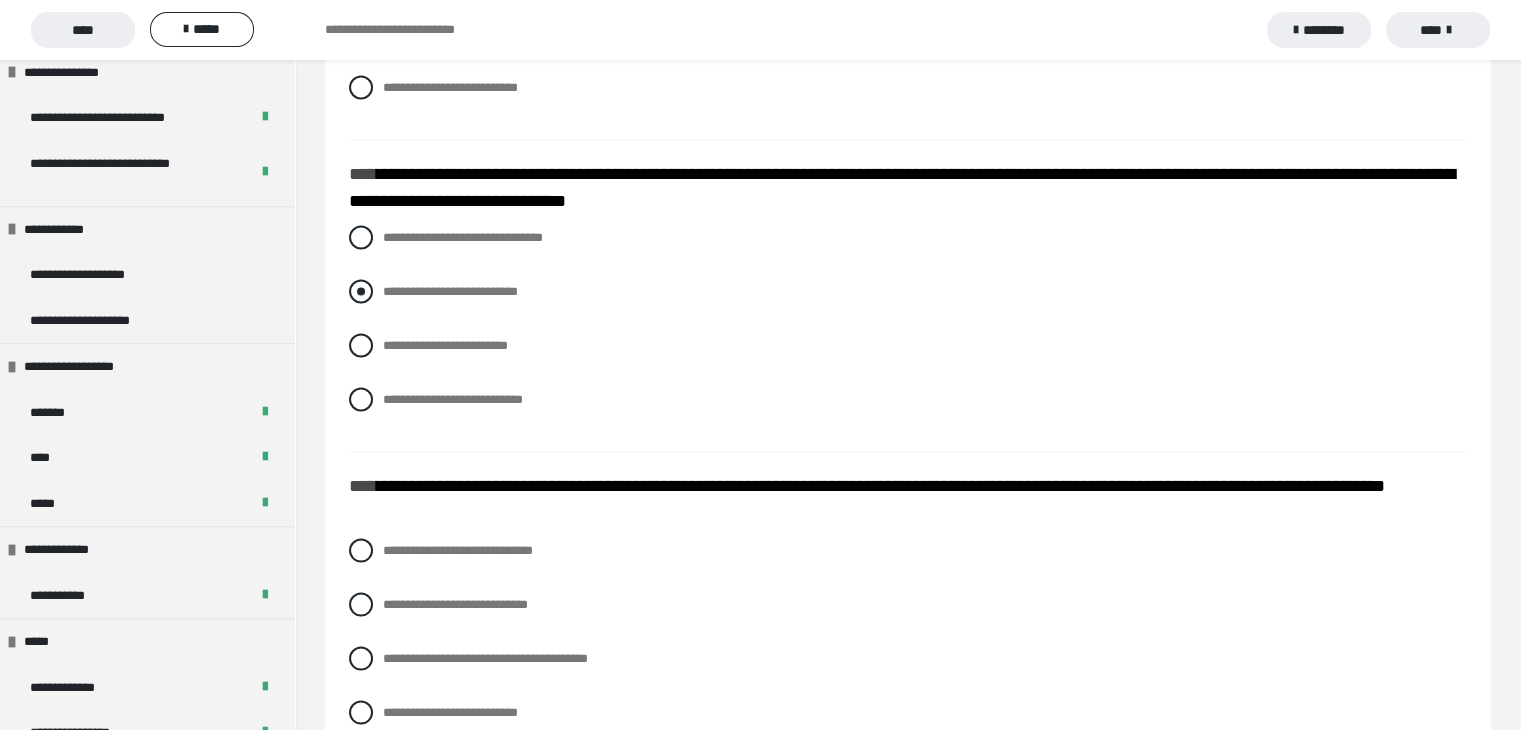 click at bounding box center [361, 291] 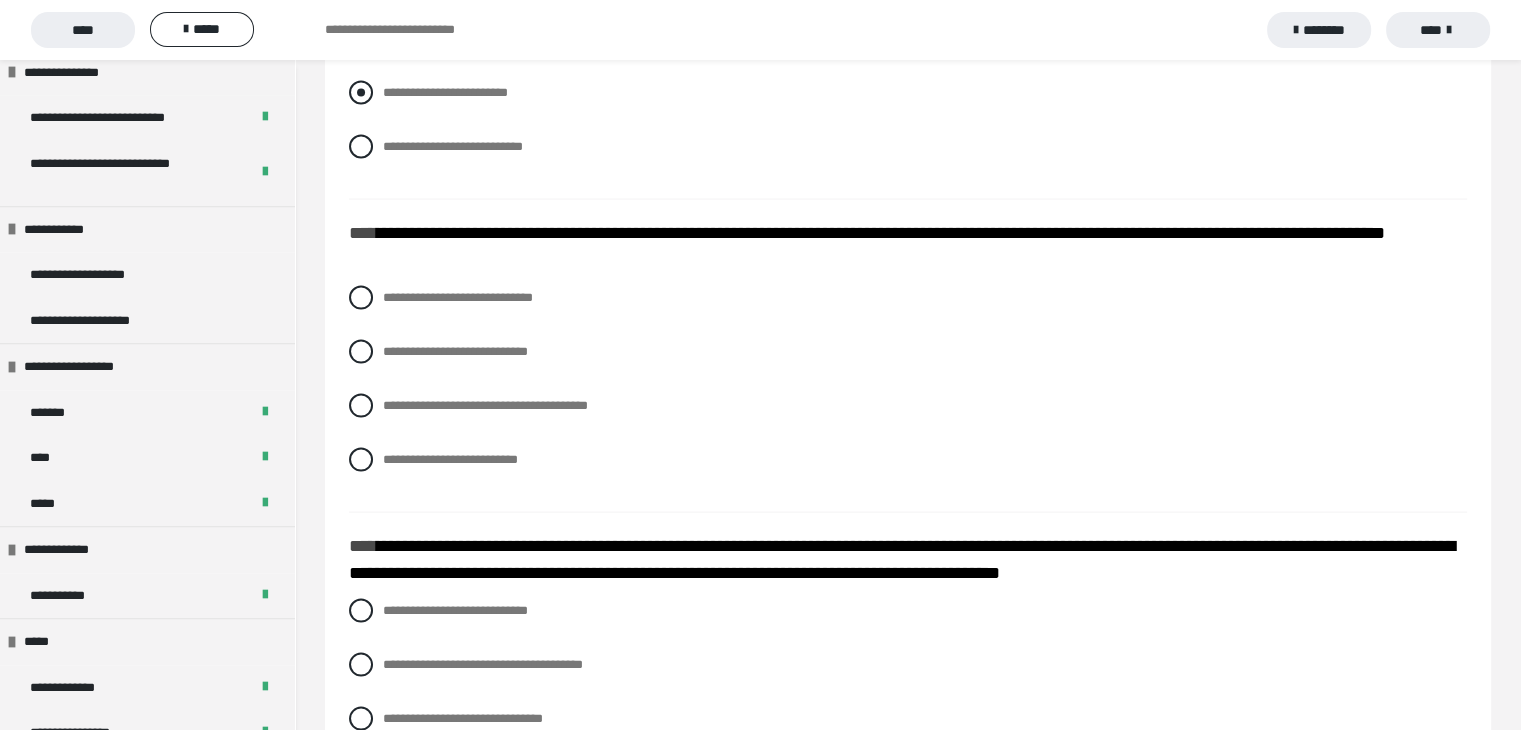 scroll, scrollTop: 4041, scrollLeft: 0, axis: vertical 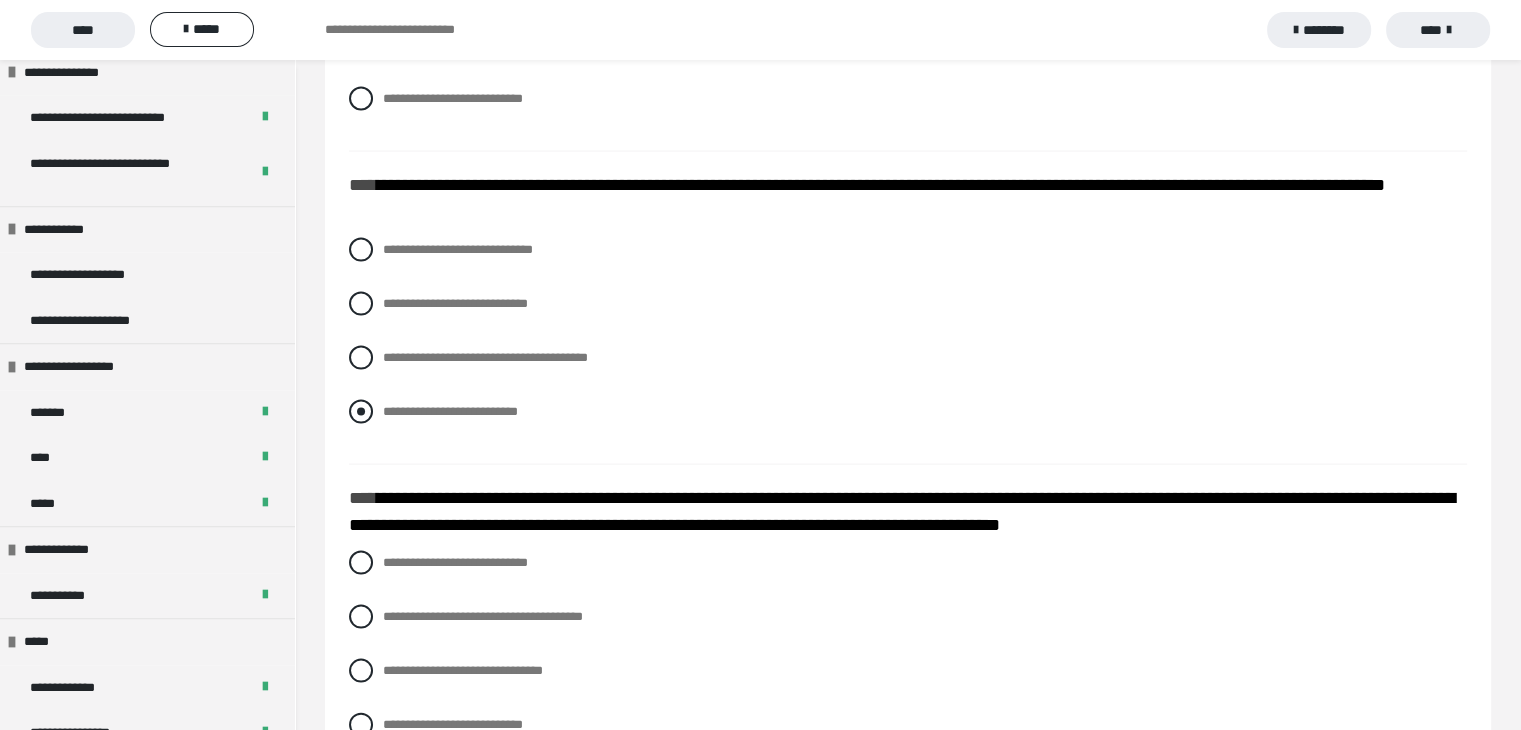 click at bounding box center [361, 412] 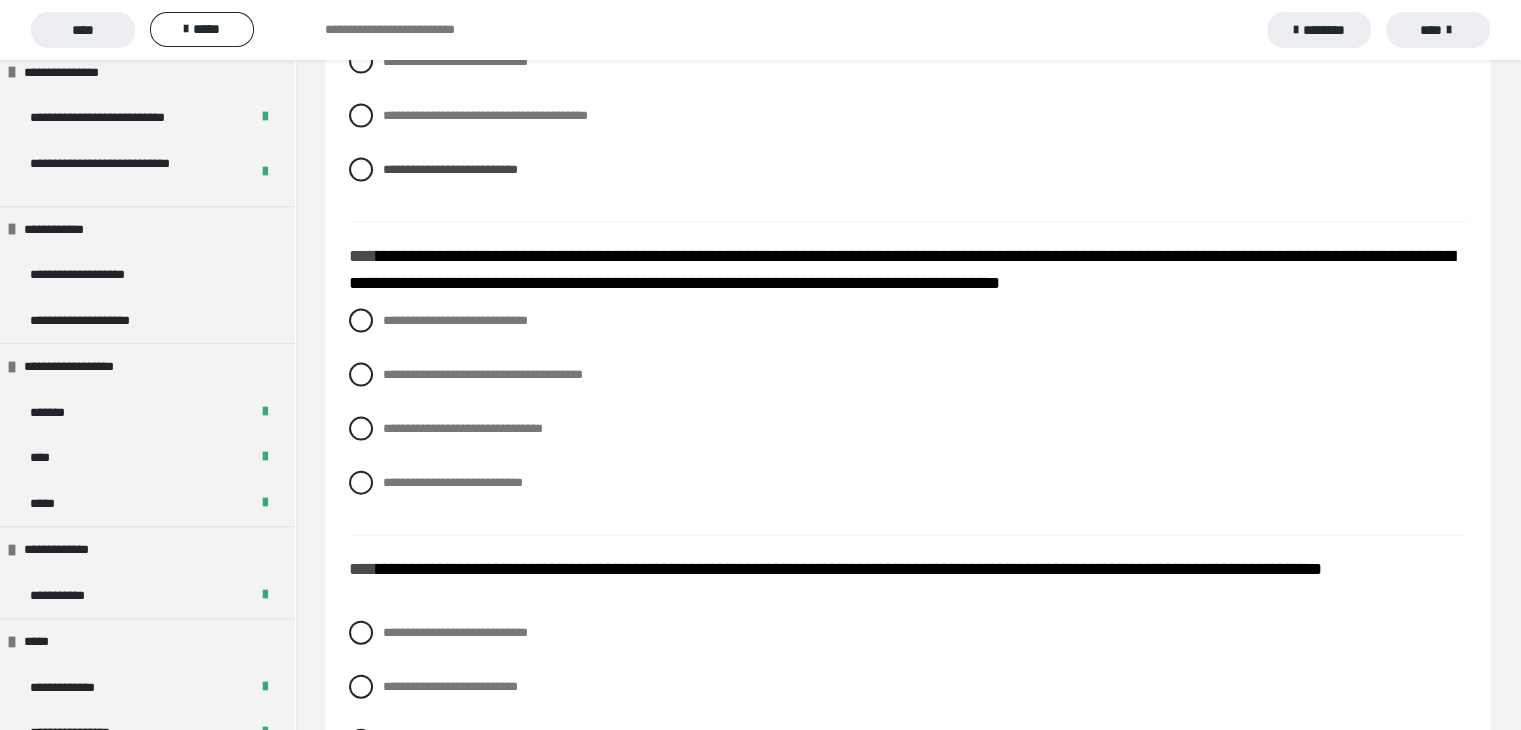 scroll, scrollTop: 4341, scrollLeft: 0, axis: vertical 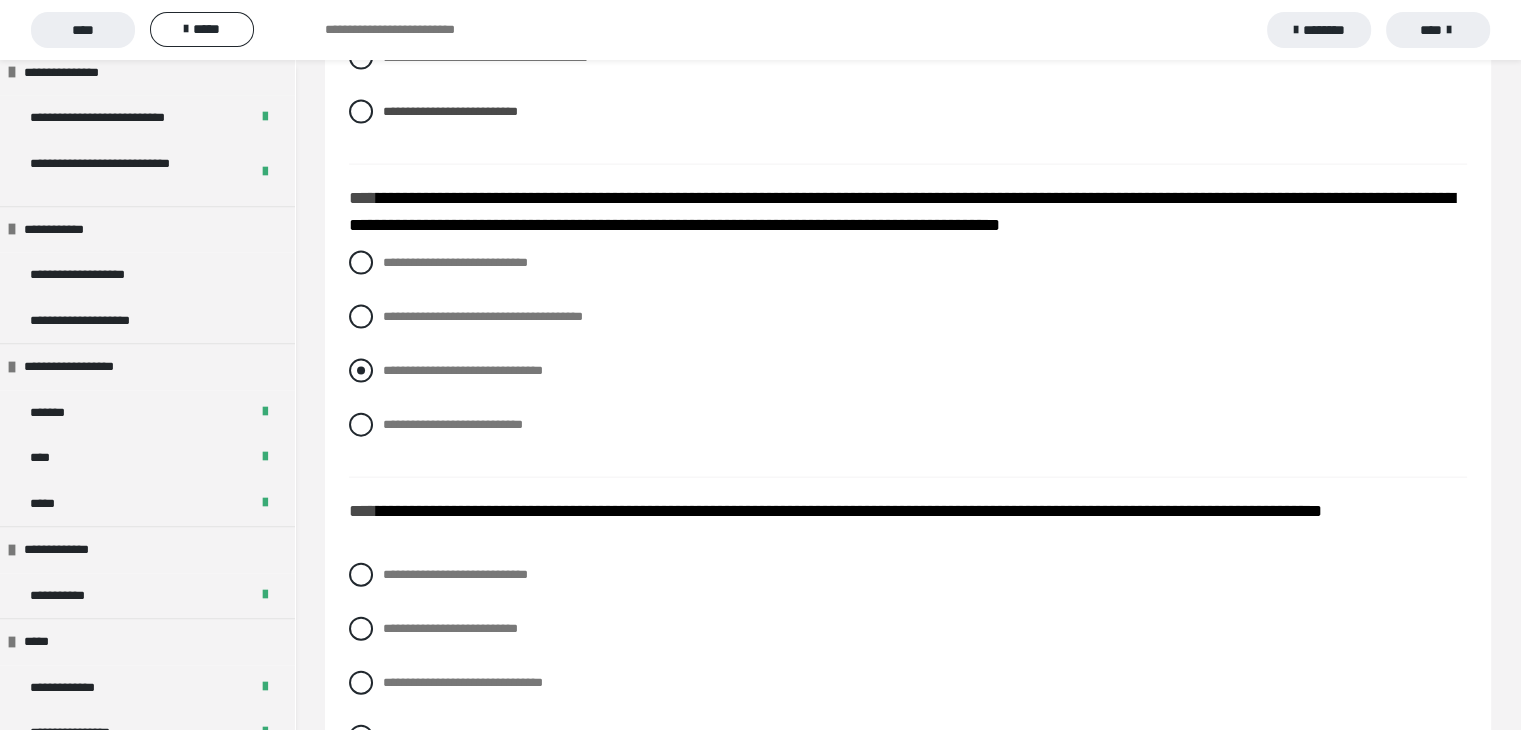 click at bounding box center (361, 371) 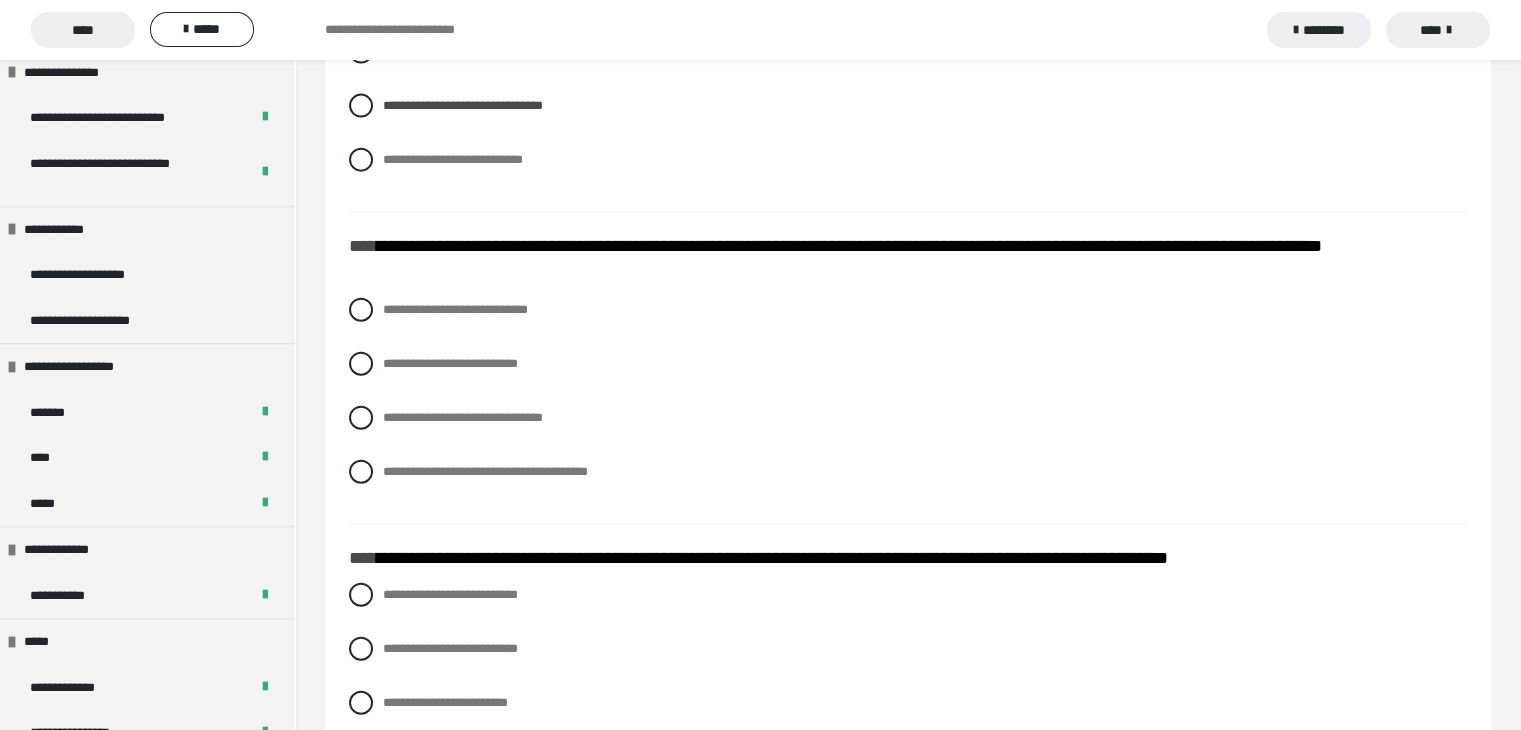 scroll, scrollTop: 4641, scrollLeft: 0, axis: vertical 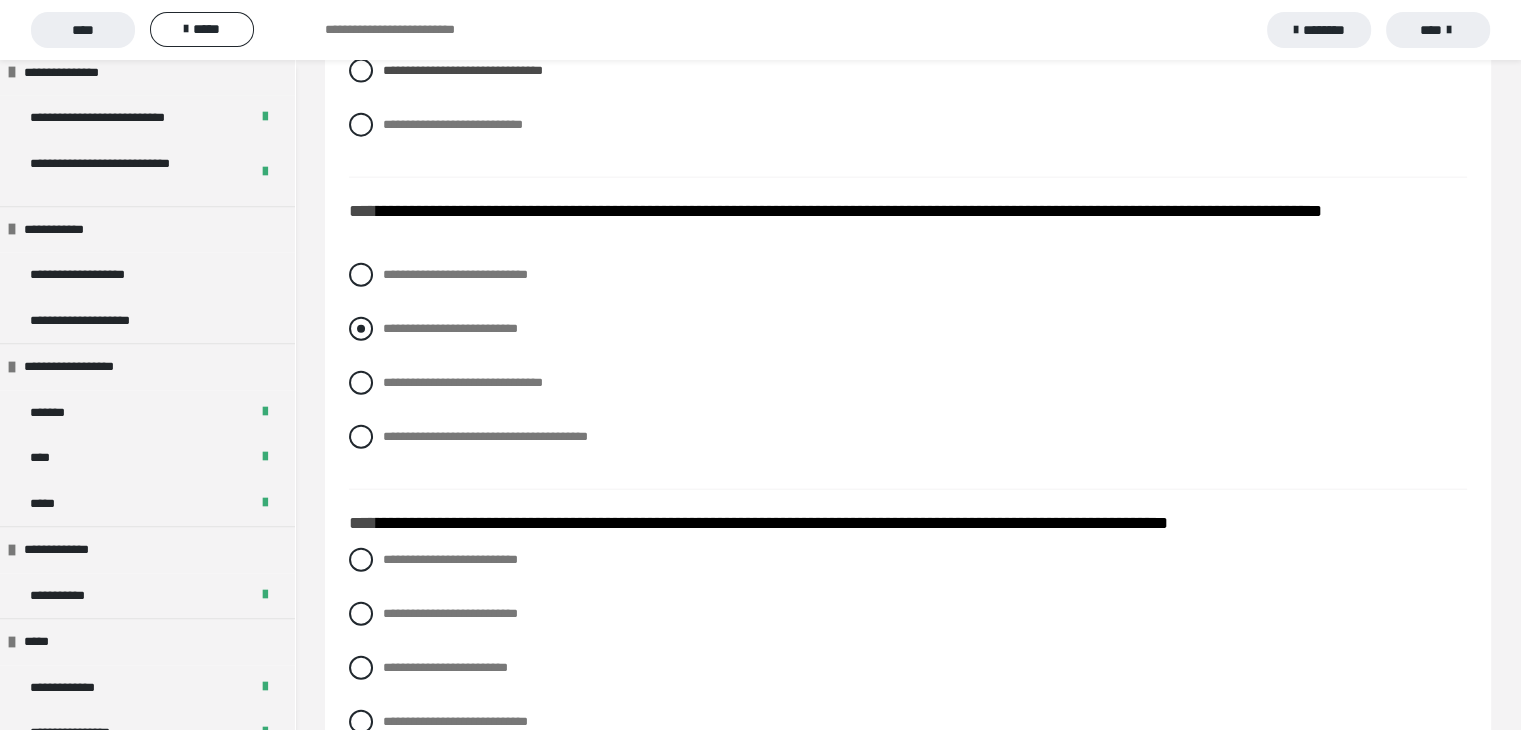 click at bounding box center [361, 329] 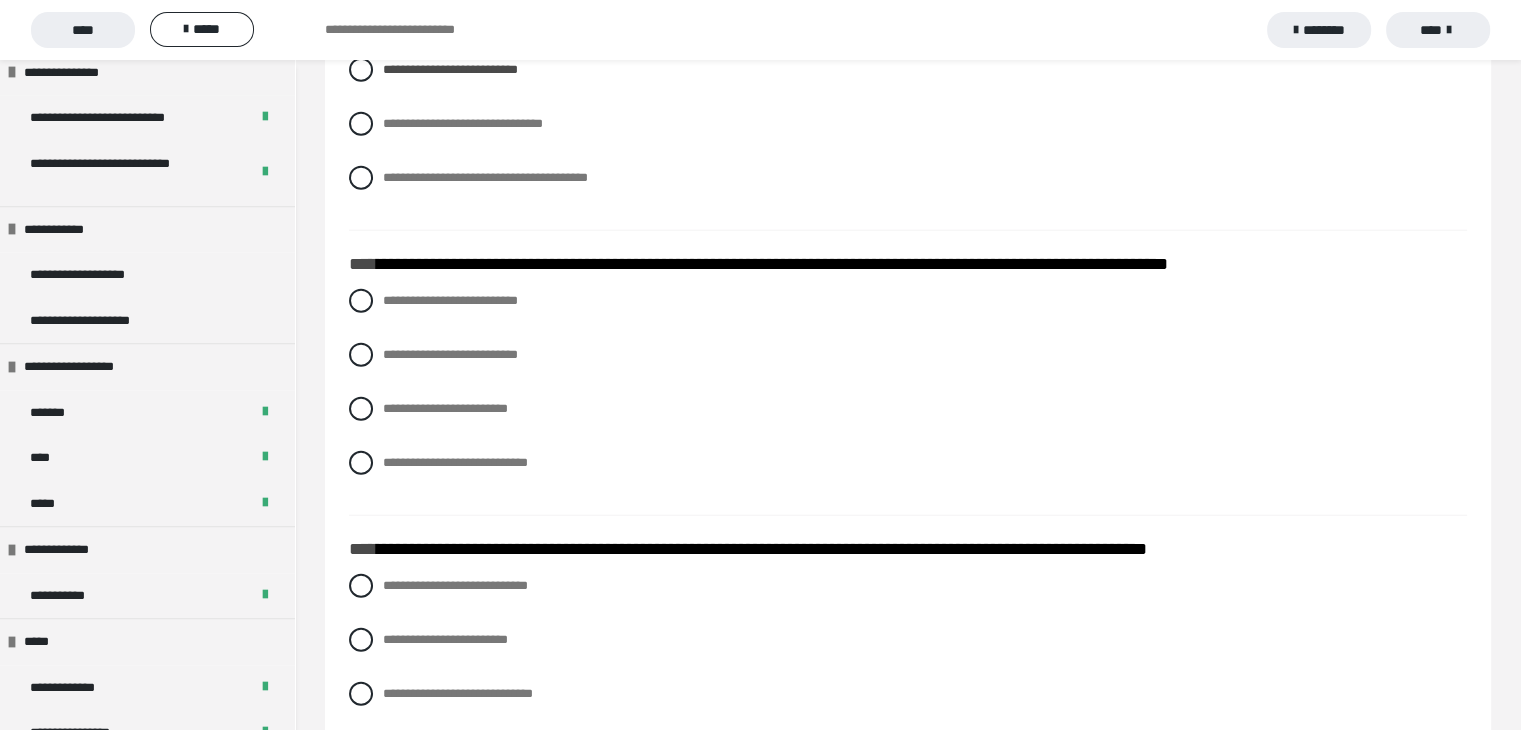 scroll, scrollTop: 4941, scrollLeft: 0, axis: vertical 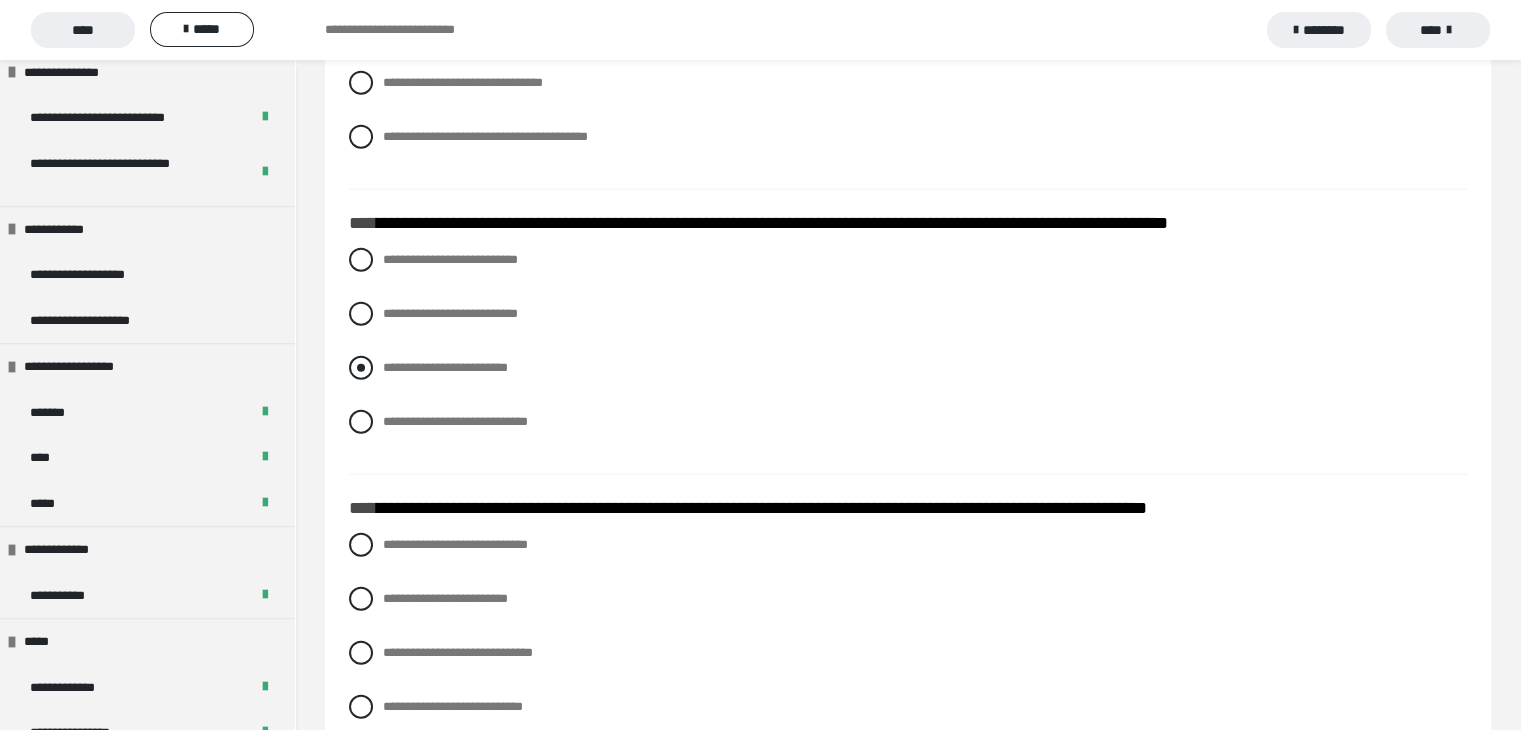 click at bounding box center [361, 368] 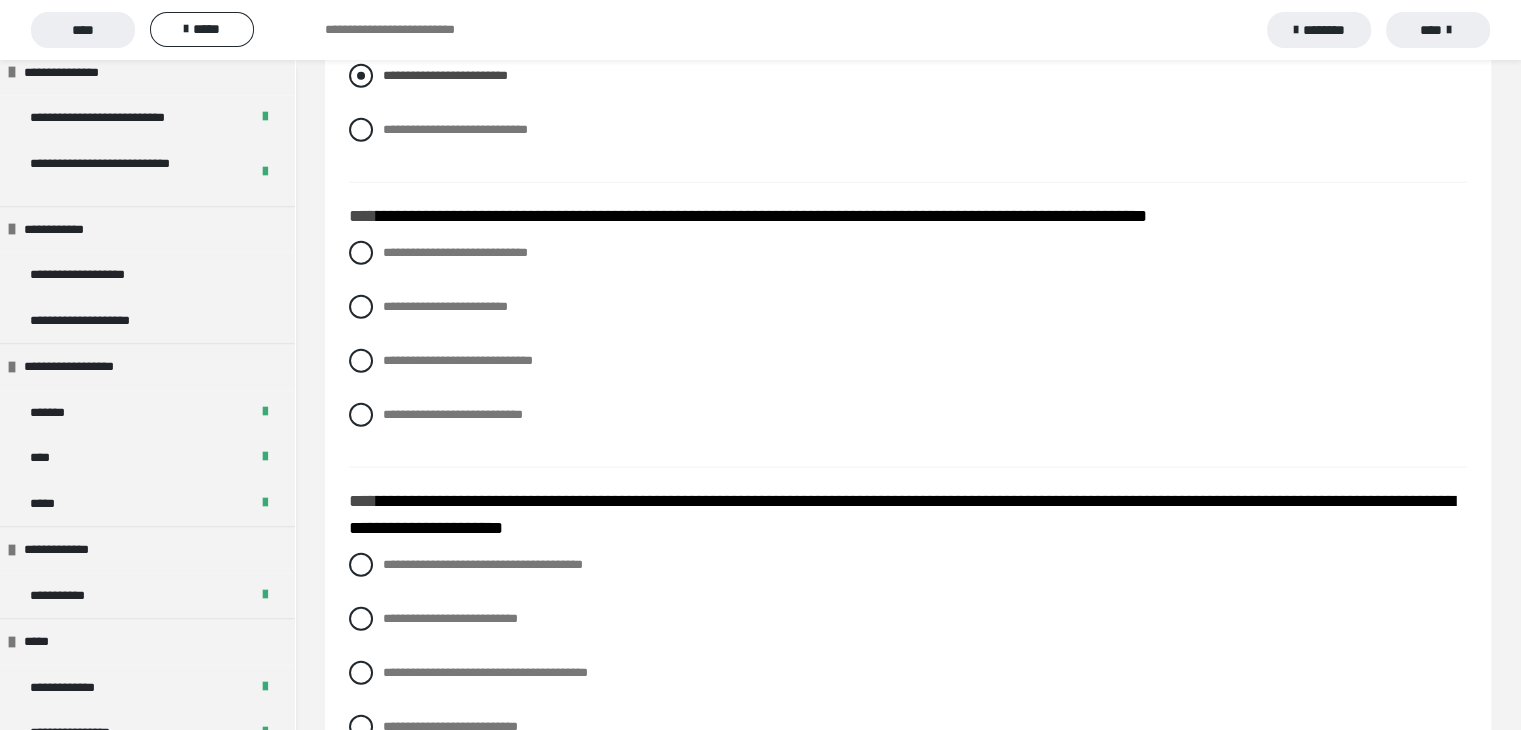 scroll, scrollTop: 5241, scrollLeft: 0, axis: vertical 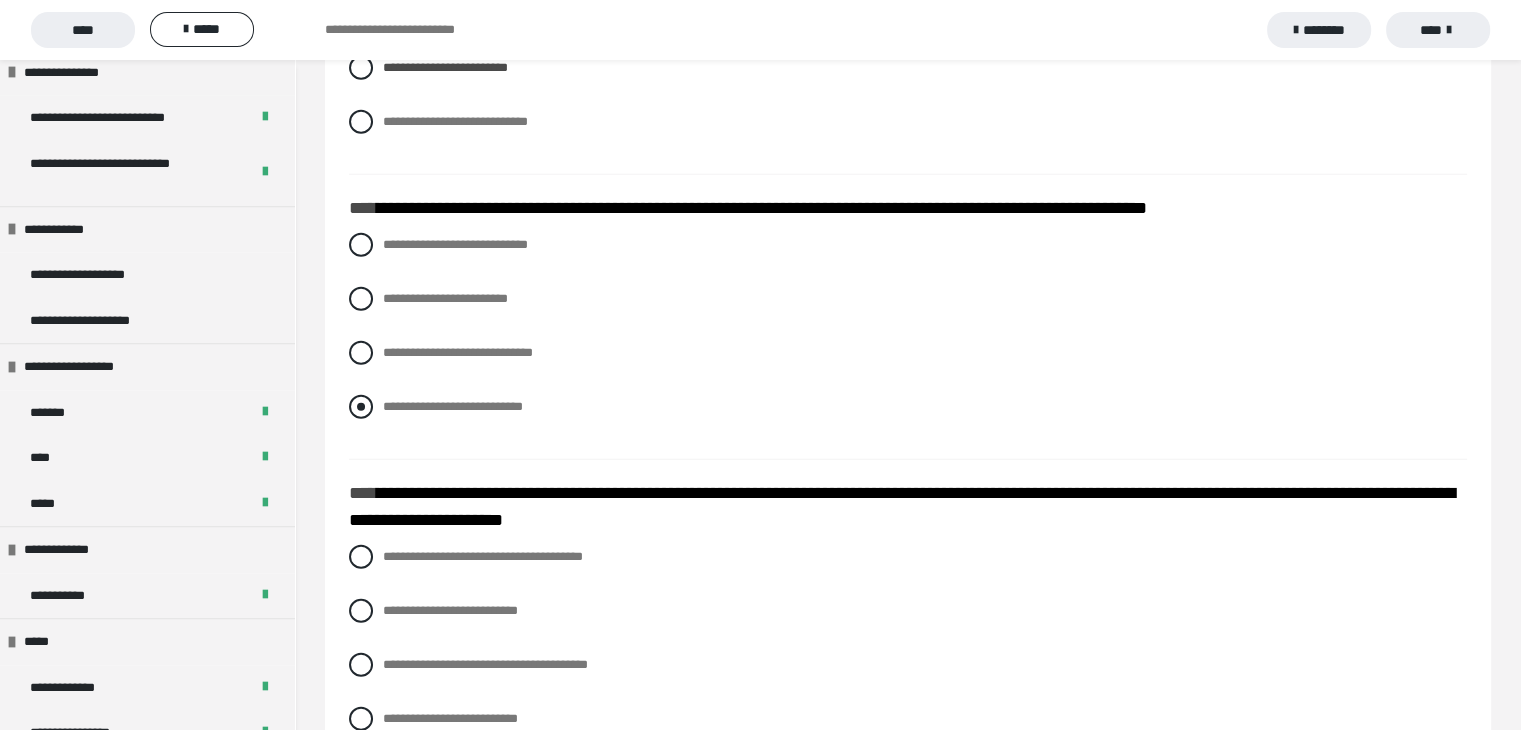 click at bounding box center [361, 407] 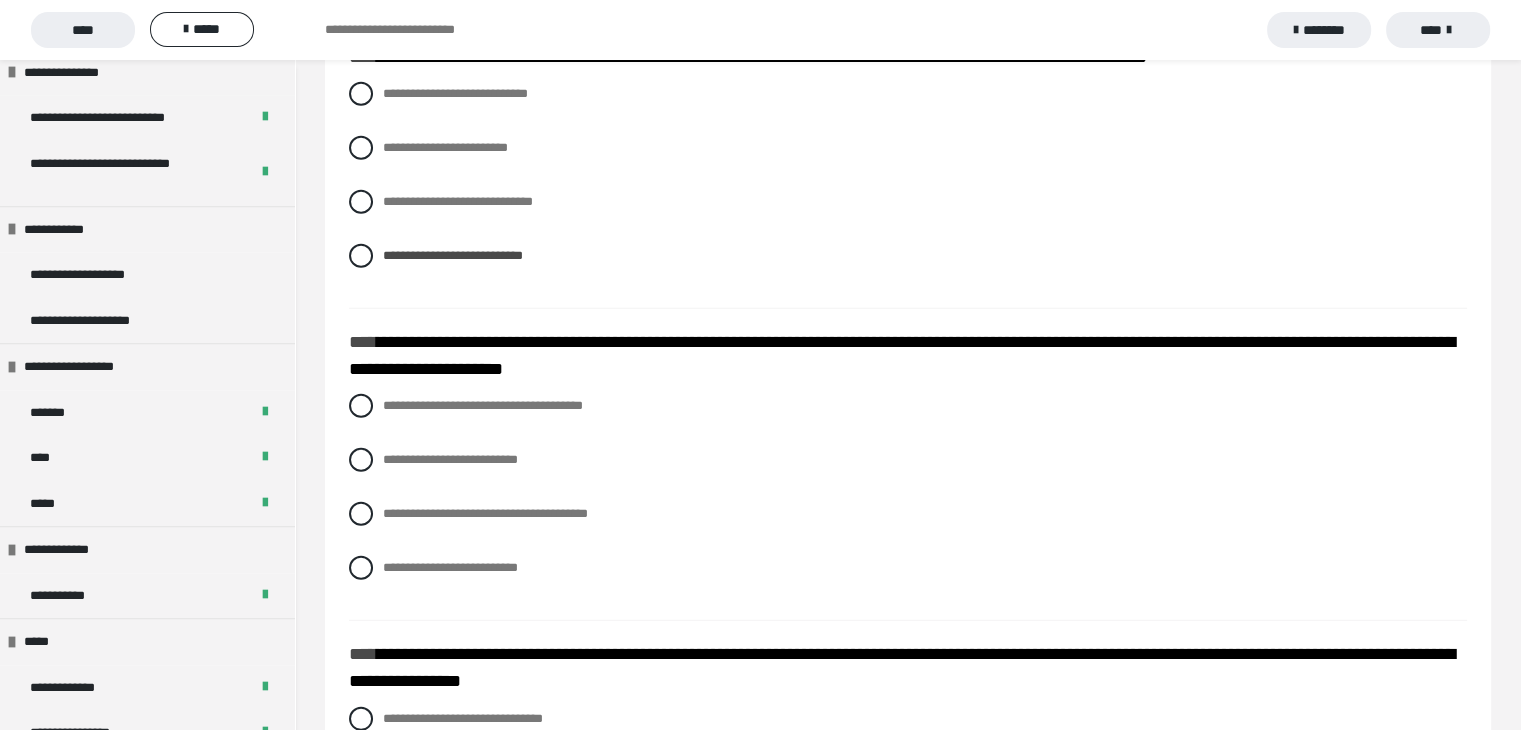 scroll, scrollTop: 5541, scrollLeft: 0, axis: vertical 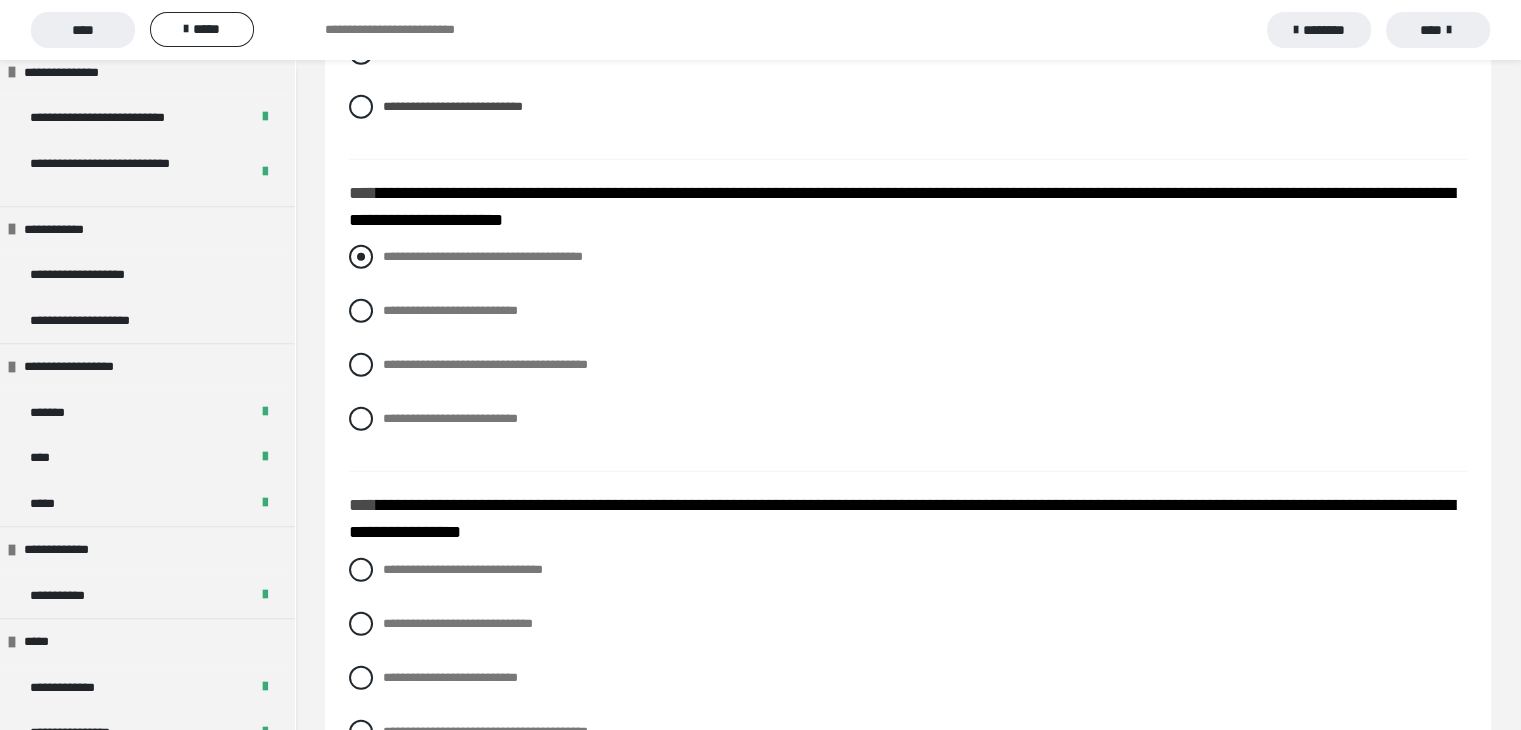 click at bounding box center [361, 257] 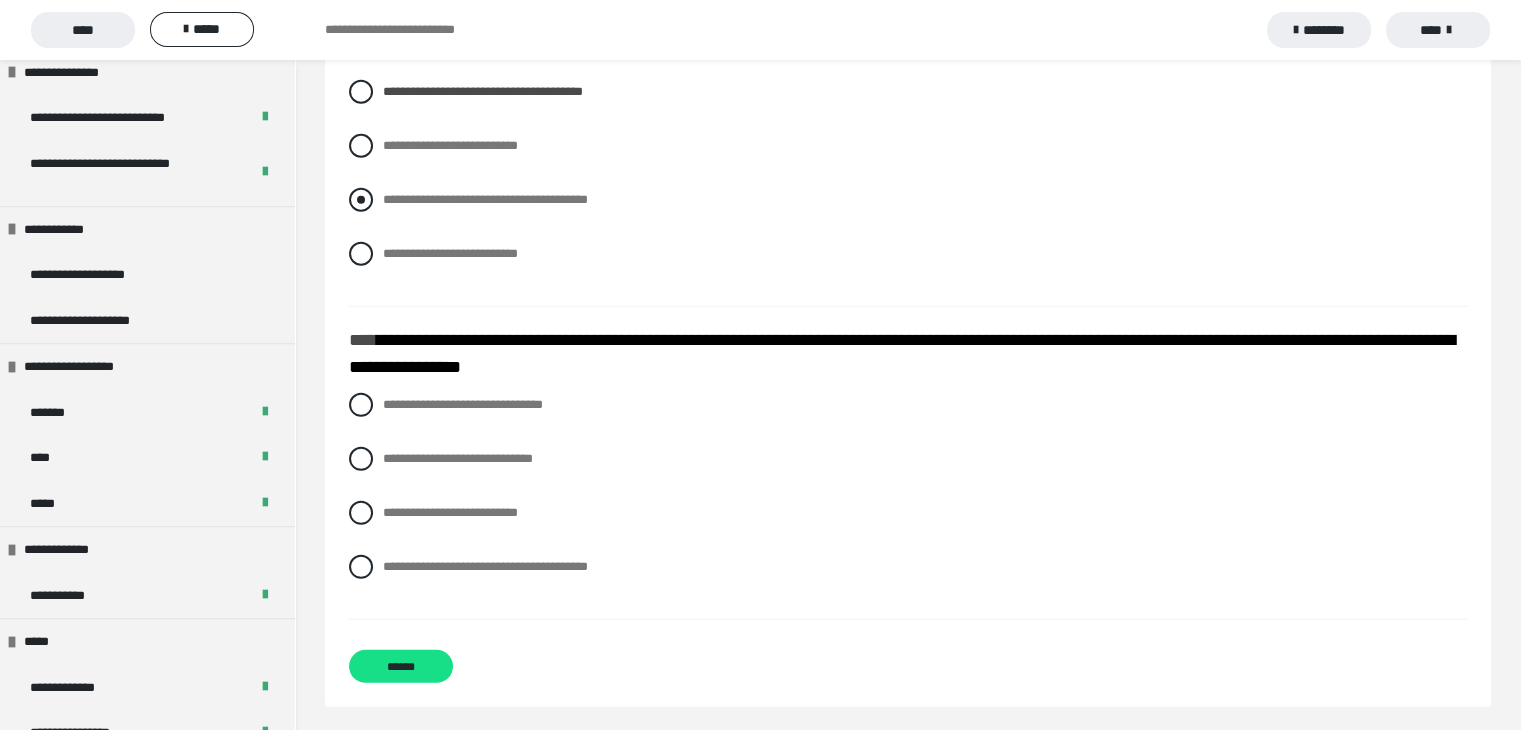 scroll, scrollTop: 5741, scrollLeft: 0, axis: vertical 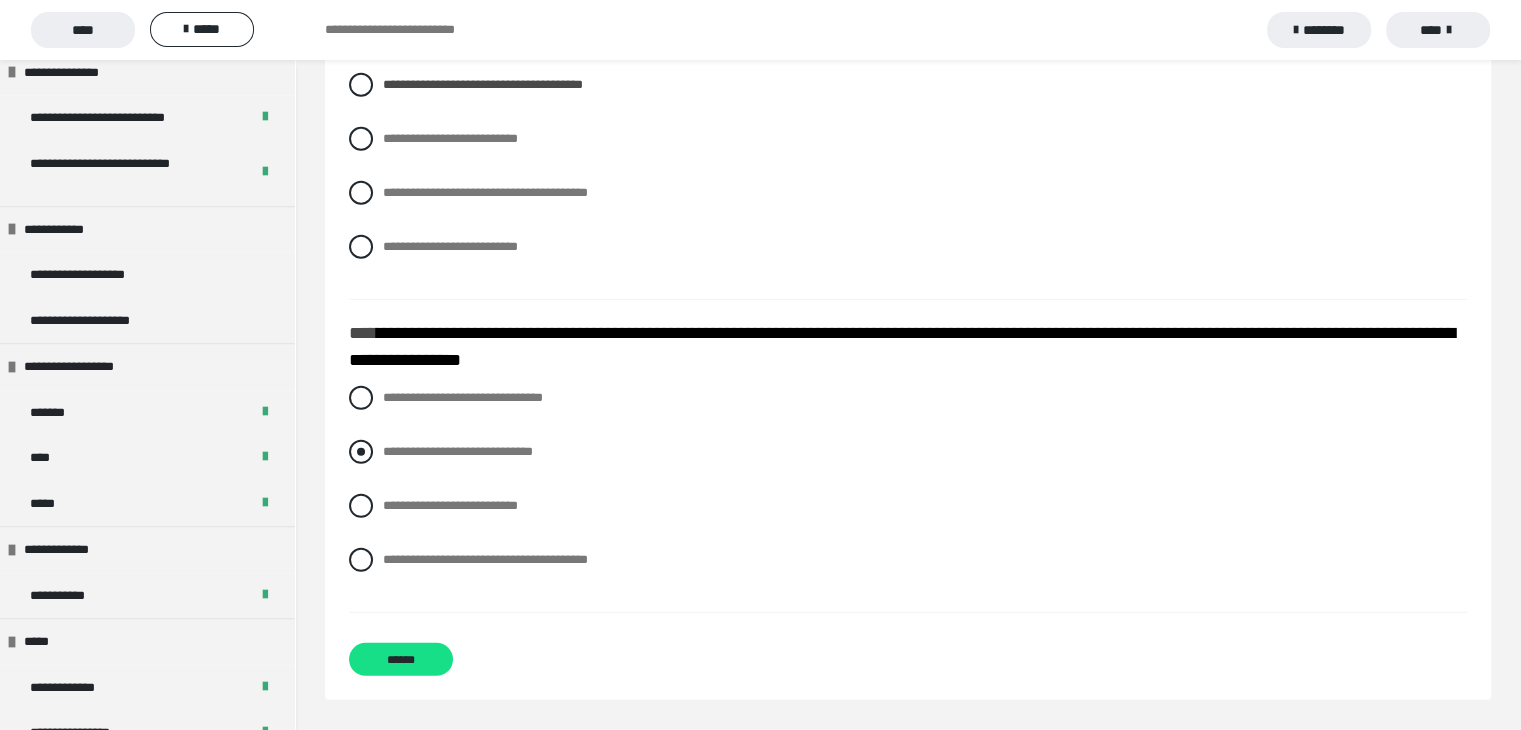 click at bounding box center (361, 452) 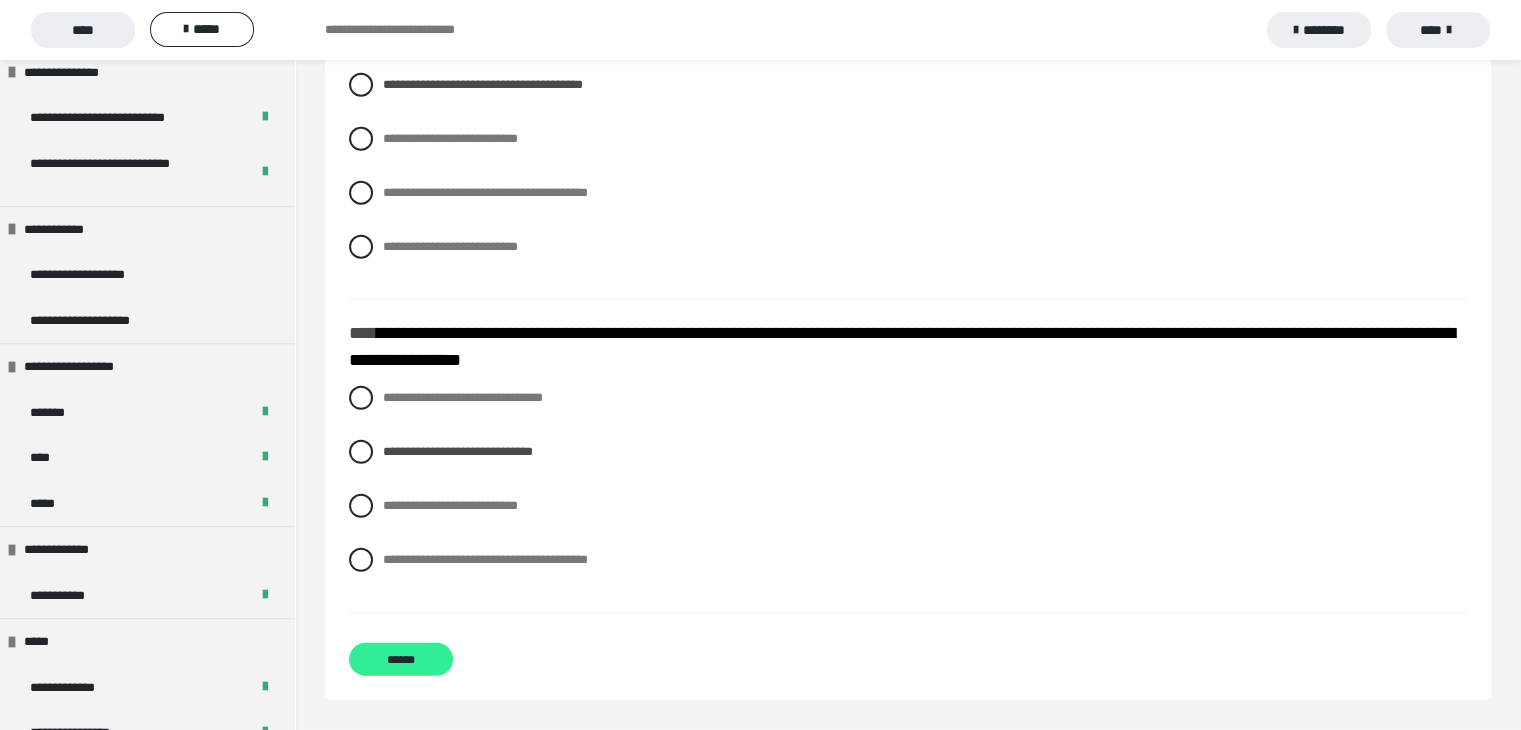 click on "******" at bounding box center (401, 659) 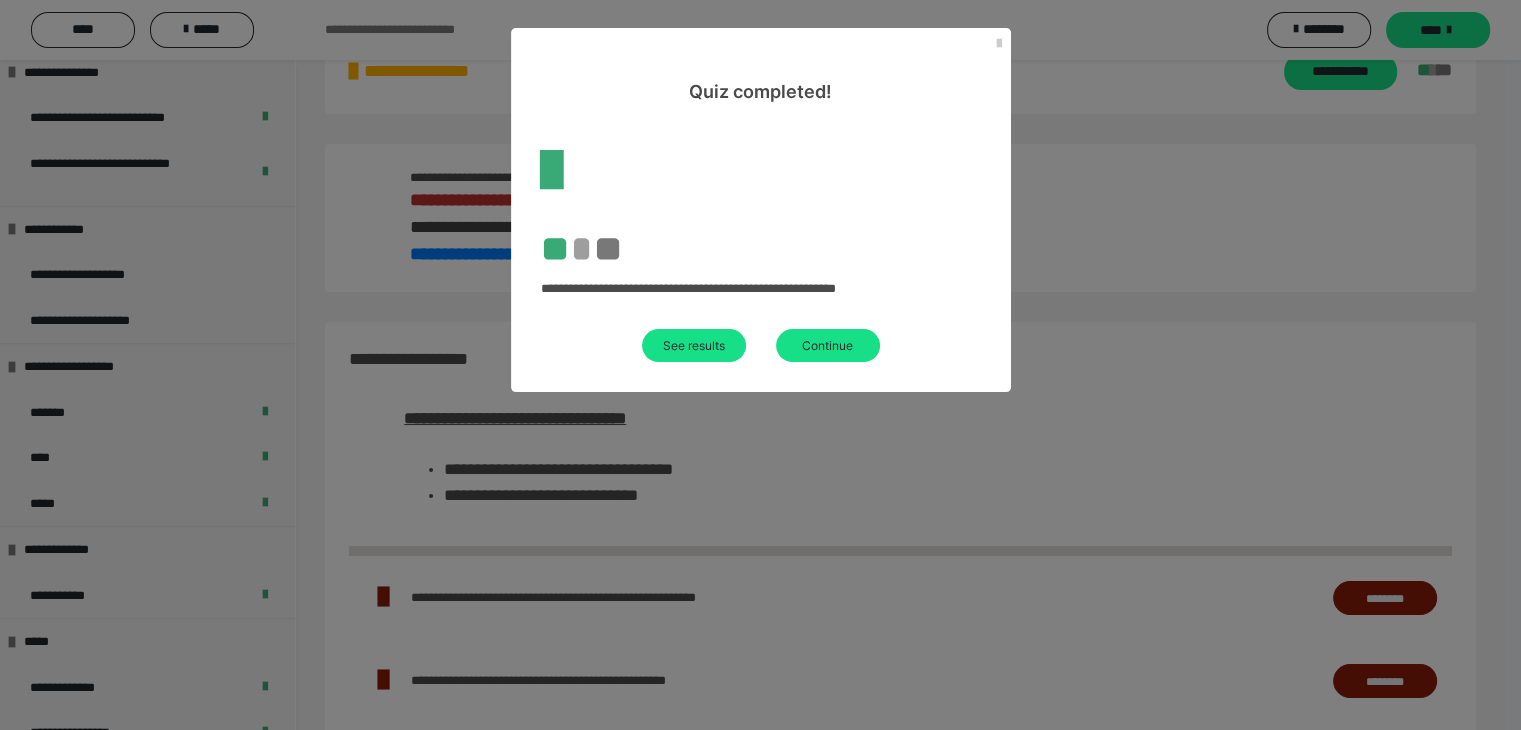 scroll, scrollTop: 1008, scrollLeft: 0, axis: vertical 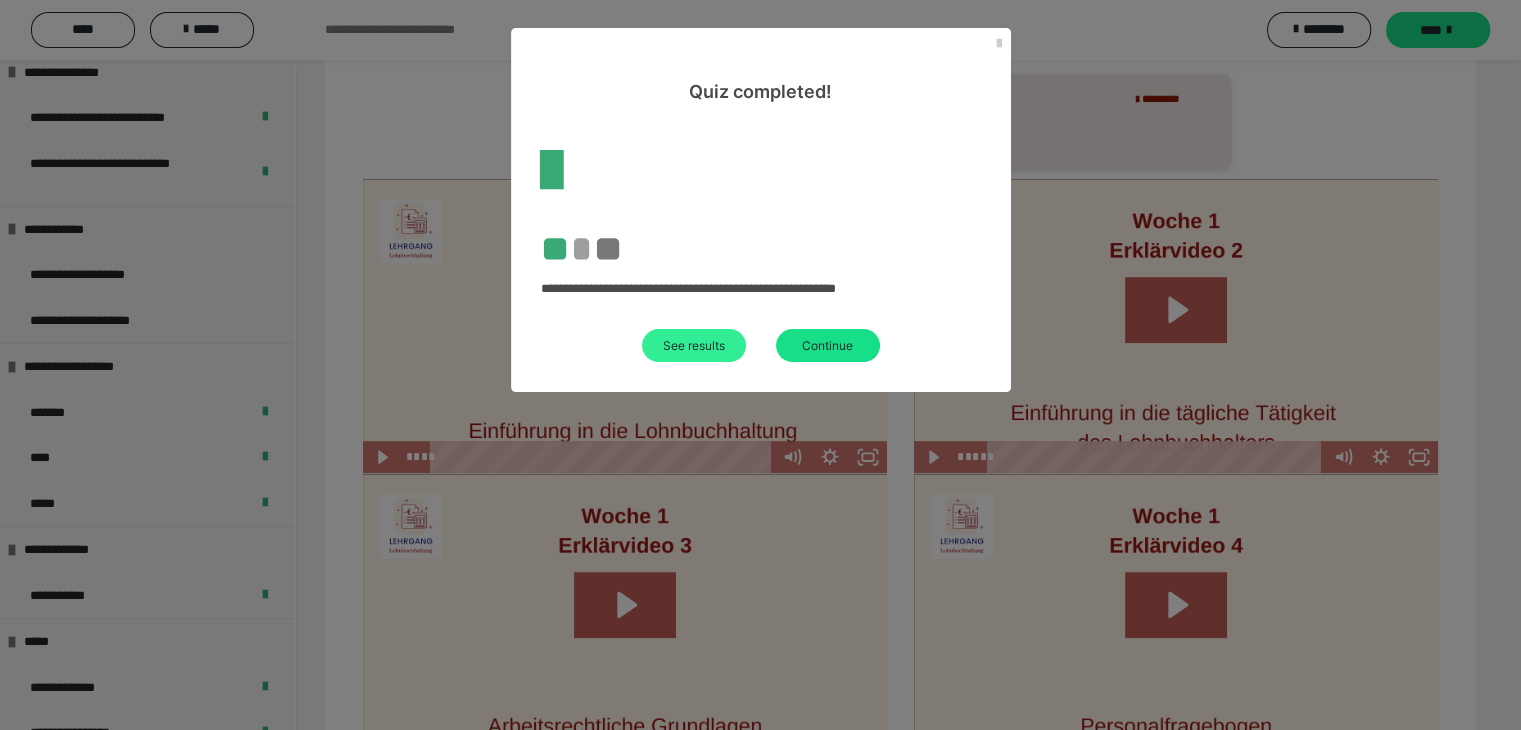 click on "See results" at bounding box center (694, 345) 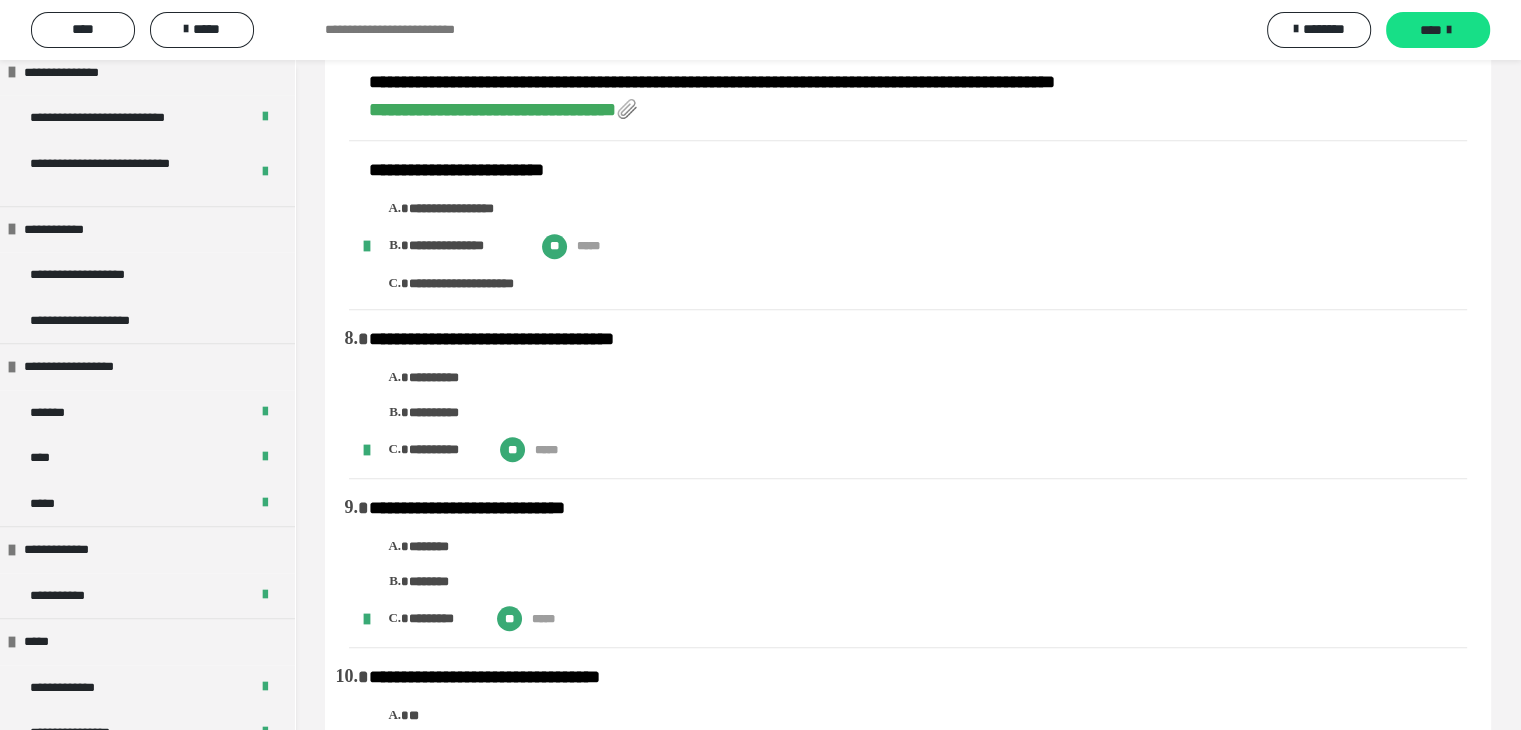 scroll, scrollTop: 800, scrollLeft: 0, axis: vertical 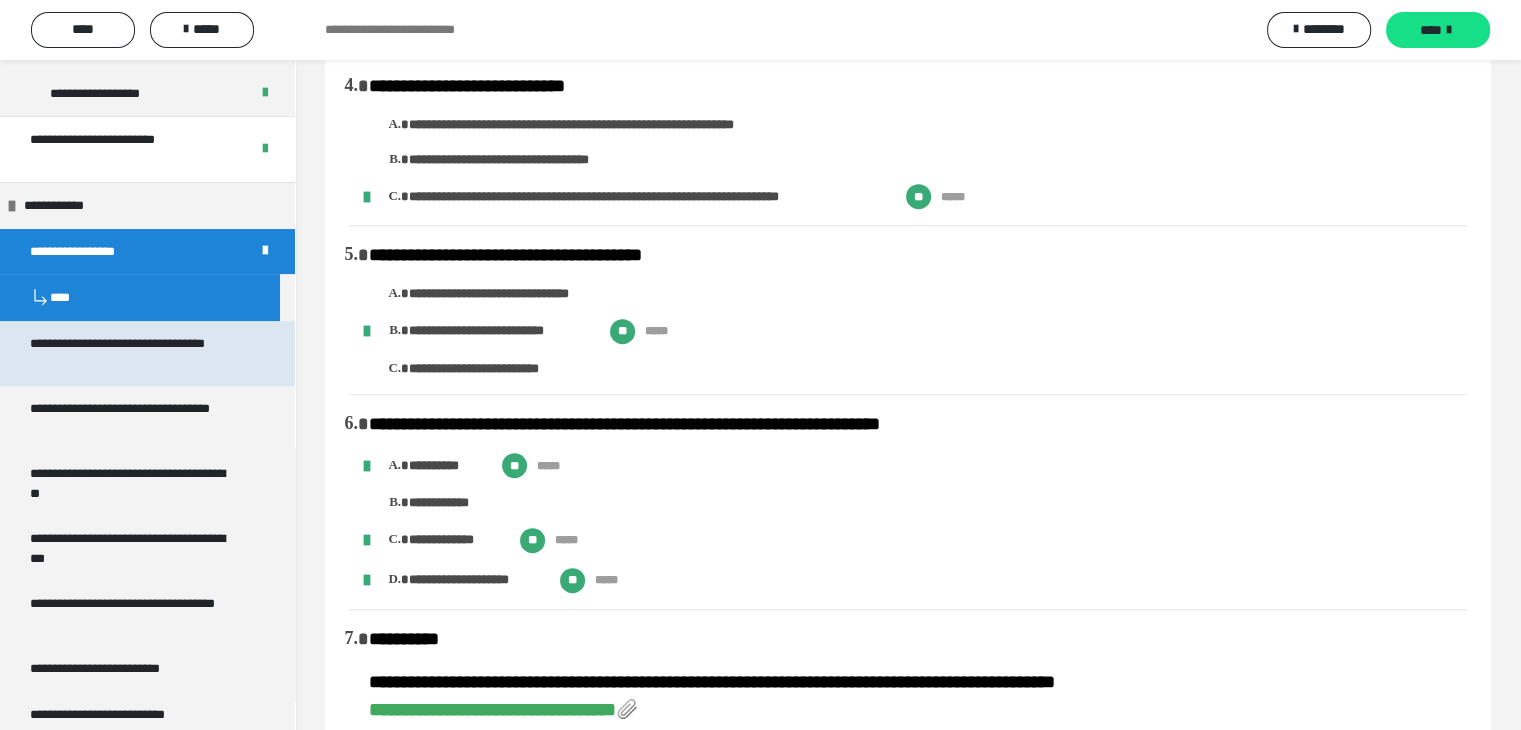 click on "**********" at bounding box center (132, 353) 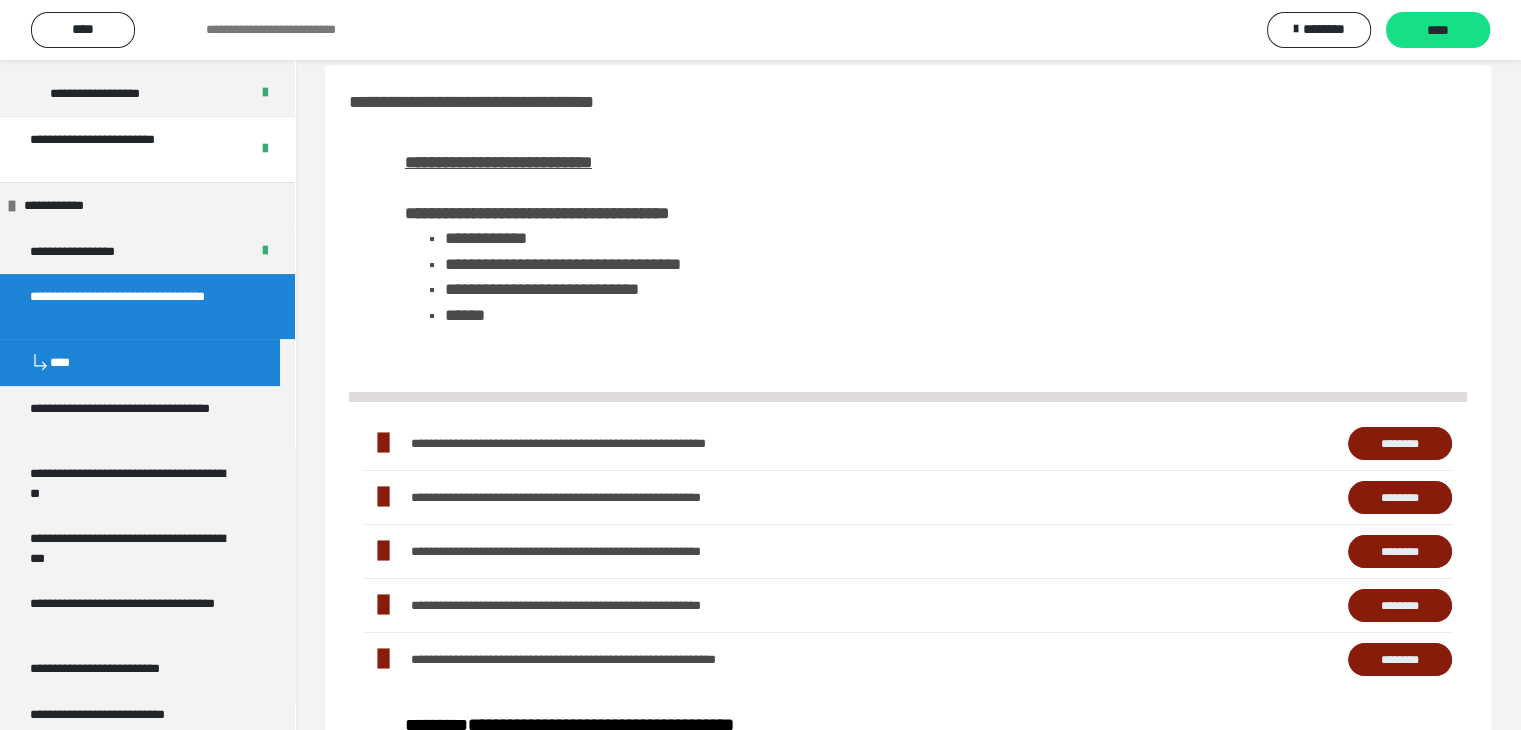 scroll, scrollTop: 0, scrollLeft: 0, axis: both 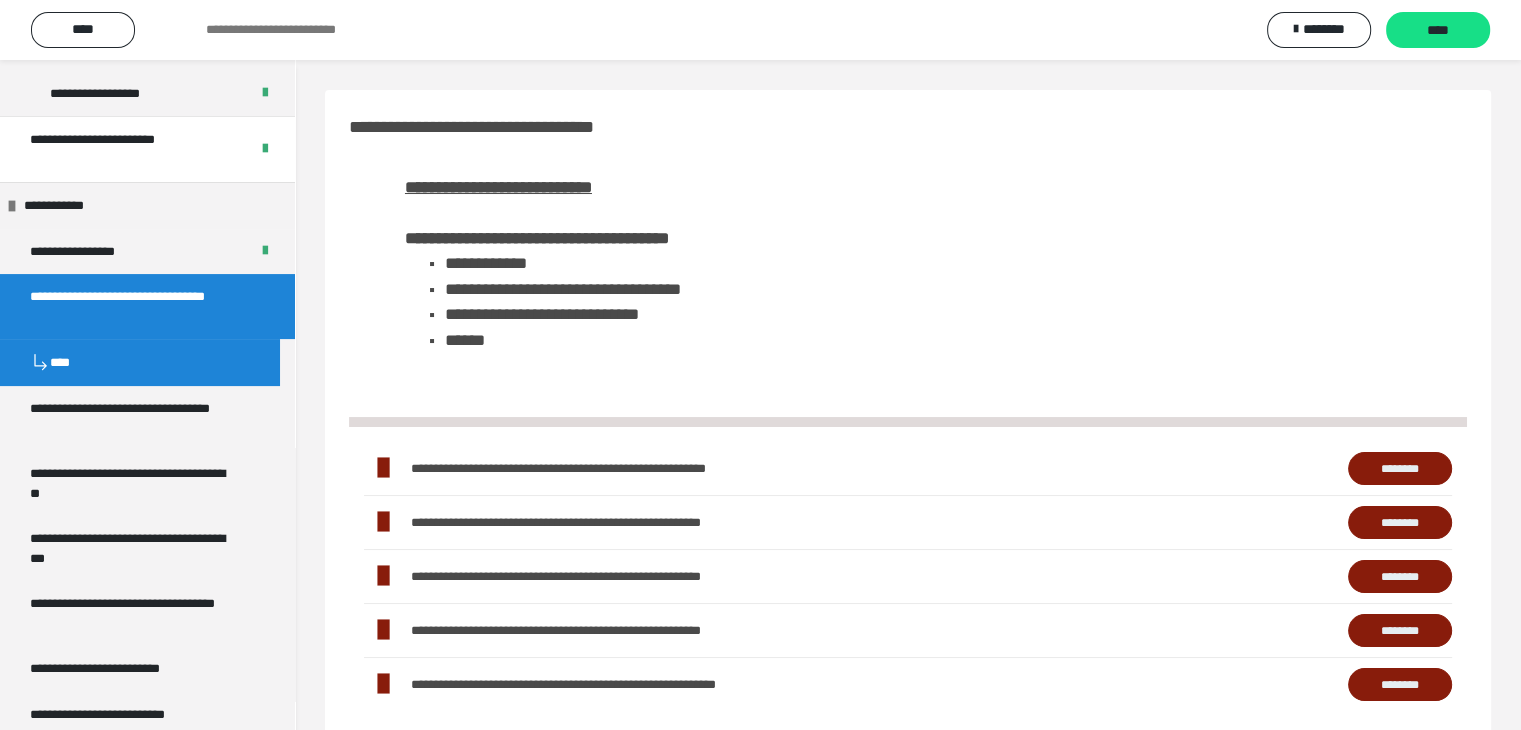 click on "********" at bounding box center [1400, 469] 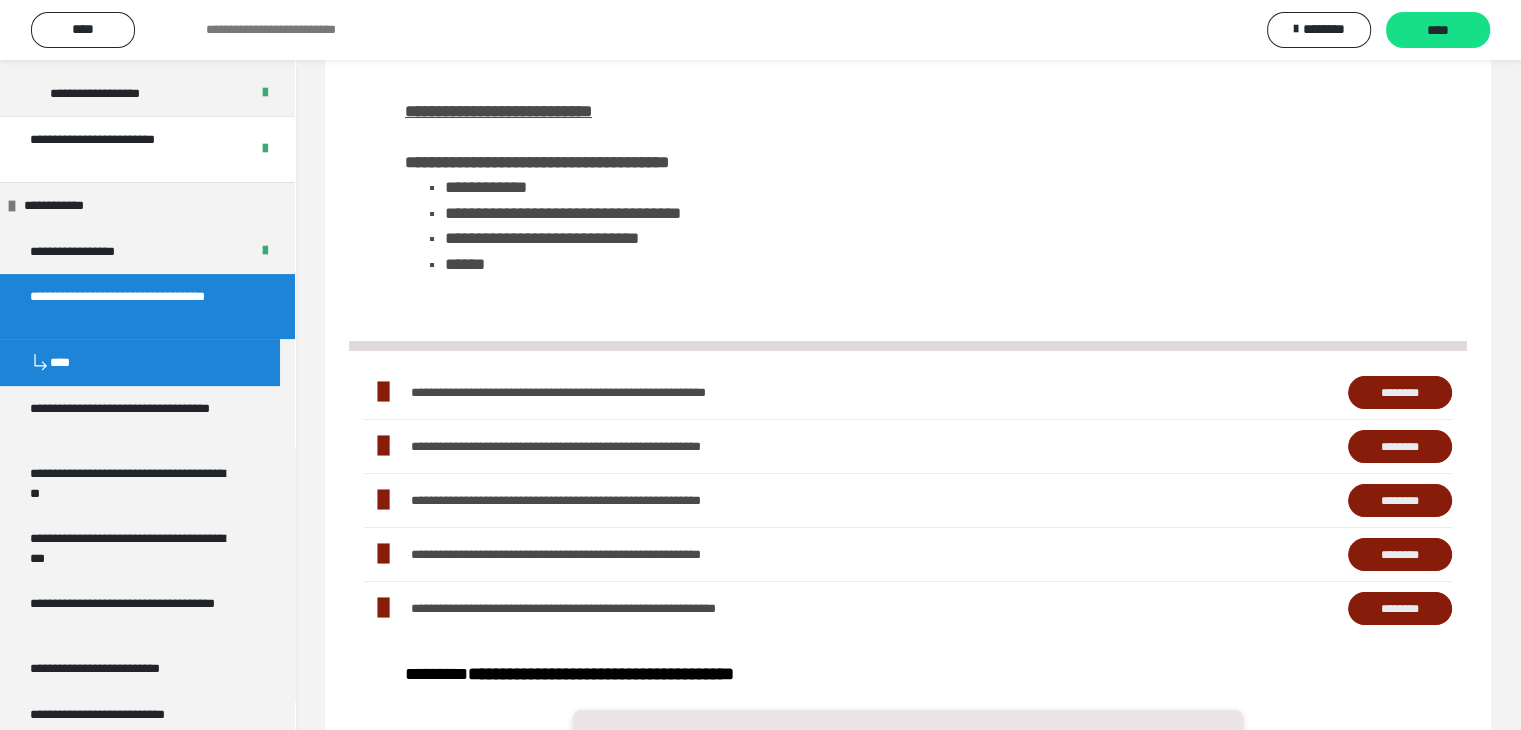 scroll, scrollTop: 200, scrollLeft: 0, axis: vertical 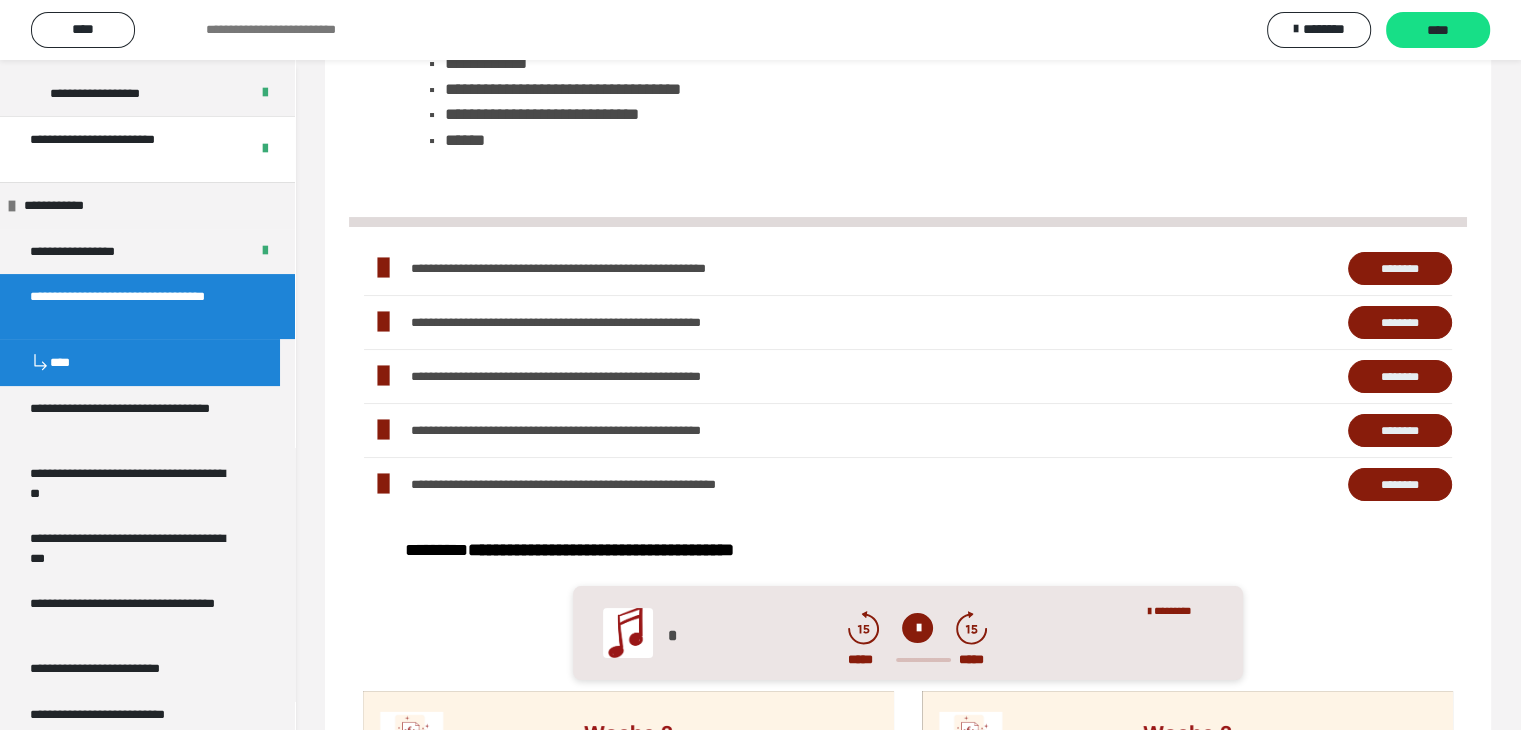 click on "********" at bounding box center (1400, 431) 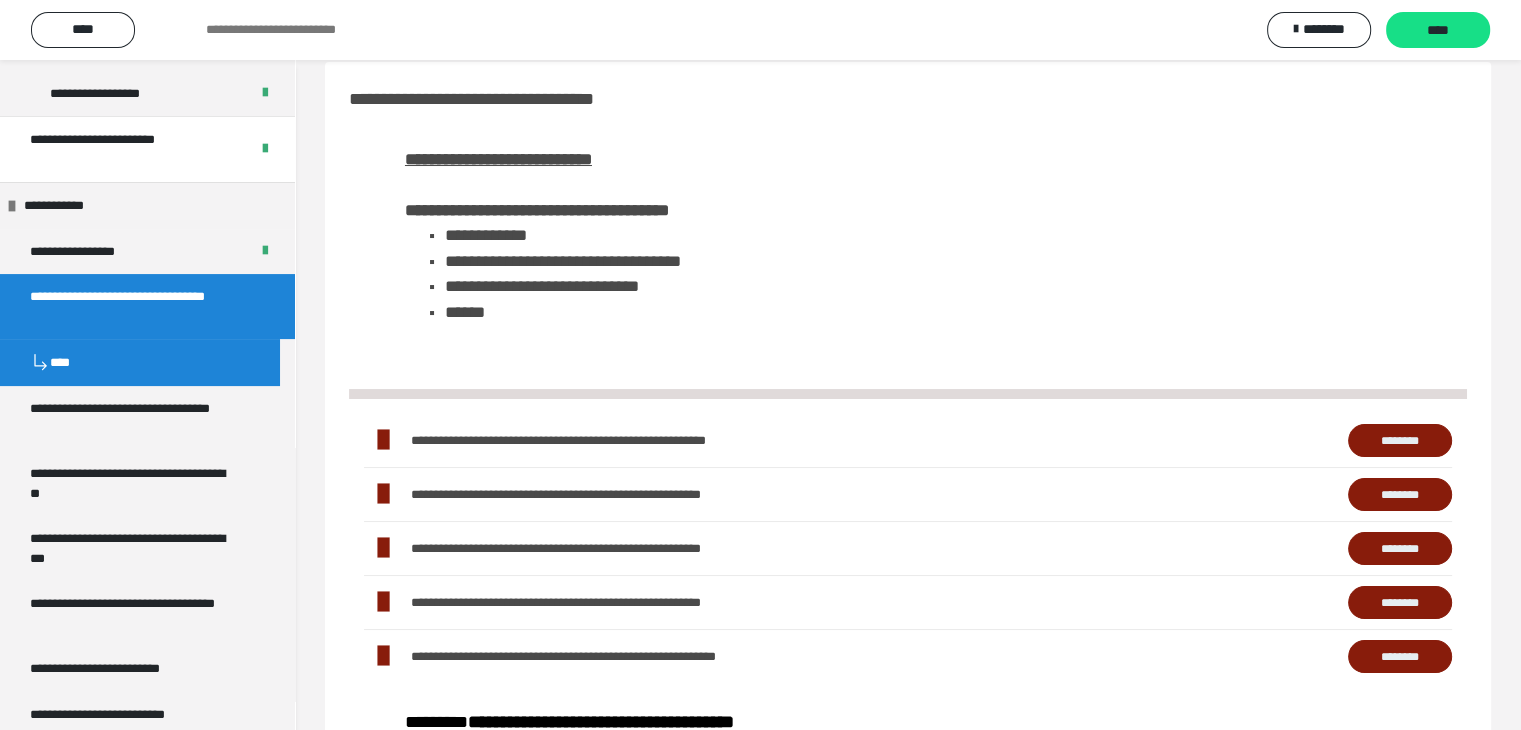 scroll, scrollTop: 0, scrollLeft: 0, axis: both 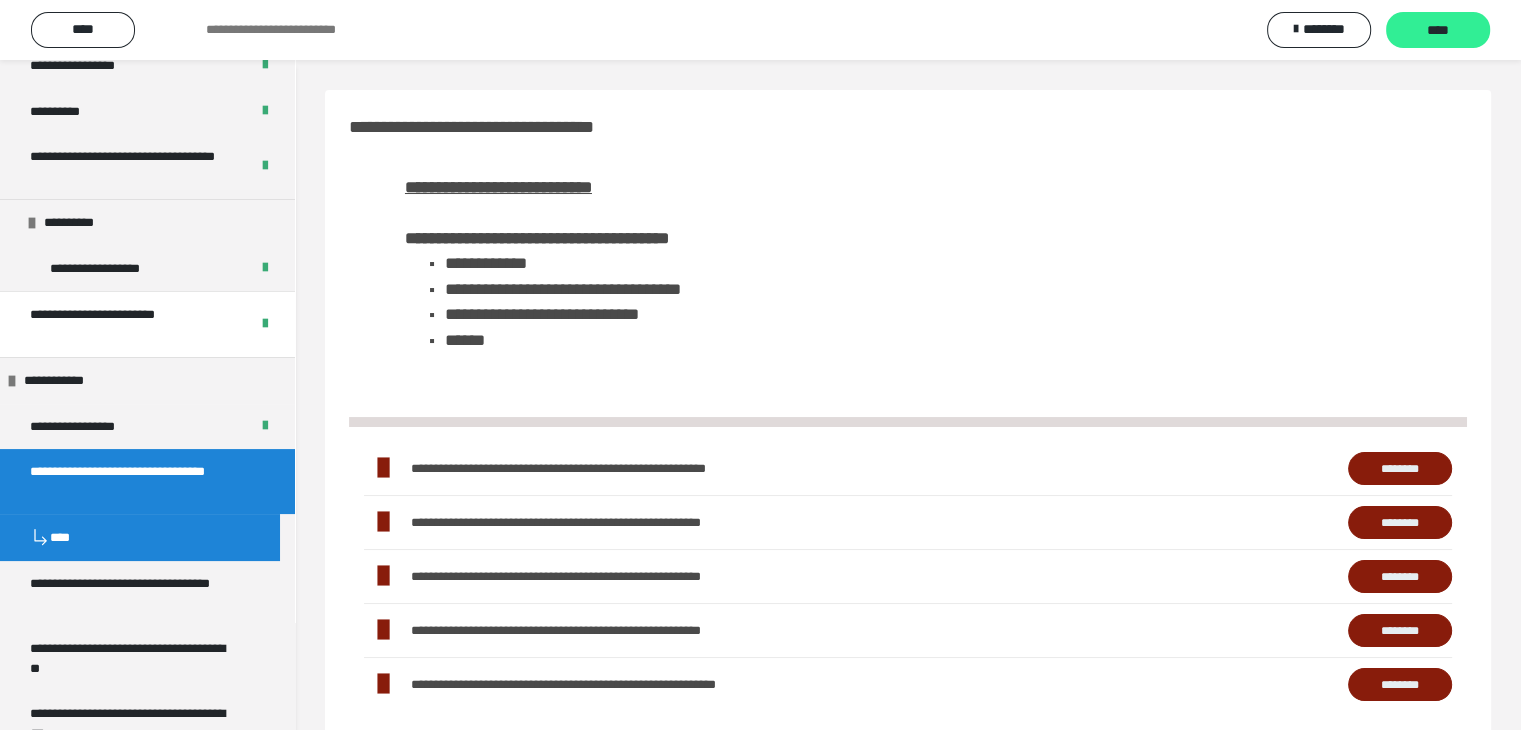 click on "****" at bounding box center (1438, 31) 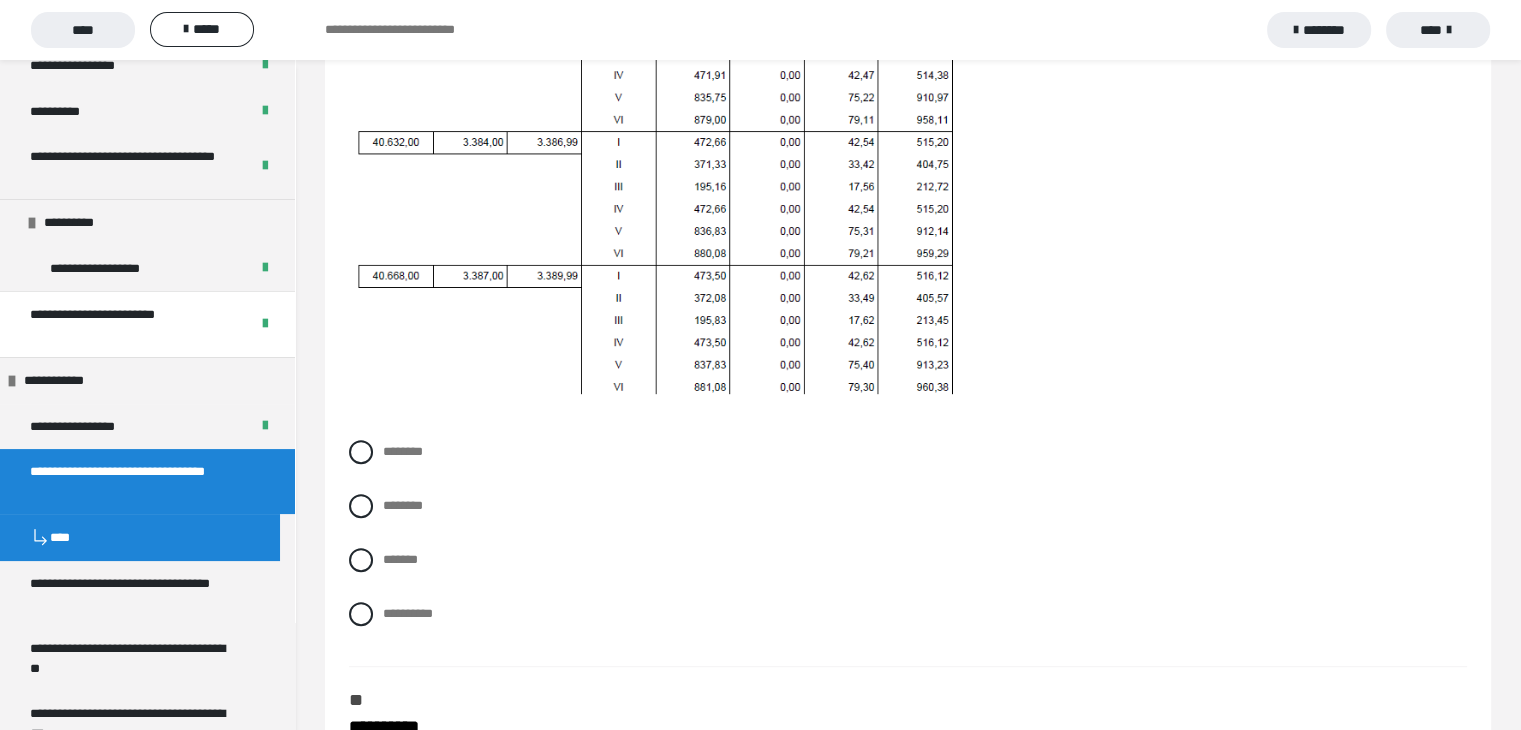 scroll, scrollTop: 900, scrollLeft: 0, axis: vertical 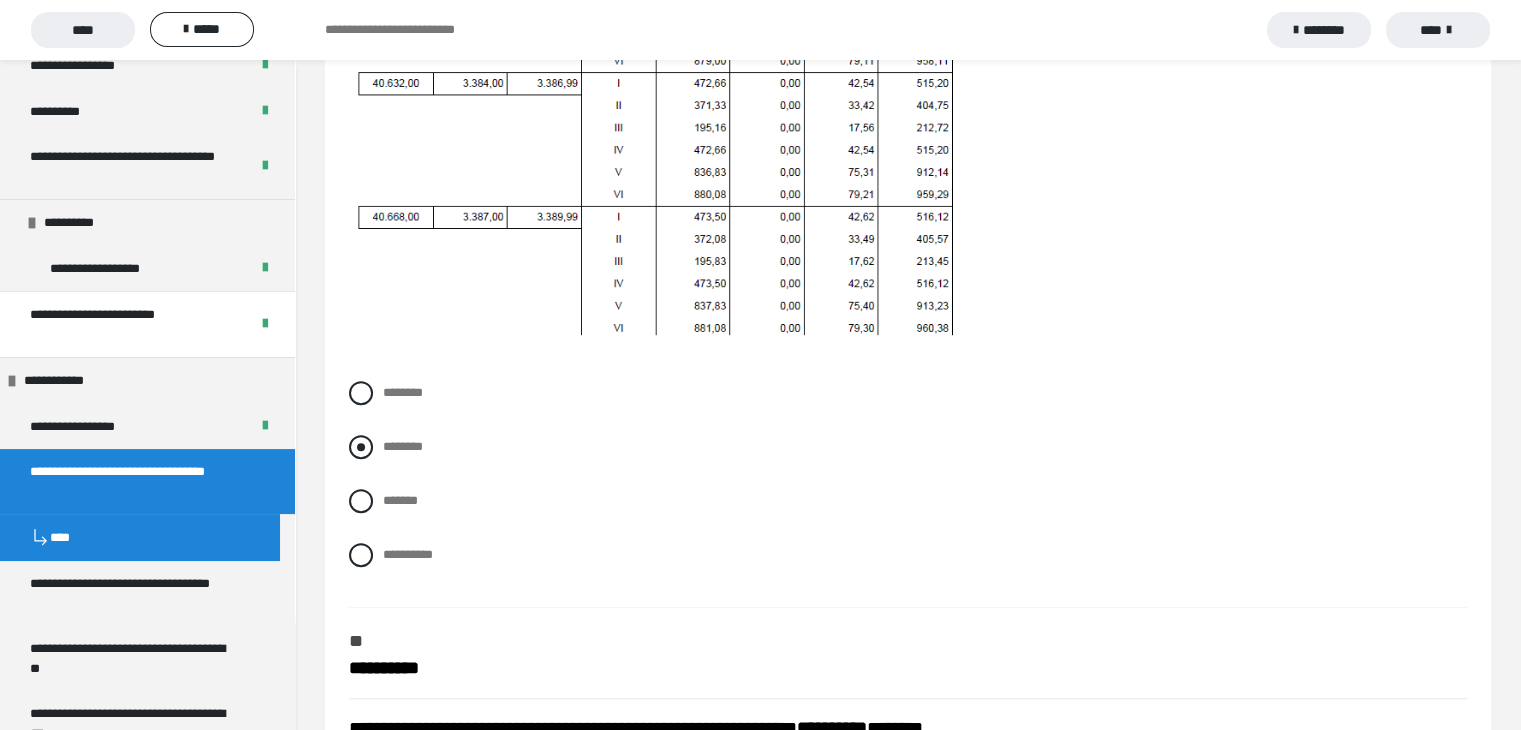 click at bounding box center (361, 447) 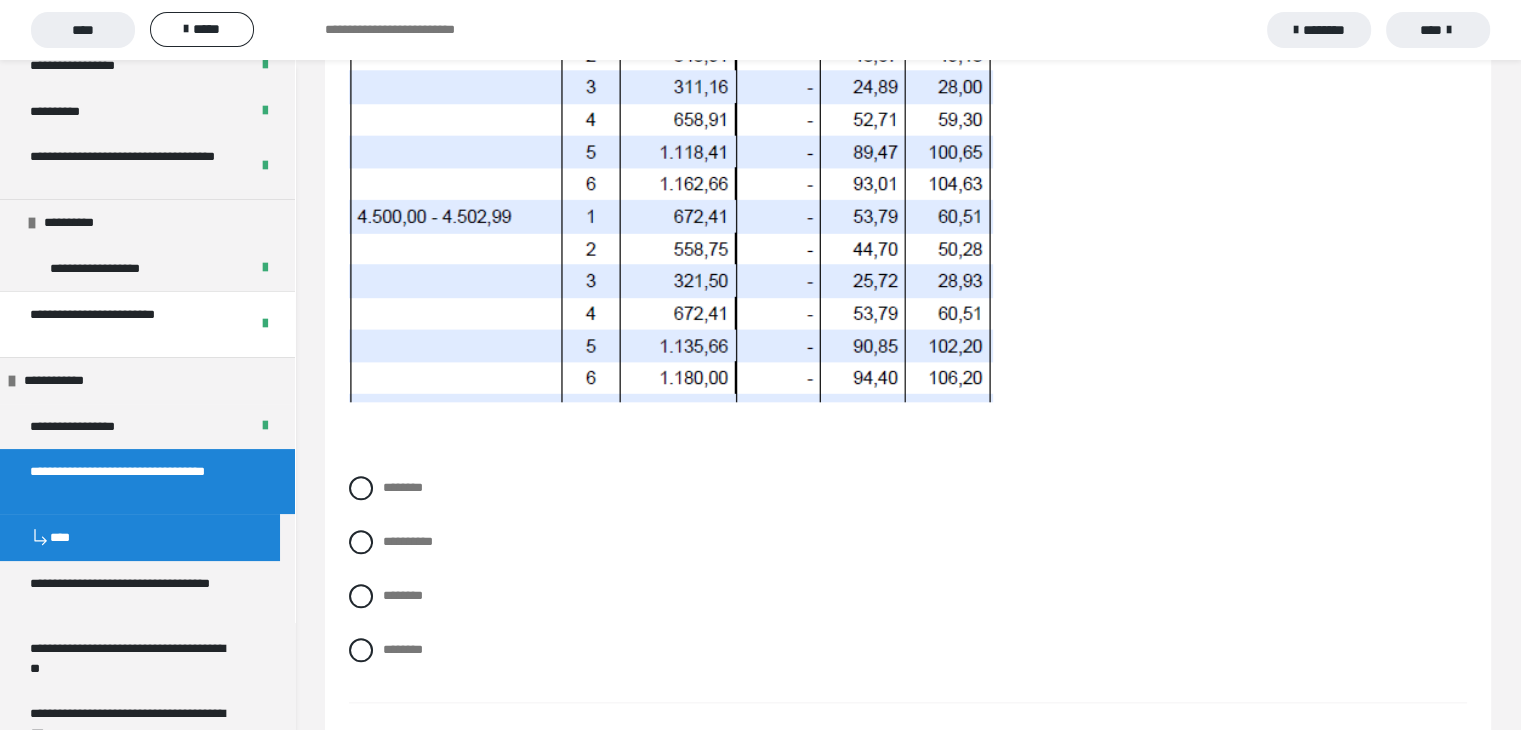 scroll, scrollTop: 2100, scrollLeft: 0, axis: vertical 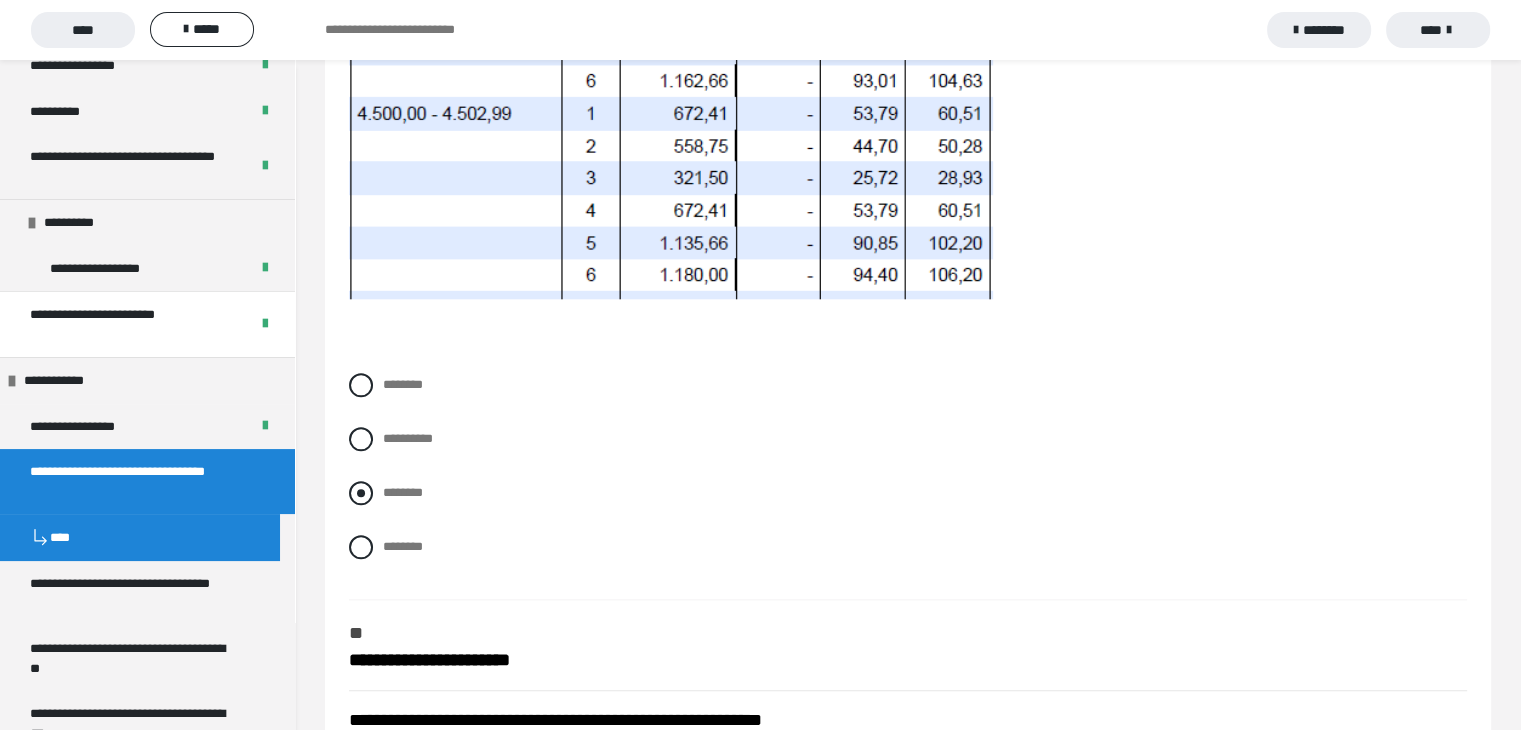 click at bounding box center [361, 493] 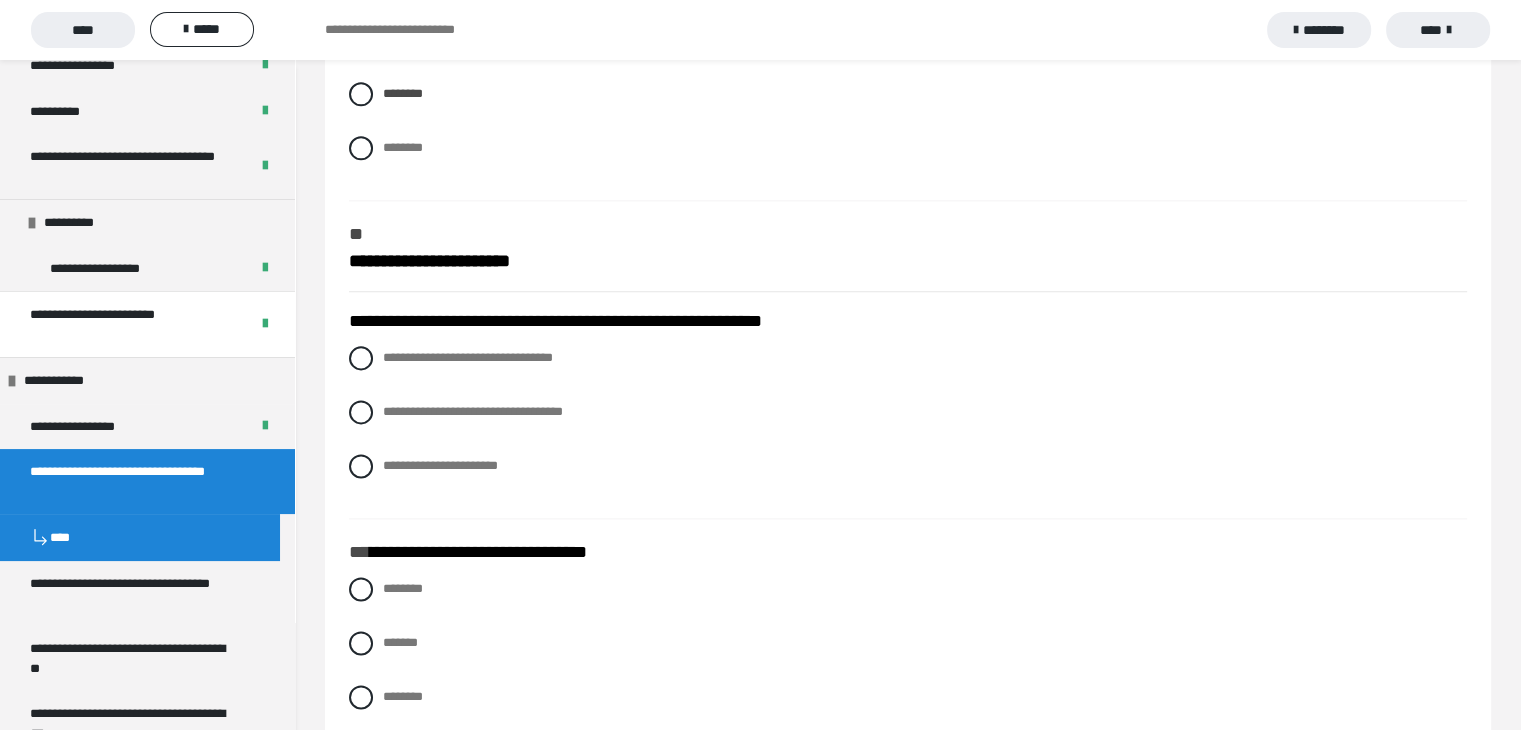 scroll, scrollTop: 2500, scrollLeft: 0, axis: vertical 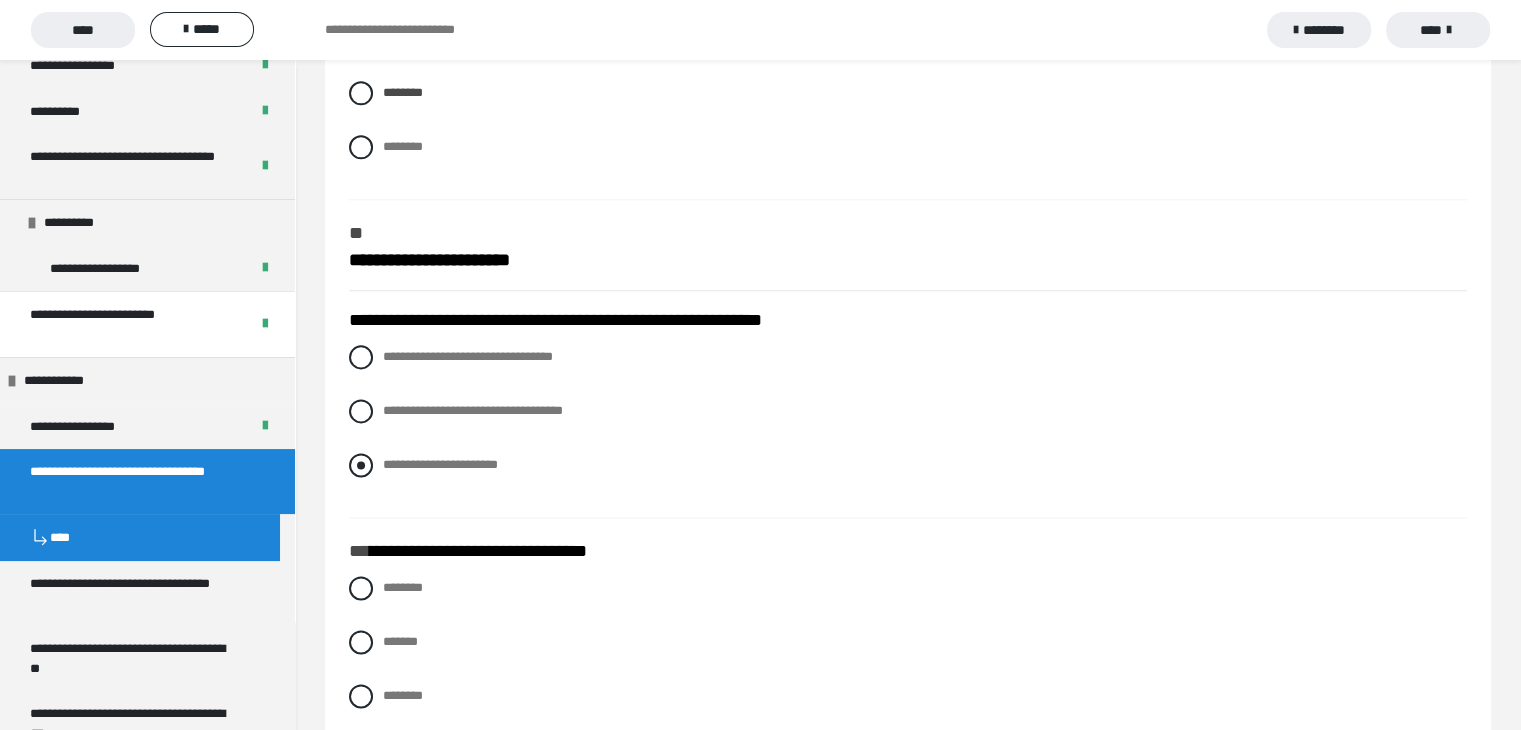 click at bounding box center [361, 465] 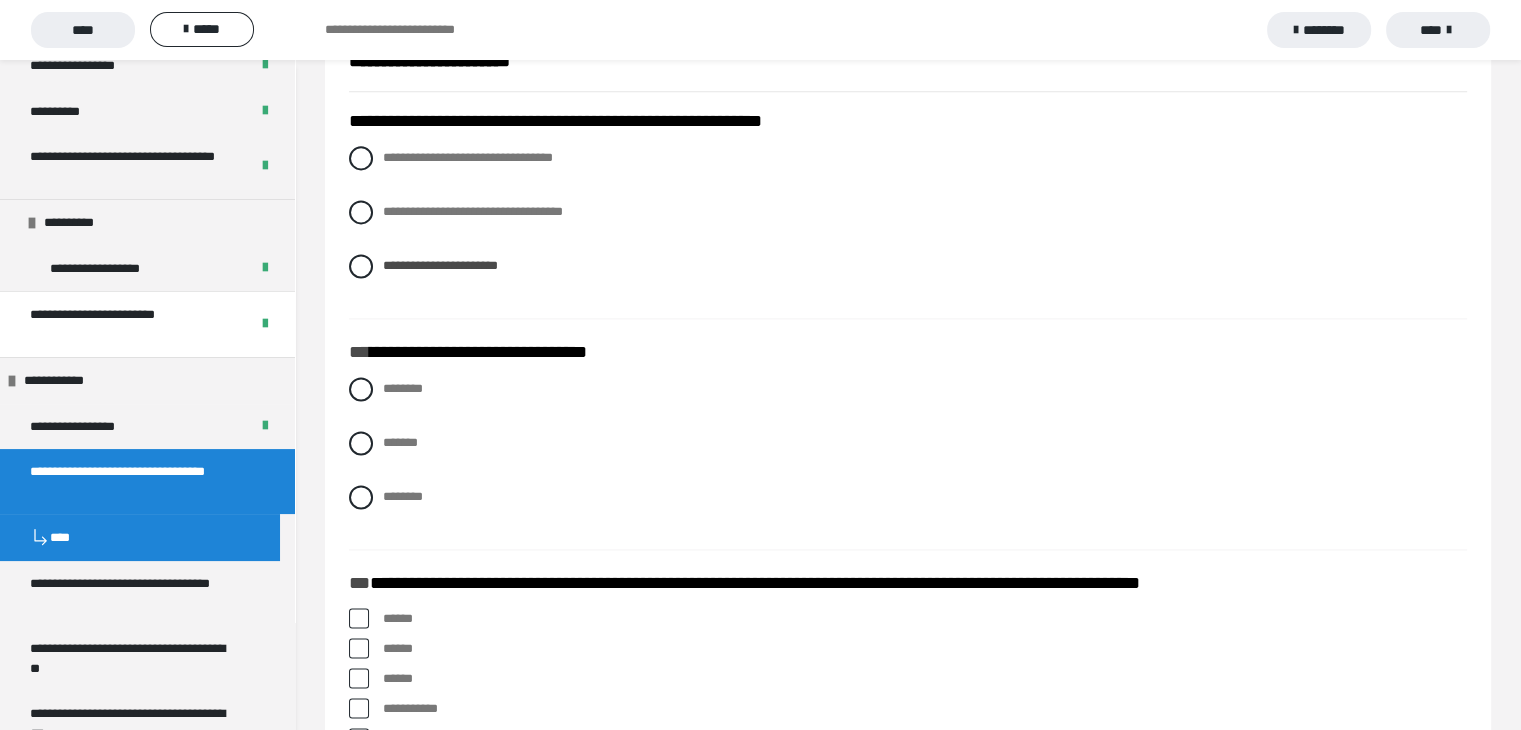 scroll, scrollTop: 2700, scrollLeft: 0, axis: vertical 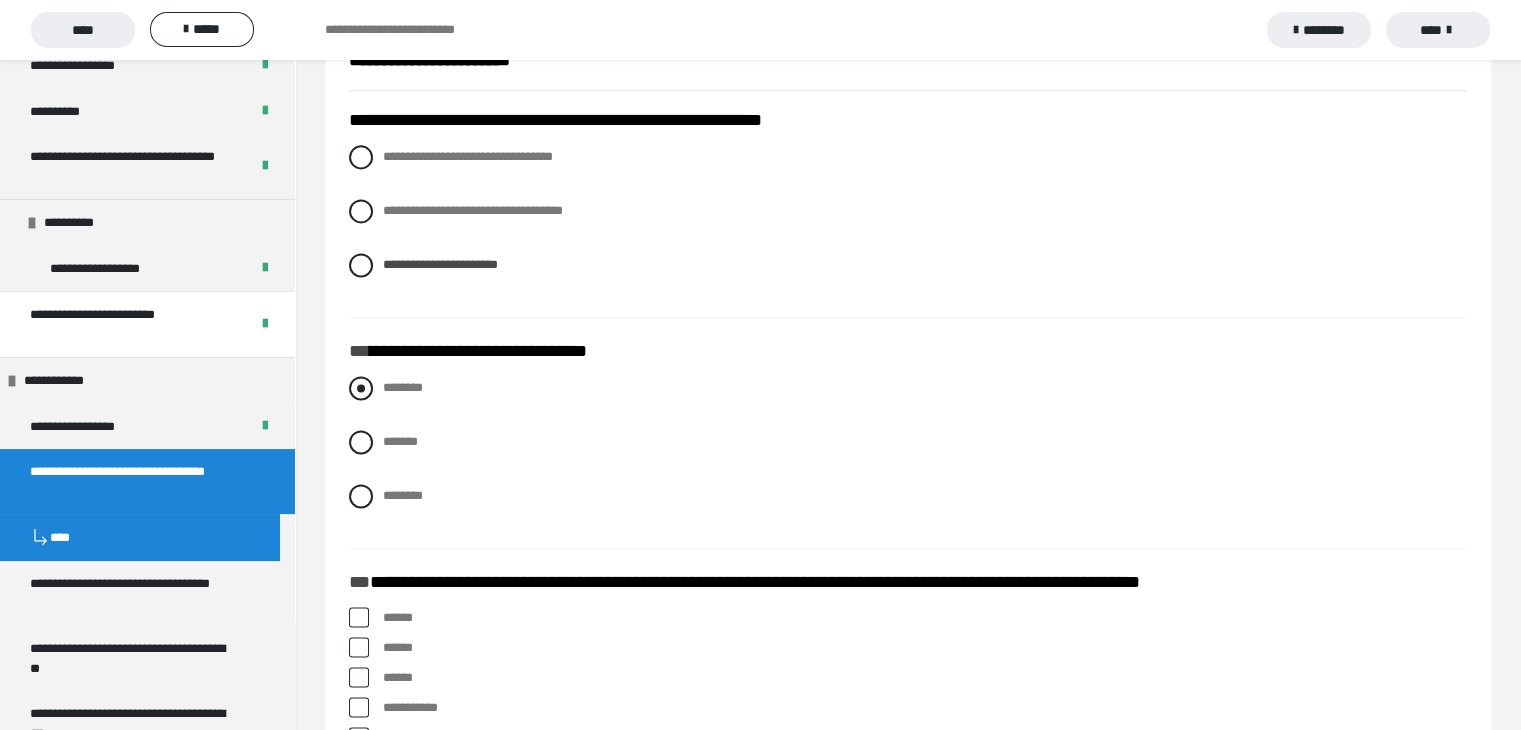 click at bounding box center (361, 388) 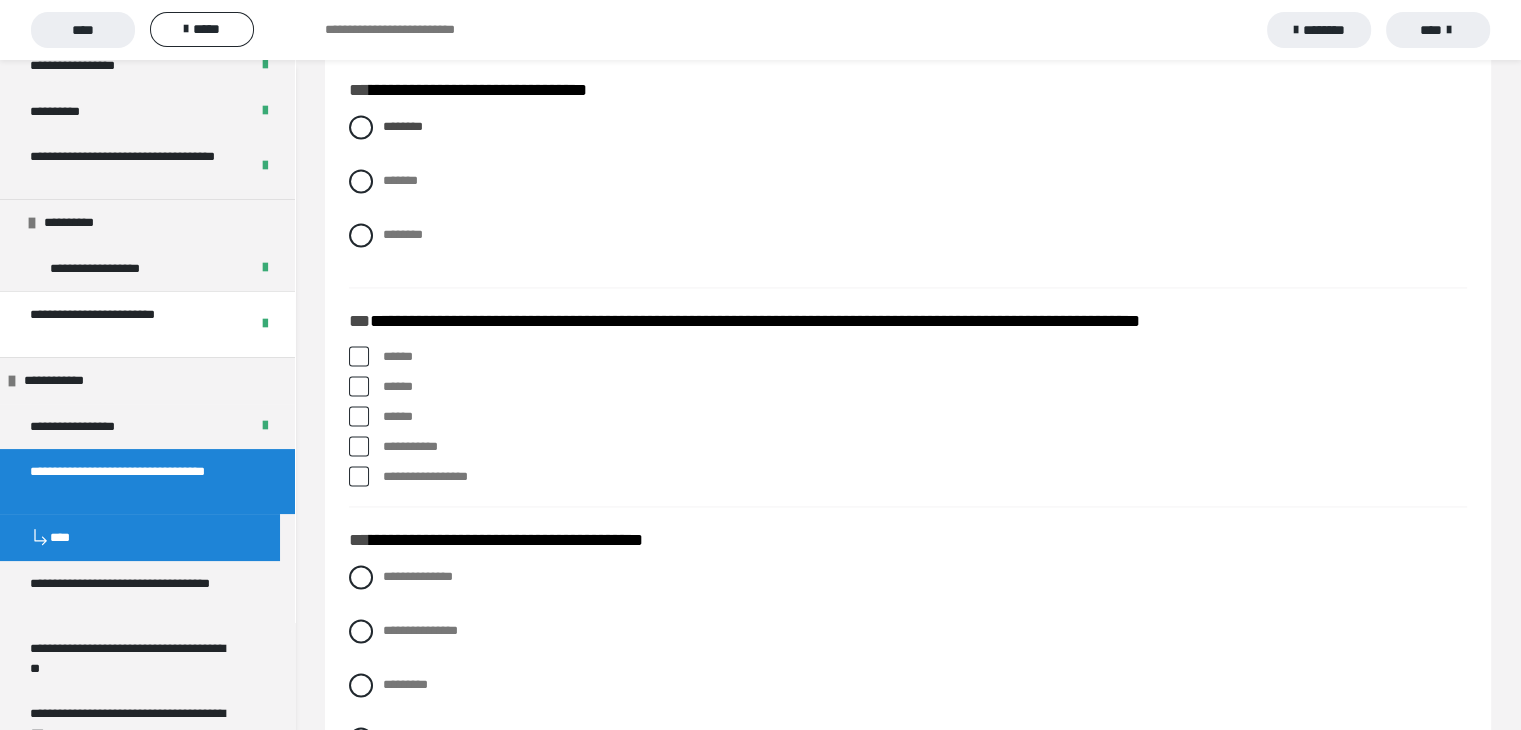 scroll, scrollTop: 3000, scrollLeft: 0, axis: vertical 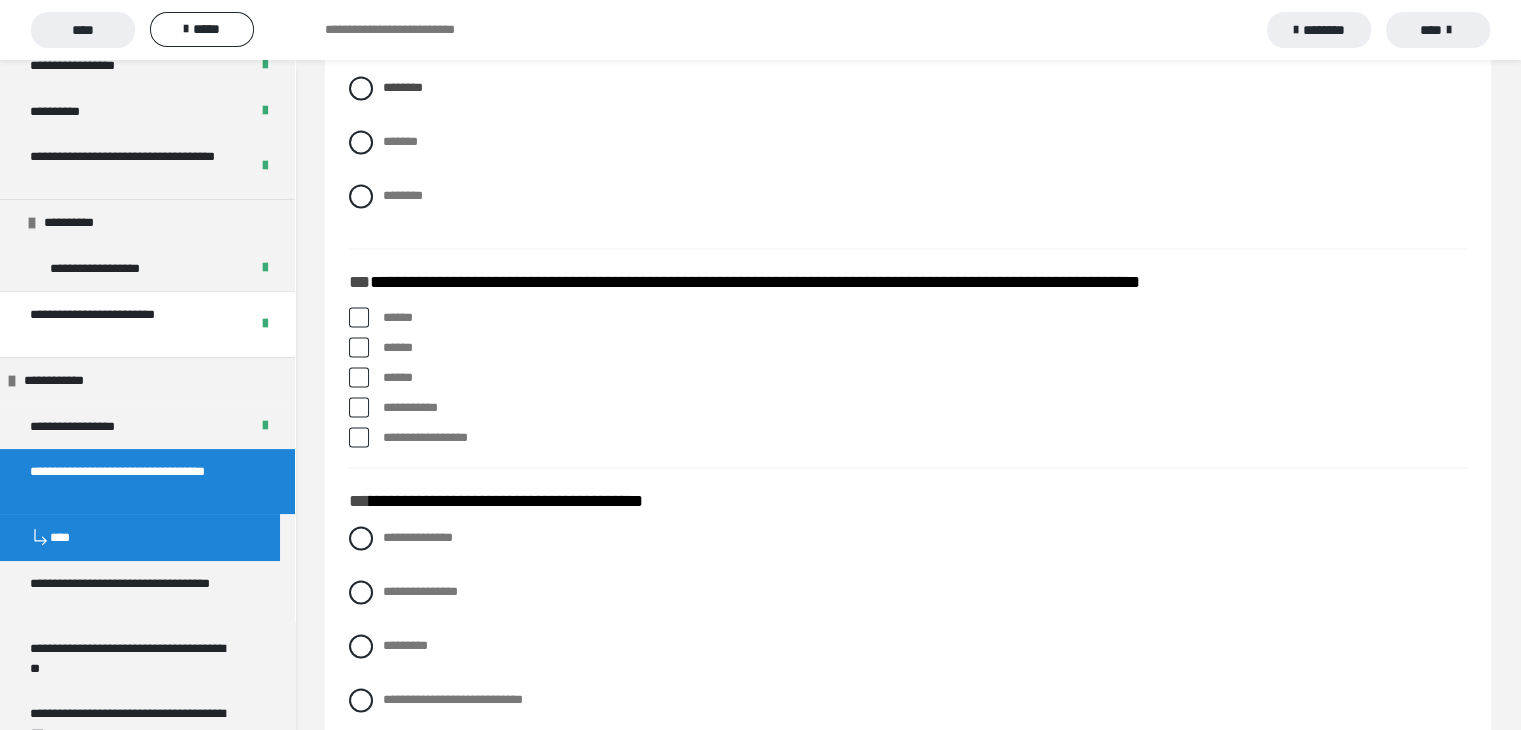 click at bounding box center (359, 377) 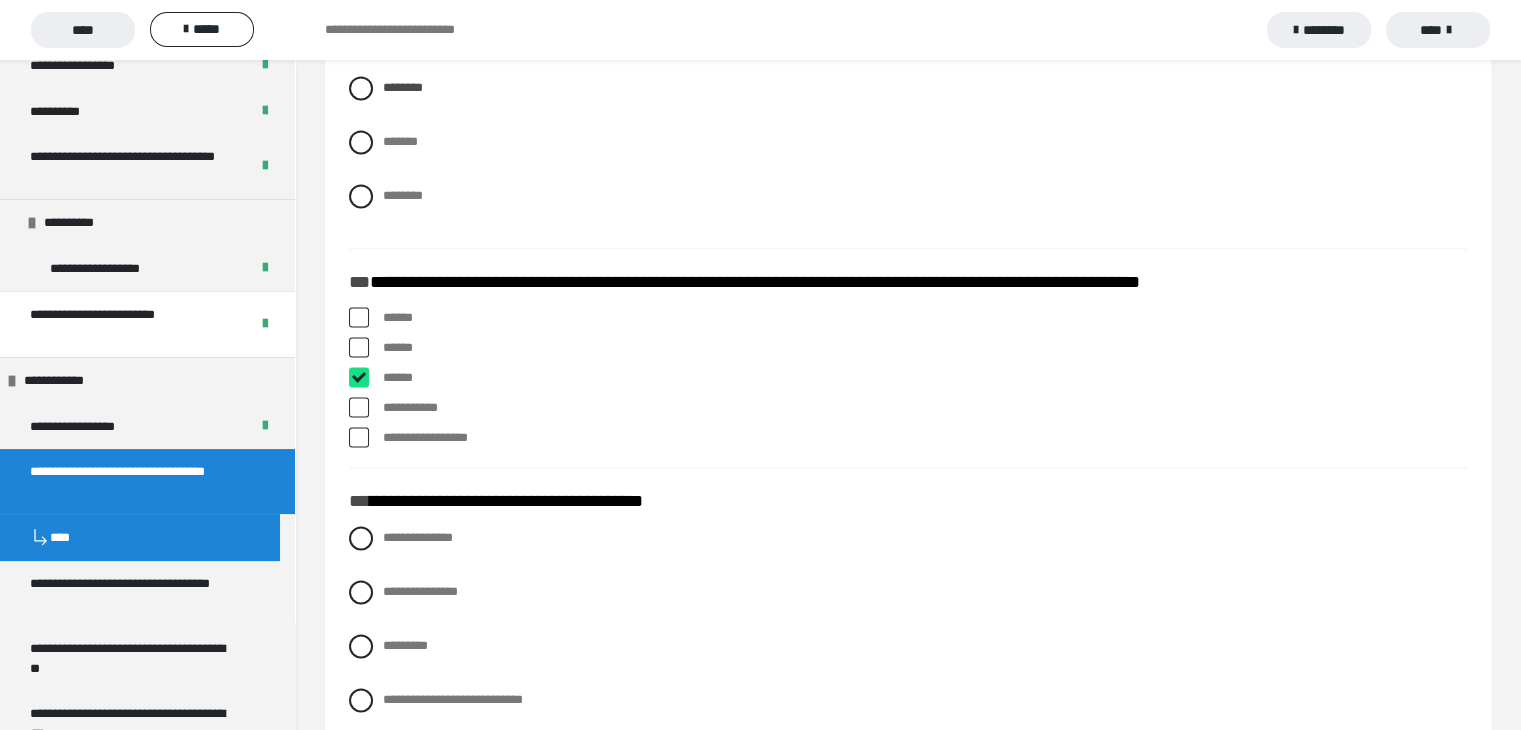 checkbox on "****" 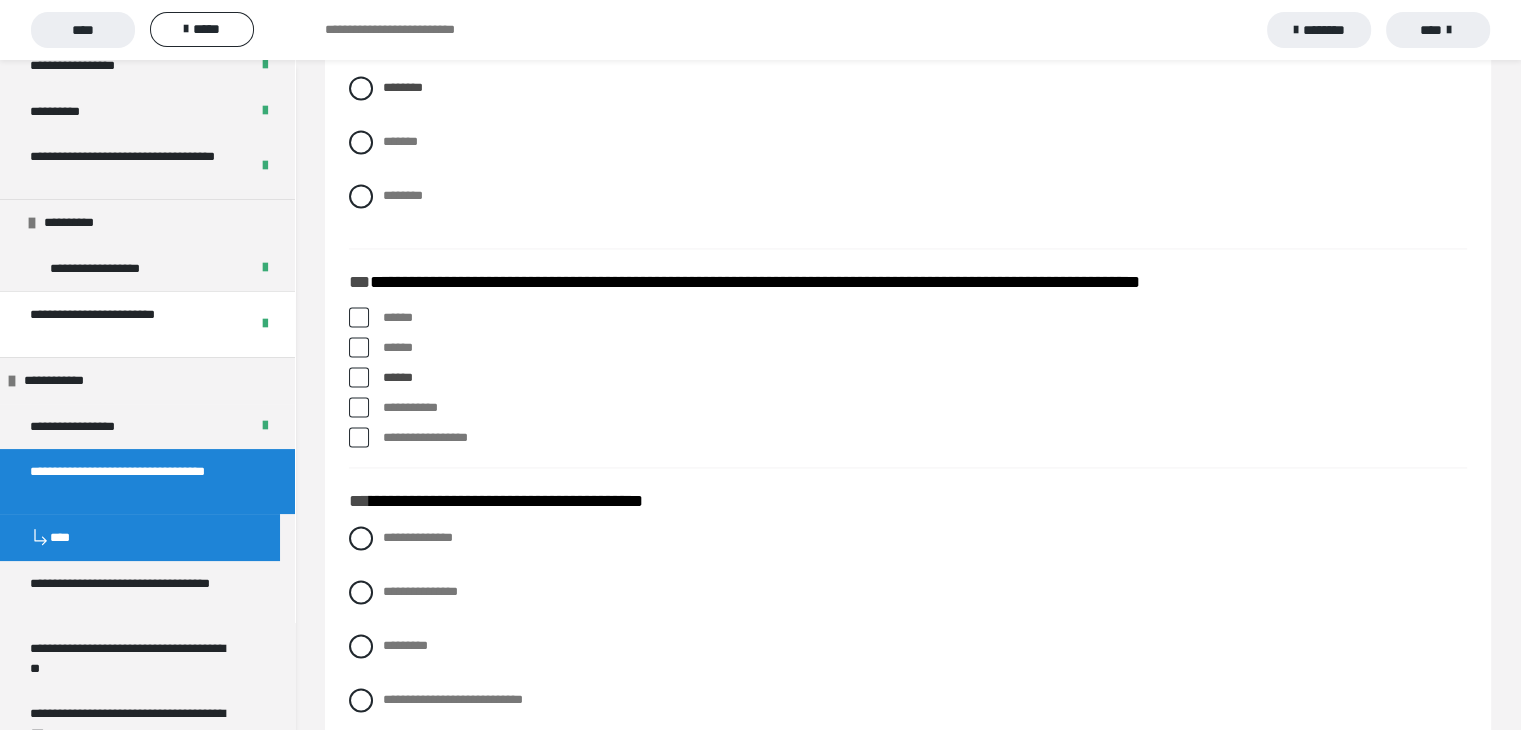 click at bounding box center [359, 437] 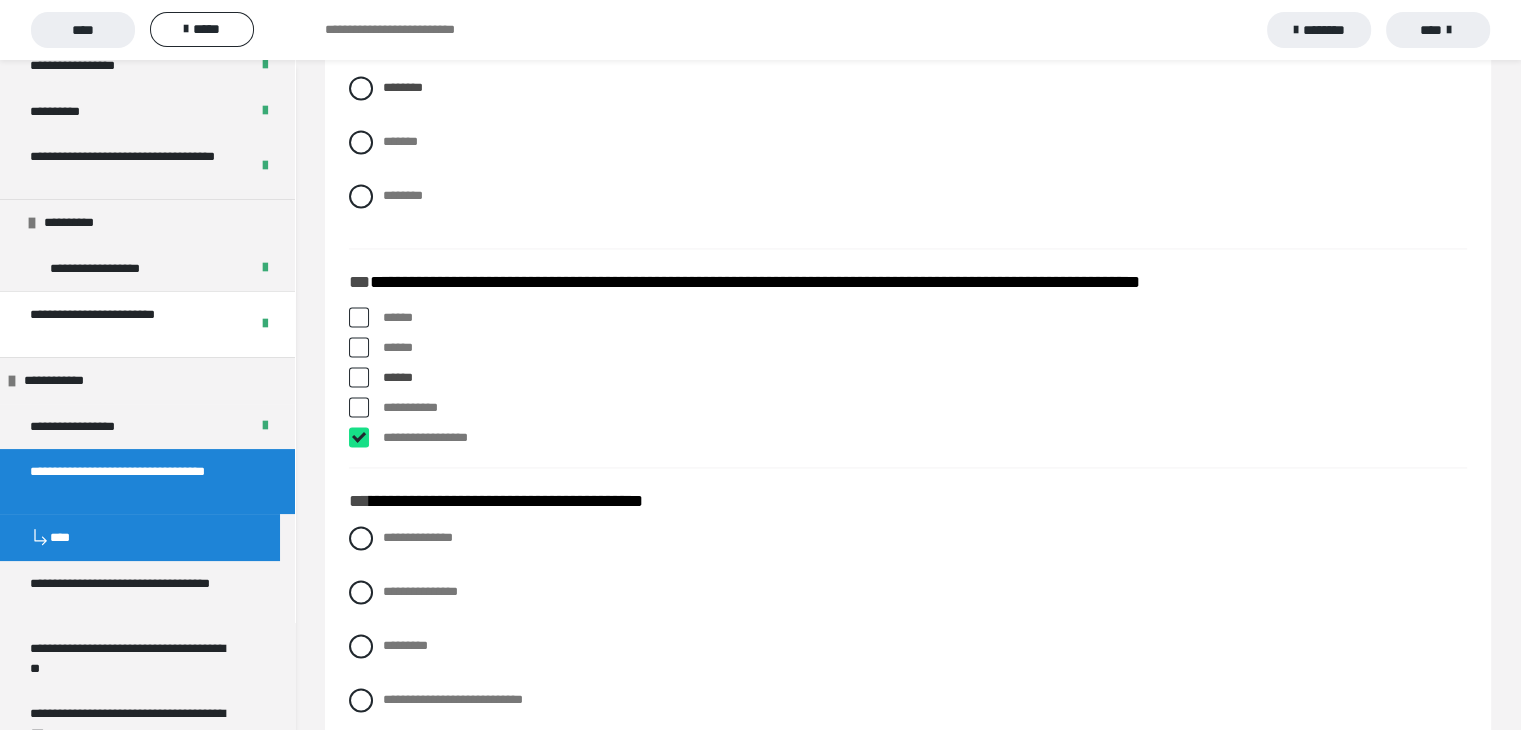 checkbox on "****" 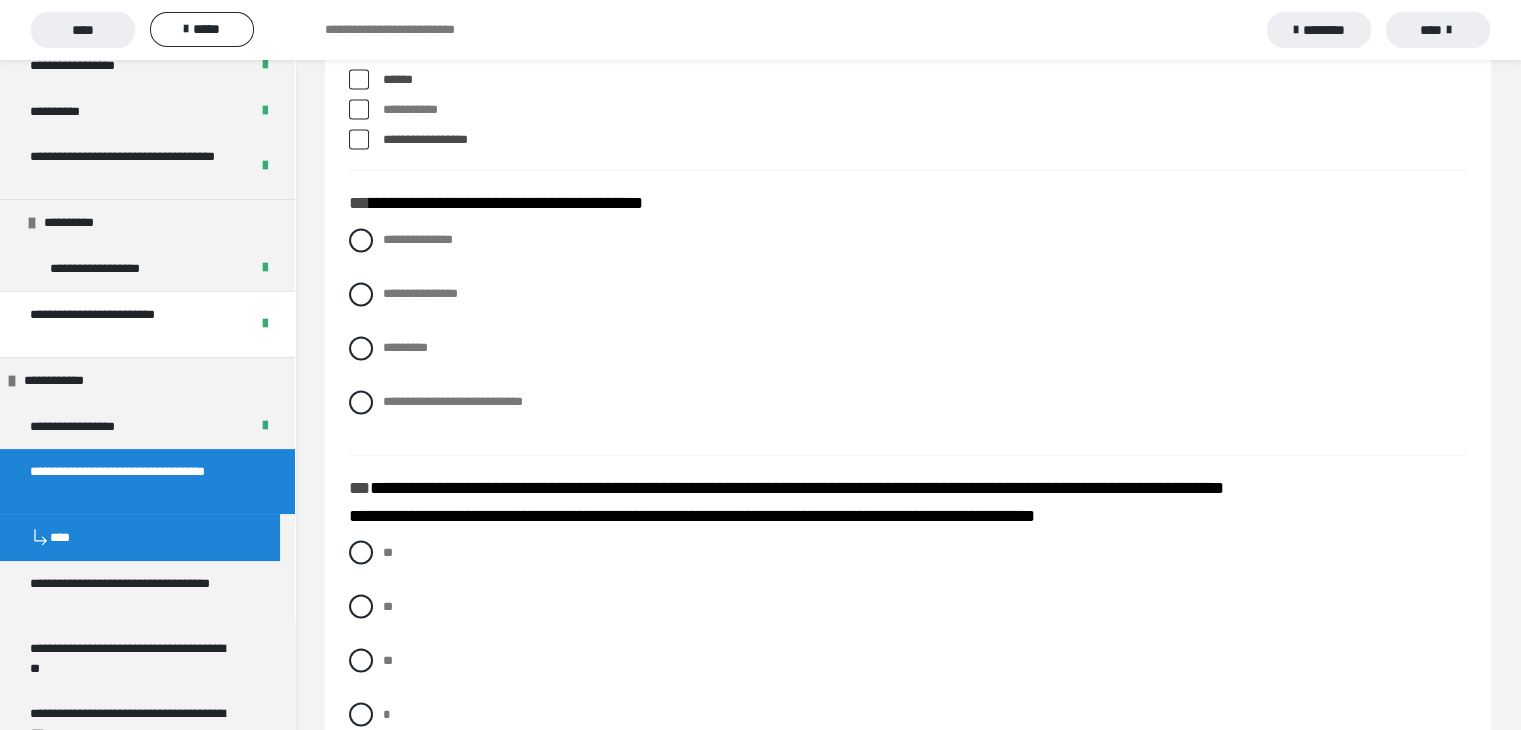 scroll, scrollTop: 3300, scrollLeft: 0, axis: vertical 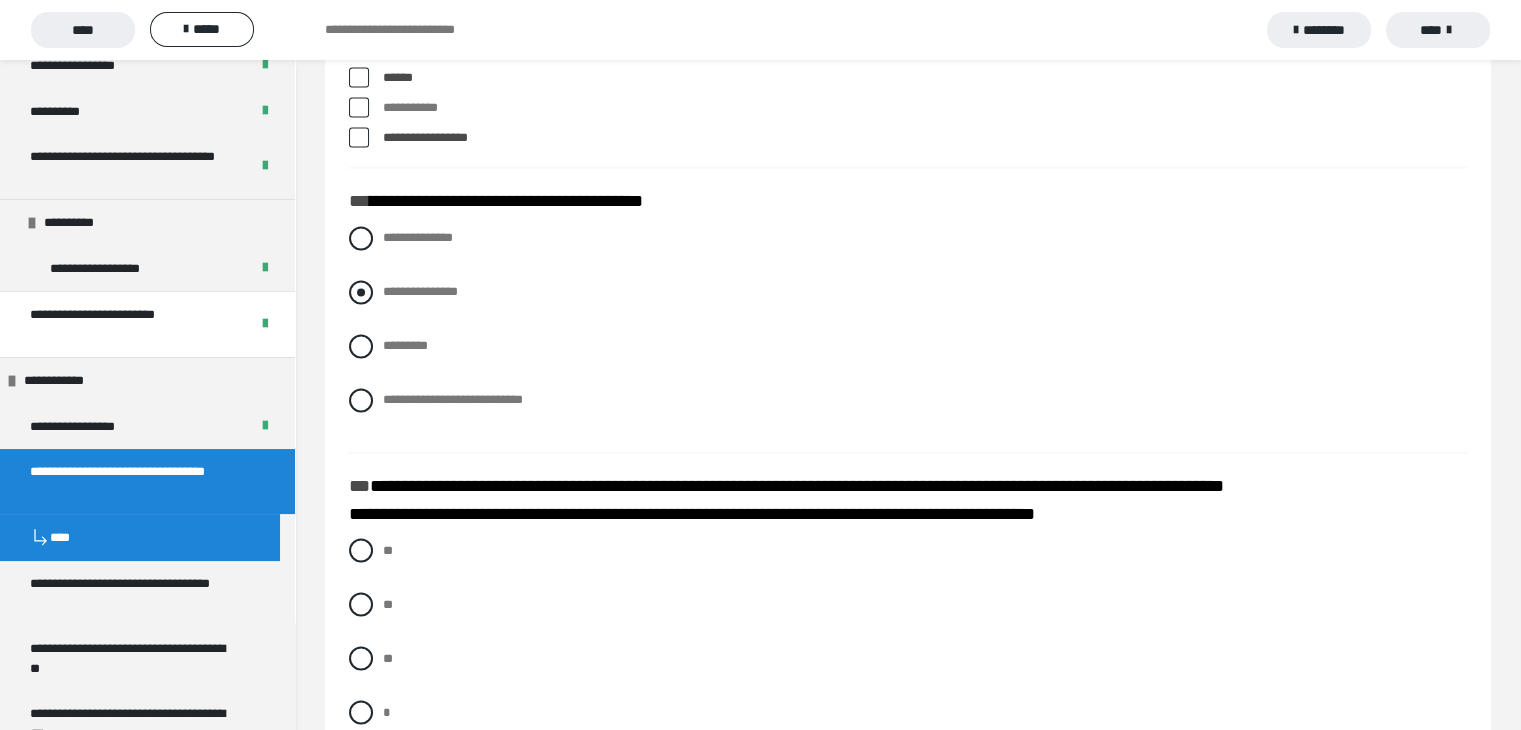 click at bounding box center [361, 292] 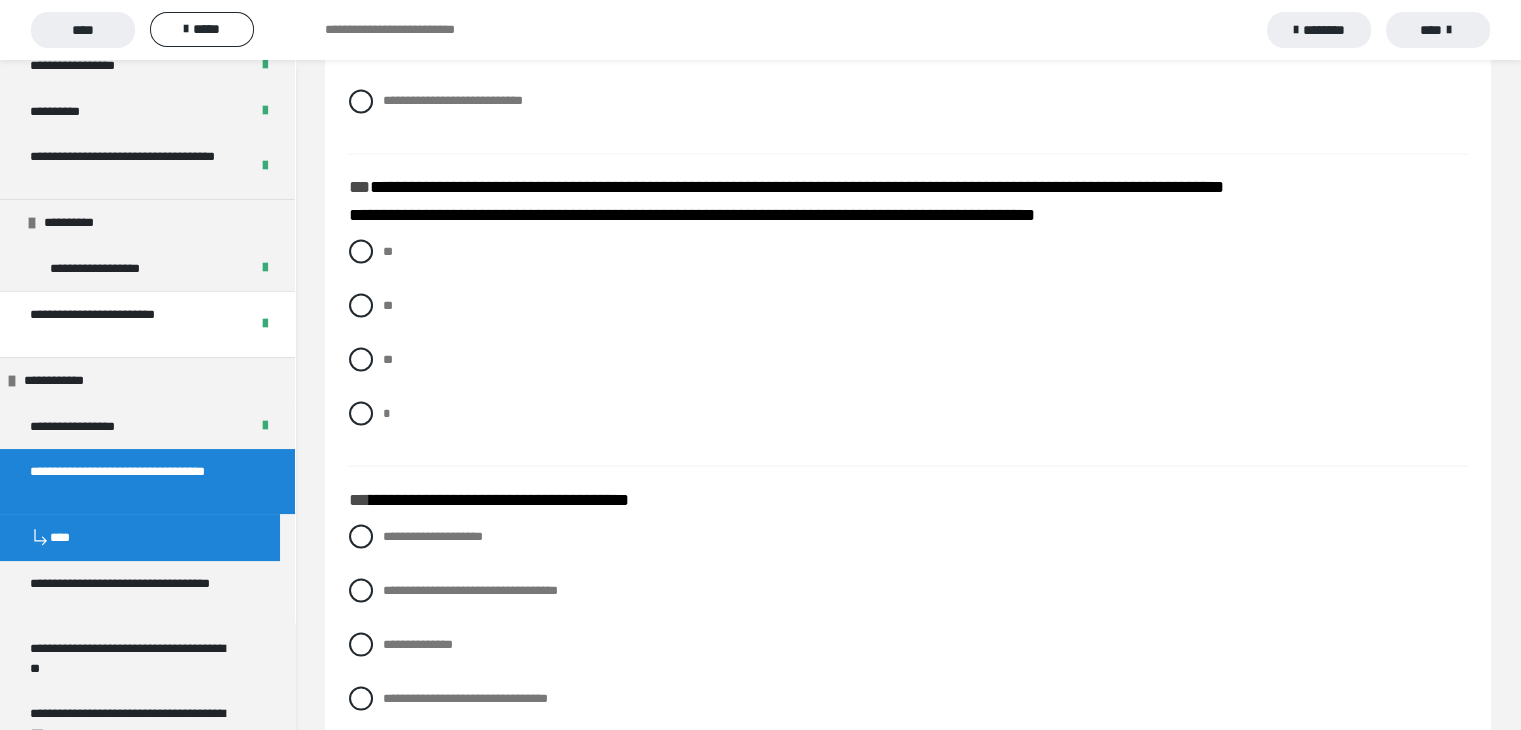 scroll, scrollTop: 3600, scrollLeft: 0, axis: vertical 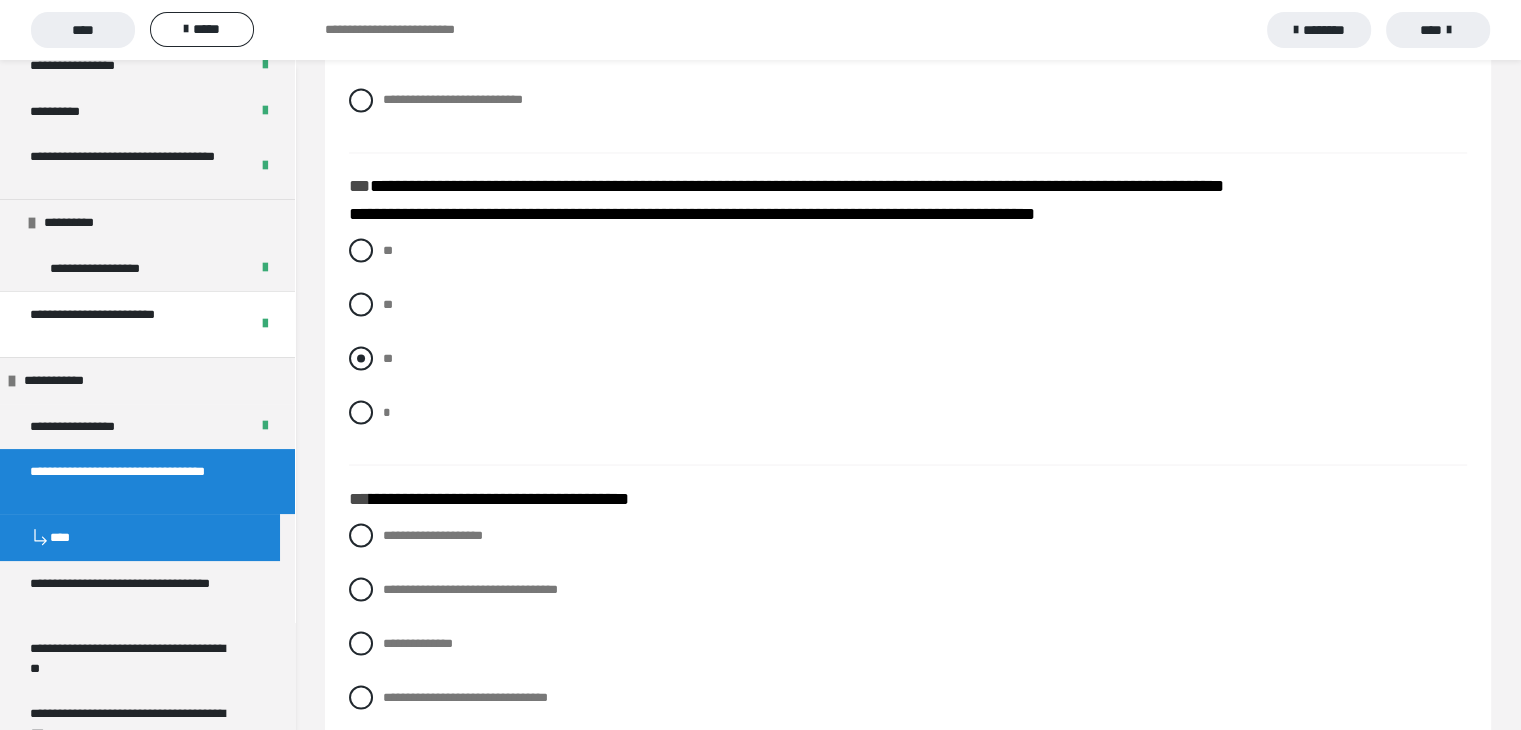 click at bounding box center [361, 358] 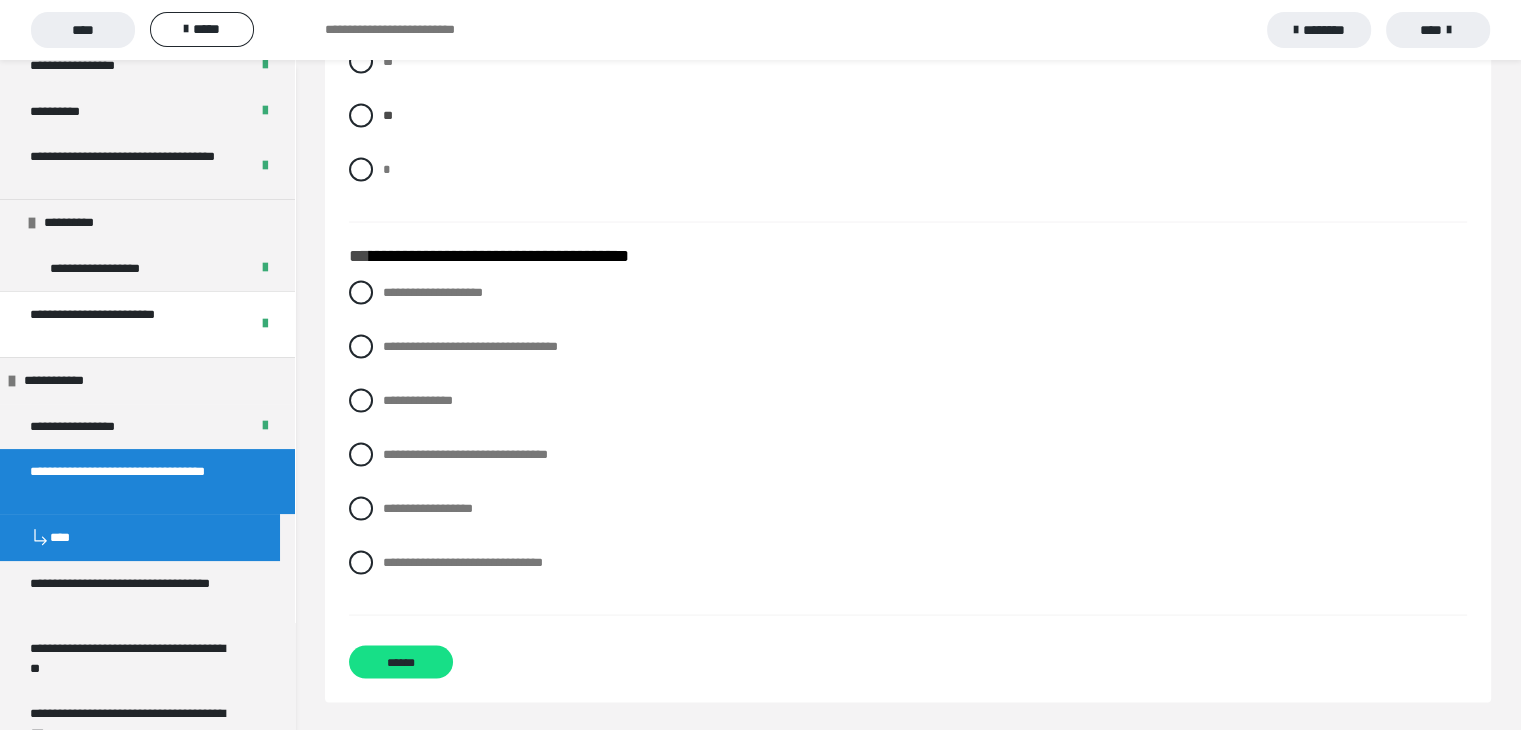 scroll, scrollTop: 3876, scrollLeft: 0, axis: vertical 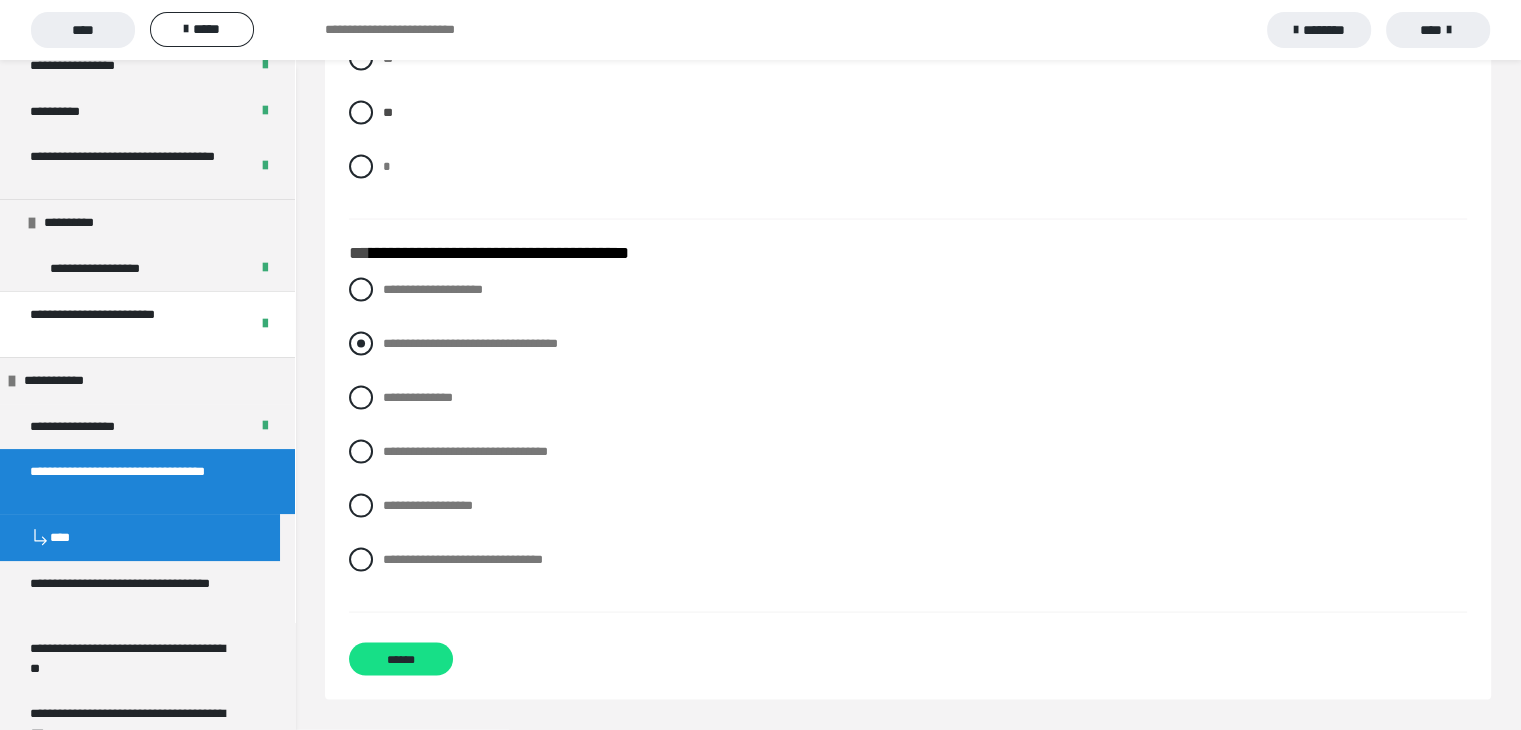 click at bounding box center (361, 344) 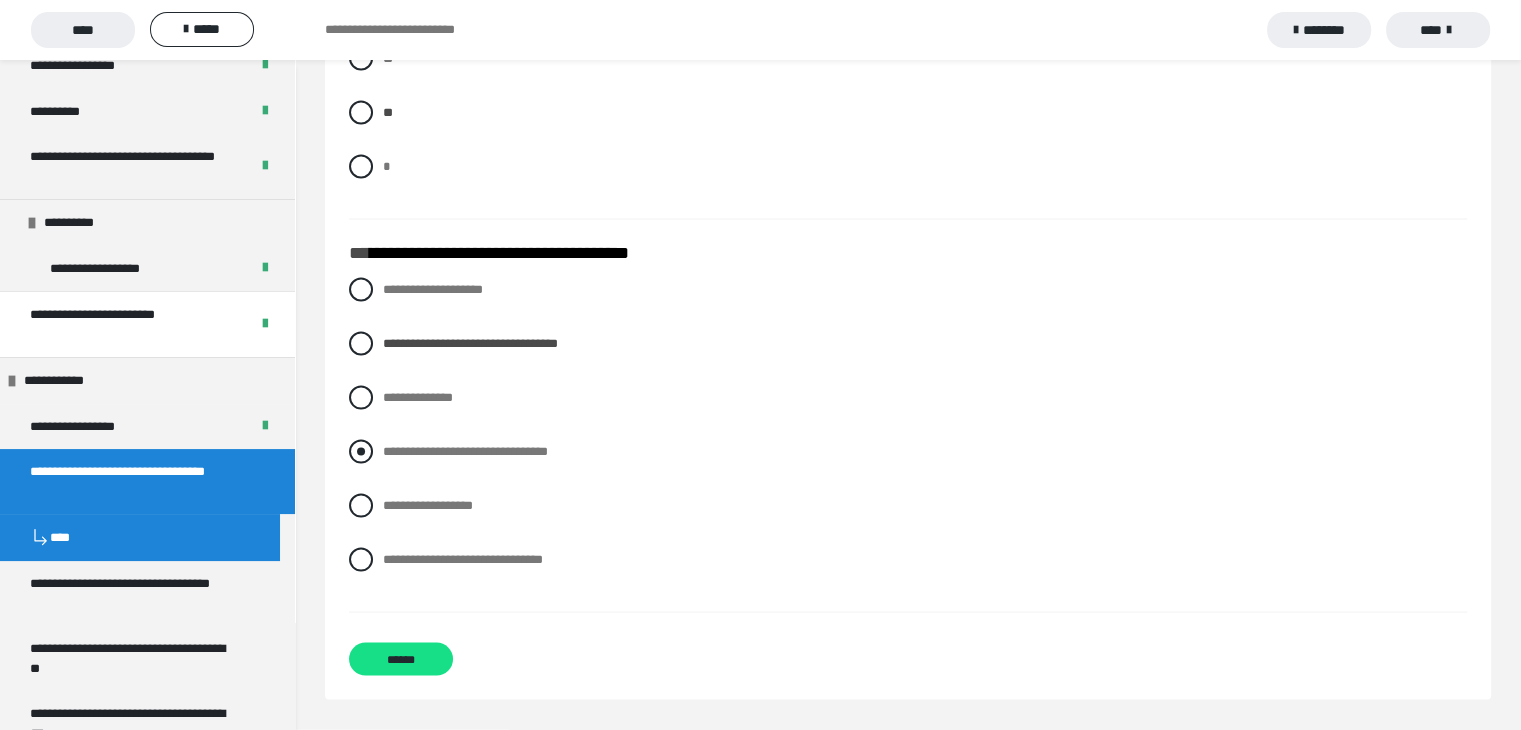 click at bounding box center (361, 452) 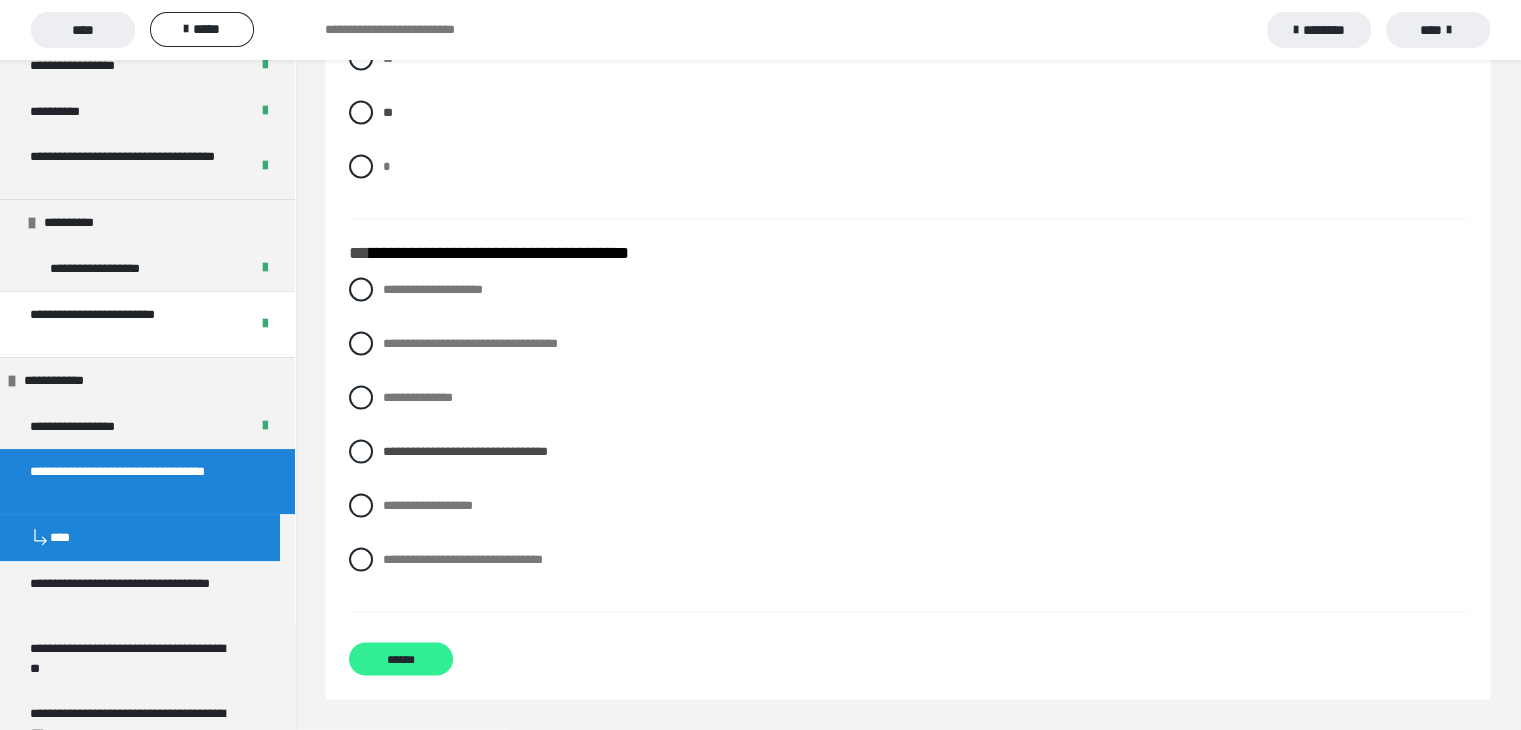 click on "******" at bounding box center (401, 659) 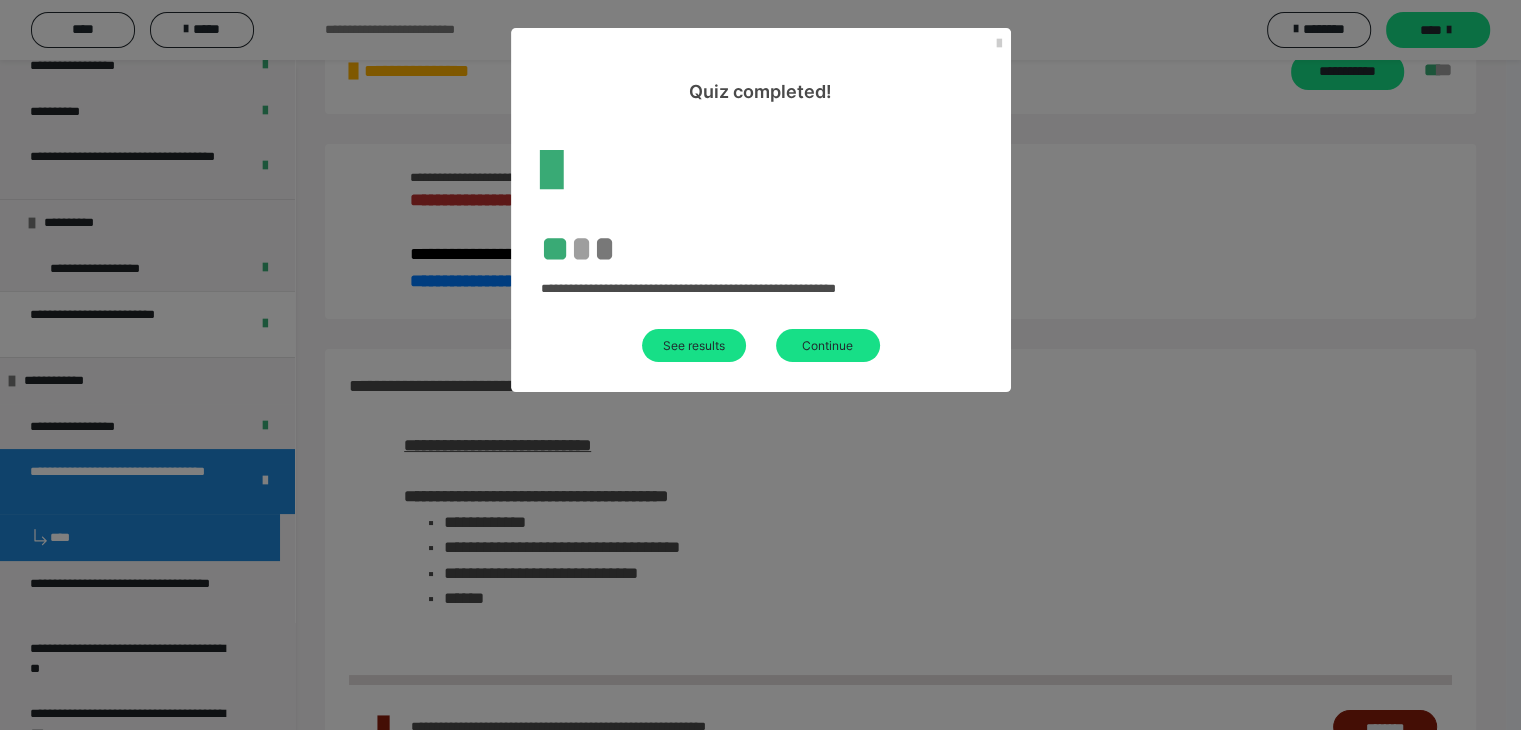scroll, scrollTop: 941, scrollLeft: 0, axis: vertical 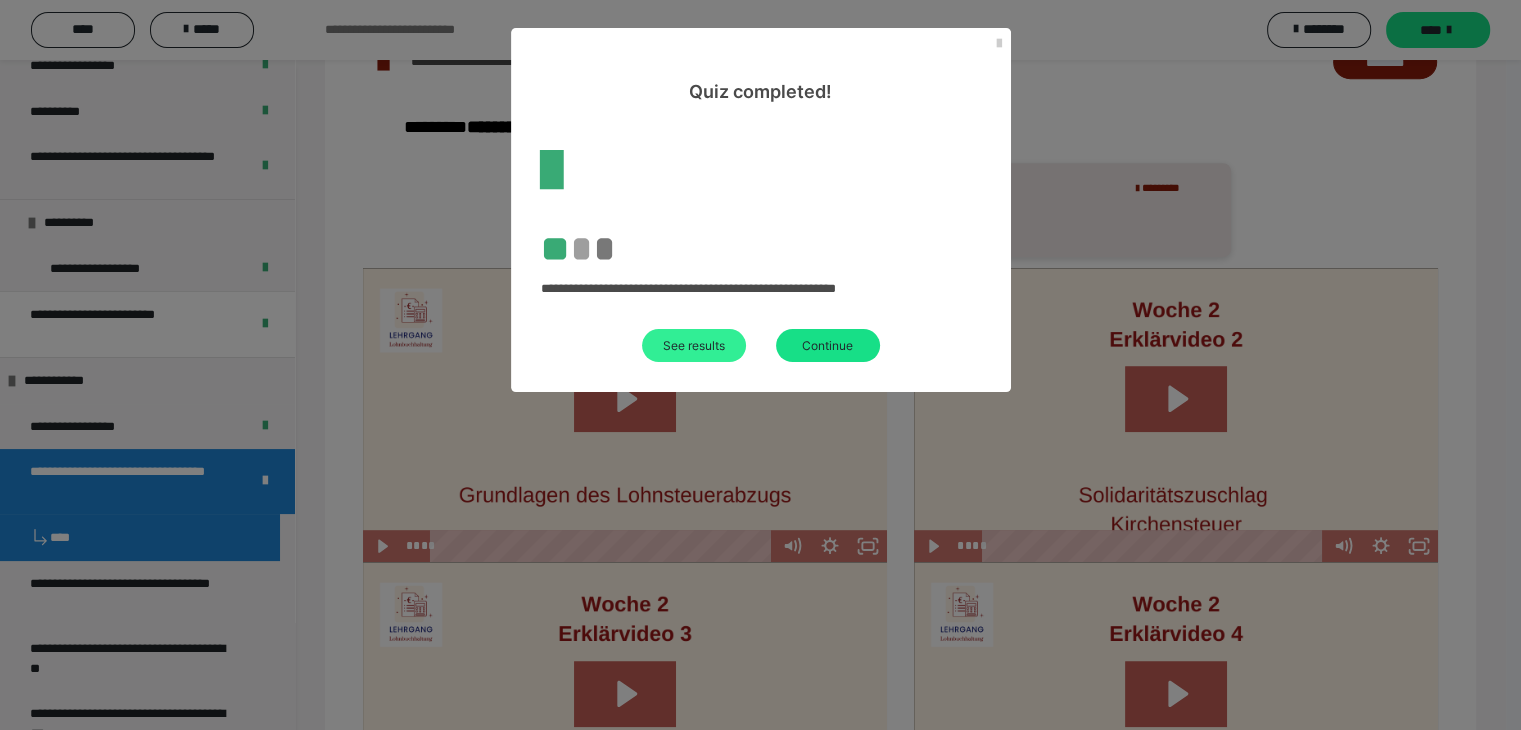 click on "See results" at bounding box center (694, 345) 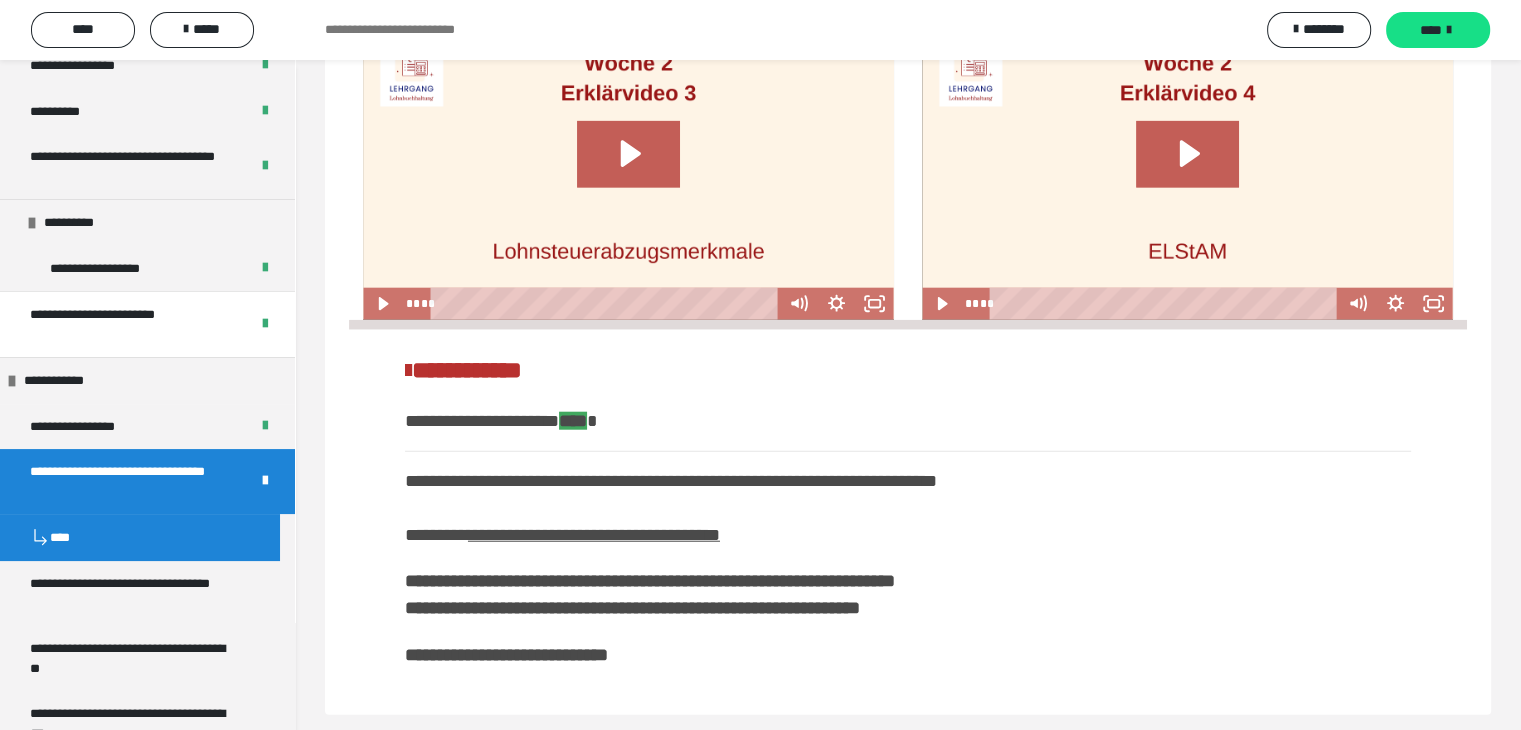 scroll, scrollTop: 4948, scrollLeft: 0, axis: vertical 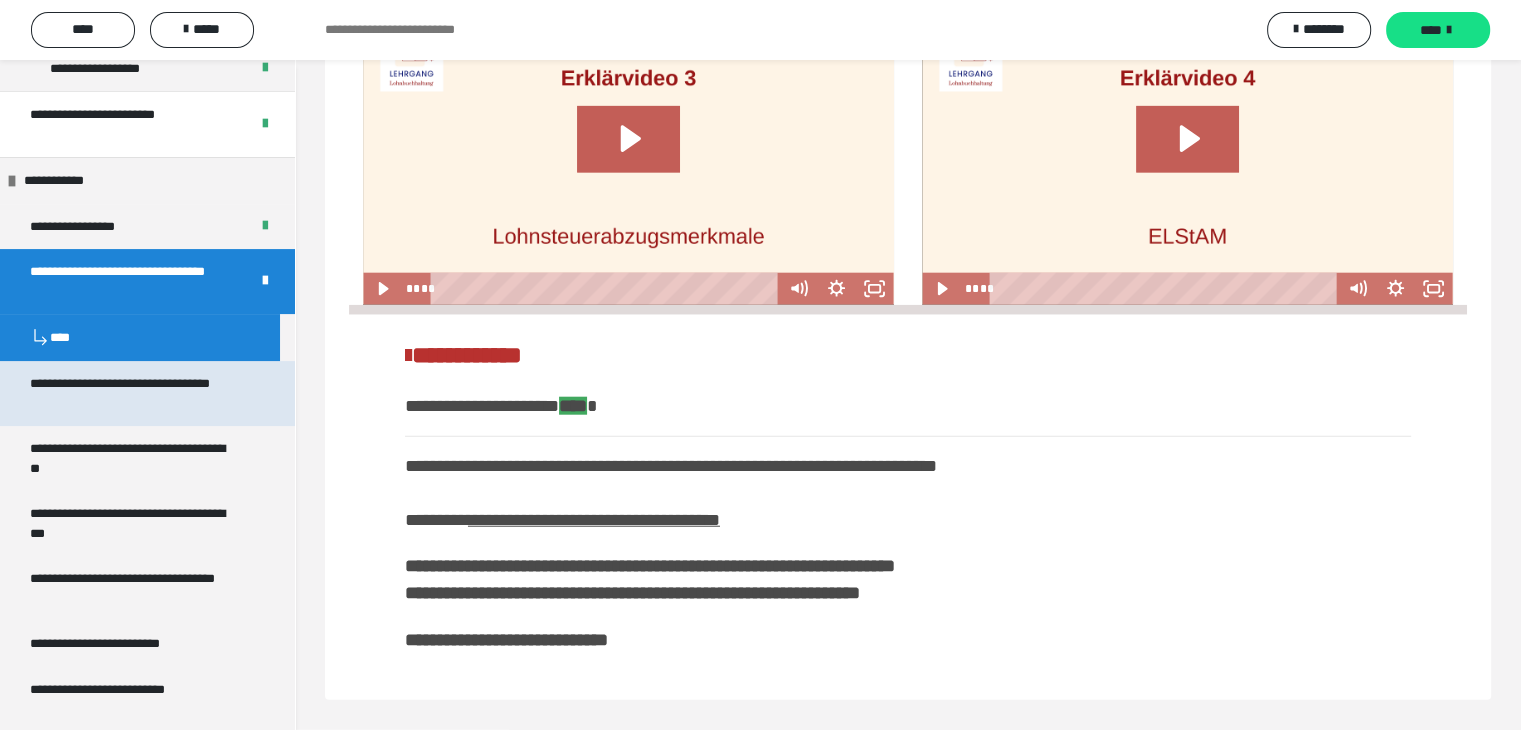 click on "**********" at bounding box center [132, 393] 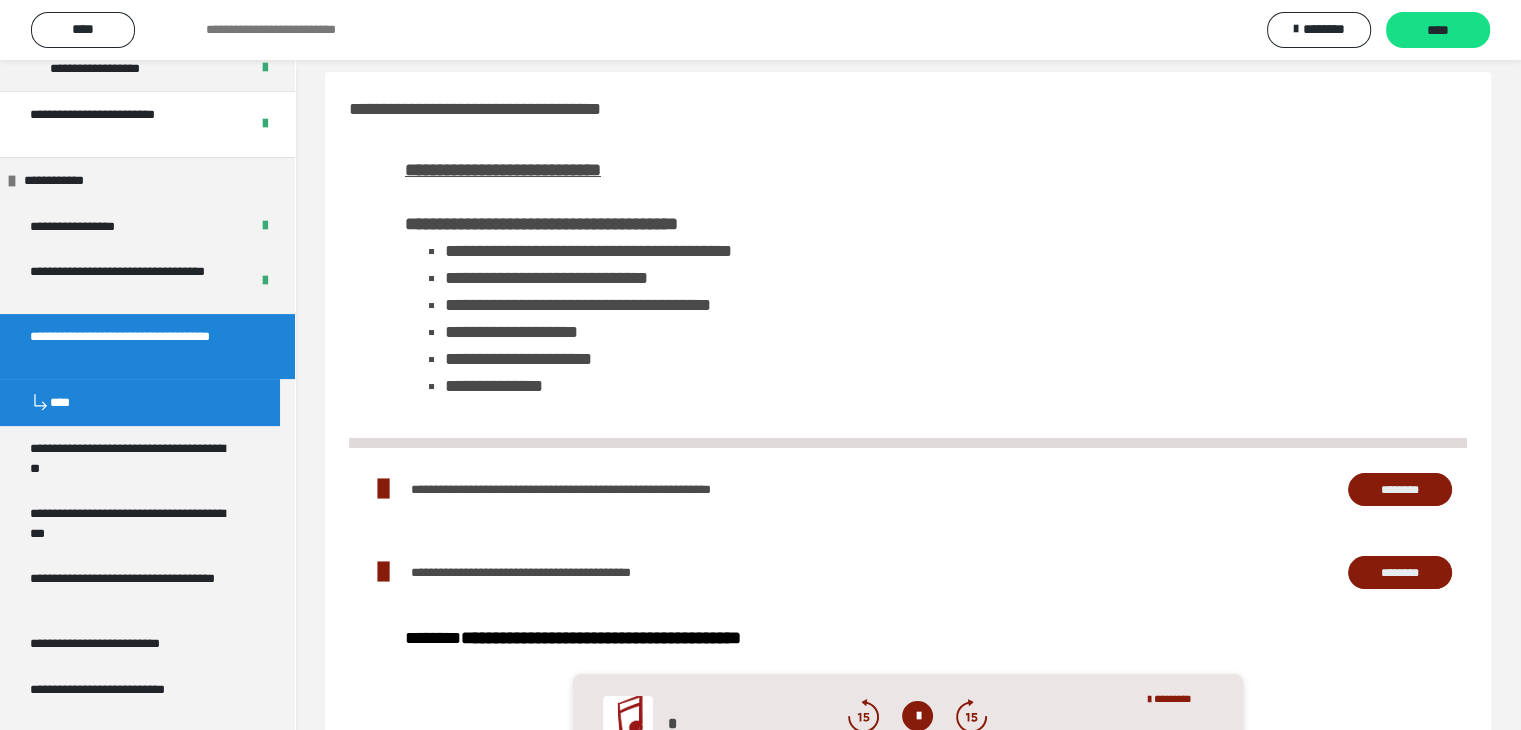 scroll, scrollTop: 0, scrollLeft: 0, axis: both 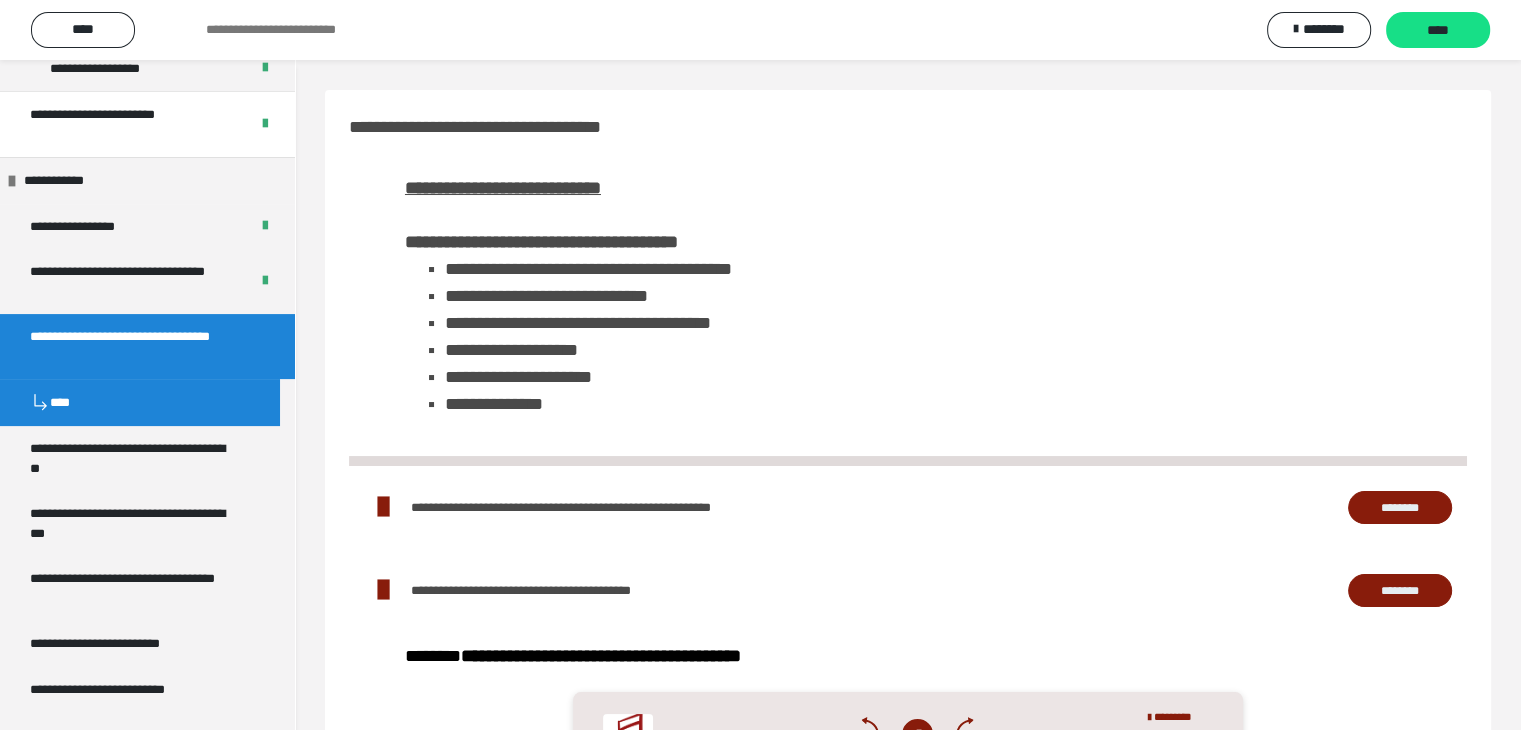 click on "********" at bounding box center [1400, 508] 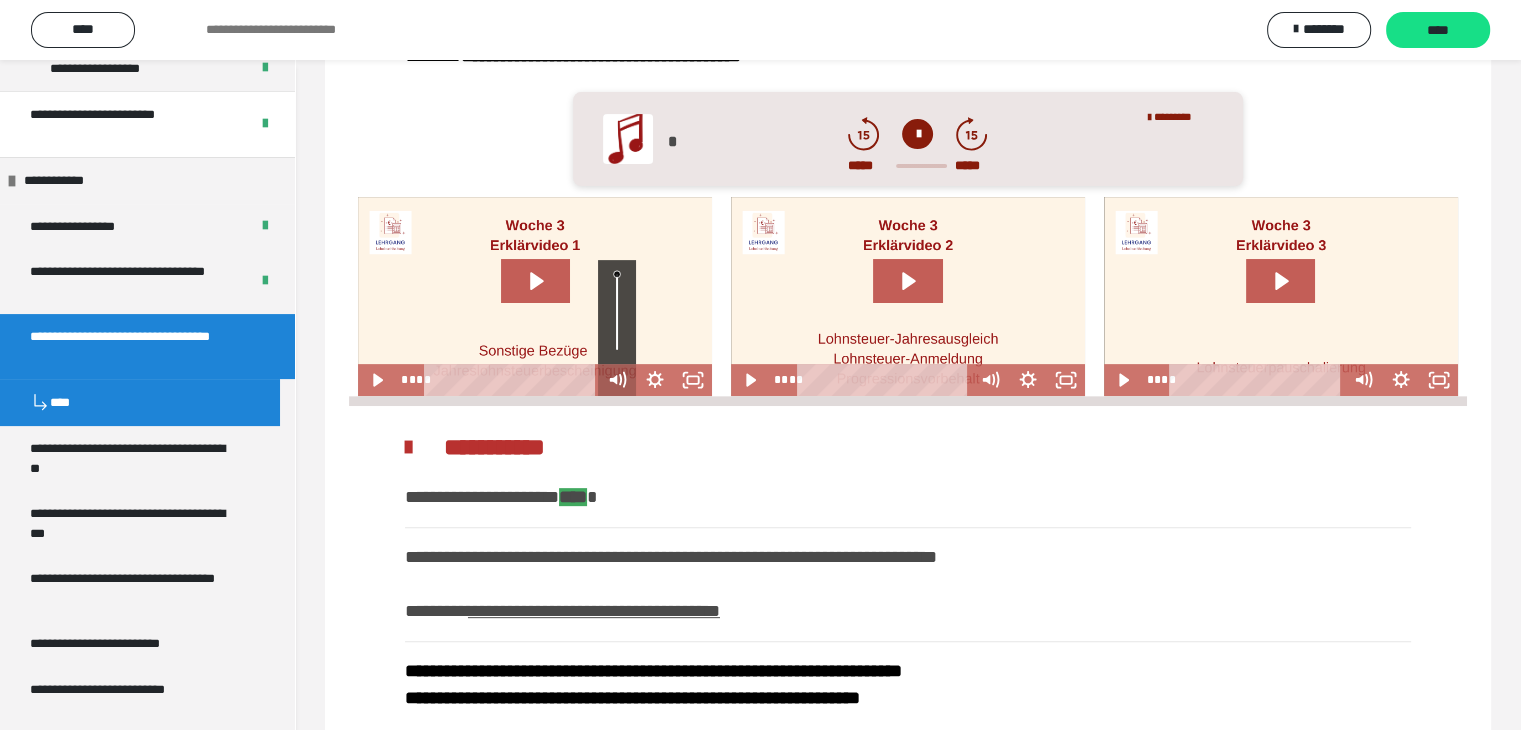 scroll, scrollTop: 658, scrollLeft: 0, axis: vertical 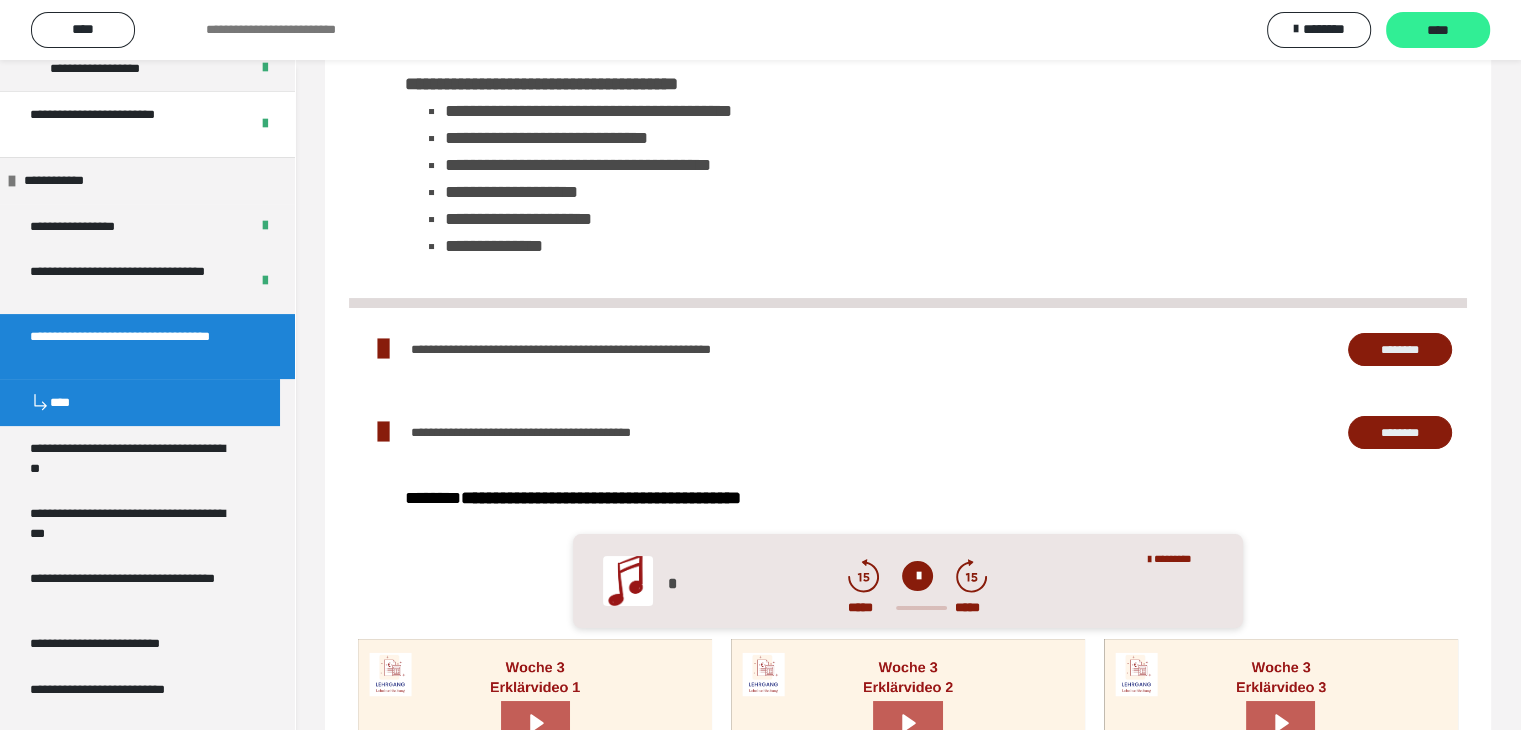 click on "****" at bounding box center [1438, 31] 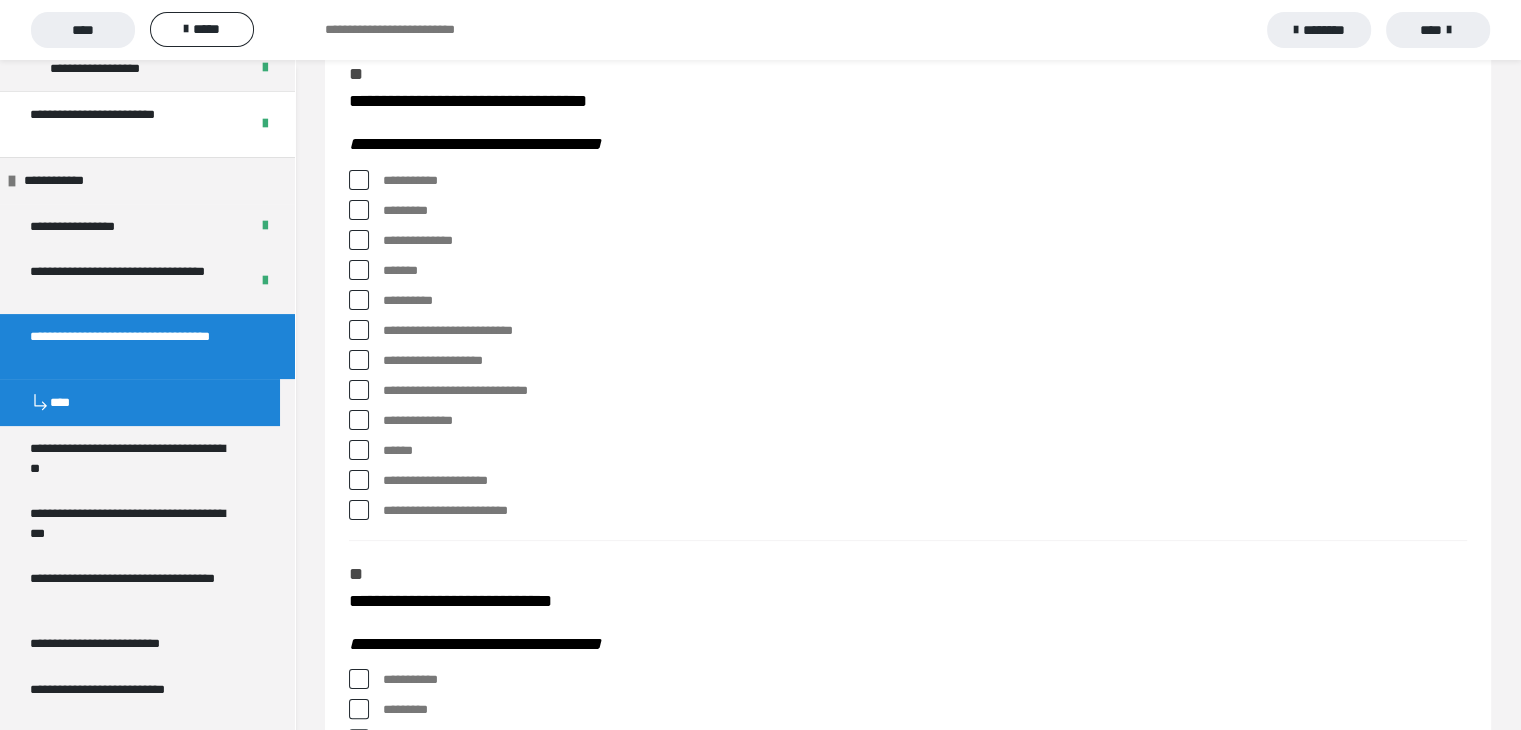 scroll, scrollTop: 200, scrollLeft: 0, axis: vertical 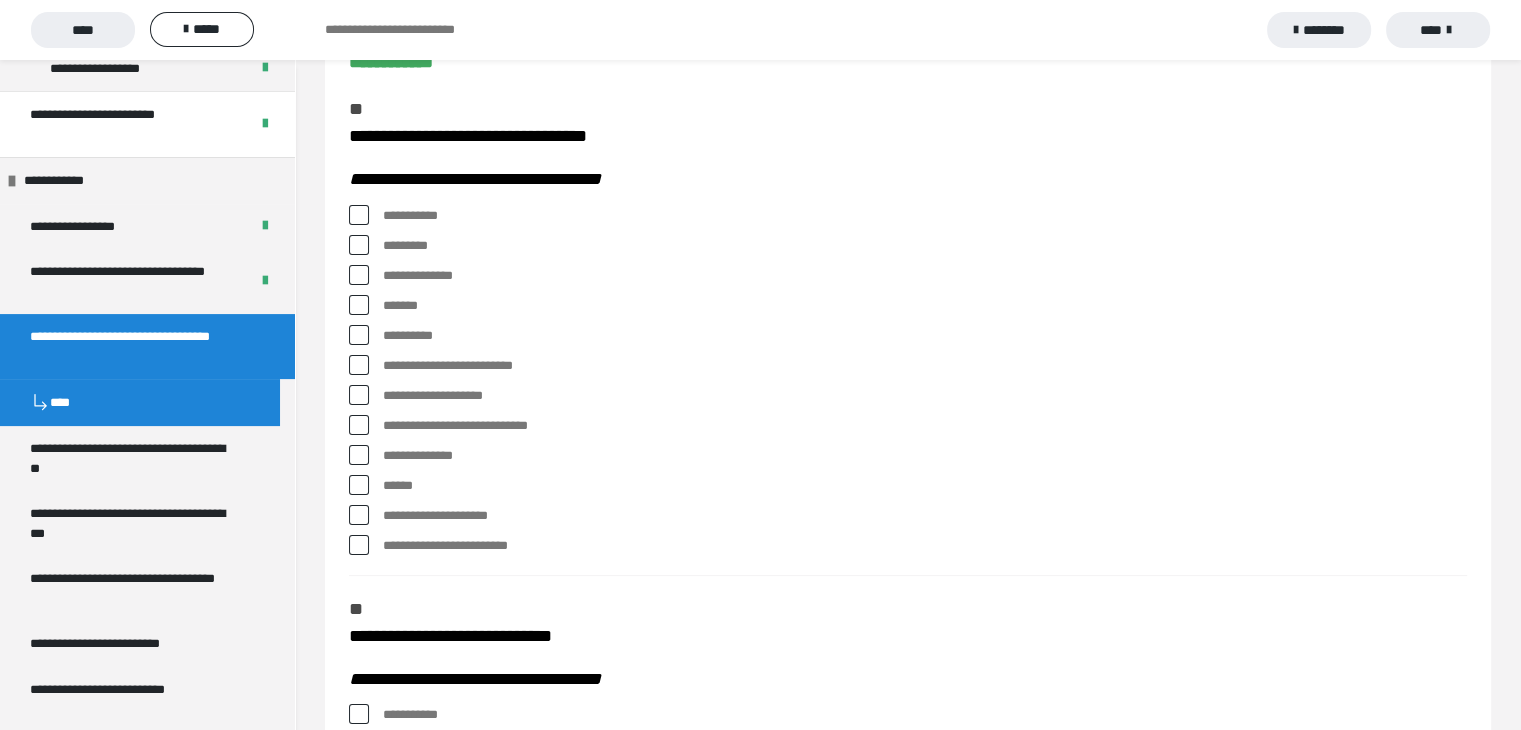 click at bounding box center [359, 245] 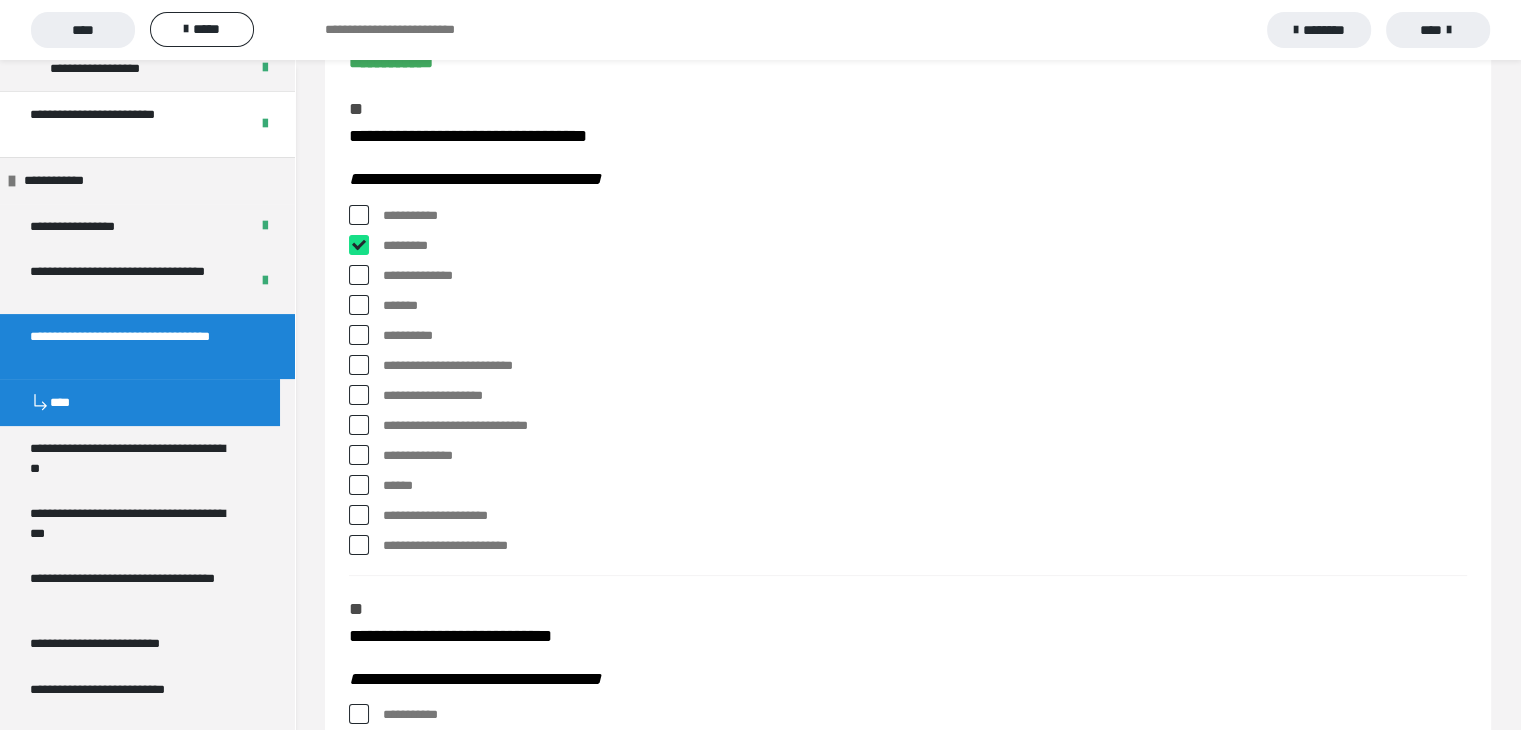 checkbox on "****" 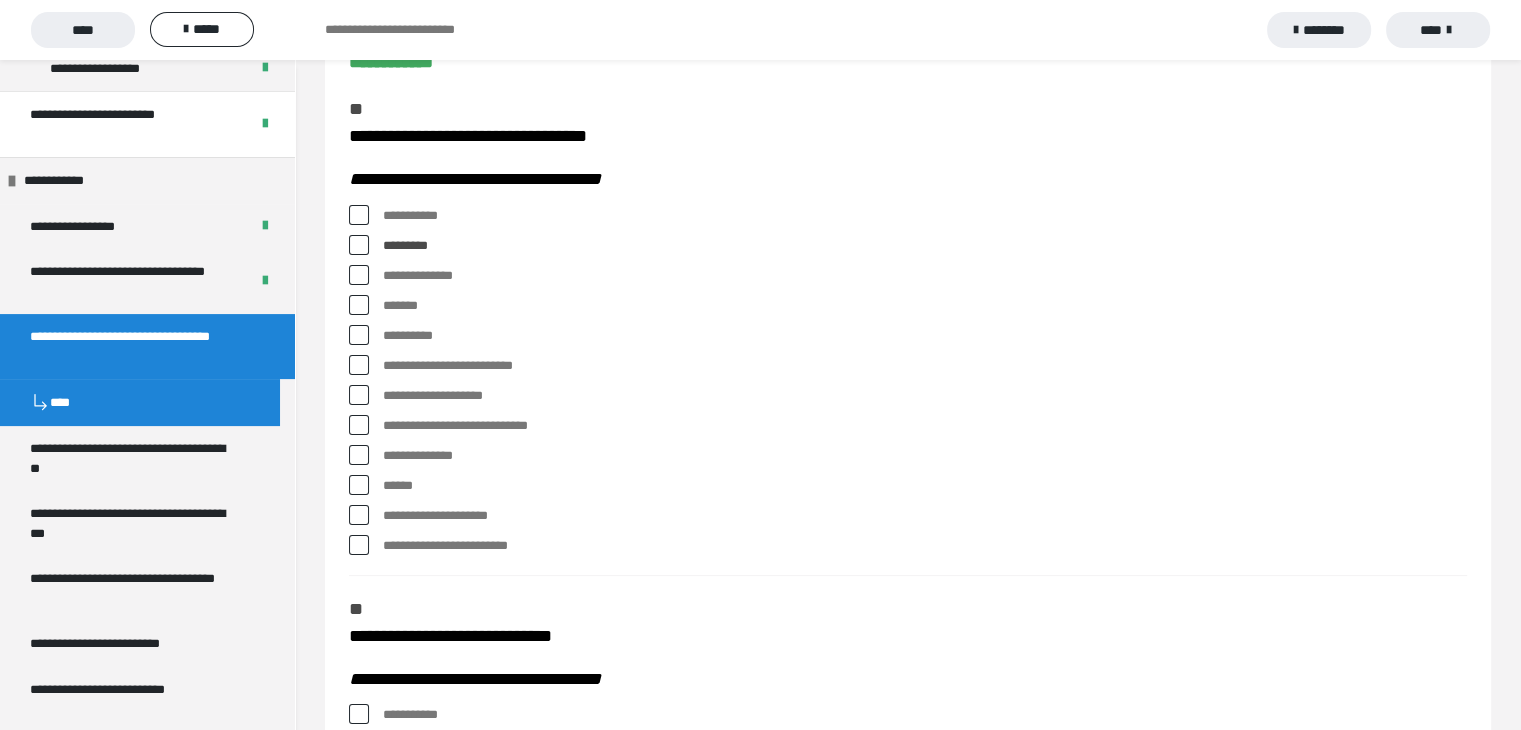 click at bounding box center (359, 335) 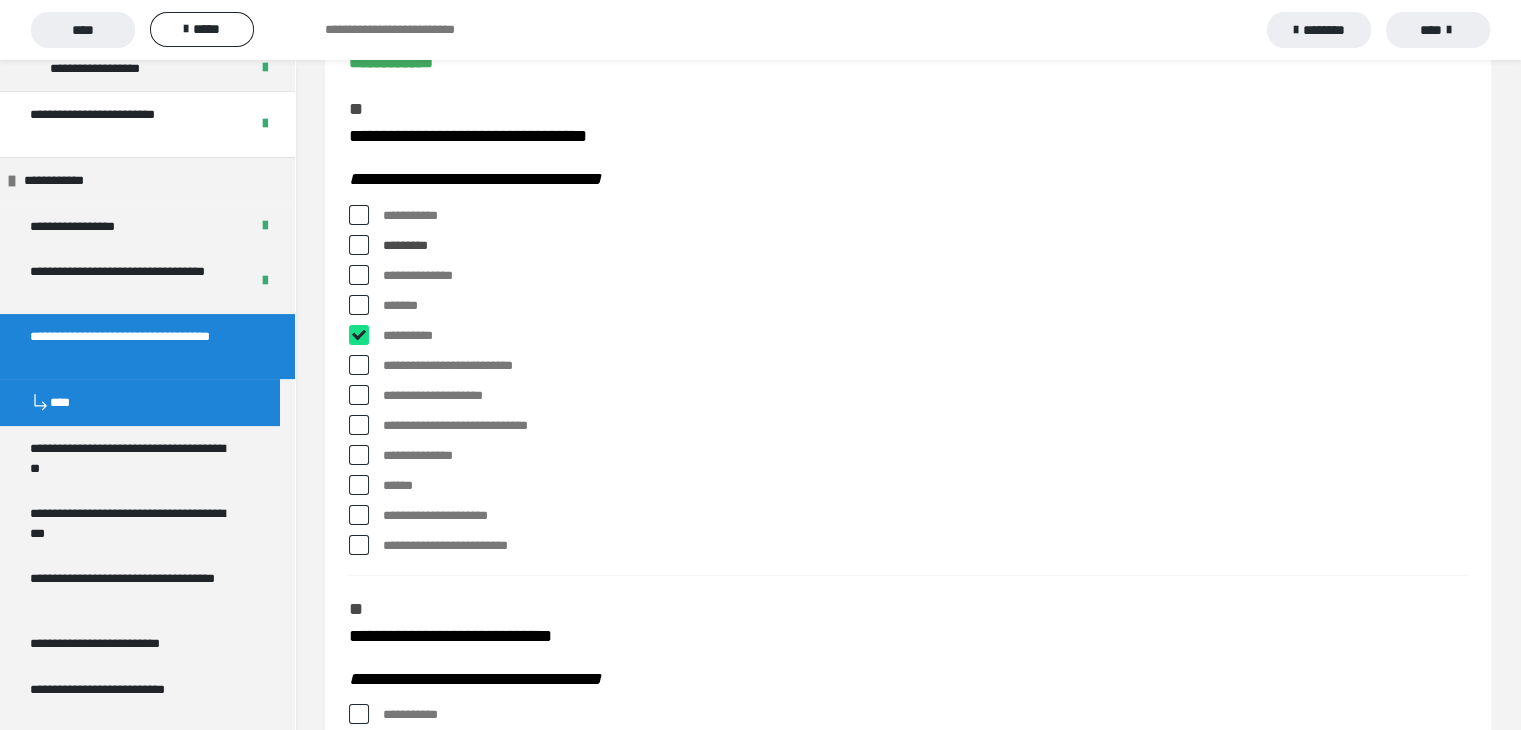 checkbox on "****" 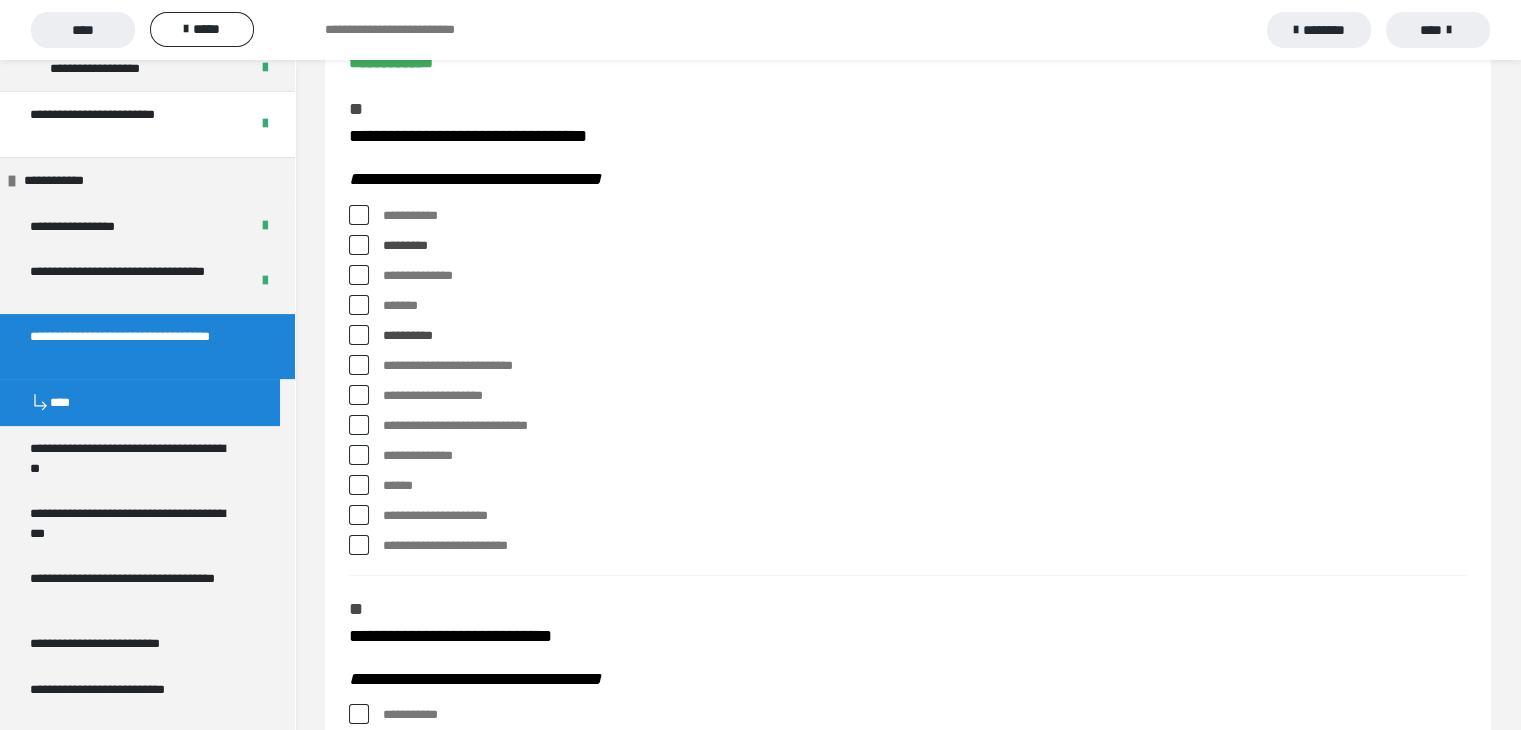 click at bounding box center (359, 485) 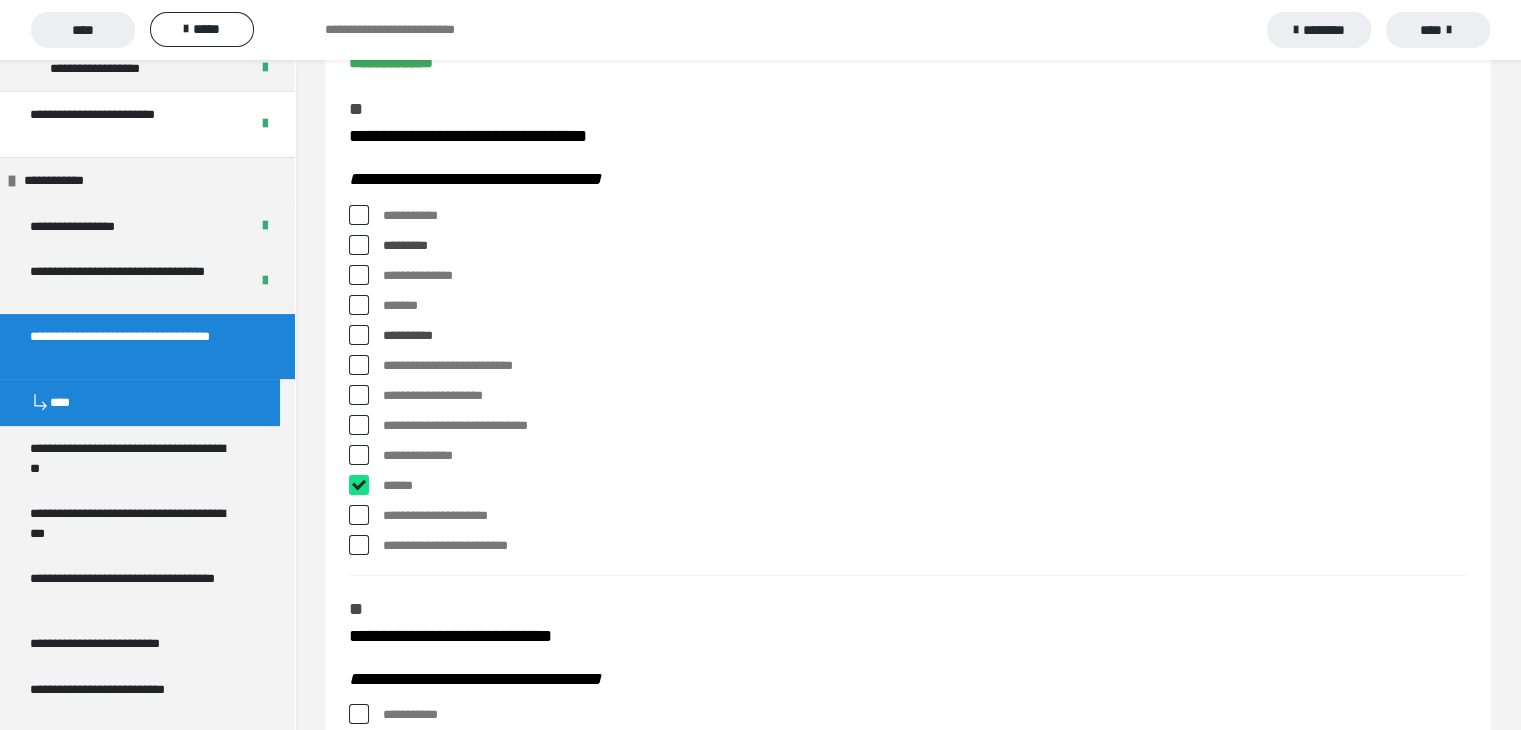 checkbox on "****" 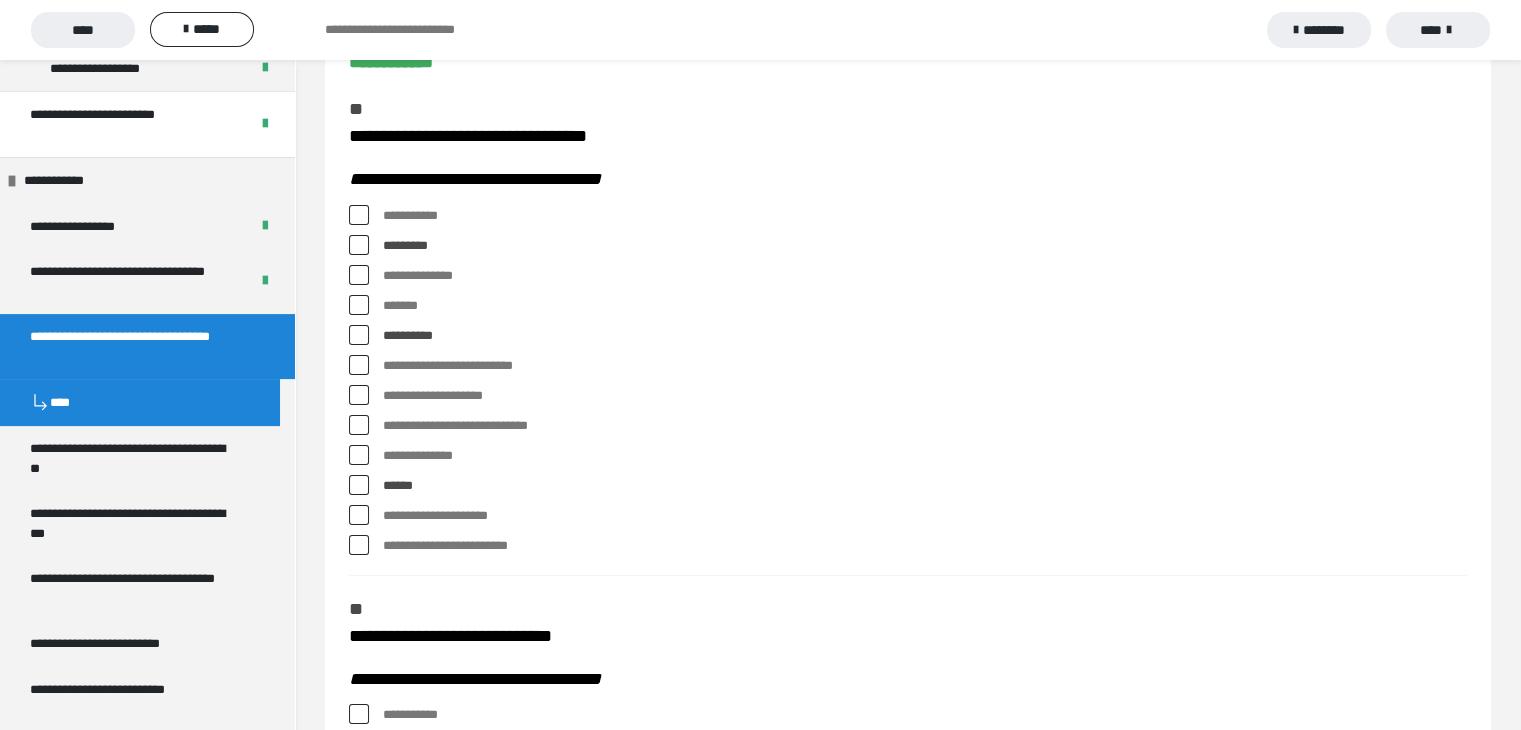 click at bounding box center [359, 455] 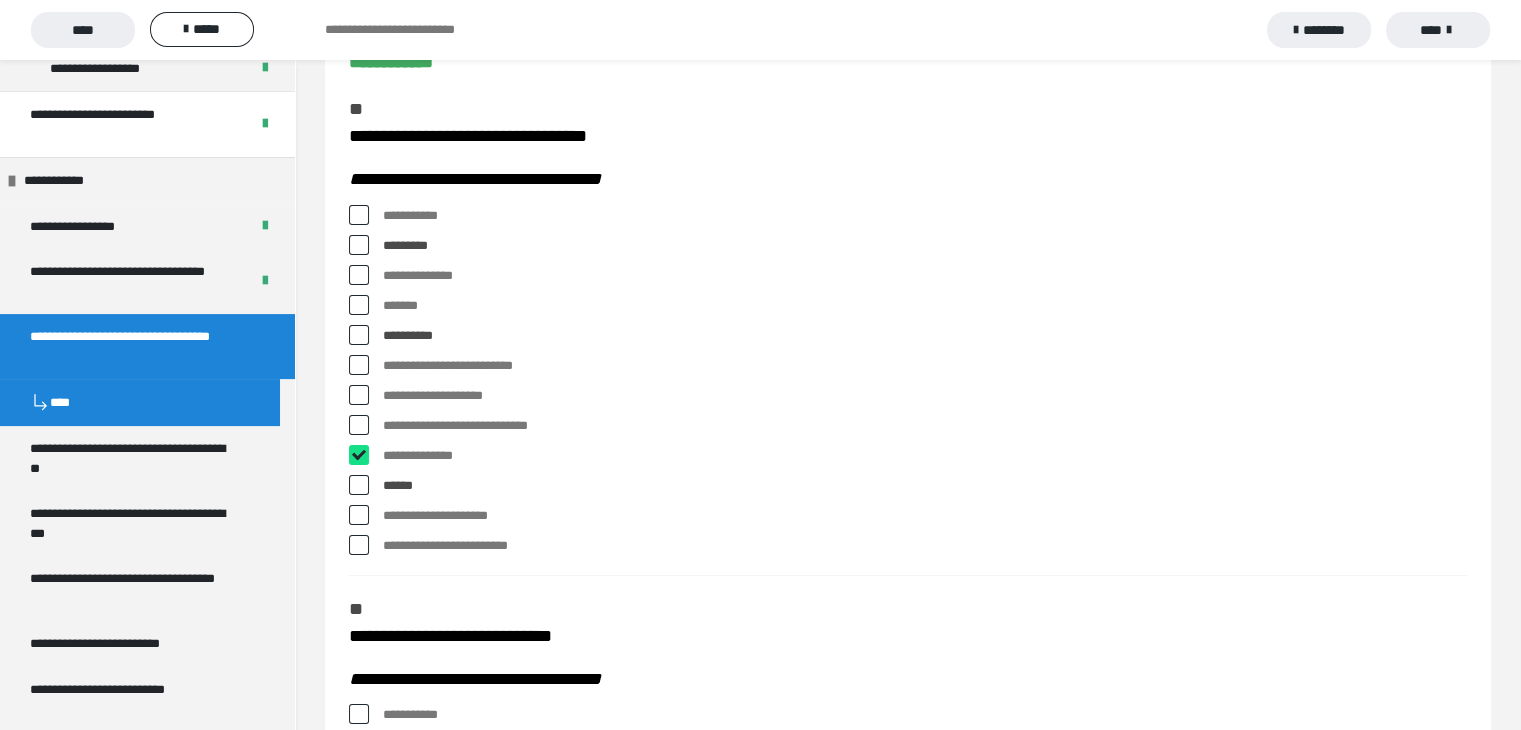 checkbox on "****" 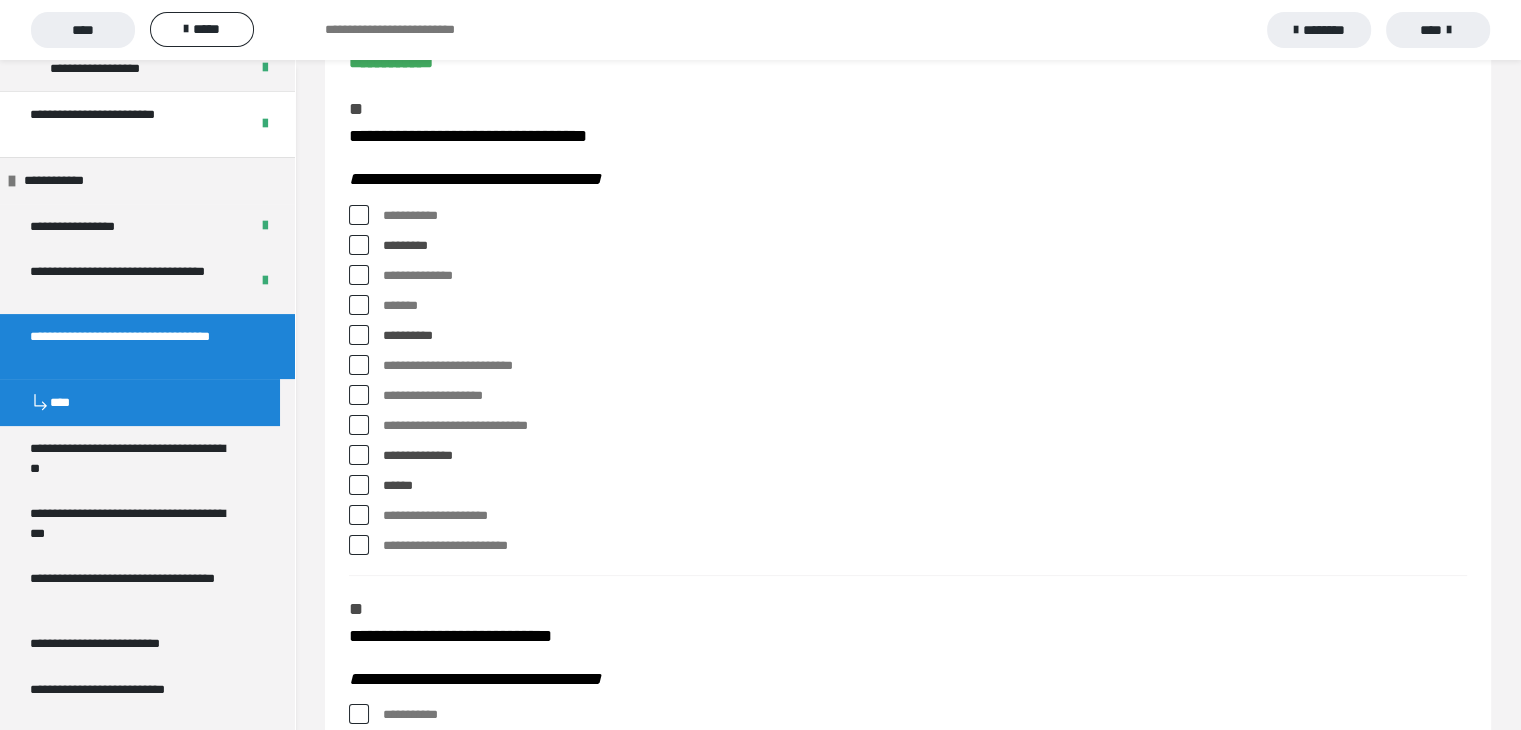 drag, startPoint x: 356, startPoint y: 553, endPoint x: 378, endPoint y: 541, distance: 25.059929 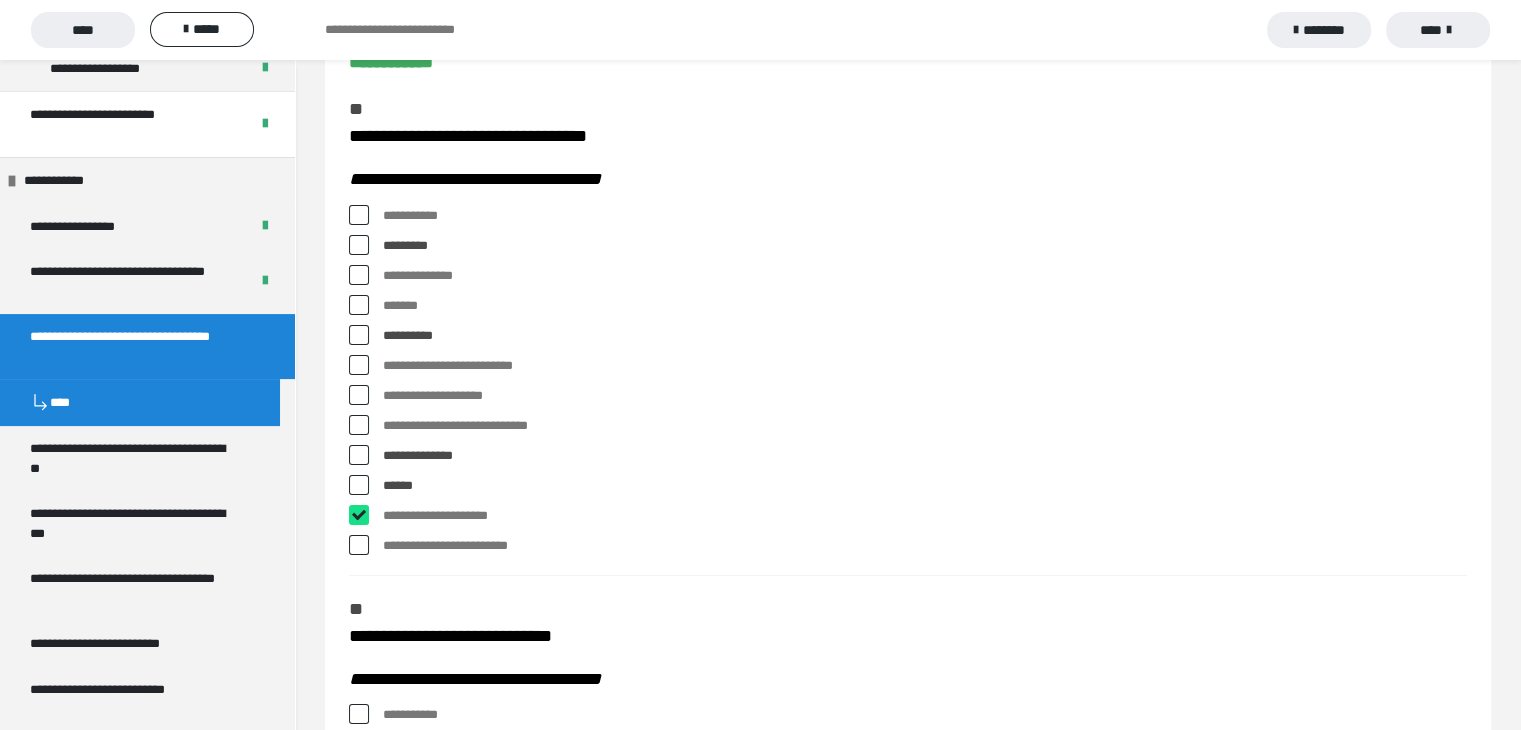 checkbox on "****" 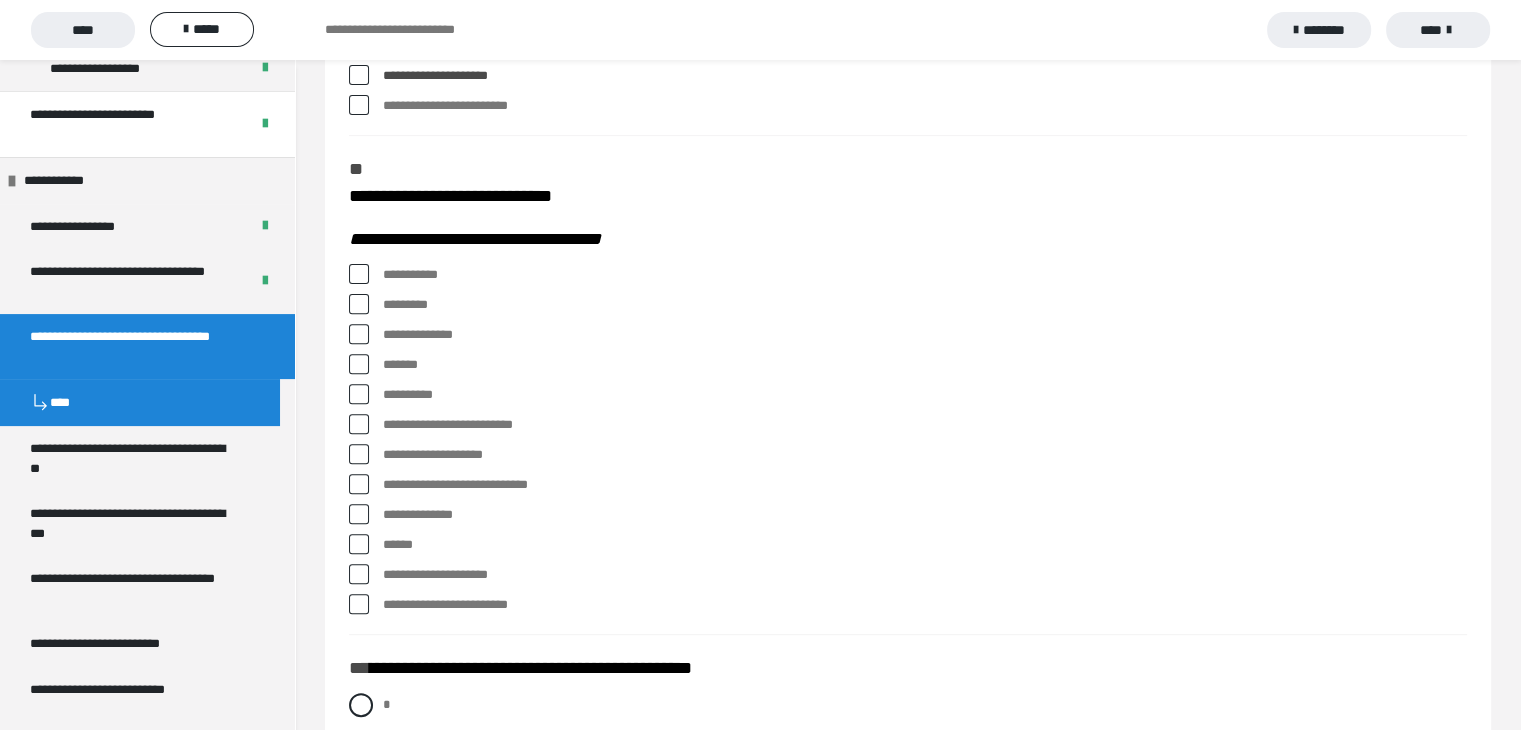 scroll, scrollTop: 700, scrollLeft: 0, axis: vertical 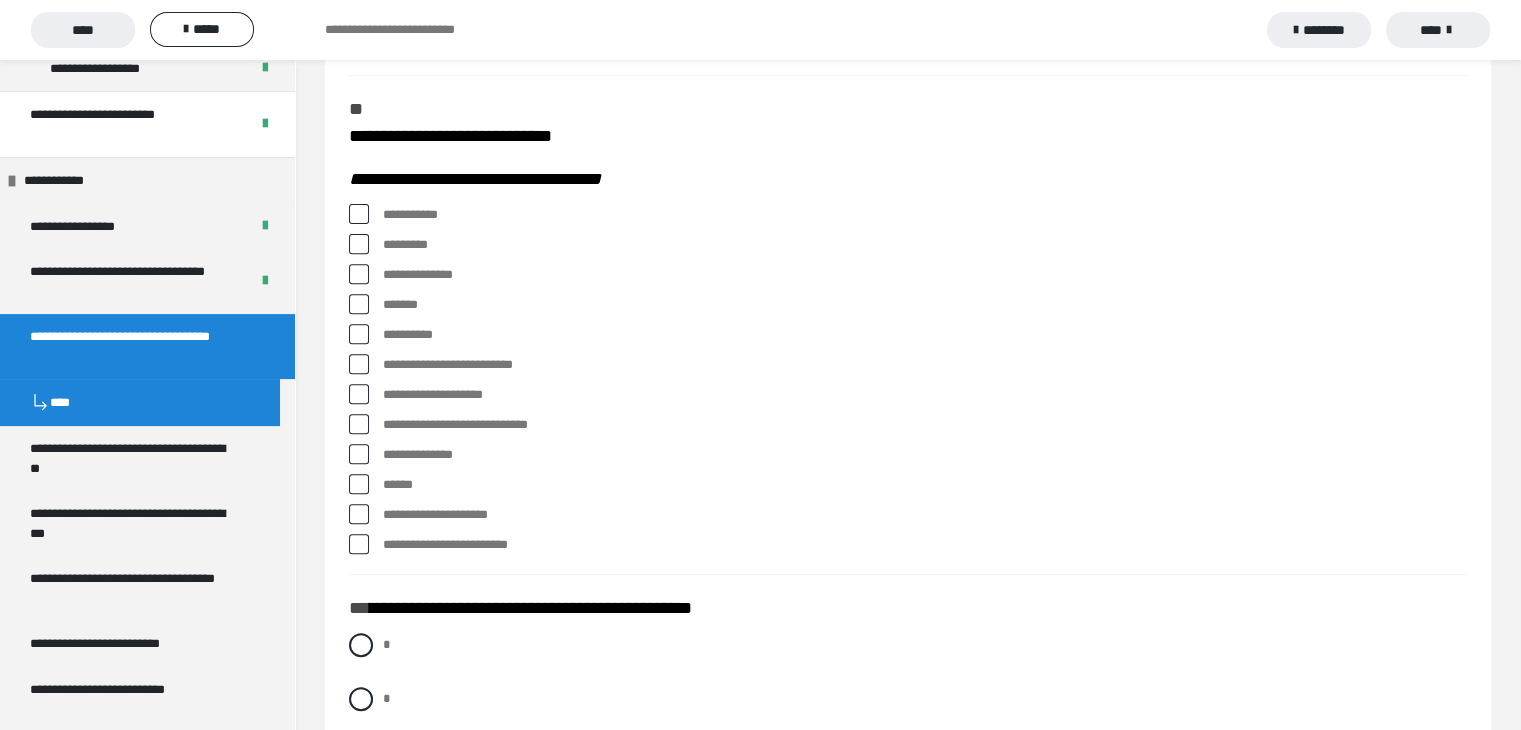 click at bounding box center [359, 214] 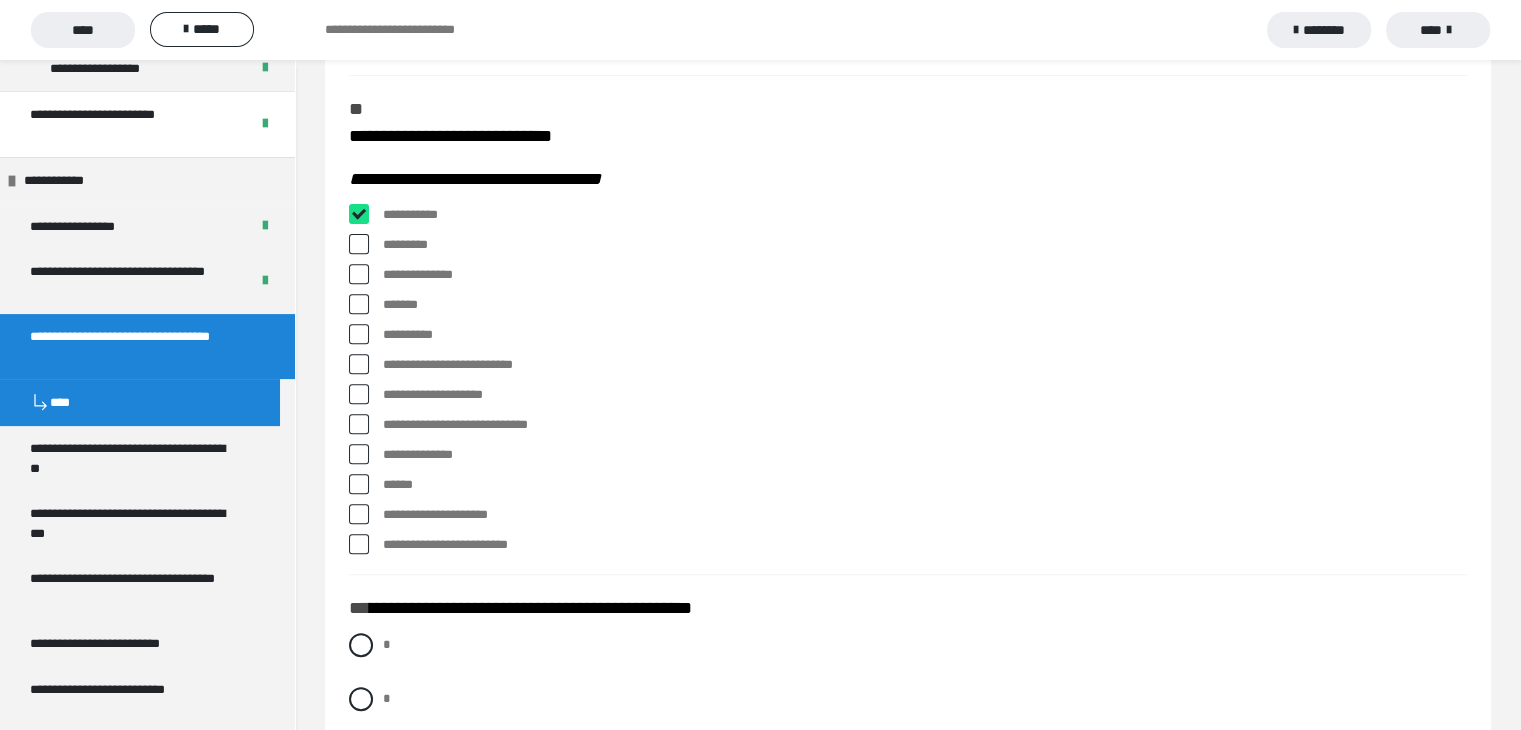 checkbox on "****" 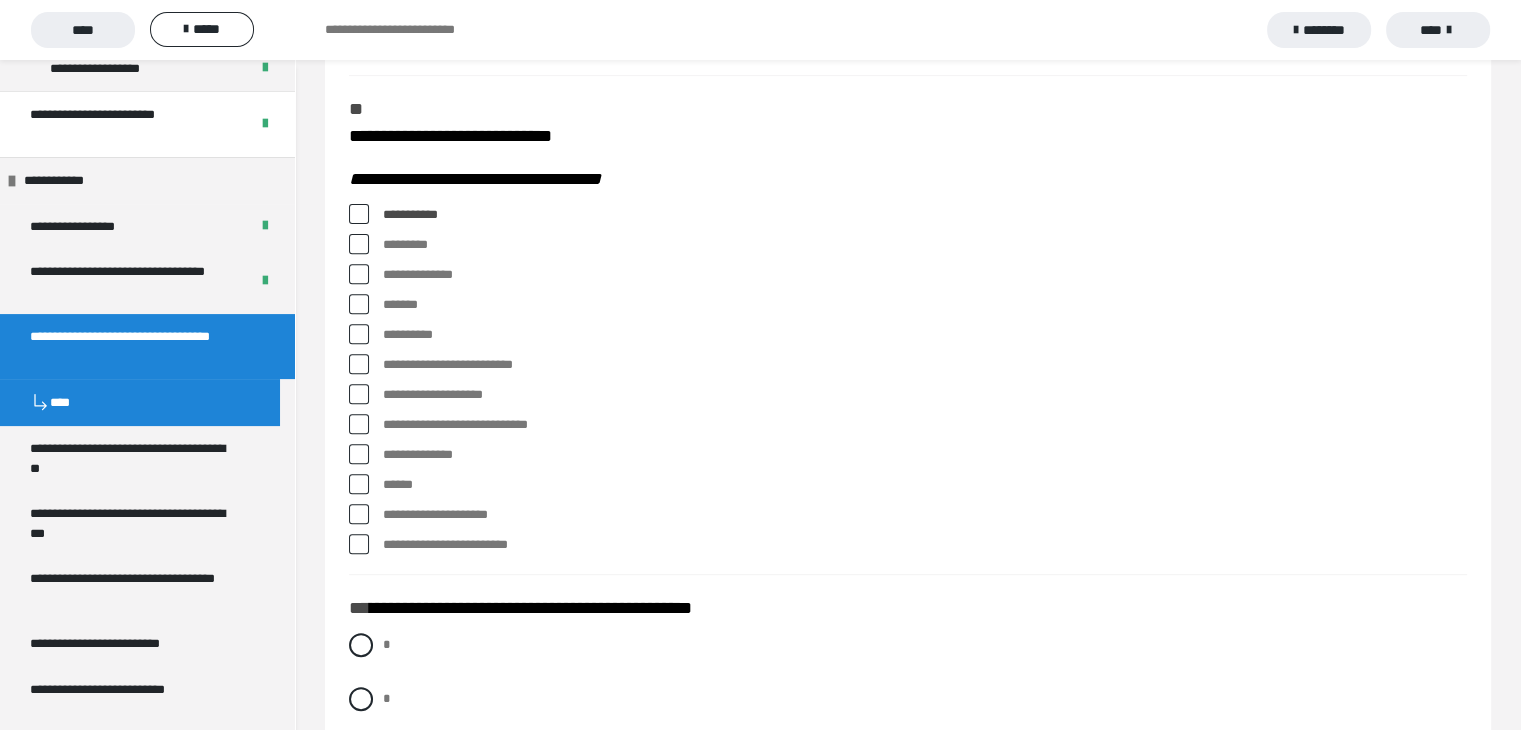 click at bounding box center (359, 274) 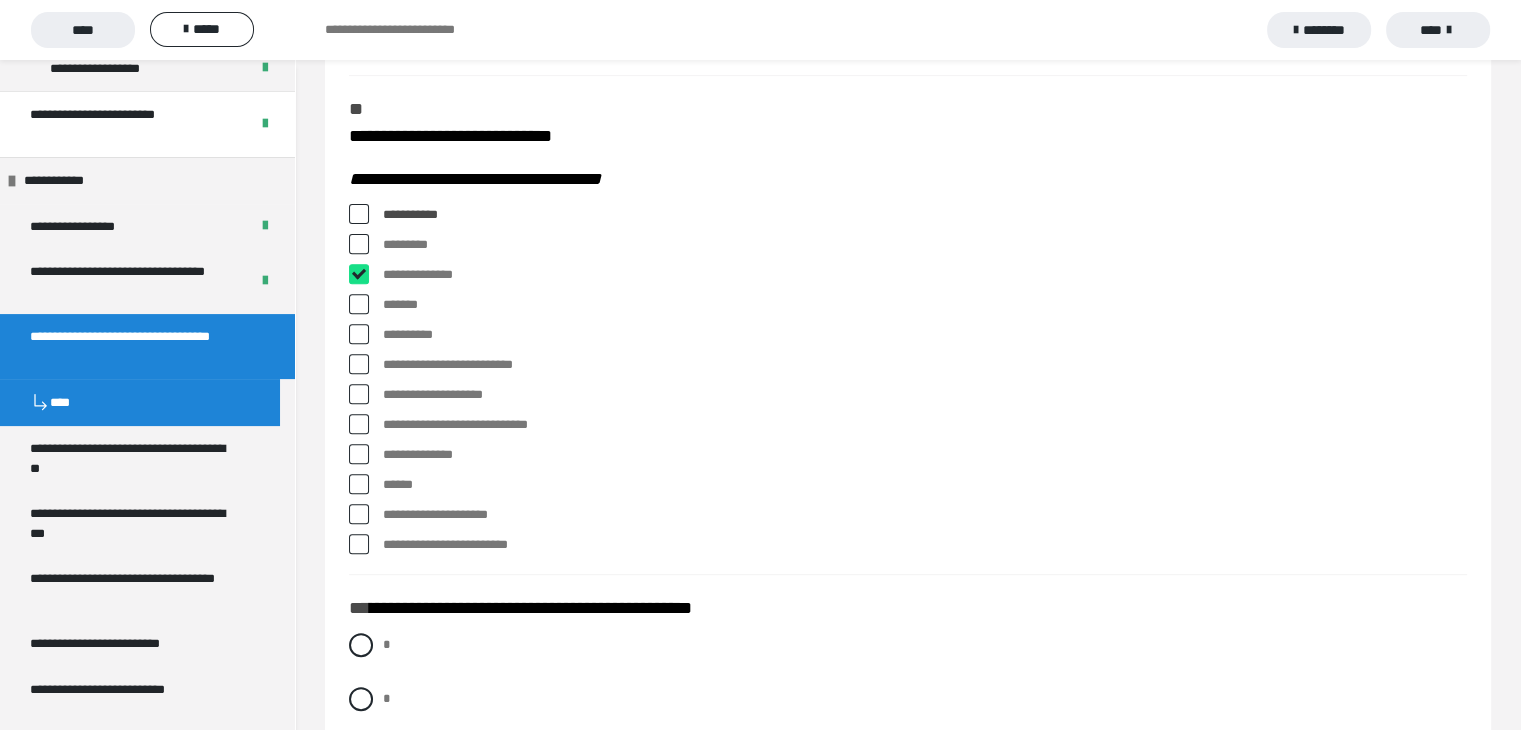 checkbox on "****" 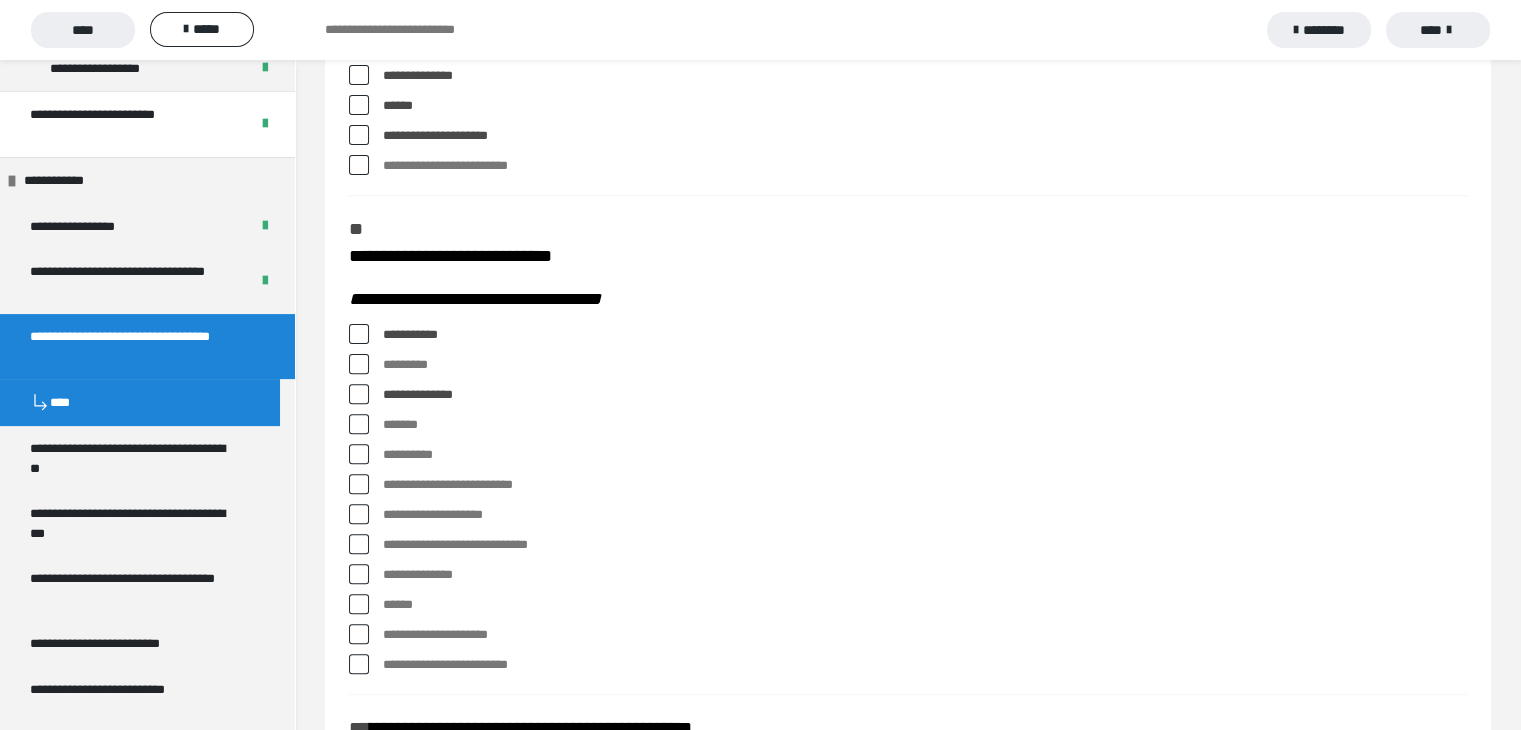scroll, scrollTop: 400, scrollLeft: 0, axis: vertical 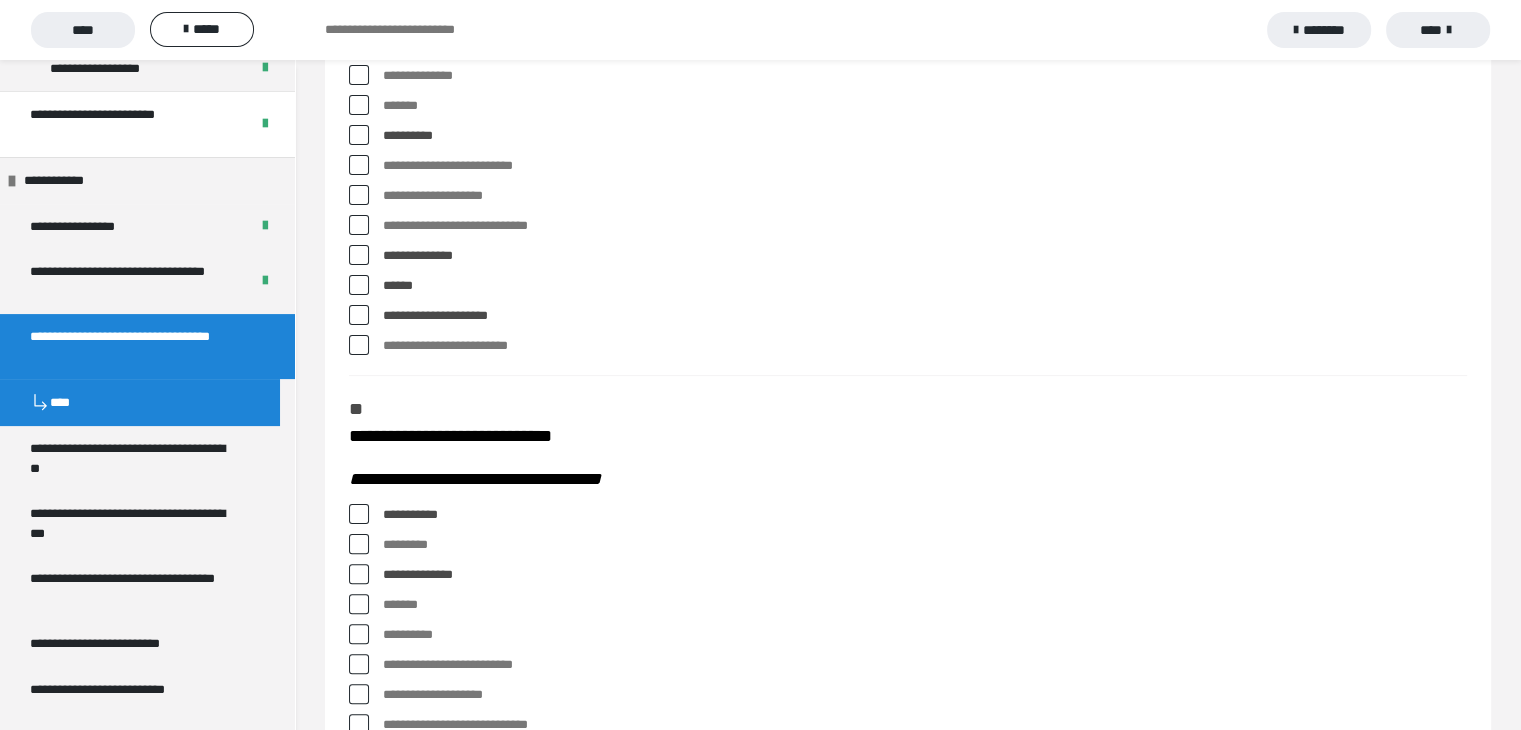 click at bounding box center [359, 604] 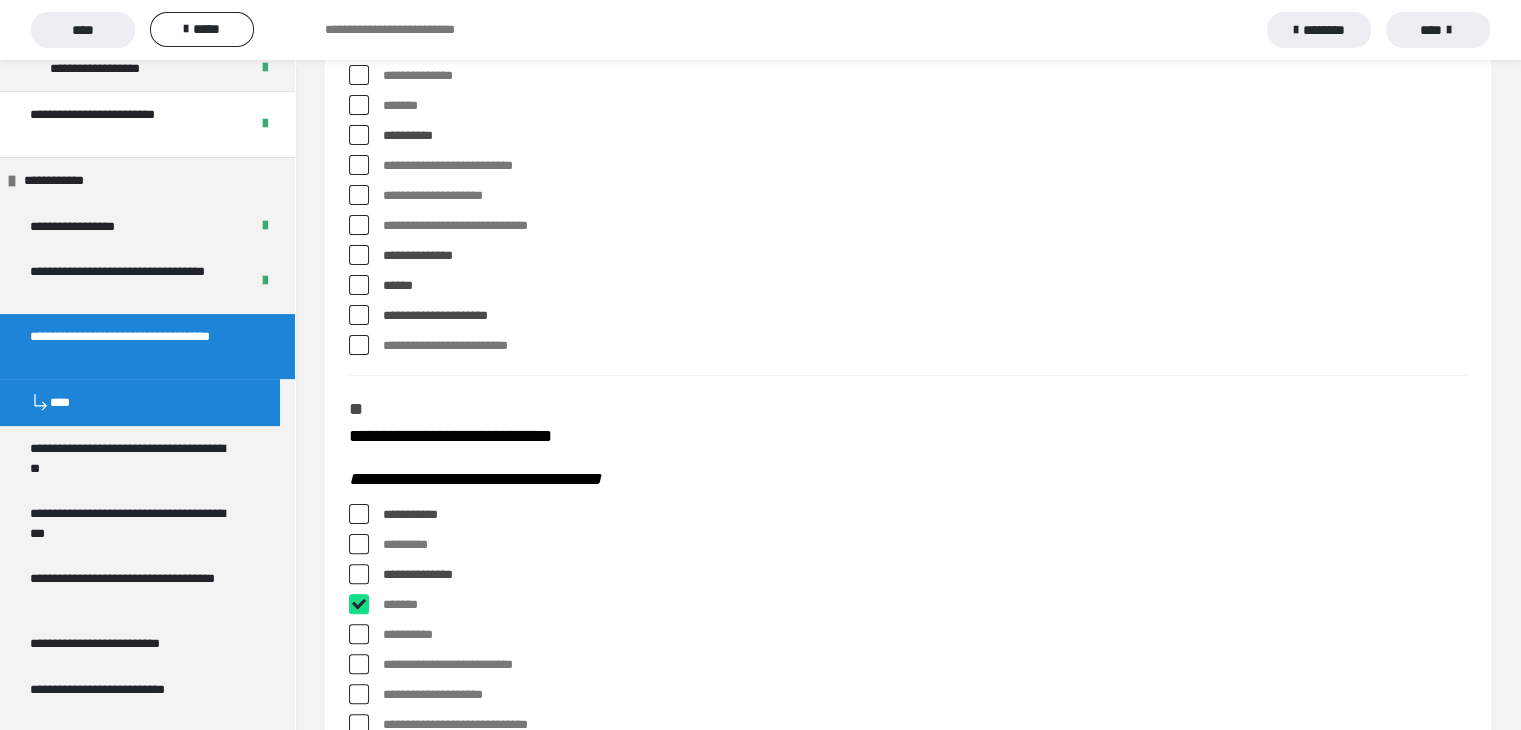 checkbox on "****" 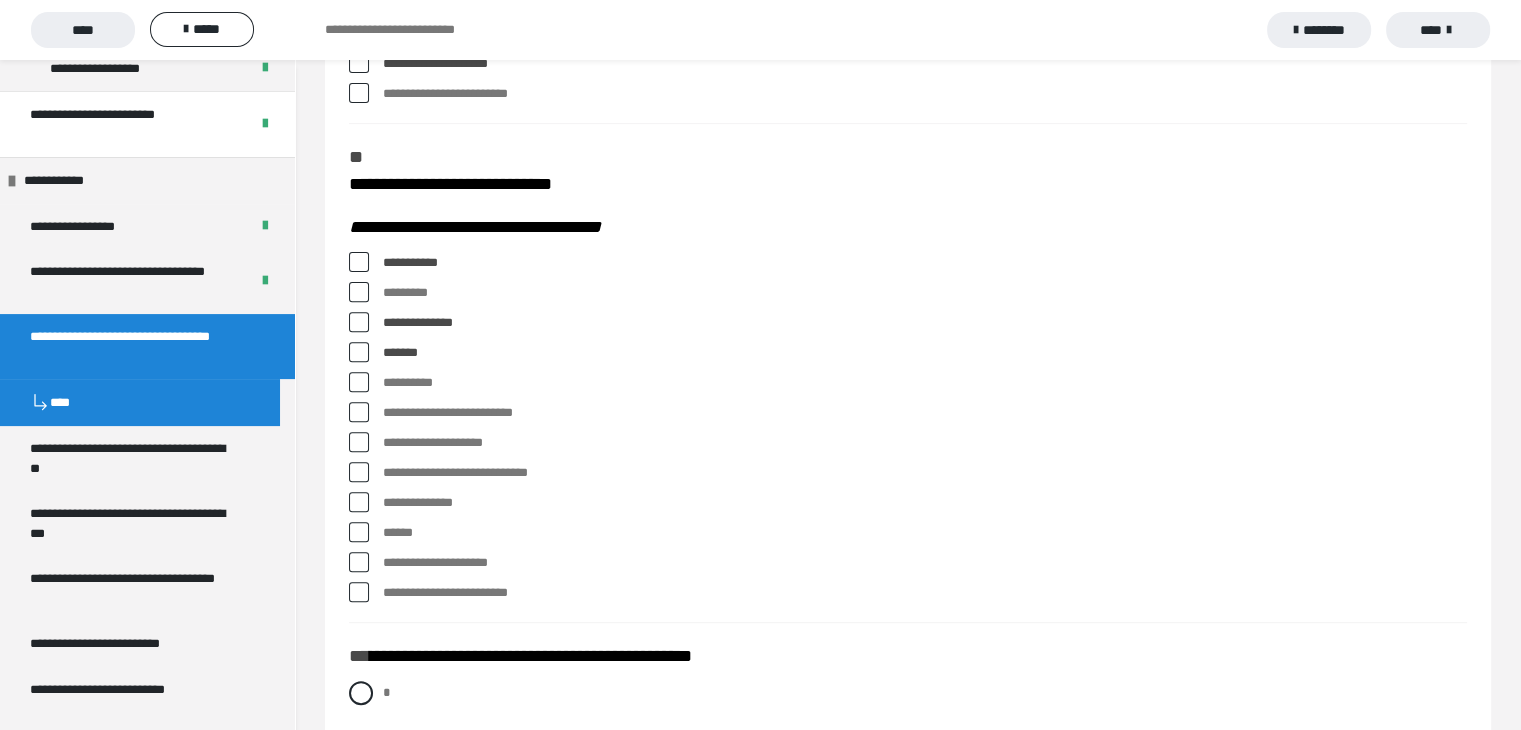 scroll, scrollTop: 700, scrollLeft: 0, axis: vertical 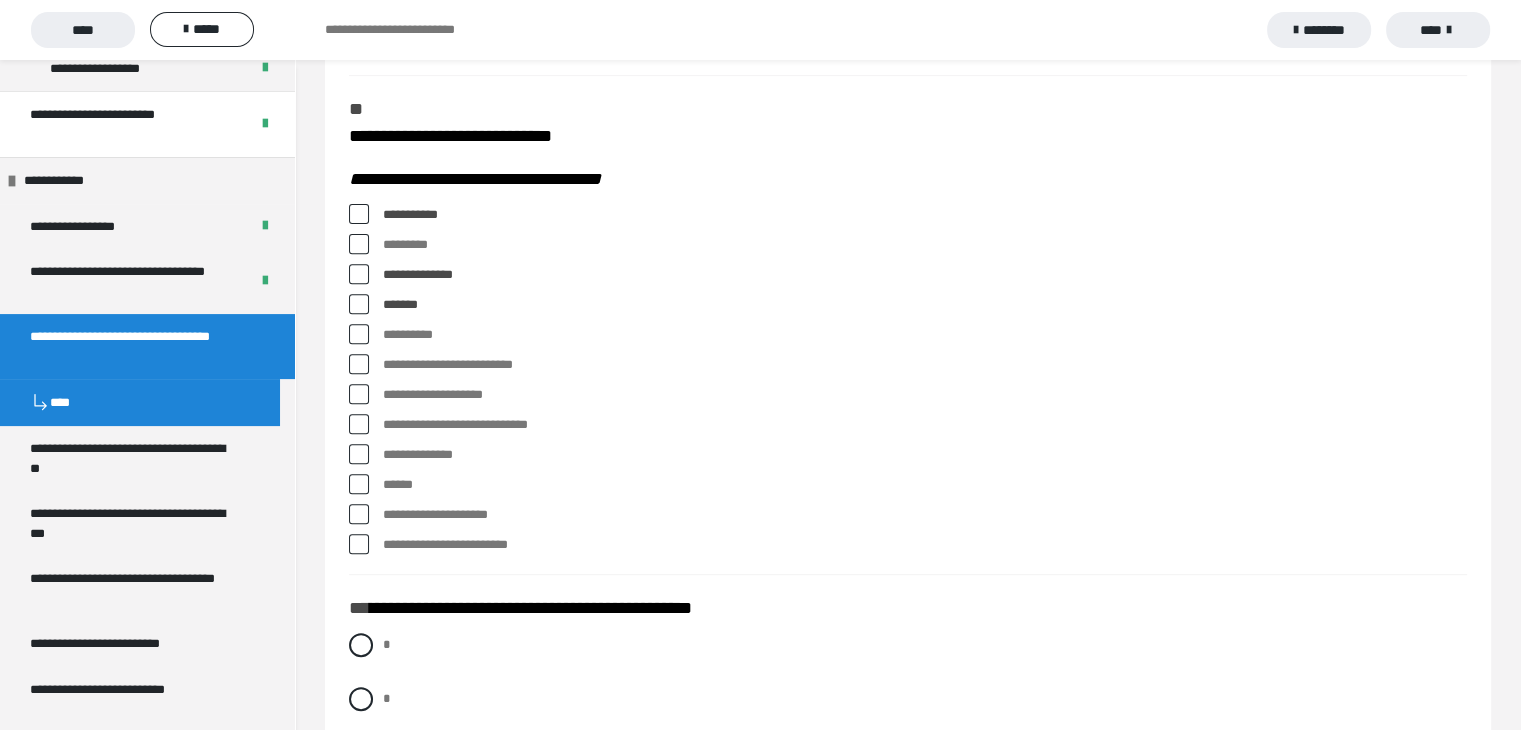click at bounding box center [359, 394] 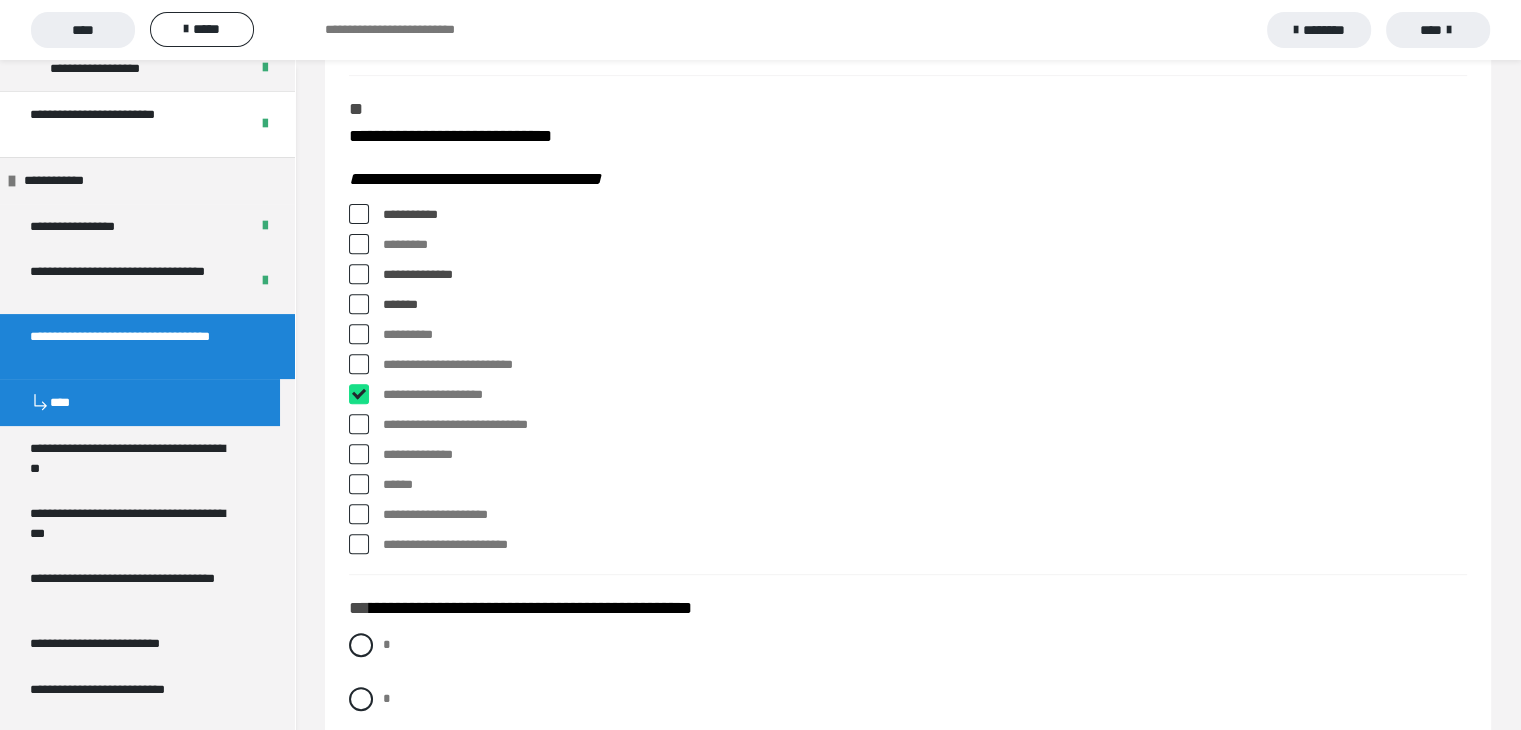 checkbox on "****" 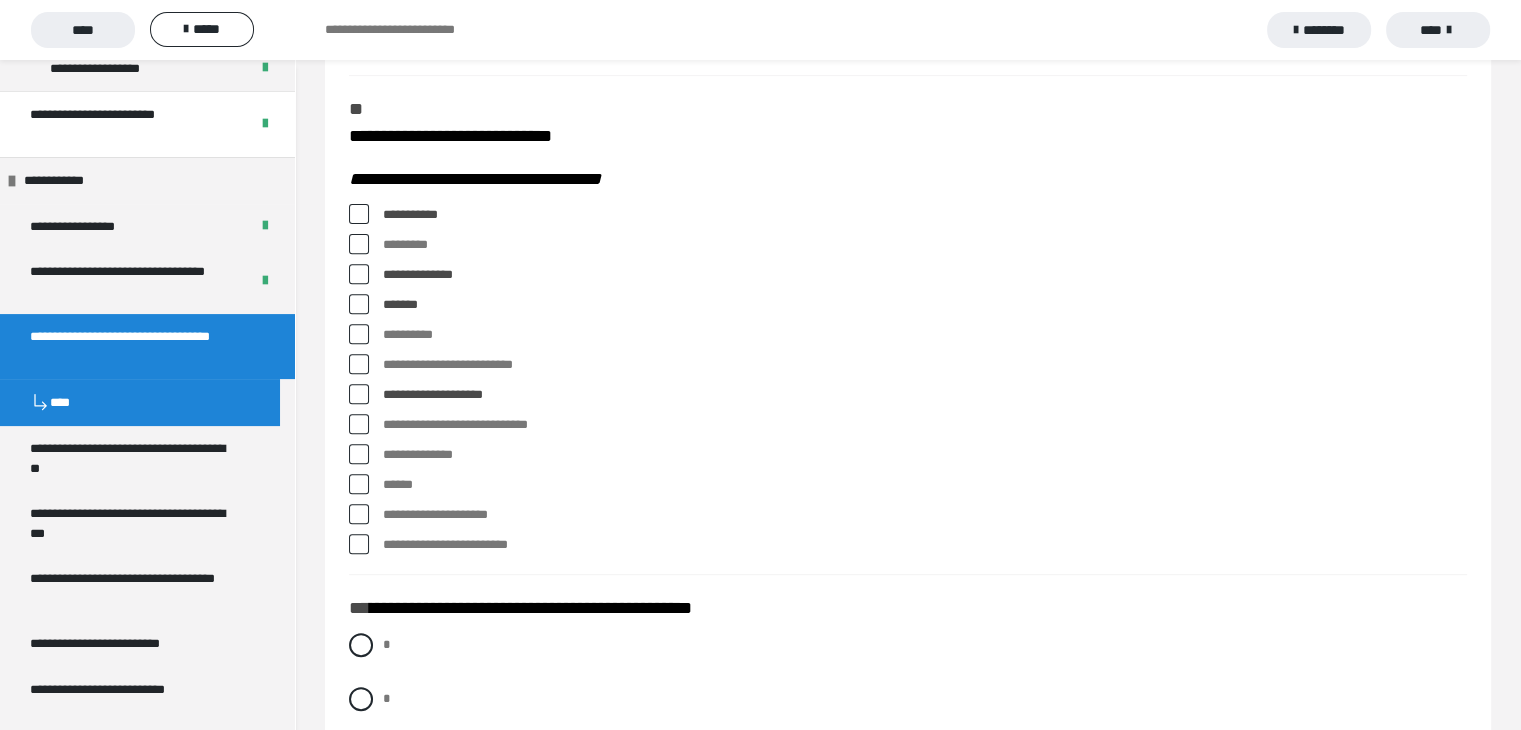 click at bounding box center (359, 424) 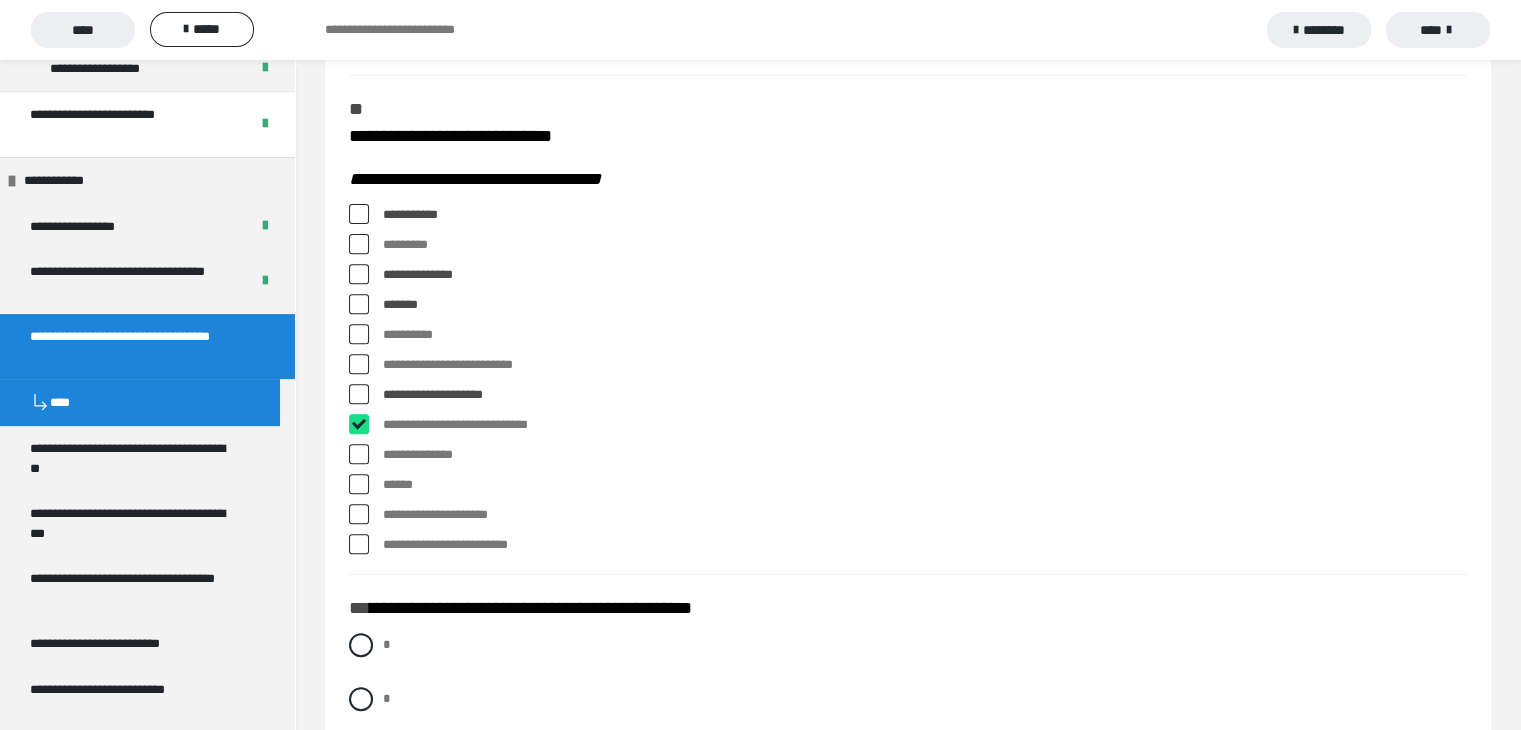 checkbox on "****" 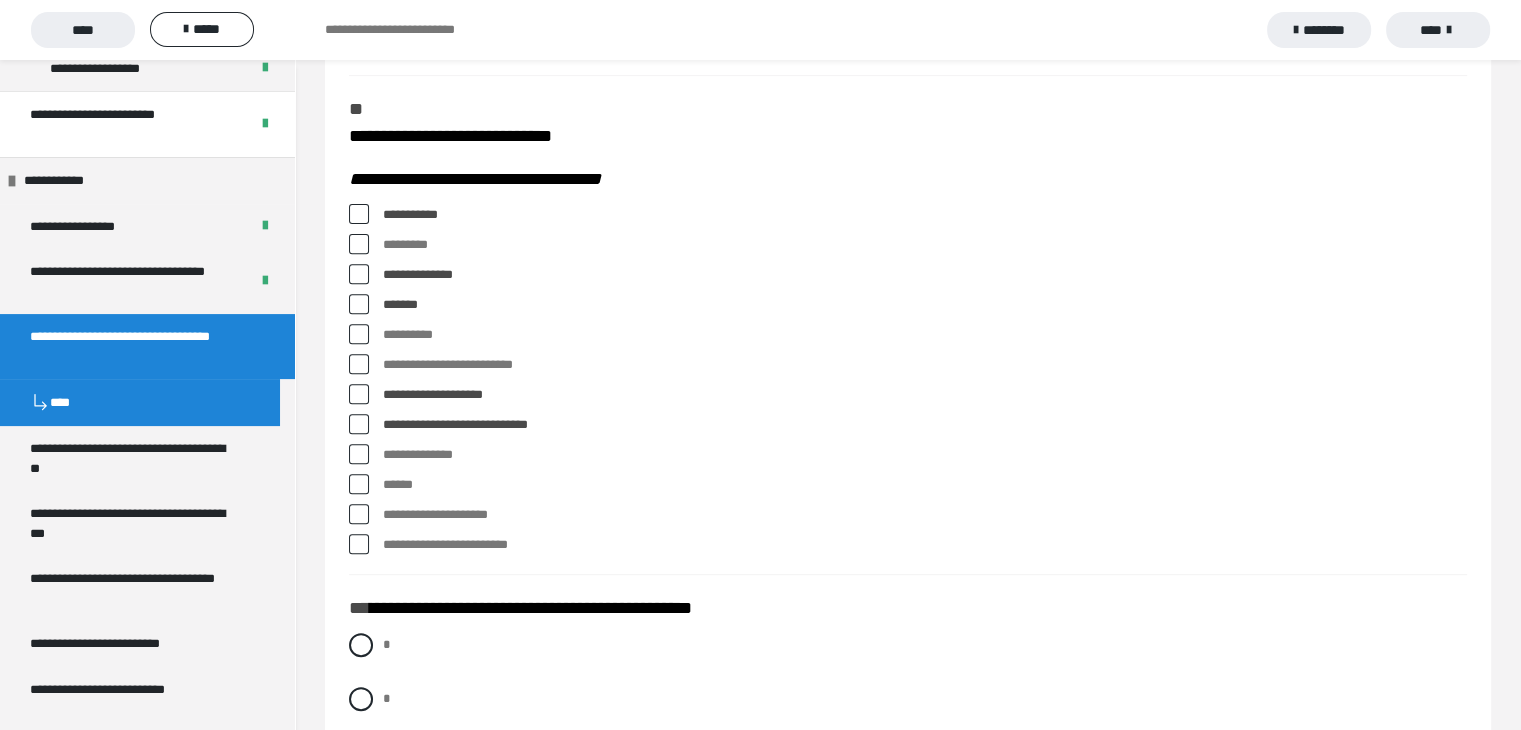 click at bounding box center [359, 544] 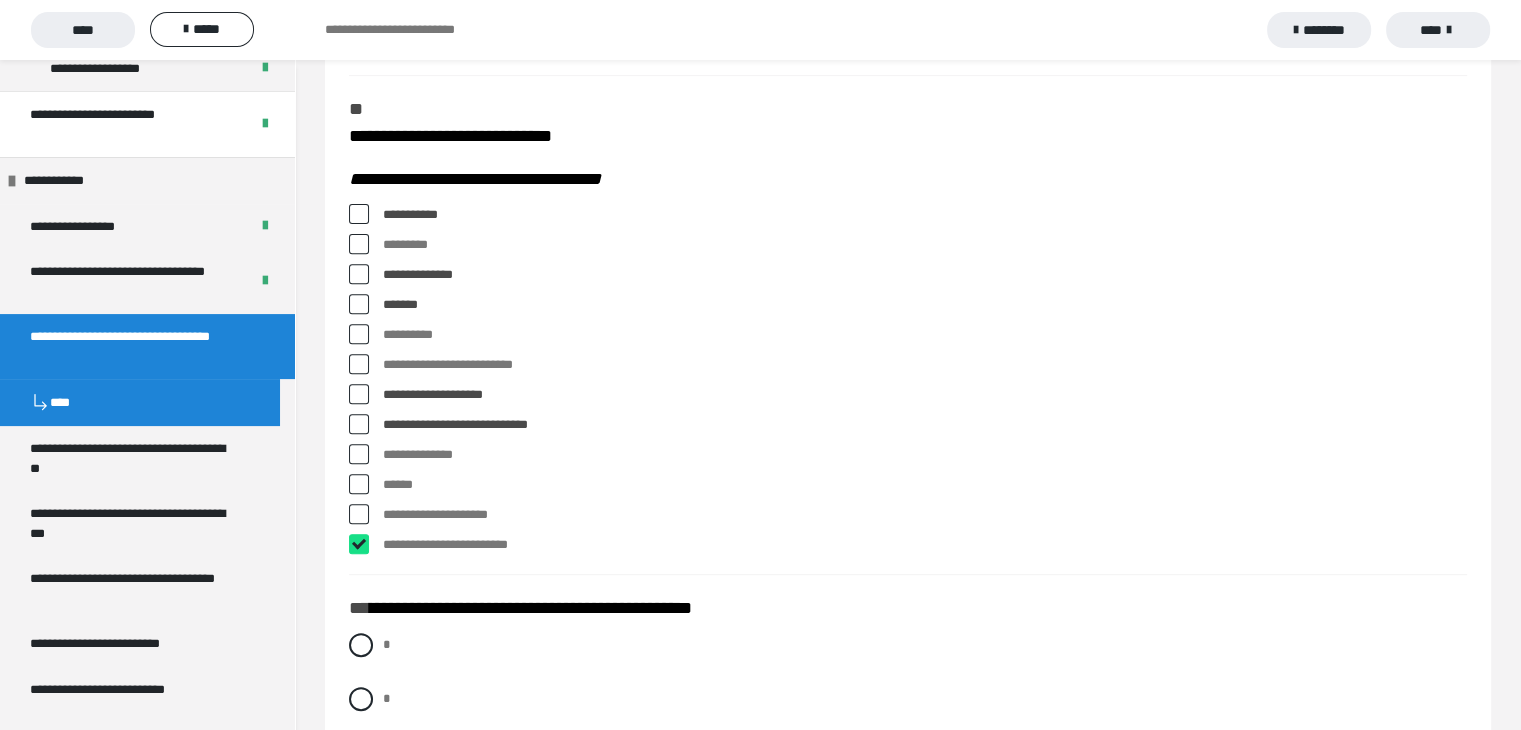checkbox on "****" 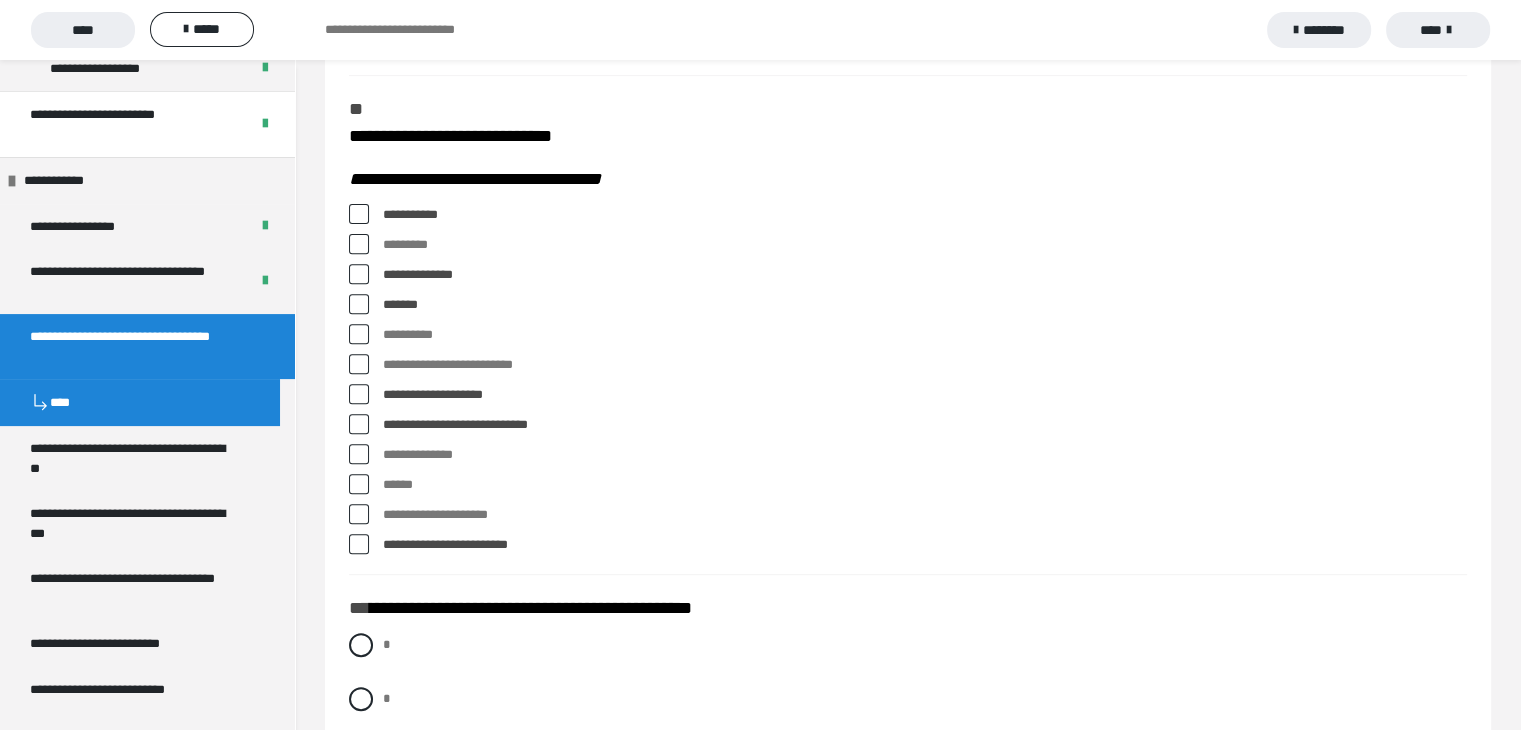 click at bounding box center (359, 364) 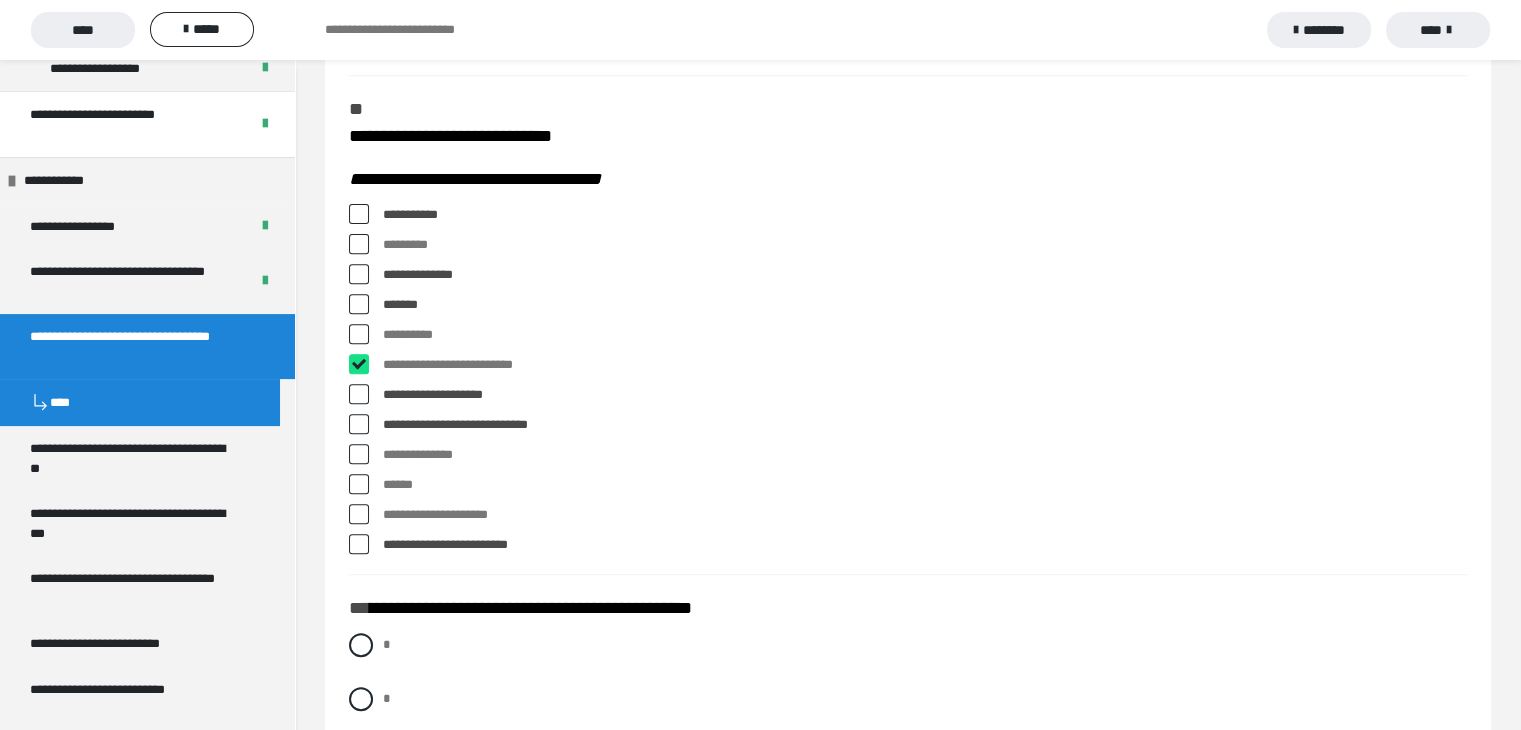 checkbox on "****" 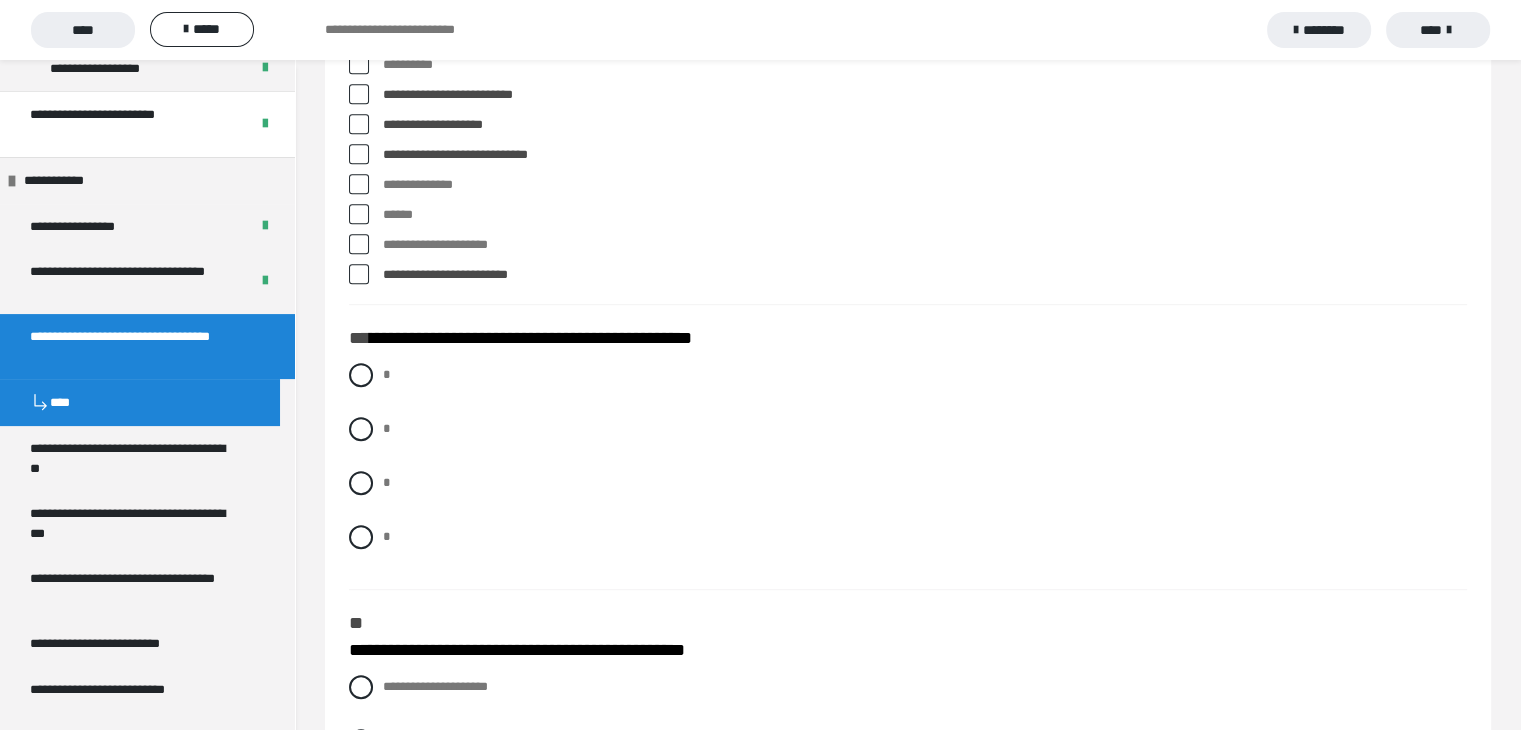 scroll, scrollTop: 1000, scrollLeft: 0, axis: vertical 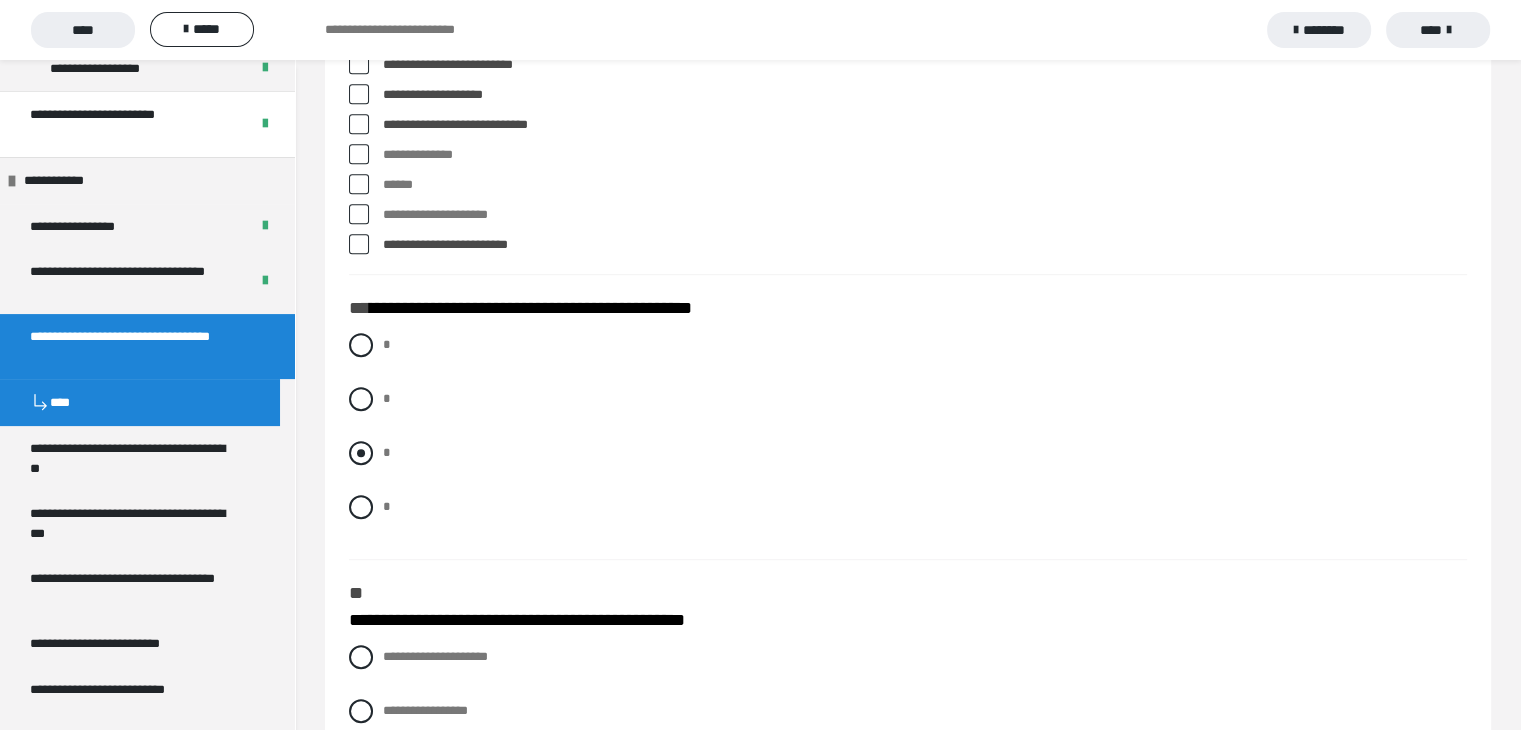 click at bounding box center [361, 453] 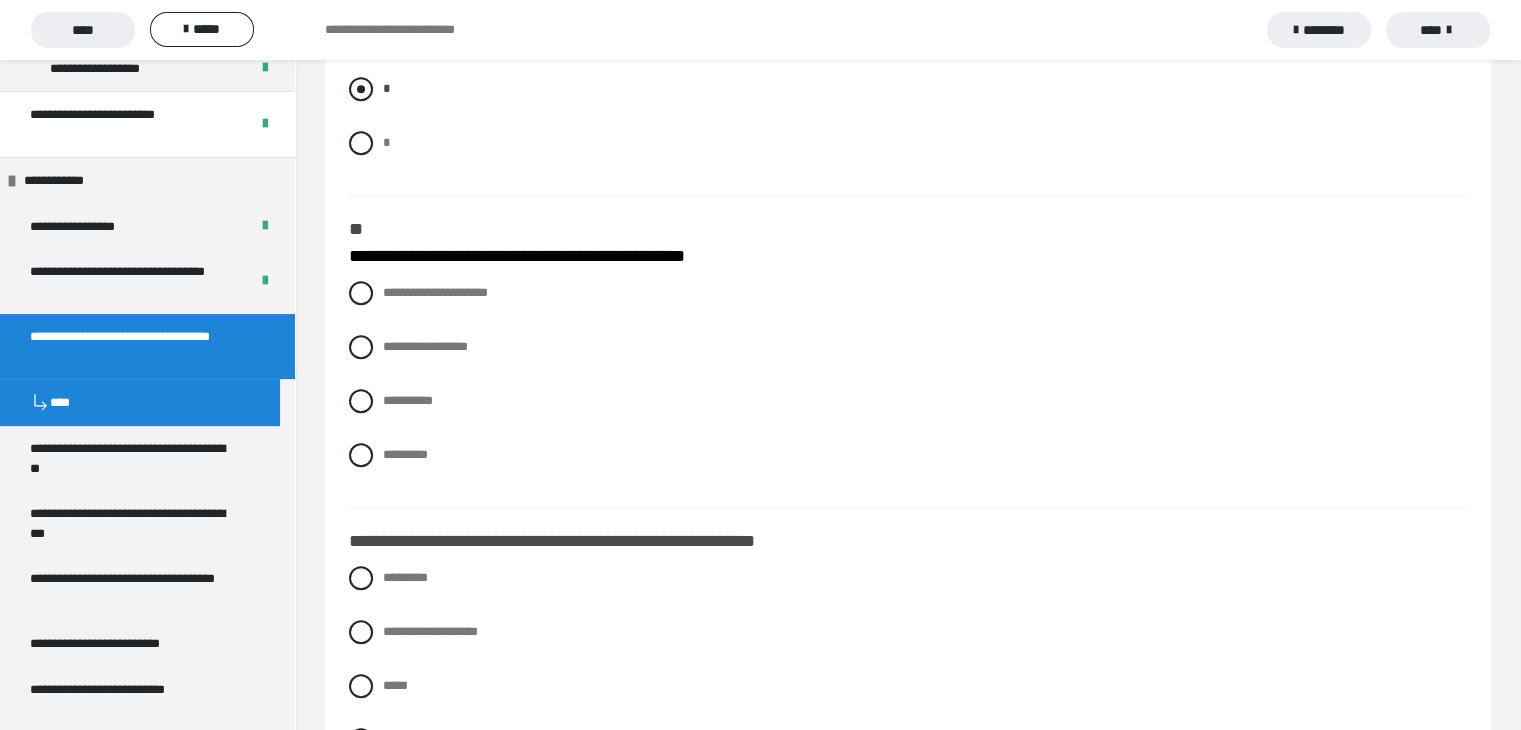 scroll, scrollTop: 1400, scrollLeft: 0, axis: vertical 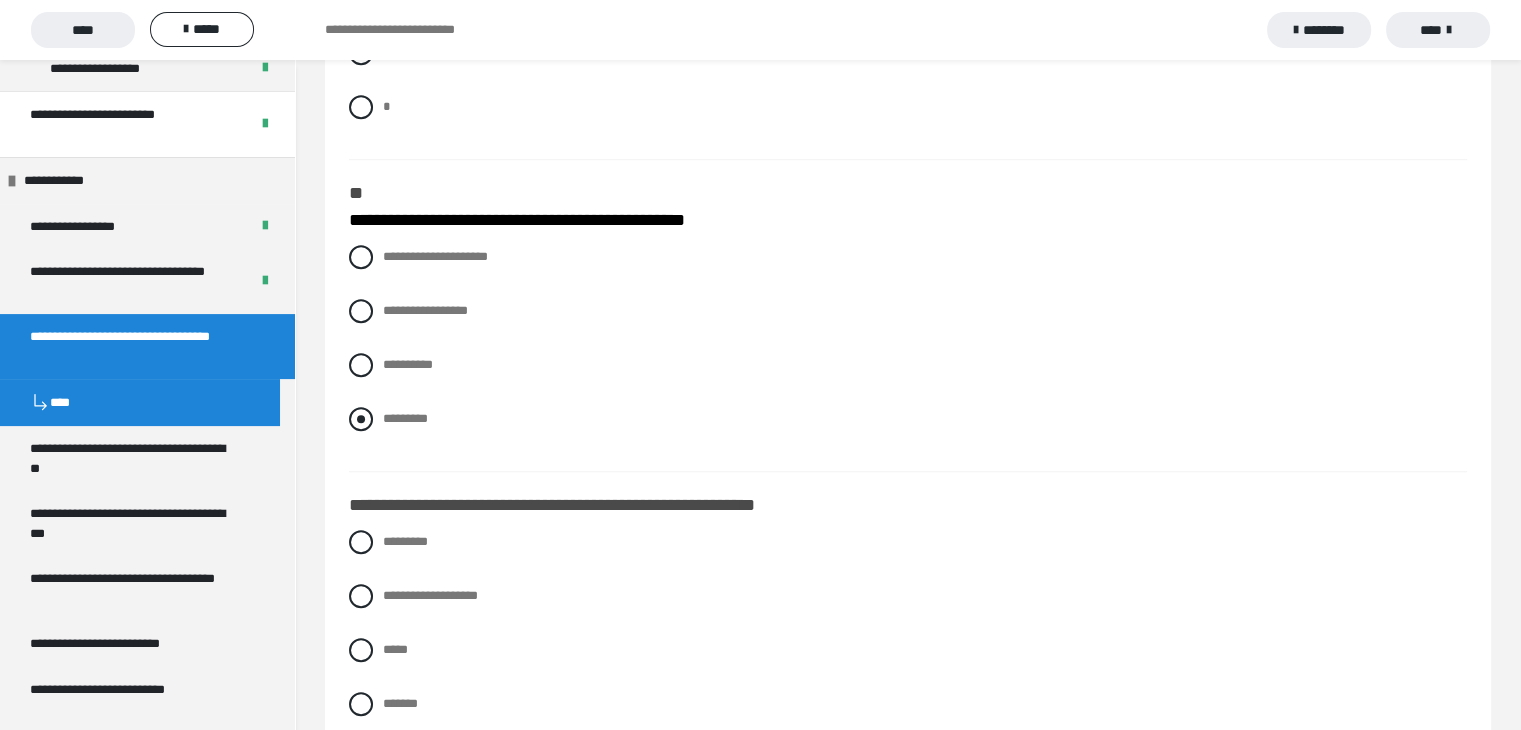 click at bounding box center [361, 419] 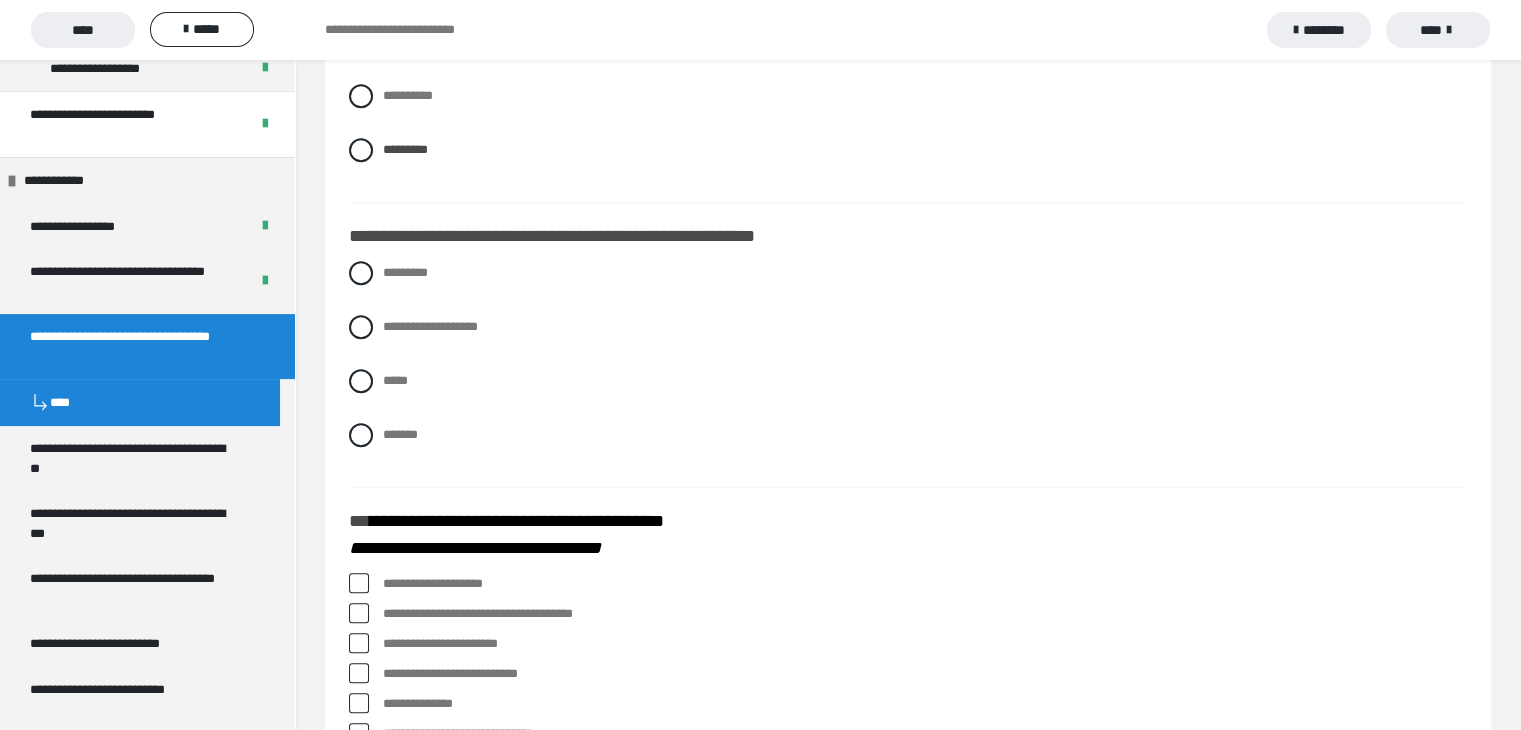 scroll, scrollTop: 1700, scrollLeft: 0, axis: vertical 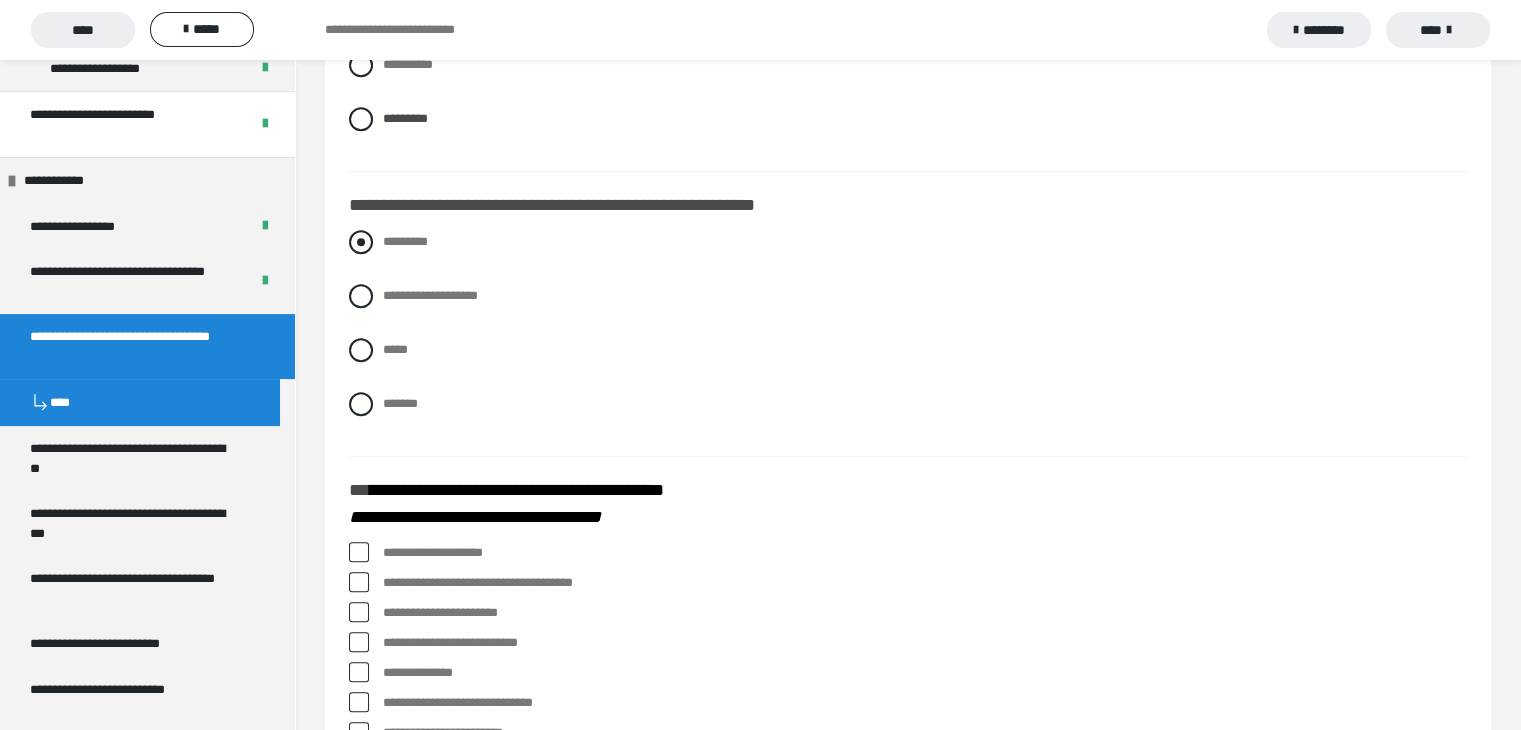click at bounding box center [361, 242] 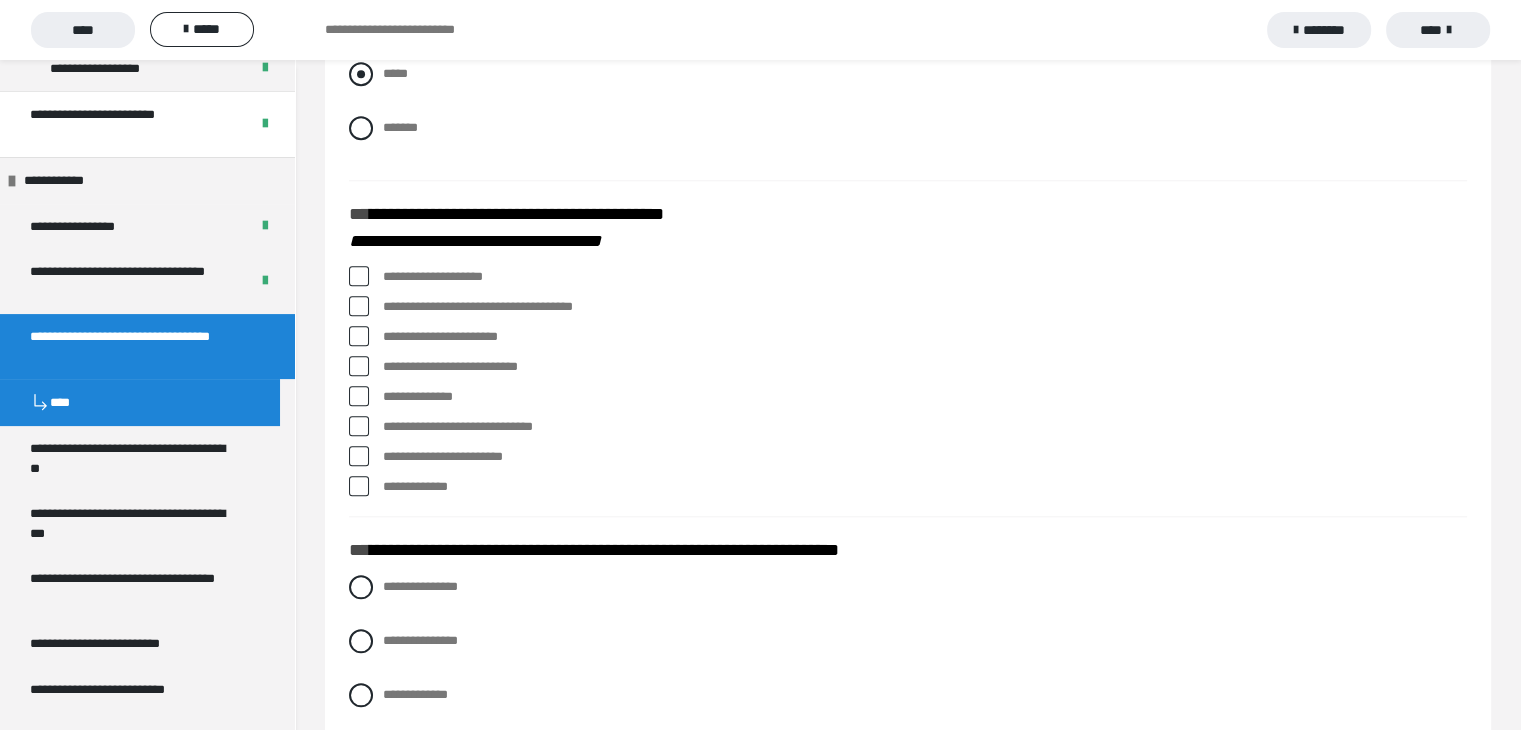 scroll, scrollTop: 2000, scrollLeft: 0, axis: vertical 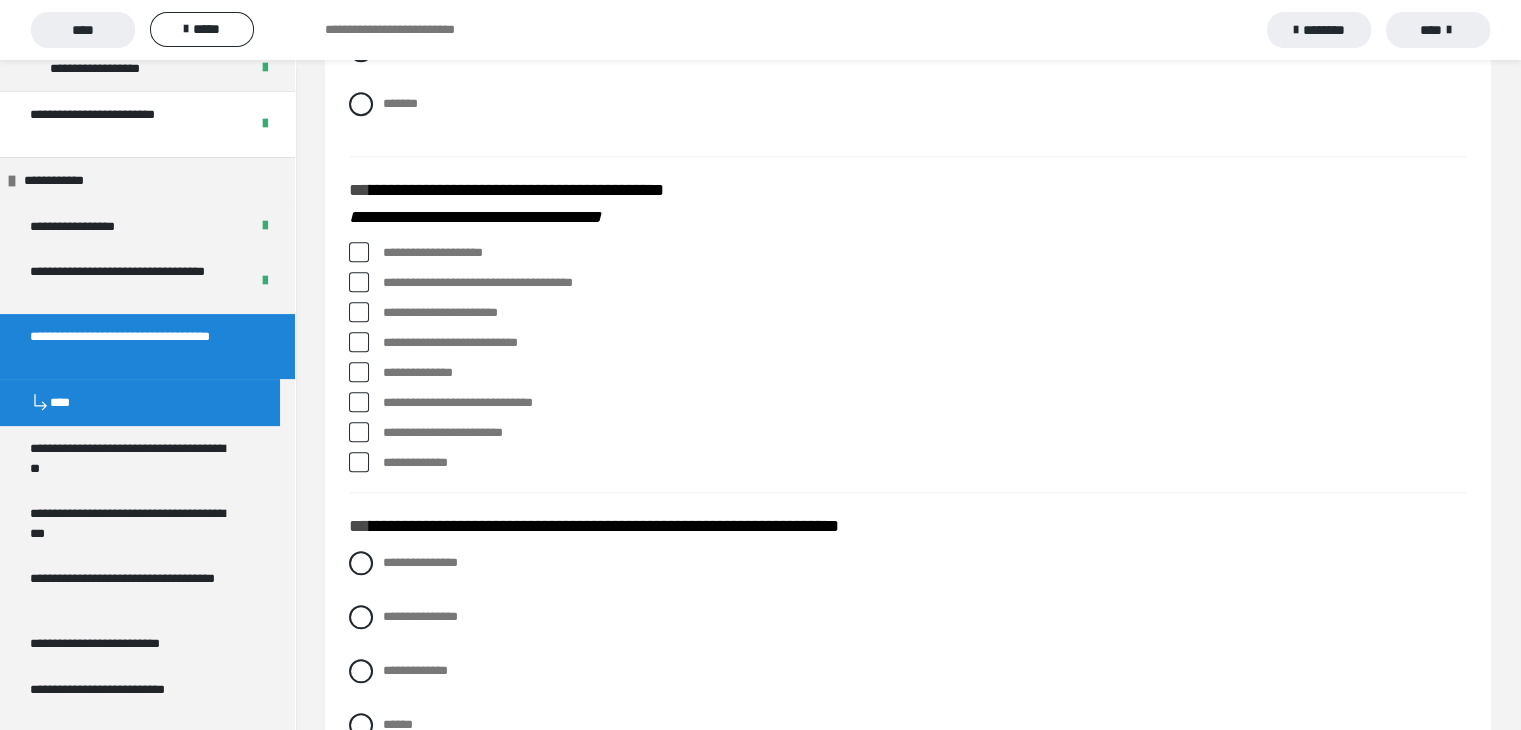 click at bounding box center (359, 282) 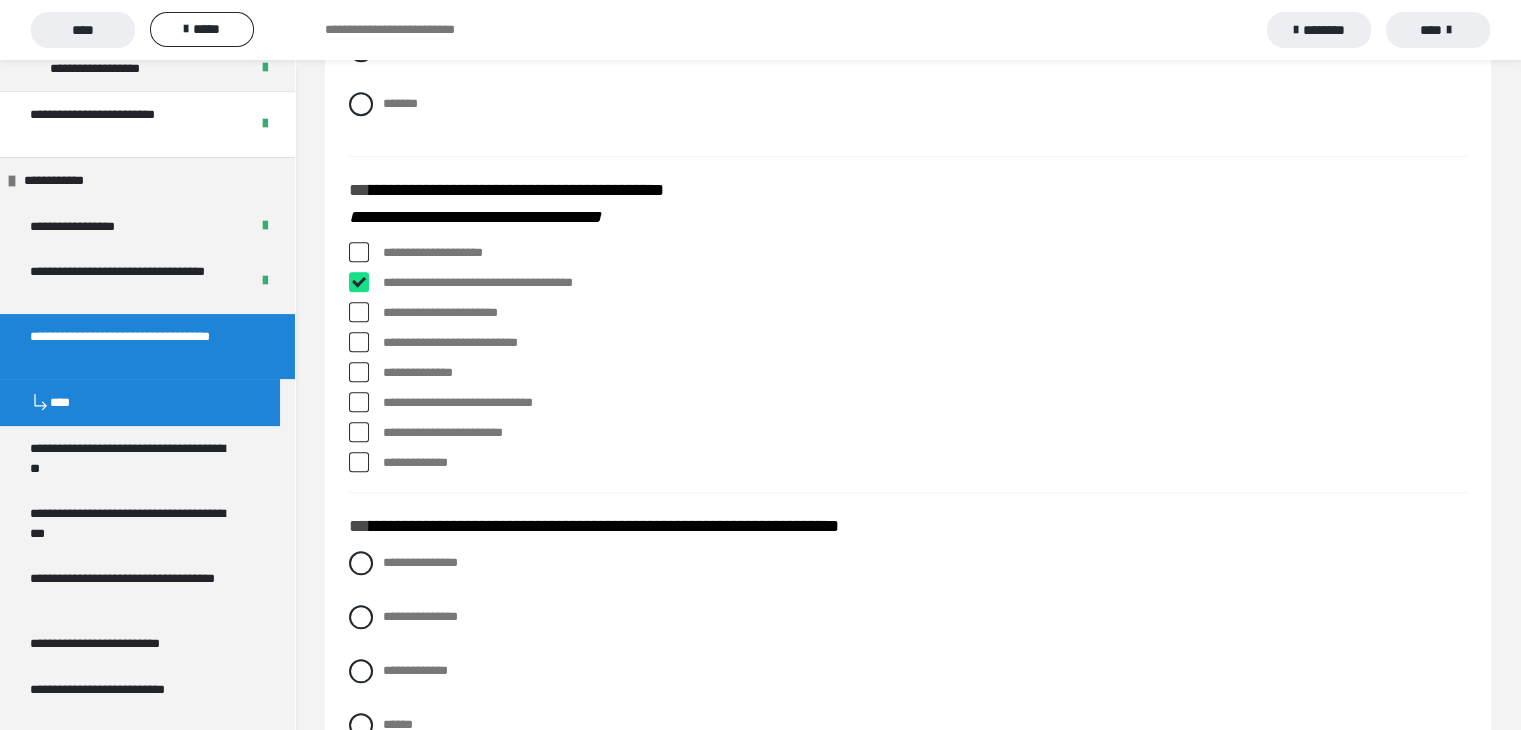 checkbox on "****" 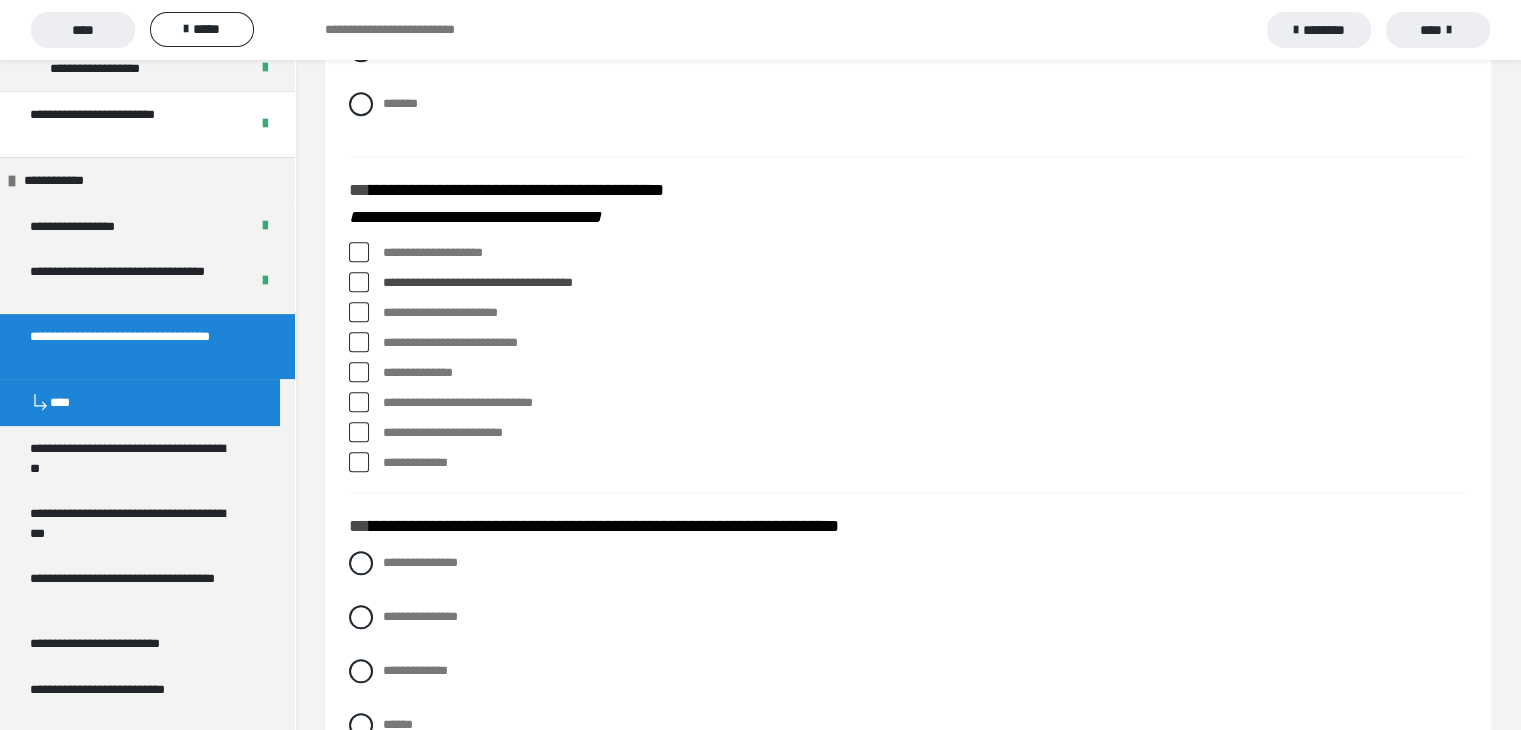 click at bounding box center (359, 312) 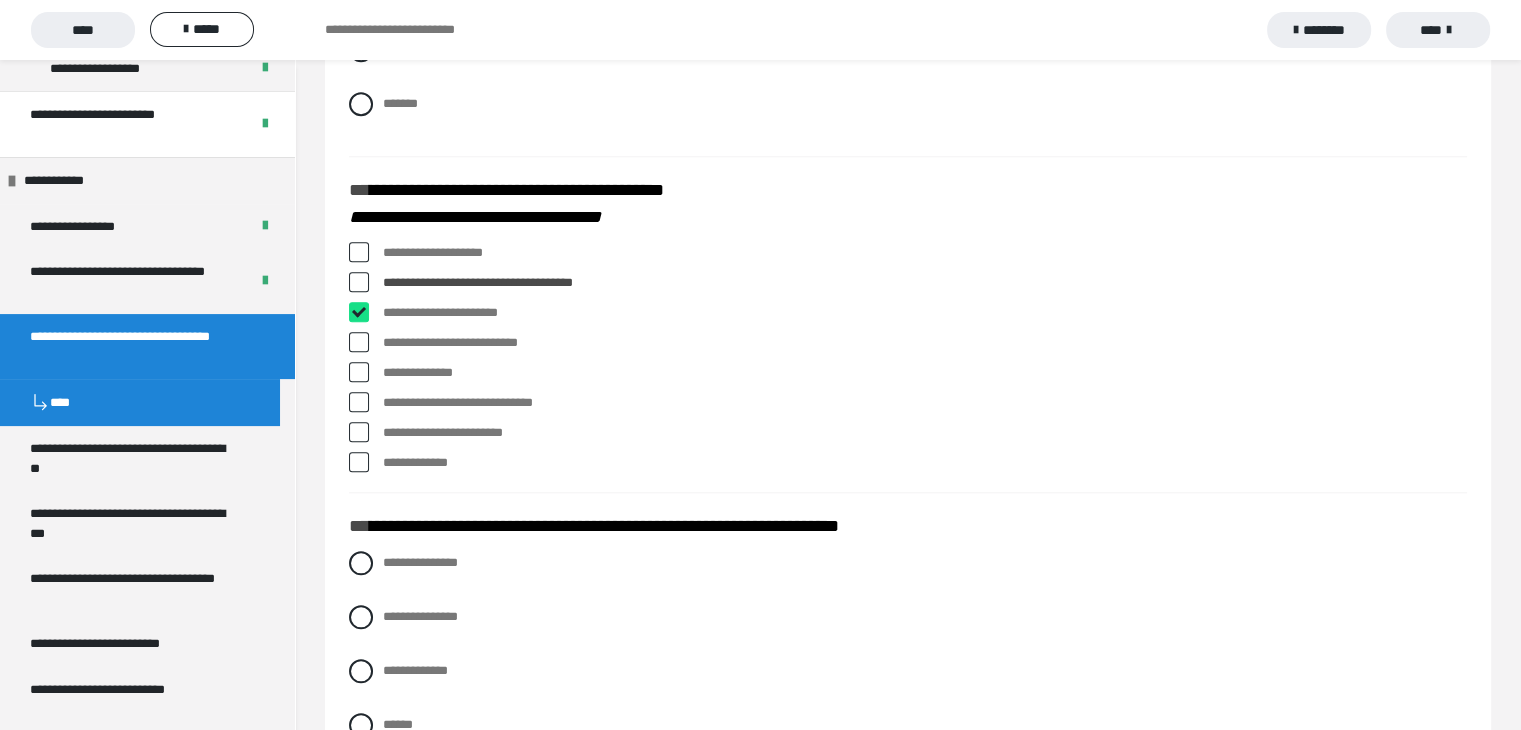 checkbox on "****" 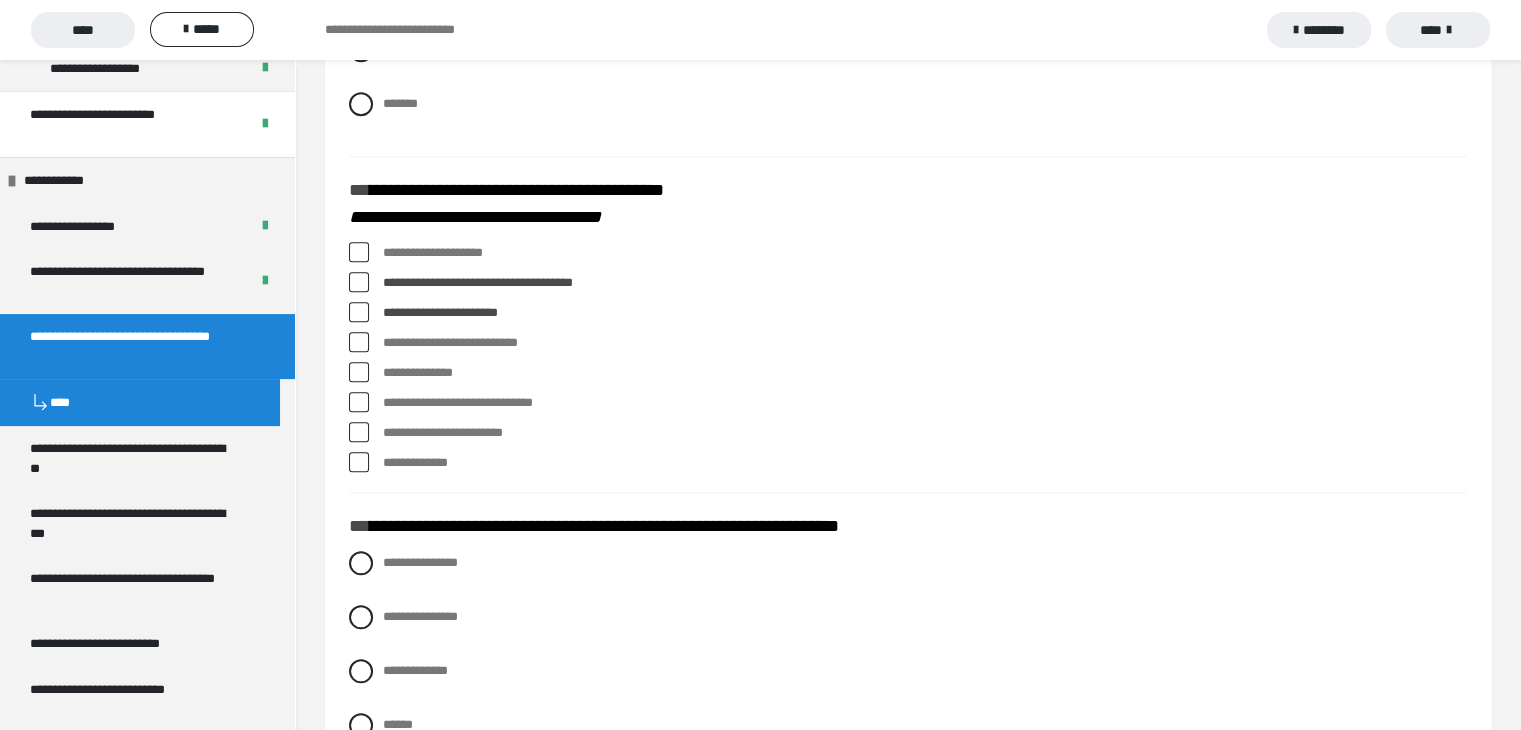 click at bounding box center [359, 342] 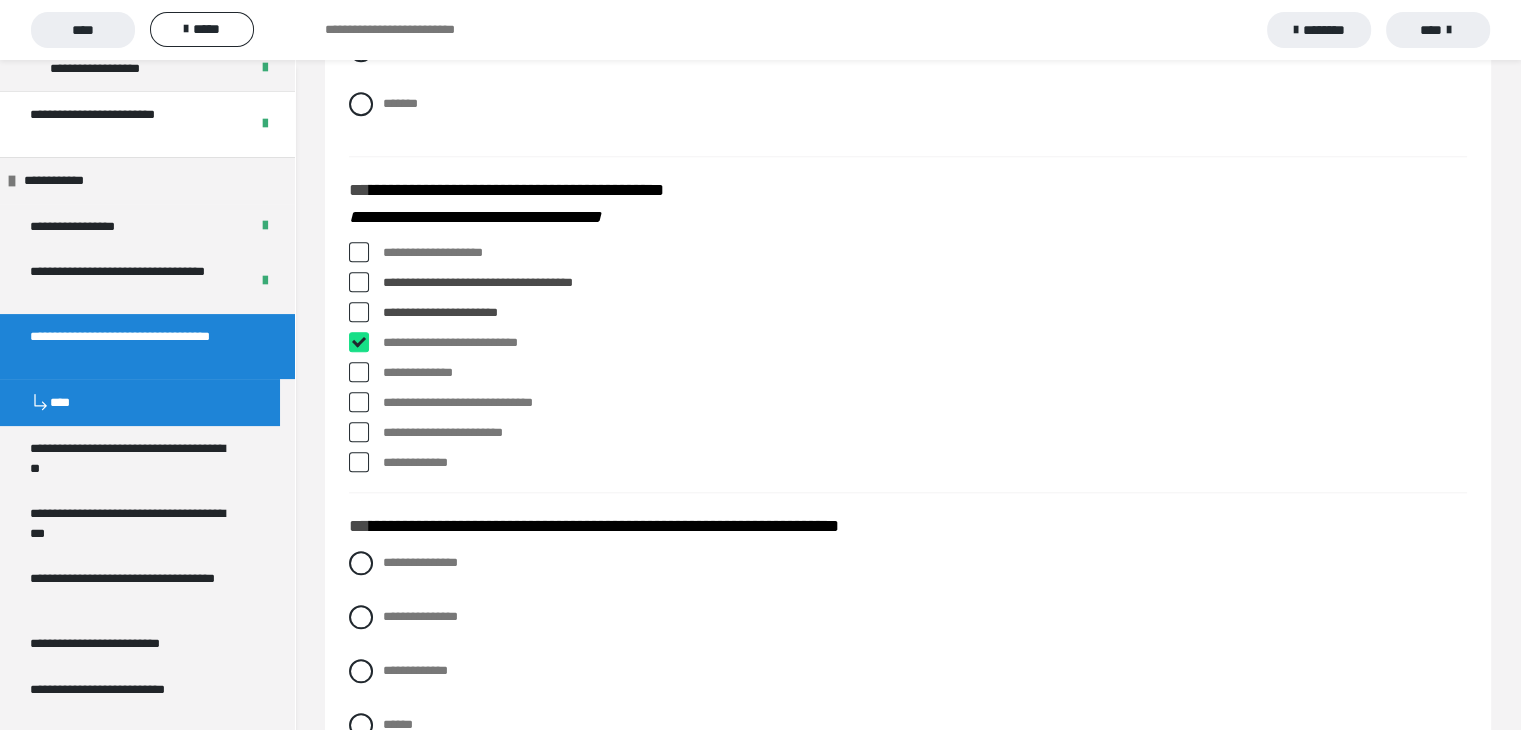 checkbox on "****" 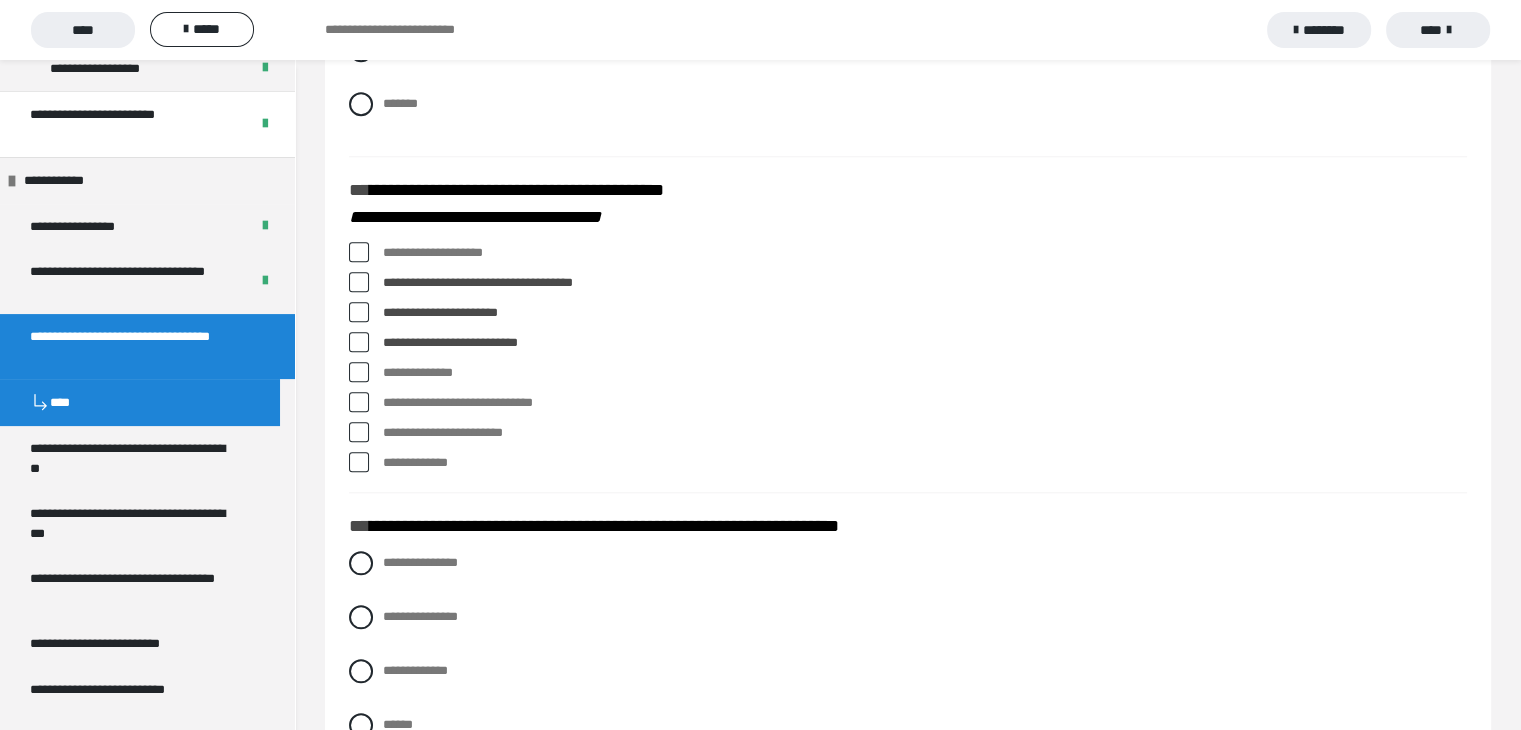 click at bounding box center (359, 432) 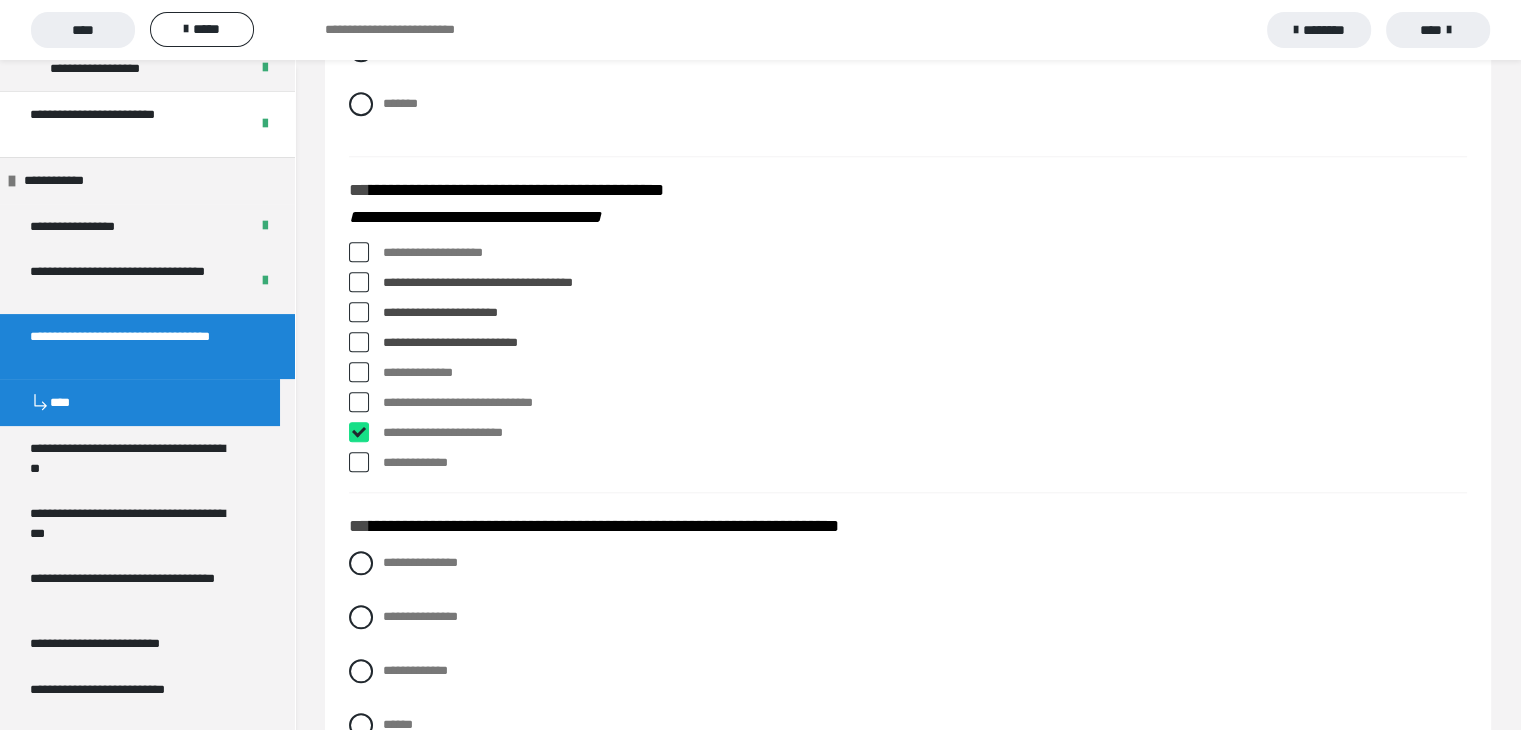 checkbox on "****" 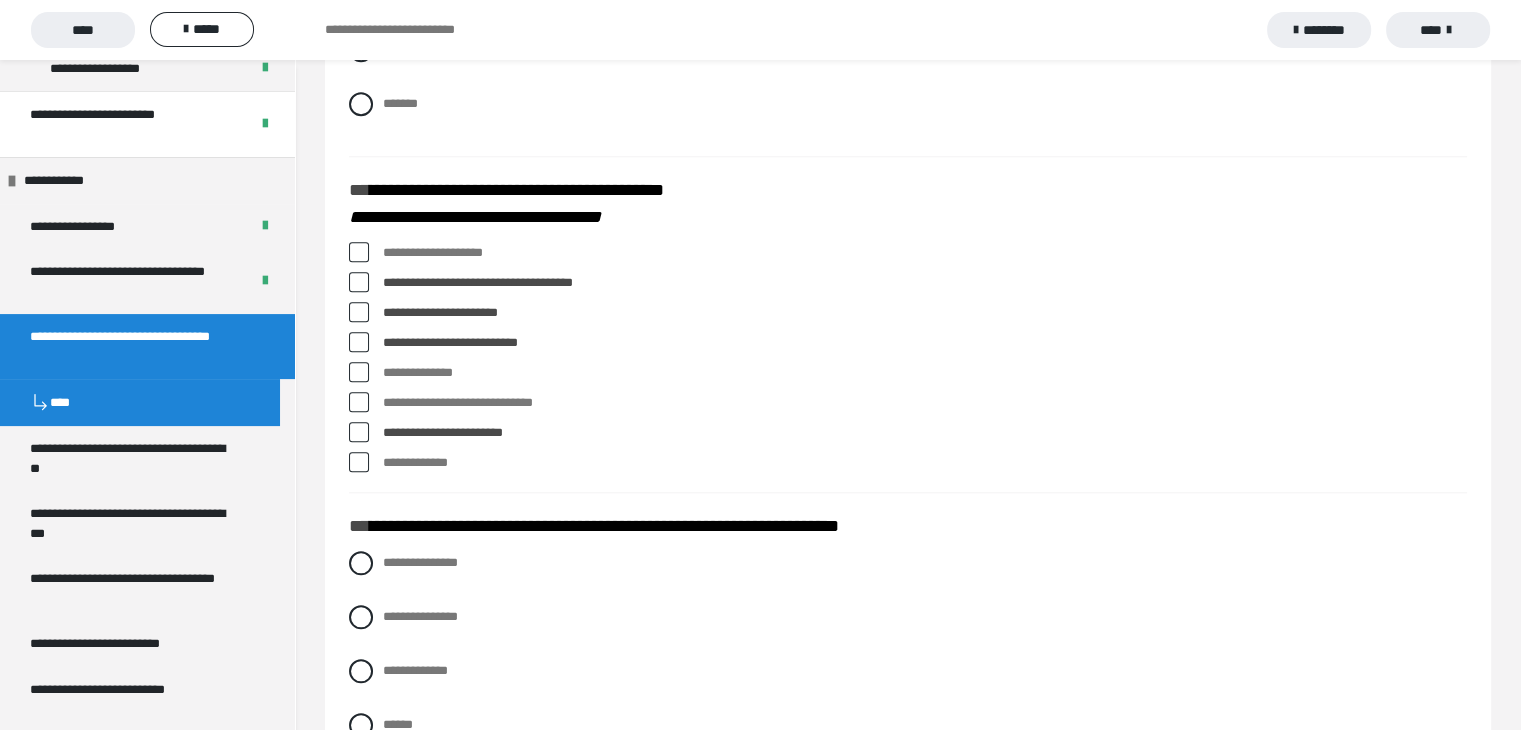 click at bounding box center (359, 252) 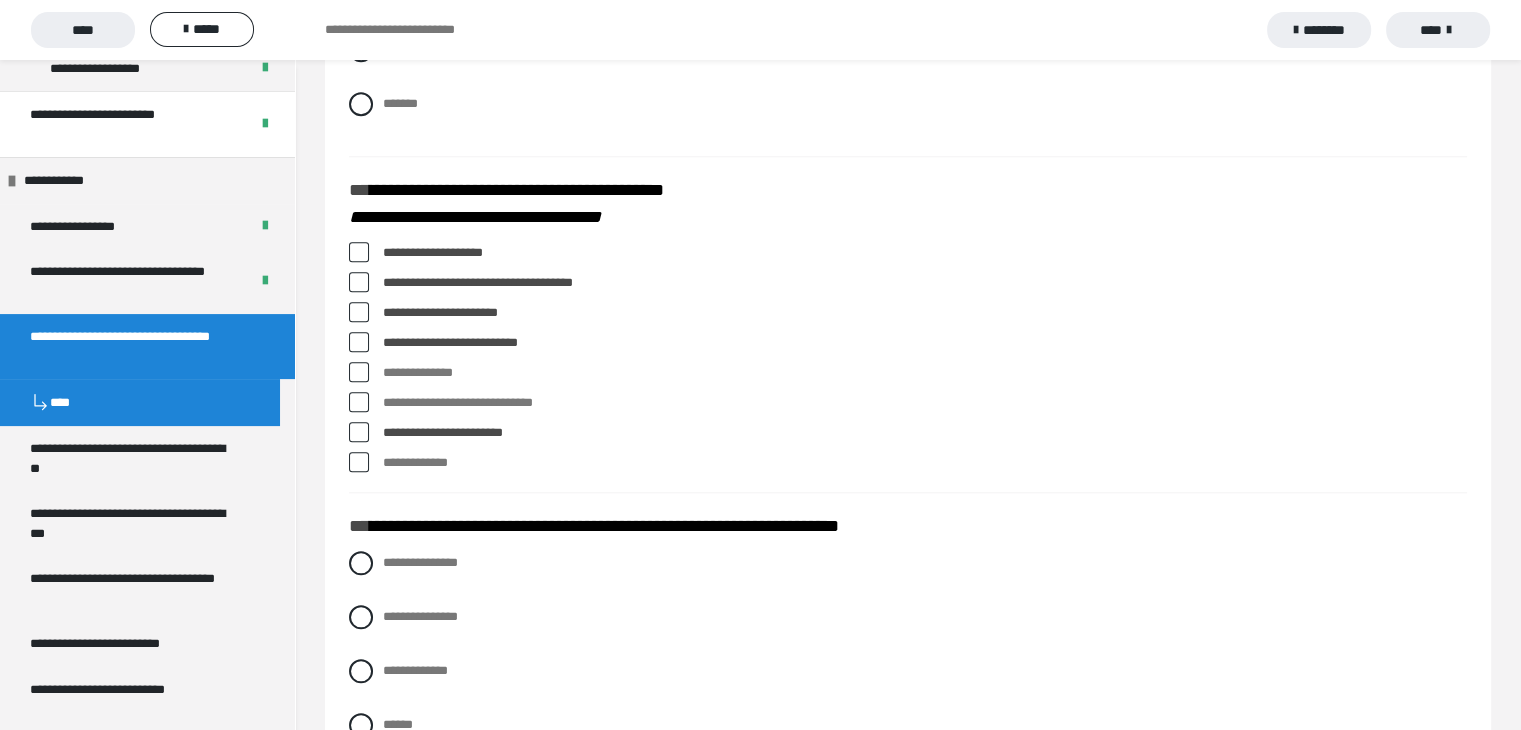 scroll, scrollTop: 2100, scrollLeft: 0, axis: vertical 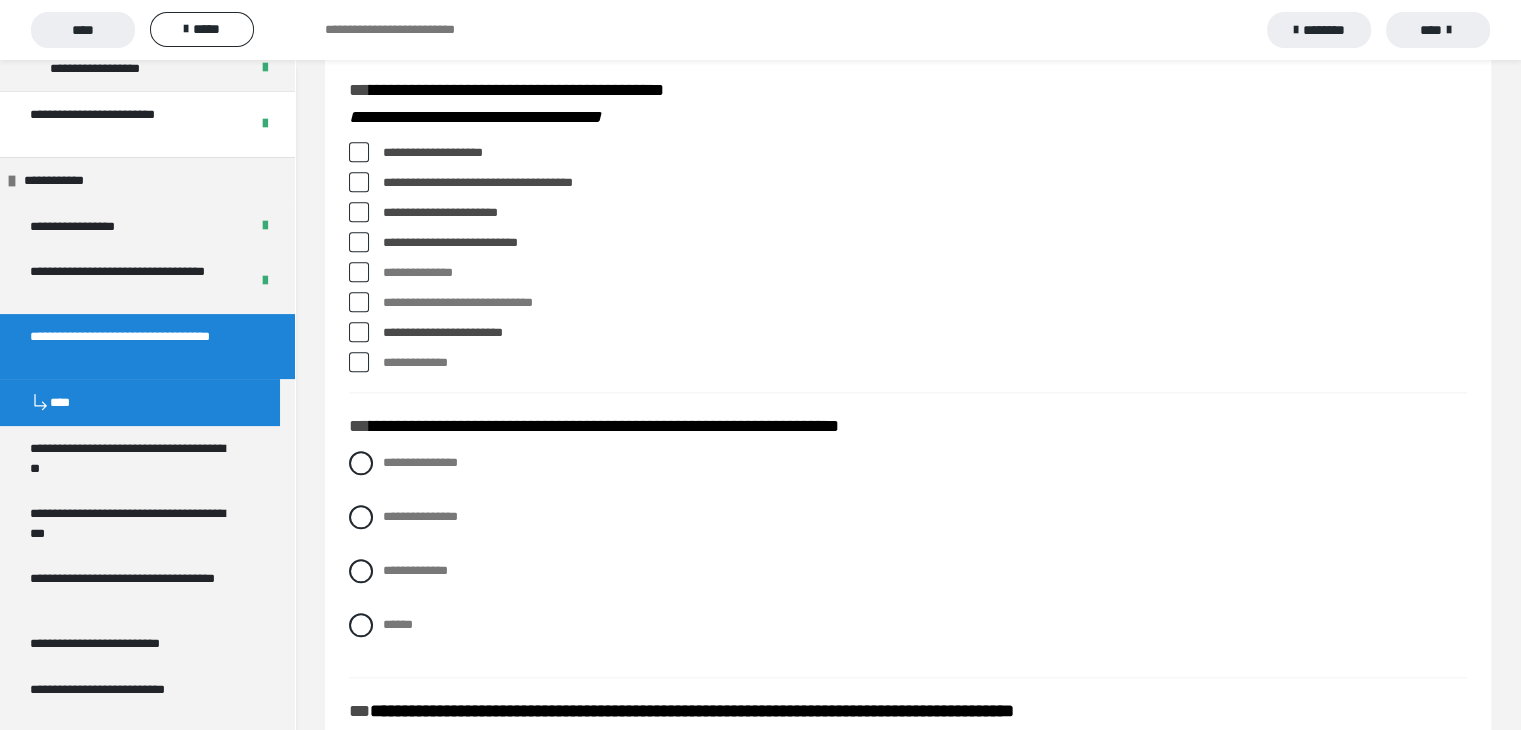 click at bounding box center (359, 152) 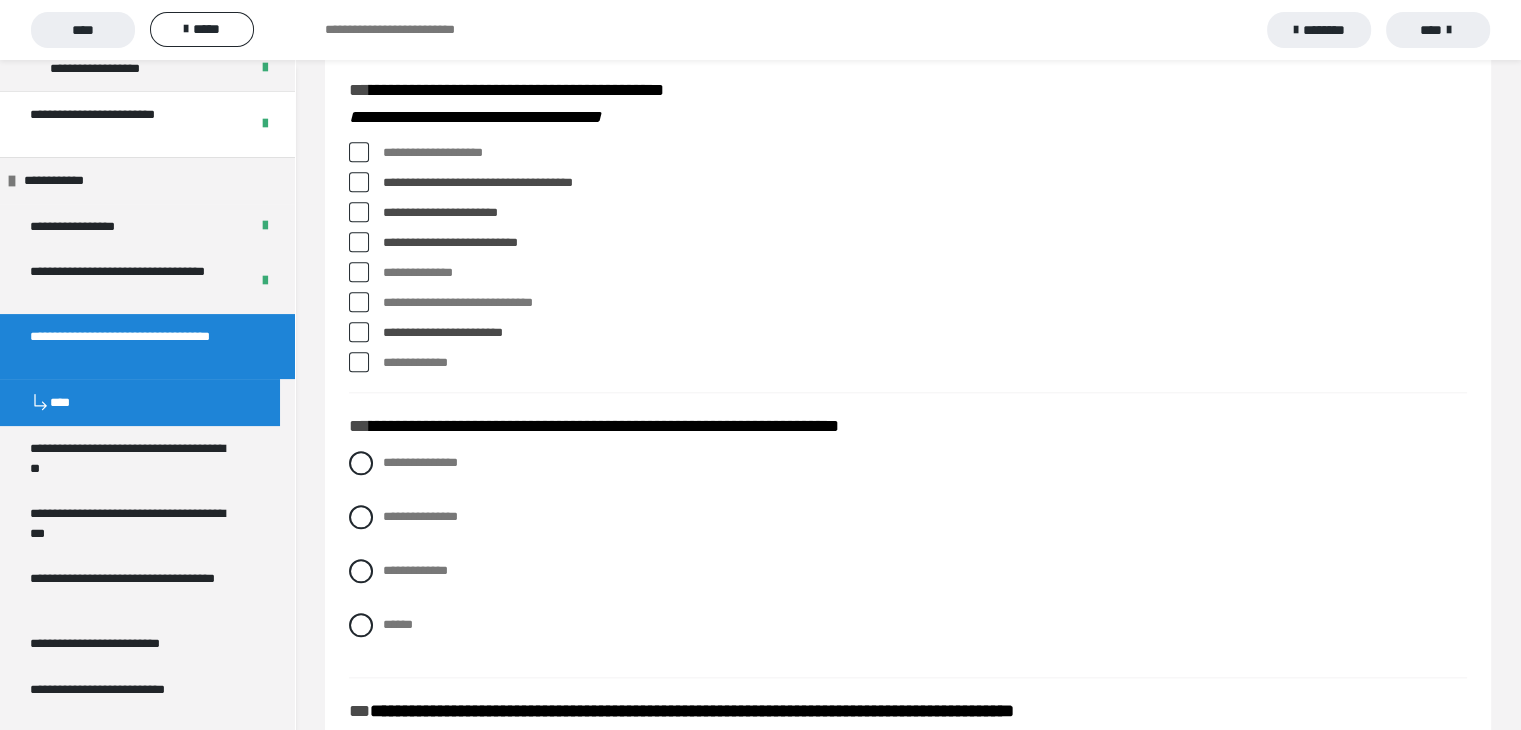 click at bounding box center (359, 362) 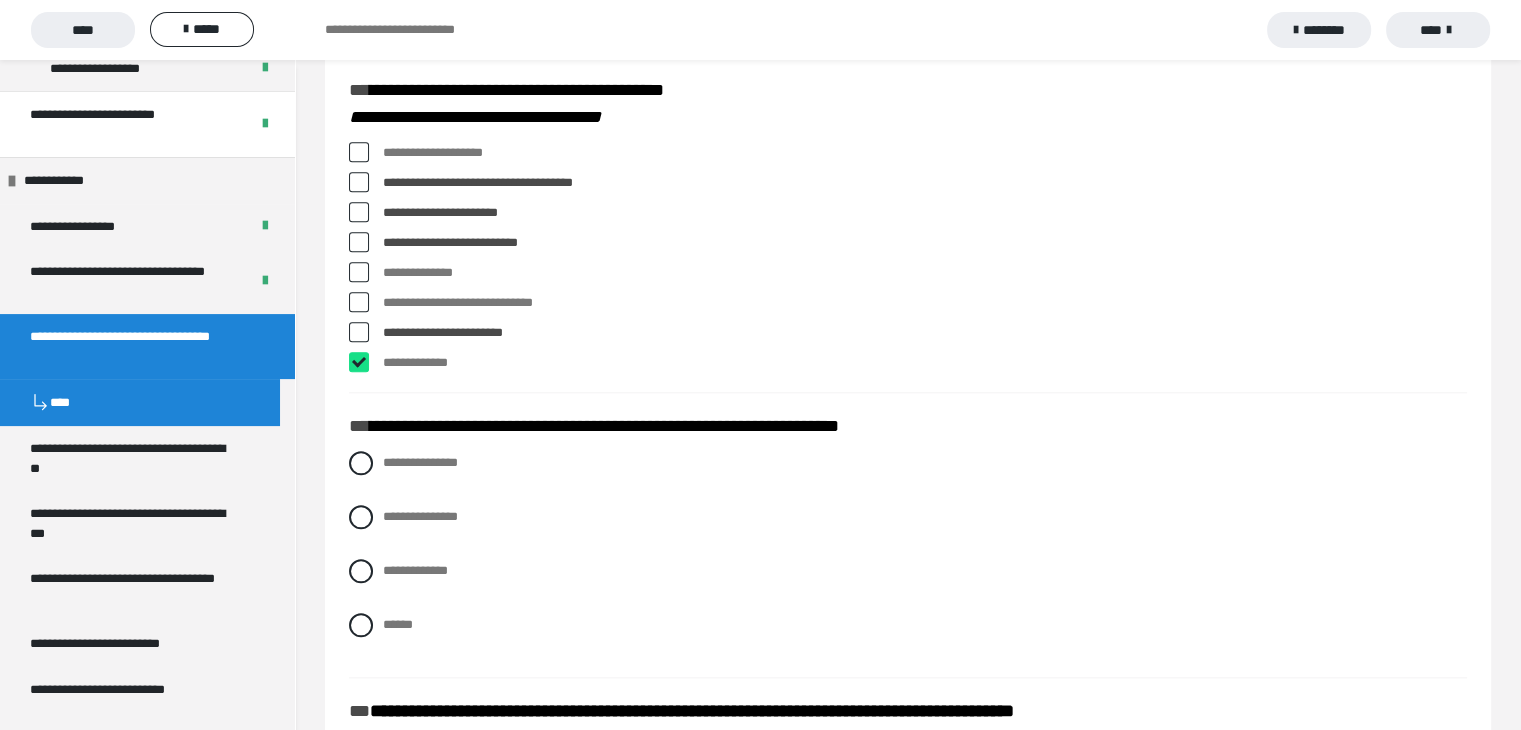 checkbox on "****" 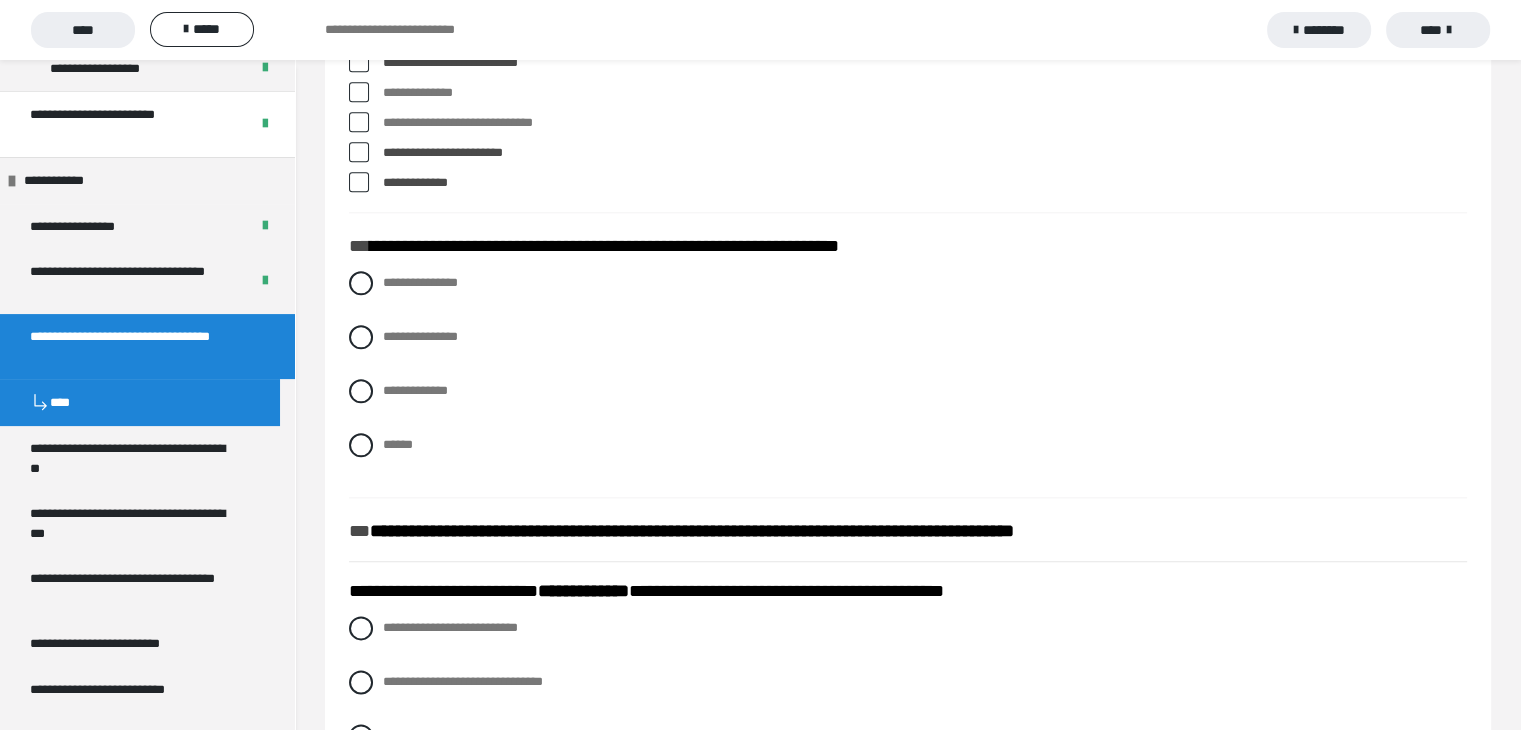 scroll, scrollTop: 2400, scrollLeft: 0, axis: vertical 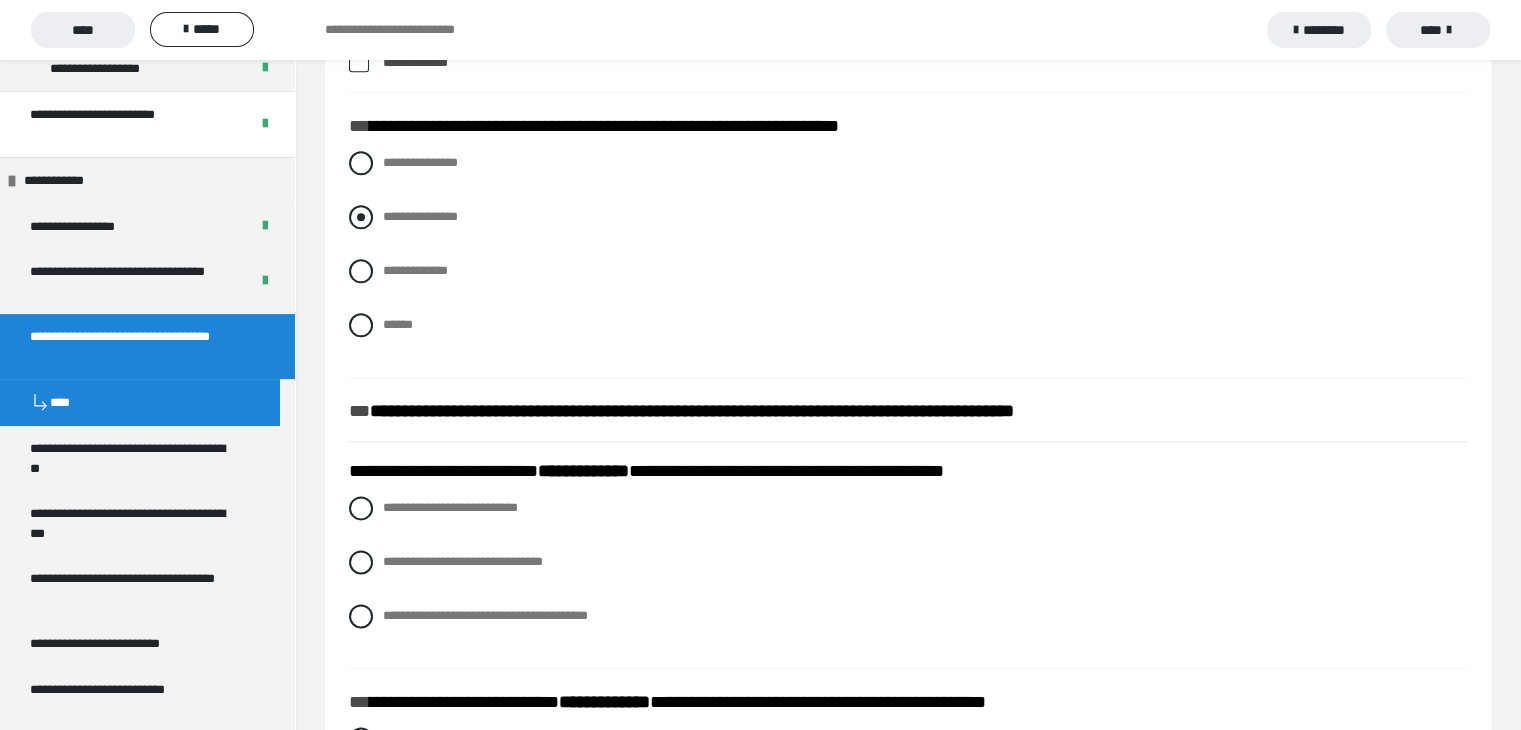 click at bounding box center (361, 217) 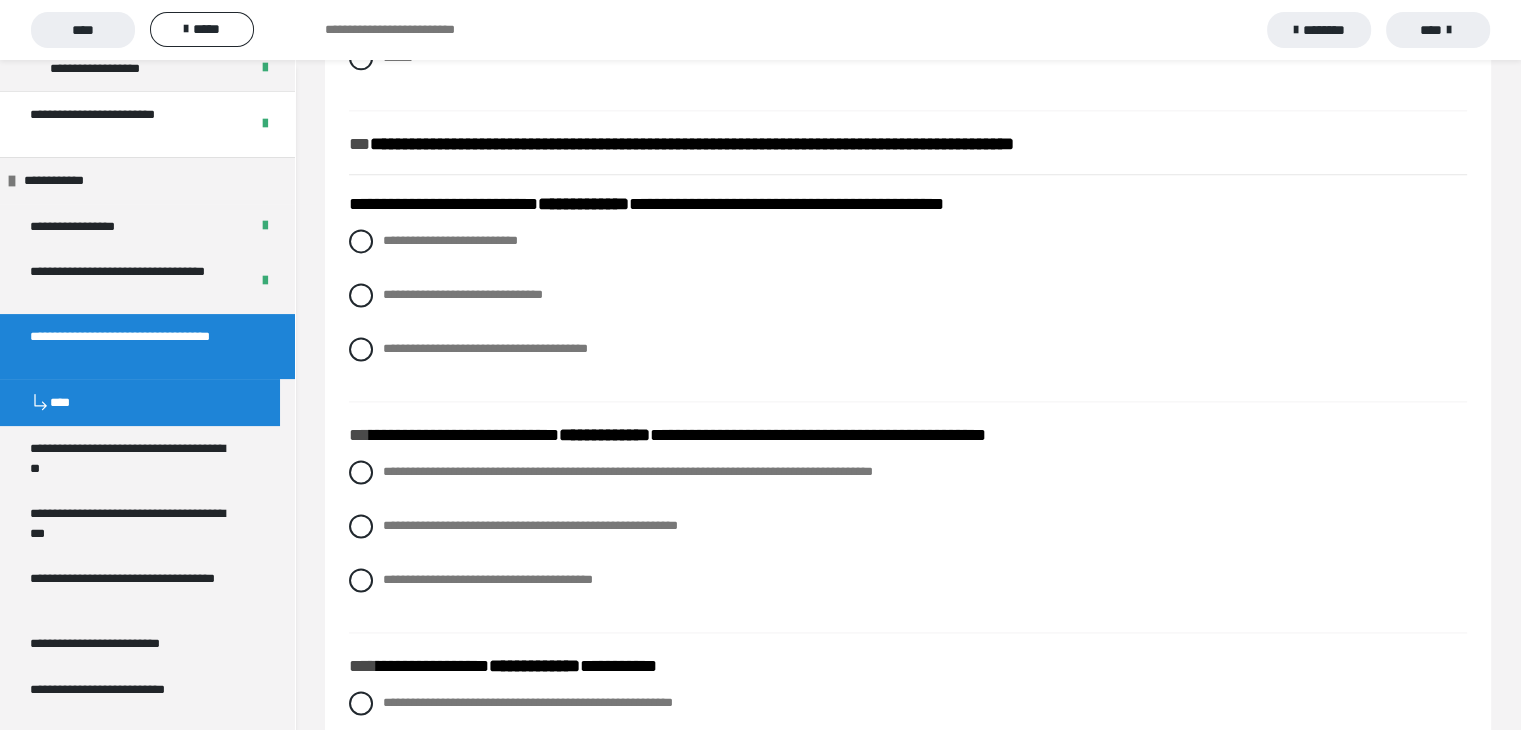 scroll, scrollTop: 2700, scrollLeft: 0, axis: vertical 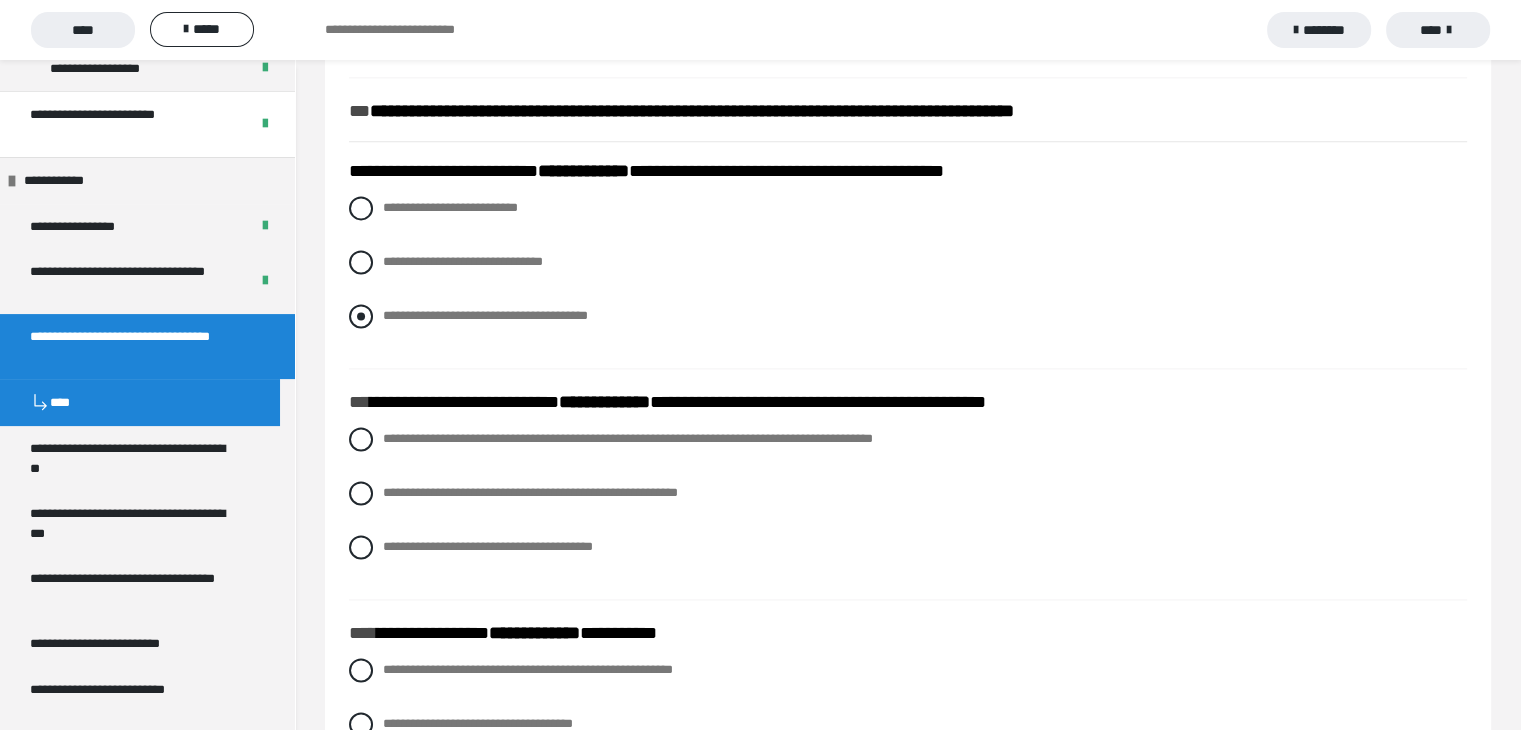 click at bounding box center (361, 316) 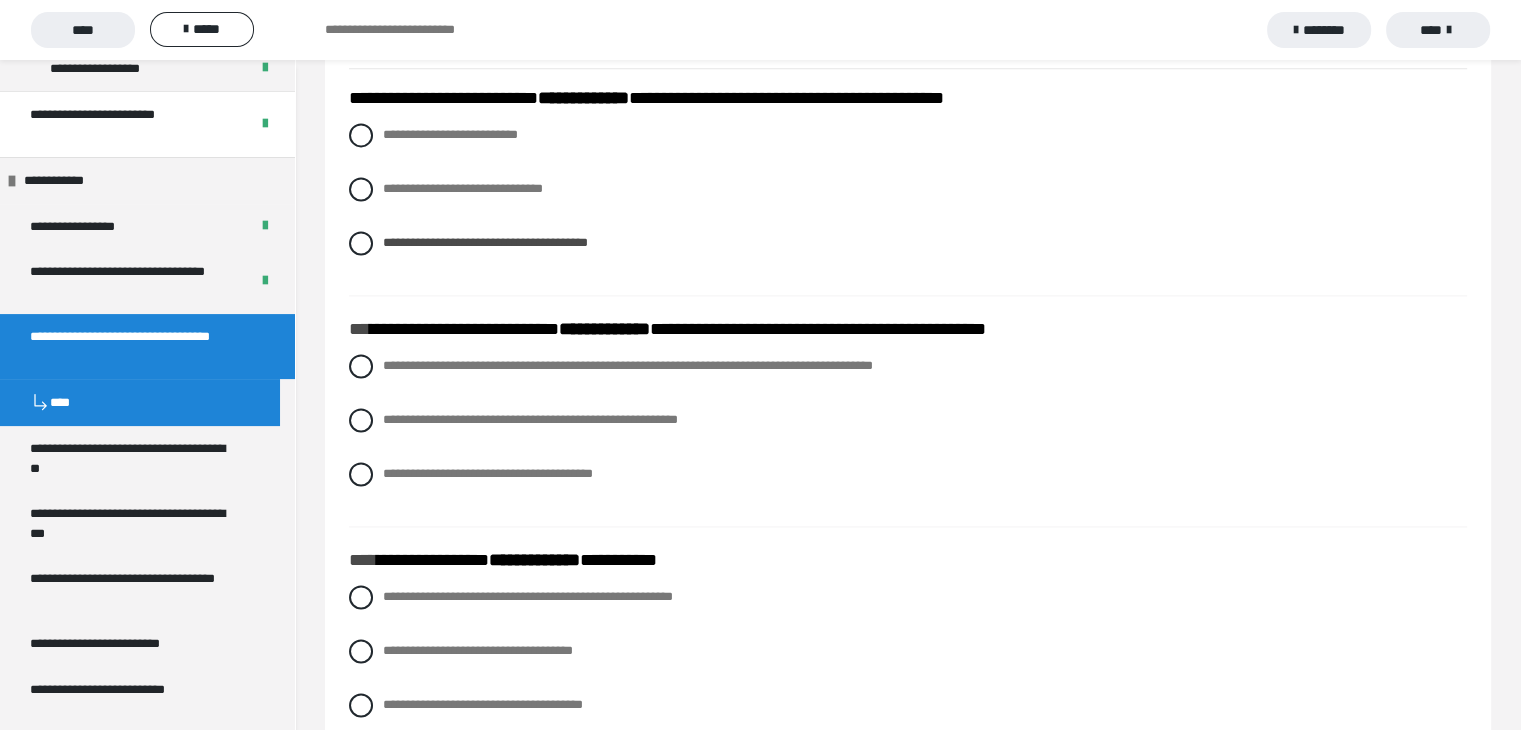 scroll, scrollTop: 2900, scrollLeft: 0, axis: vertical 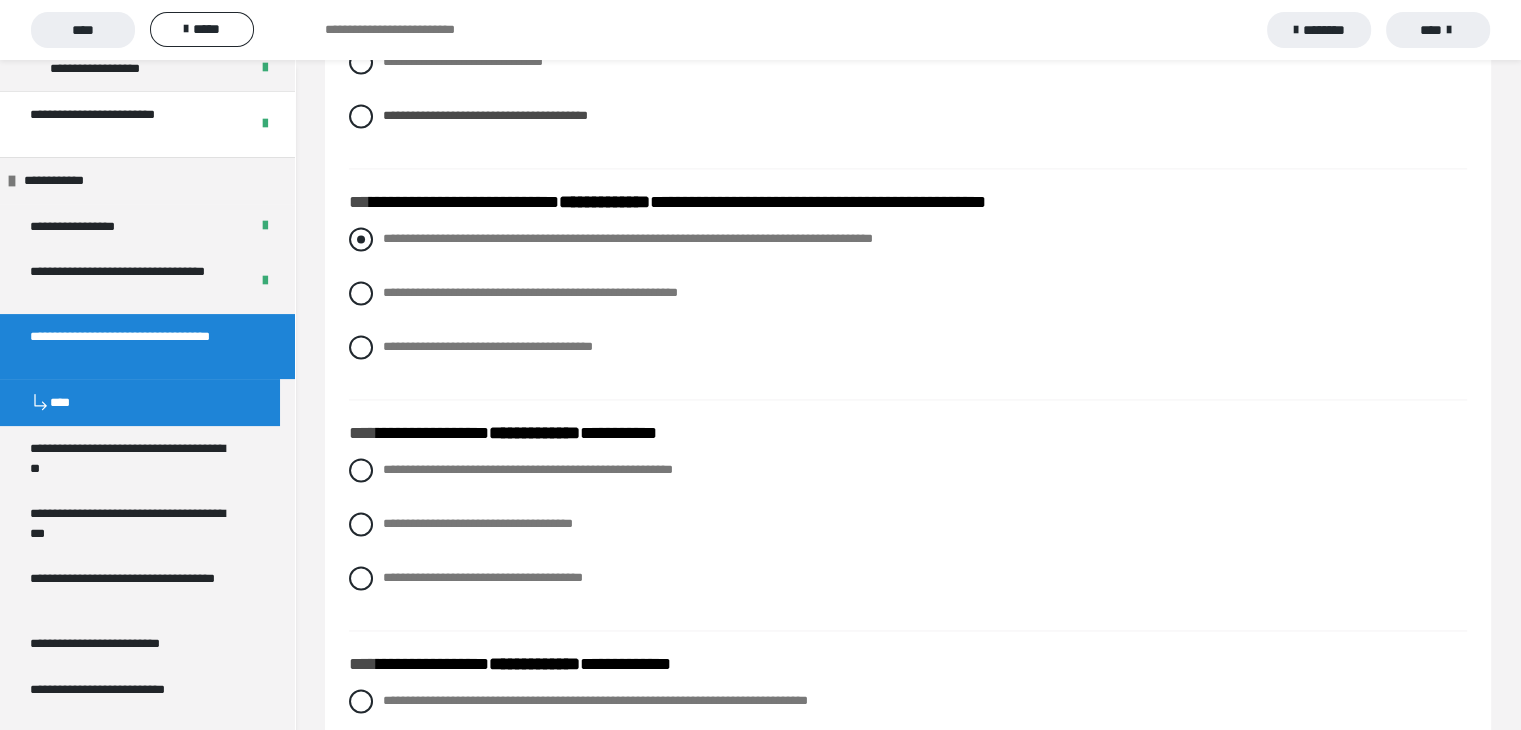 click at bounding box center [361, 239] 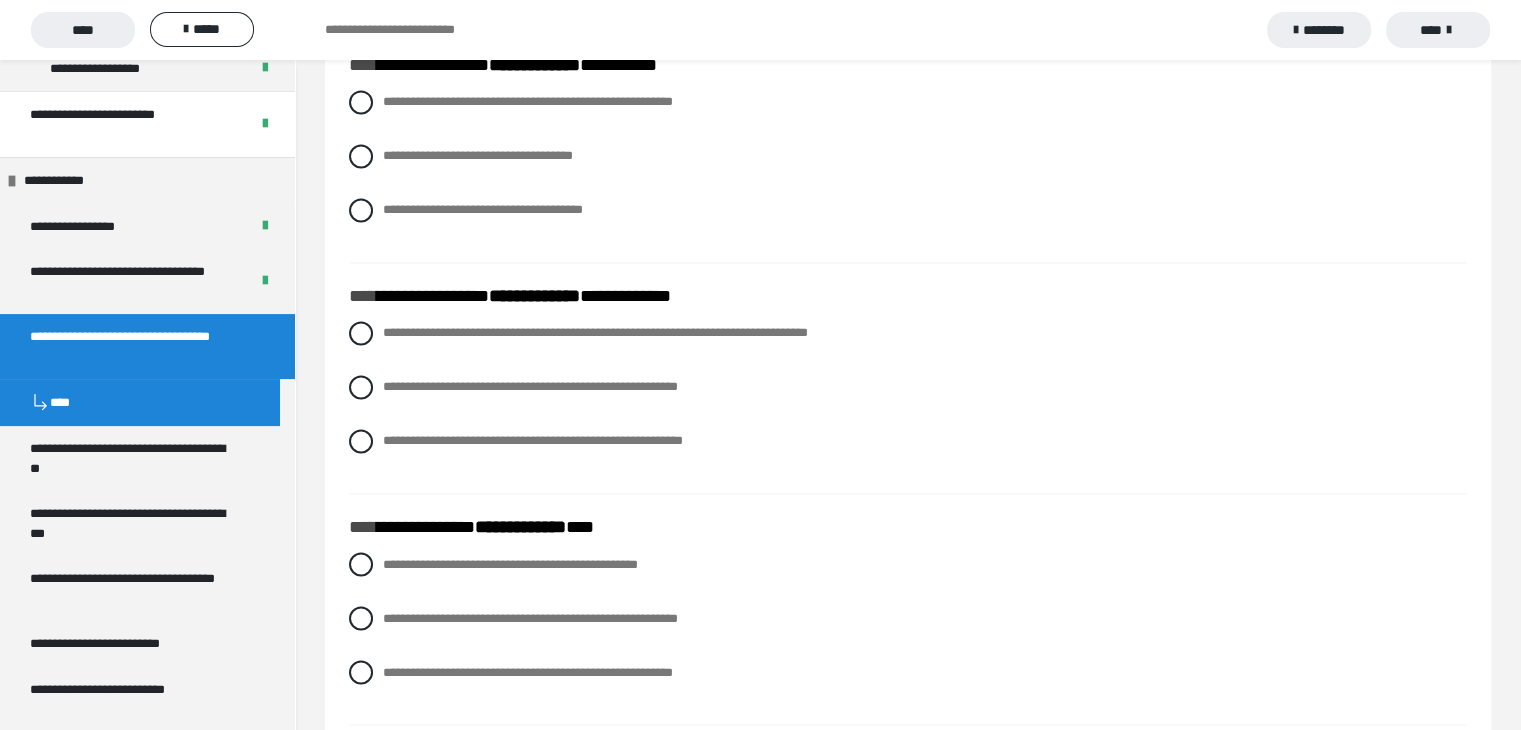 scroll, scrollTop: 3300, scrollLeft: 0, axis: vertical 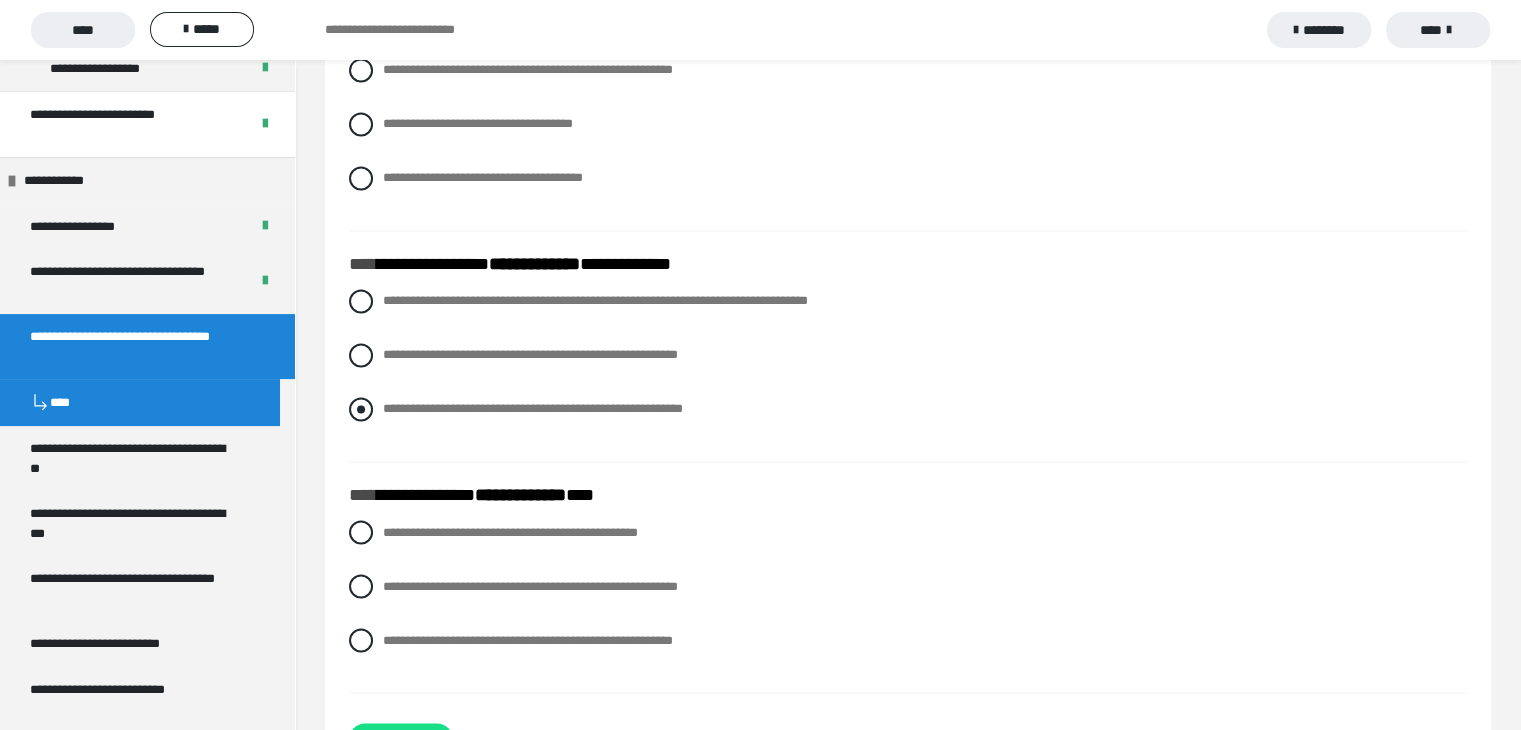 click at bounding box center [361, 409] 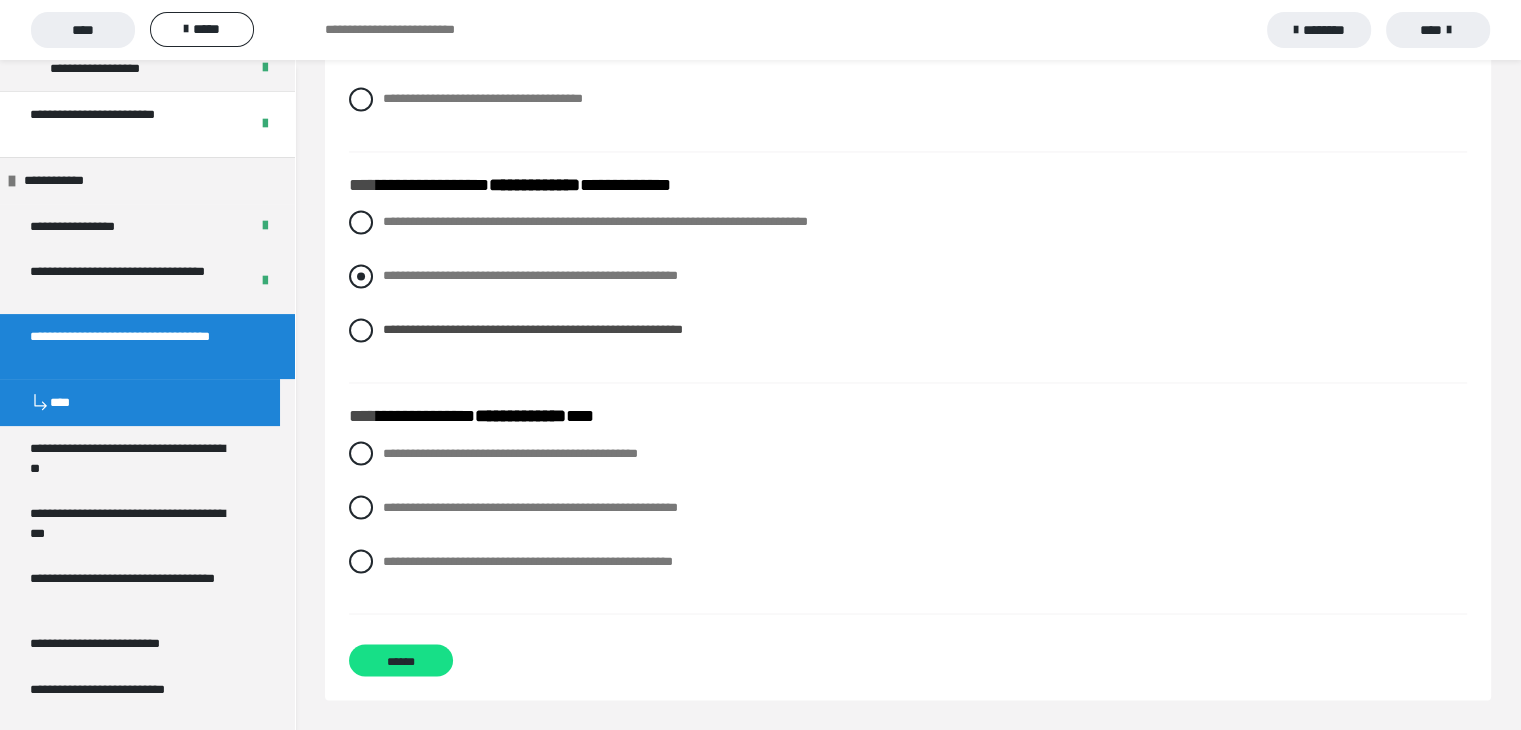 scroll, scrollTop: 3441, scrollLeft: 0, axis: vertical 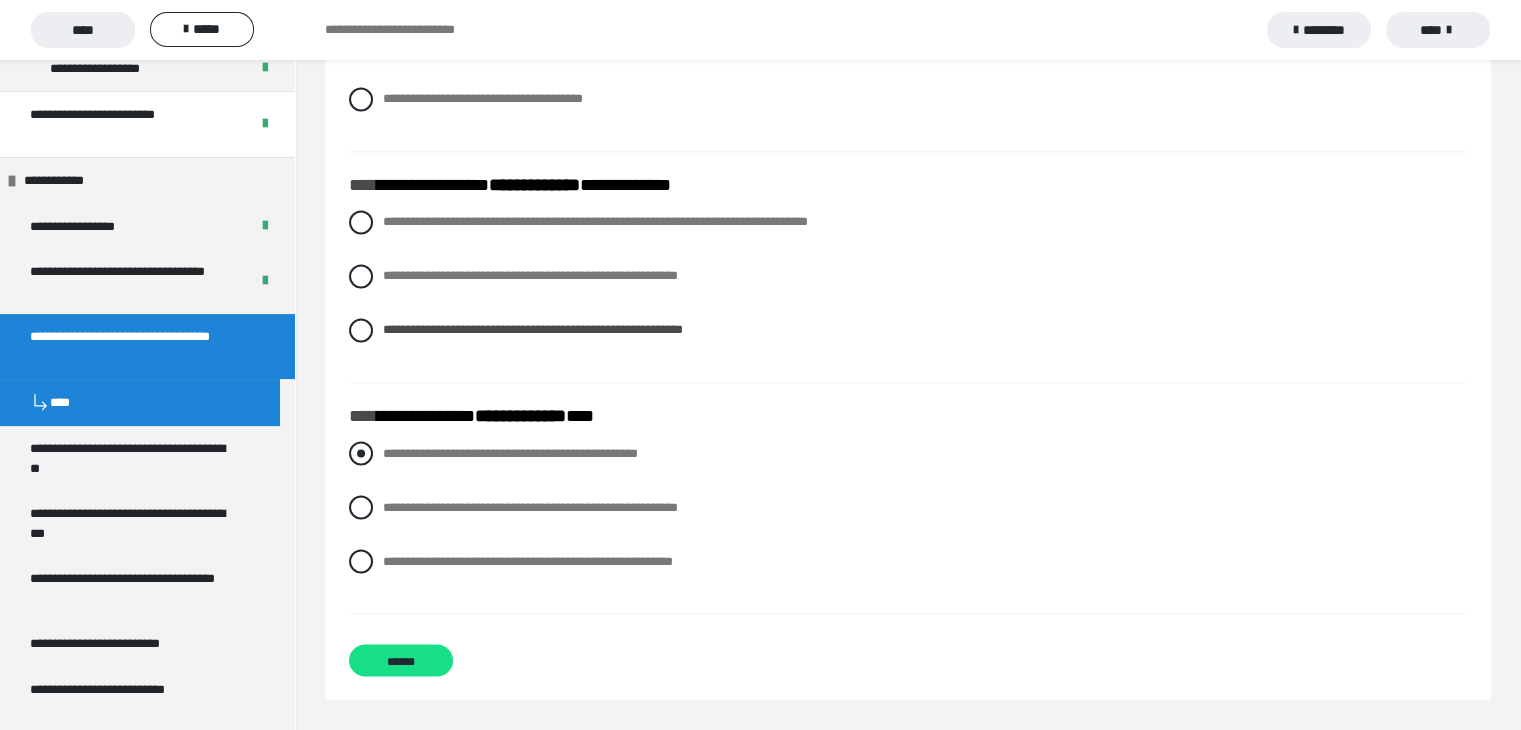 click at bounding box center [361, 453] 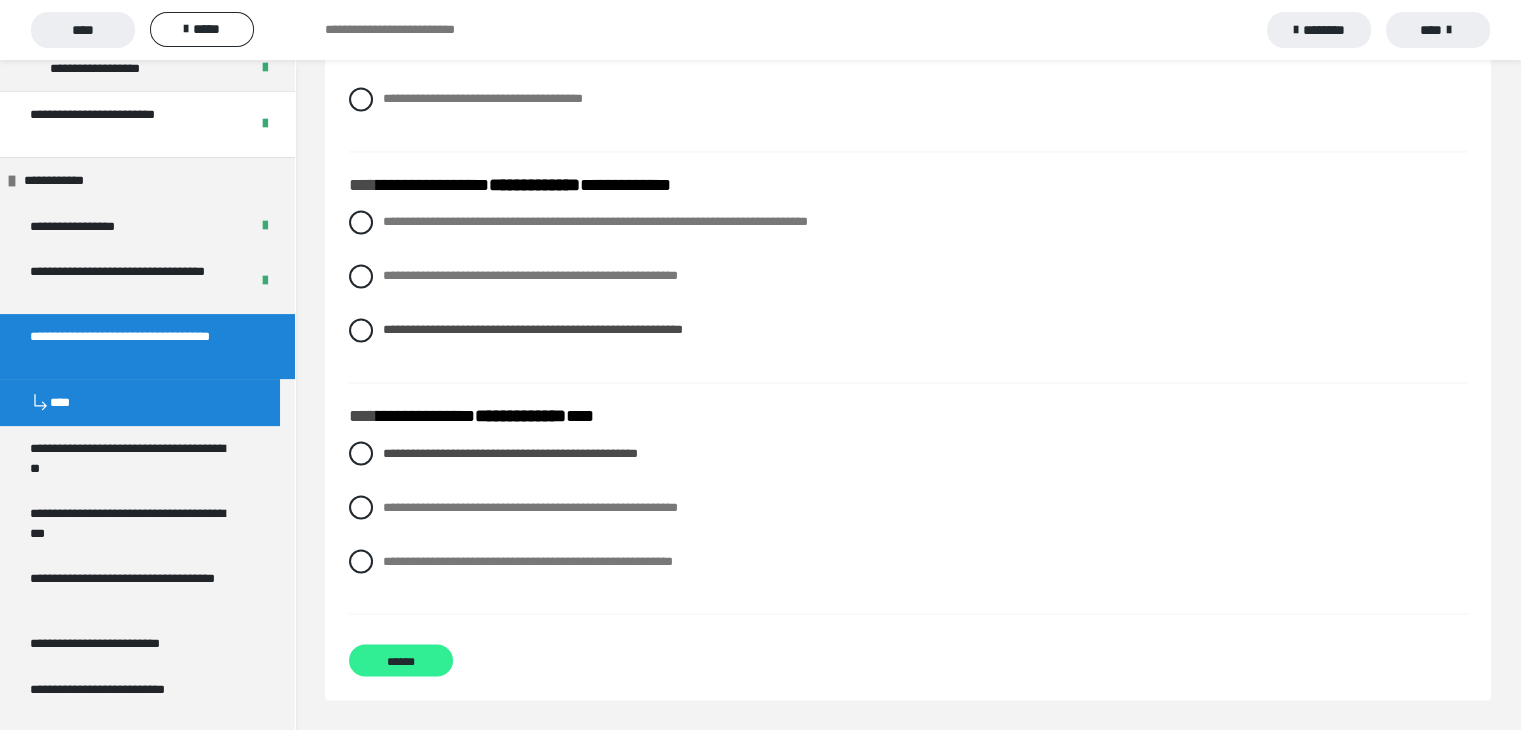 click on "******" at bounding box center (401, 660) 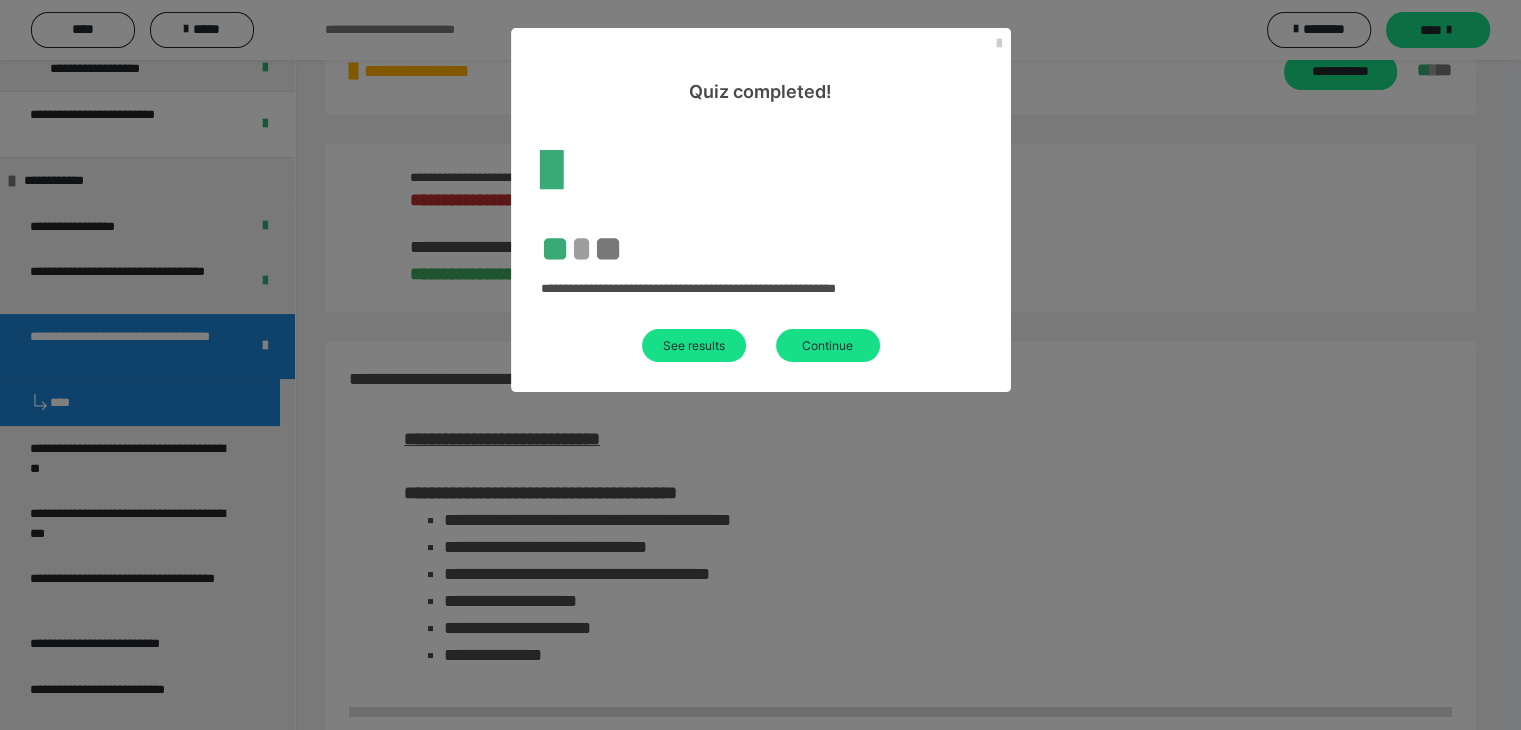 scroll, scrollTop: 788, scrollLeft: 0, axis: vertical 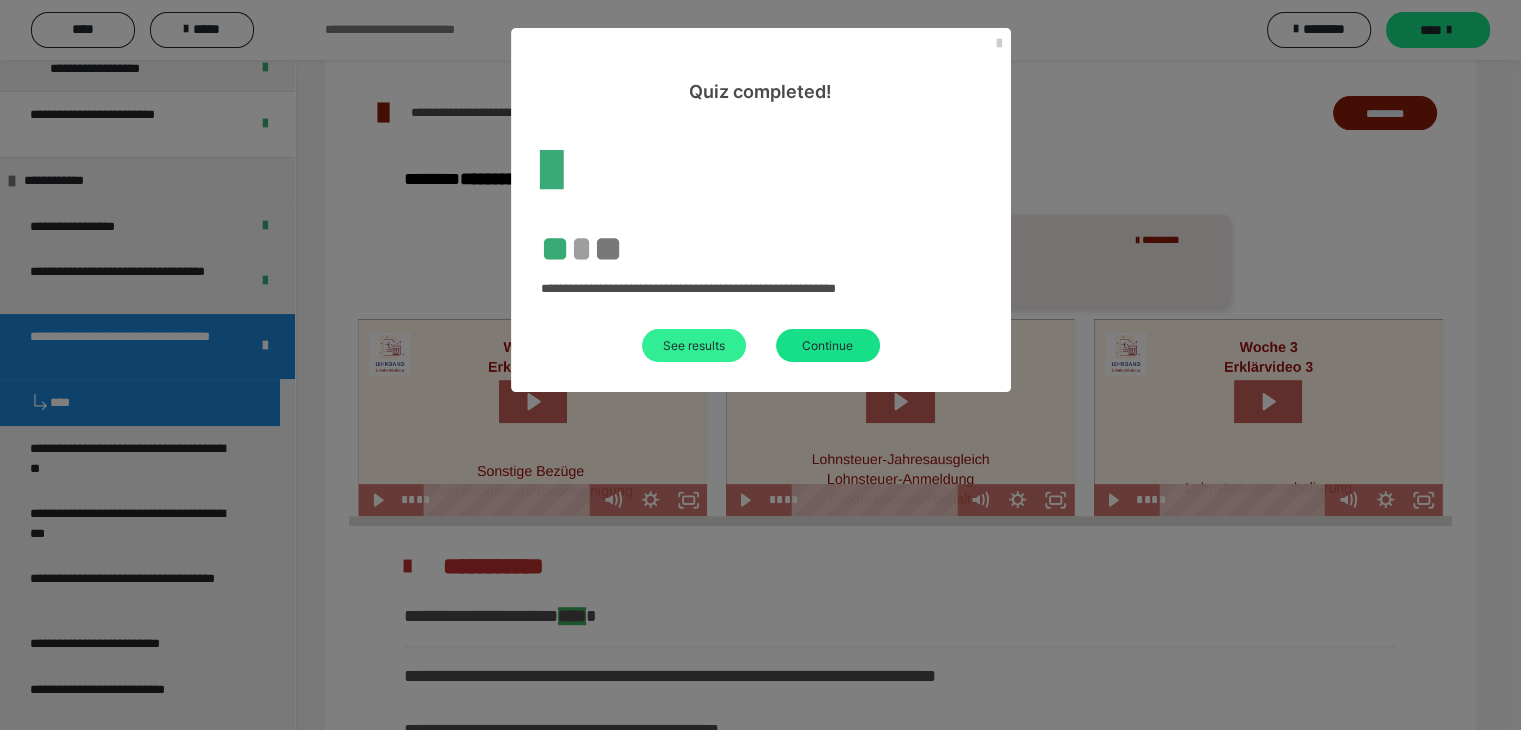 click on "See results" at bounding box center [694, 345] 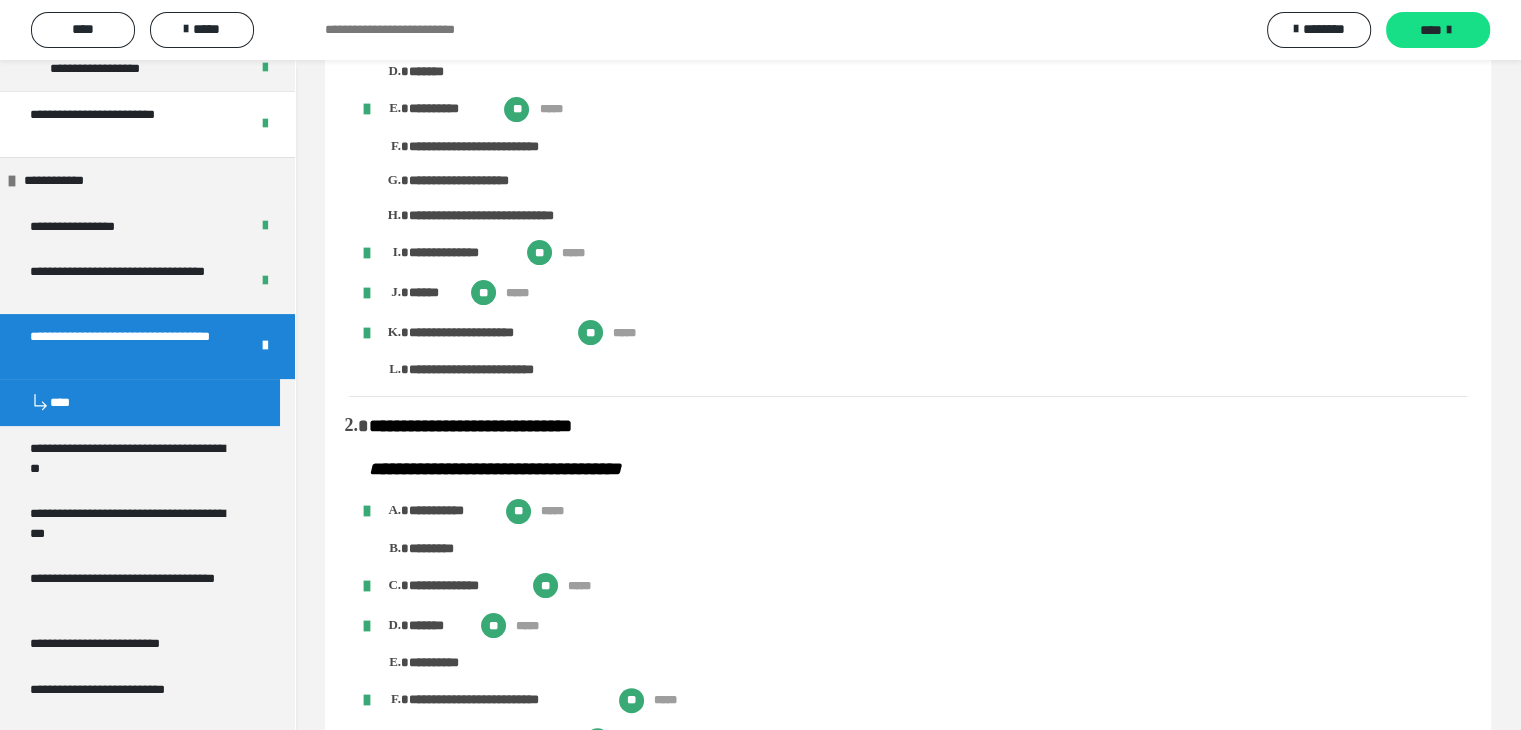scroll, scrollTop: 0, scrollLeft: 0, axis: both 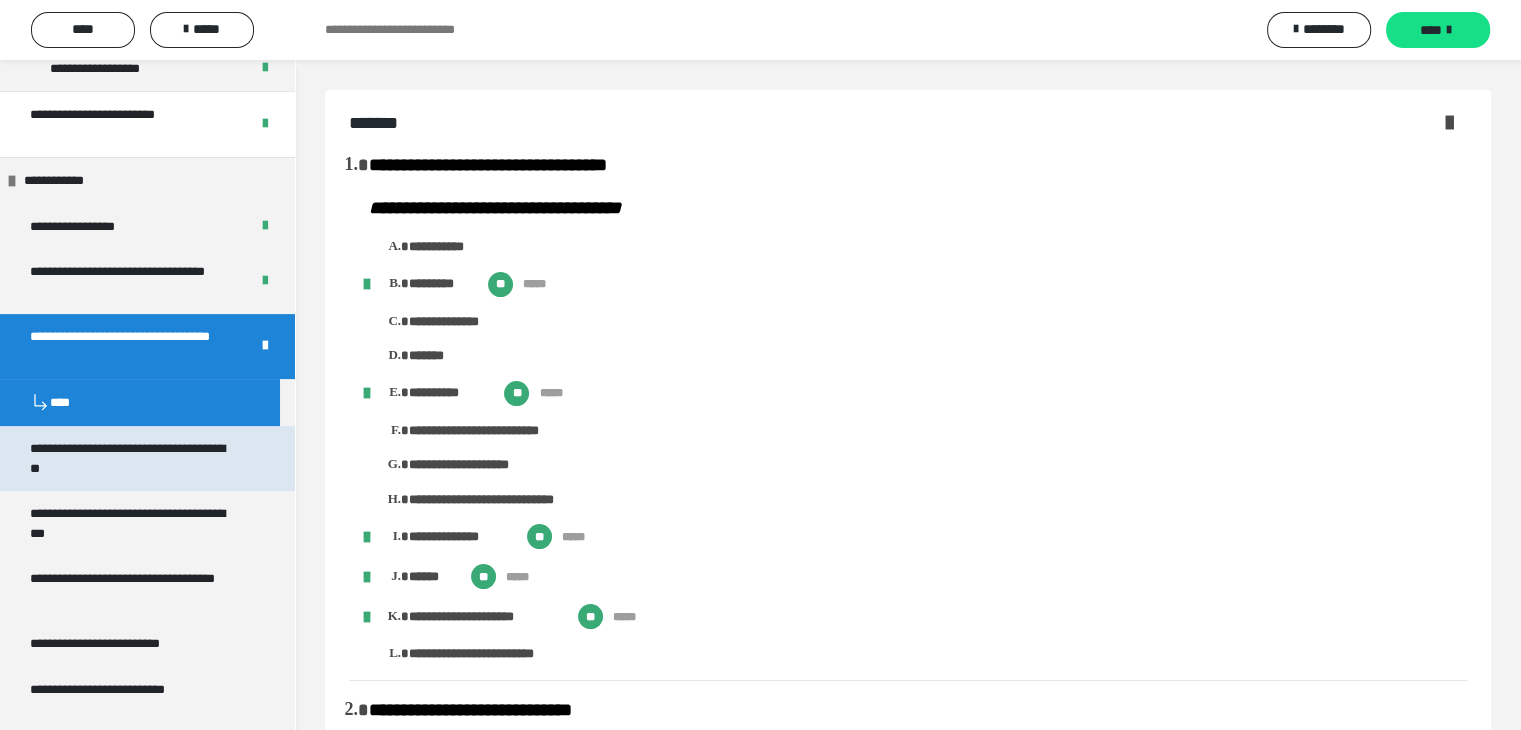 click on "**********" at bounding box center (132, 458) 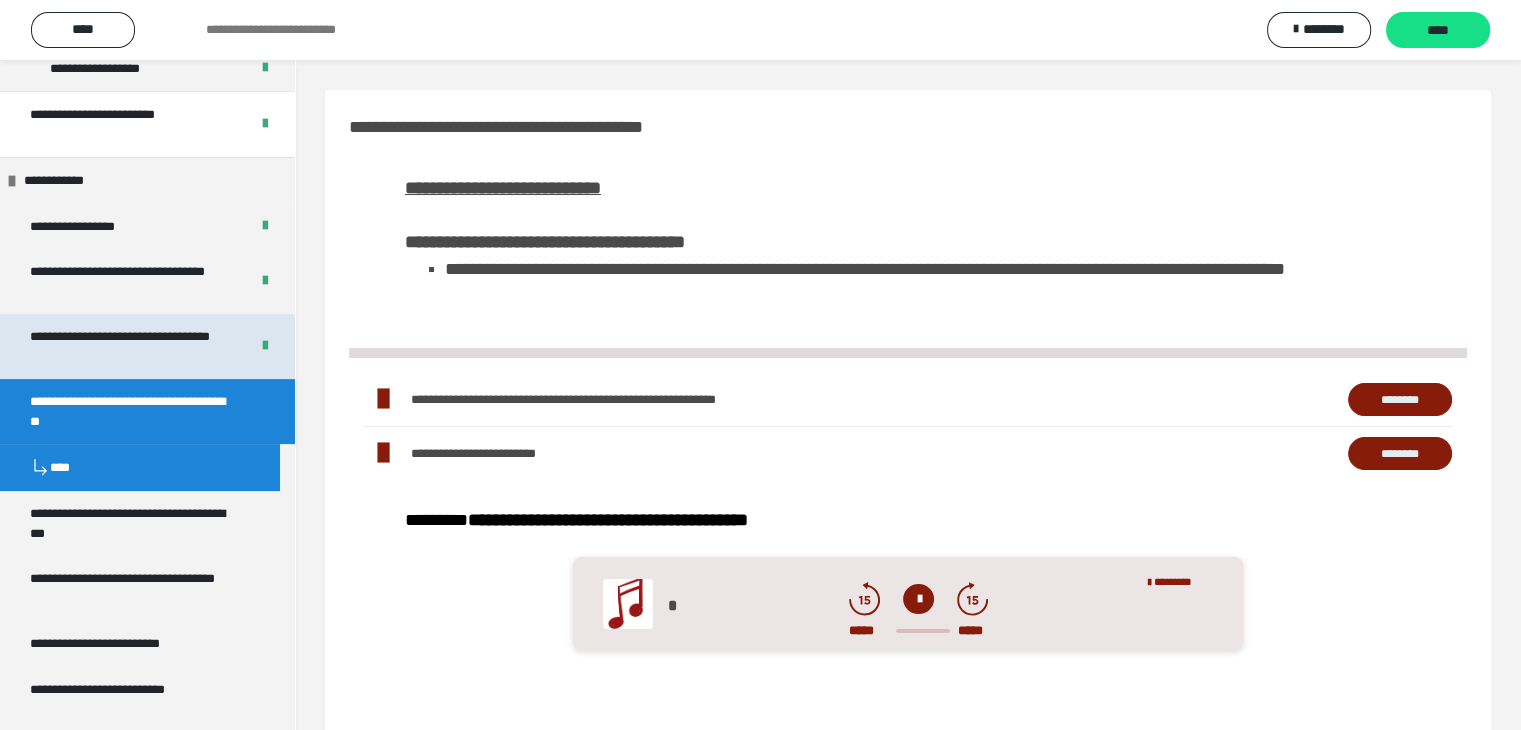 click on "**********" at bounding box center (124, 346) 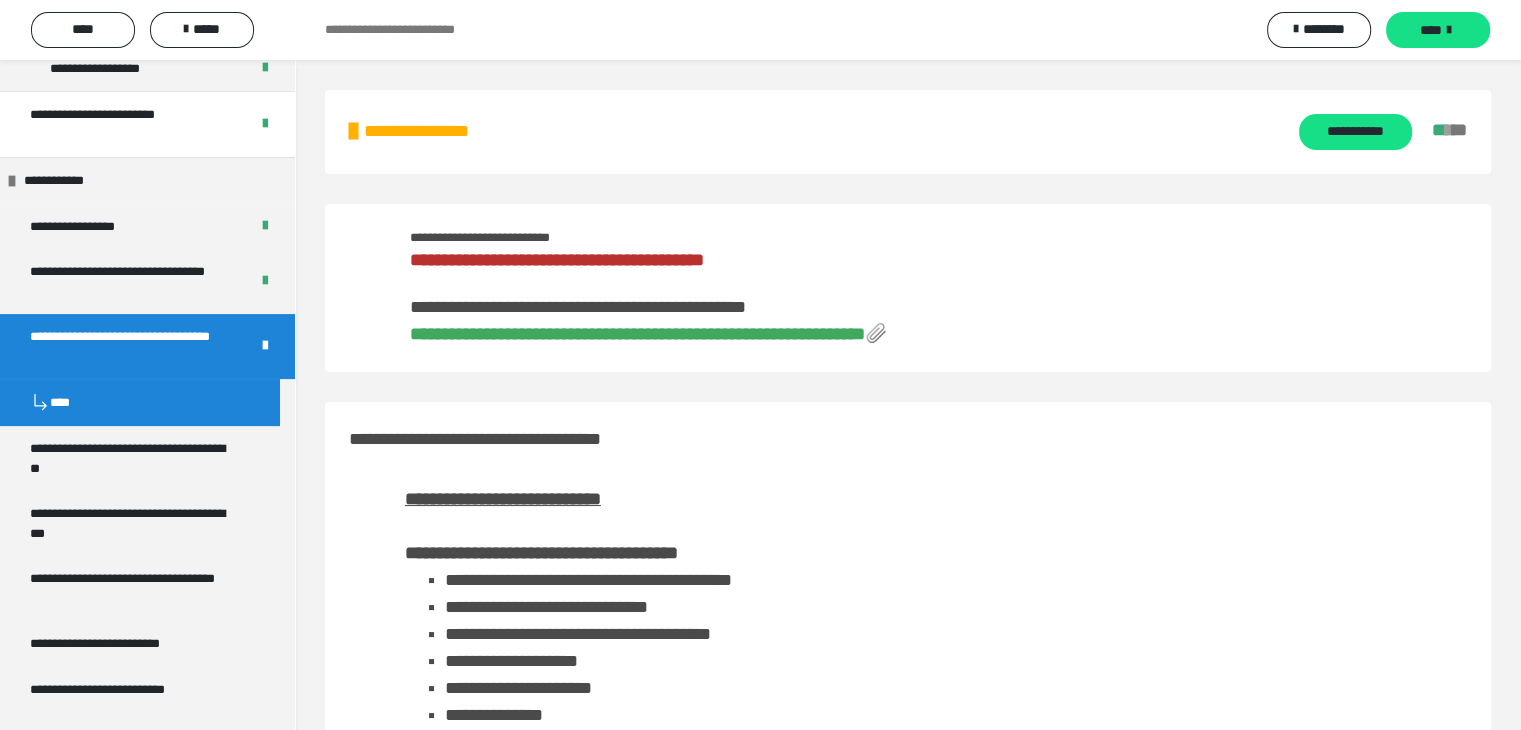 click on "**********" at bounding box center (637, 334) 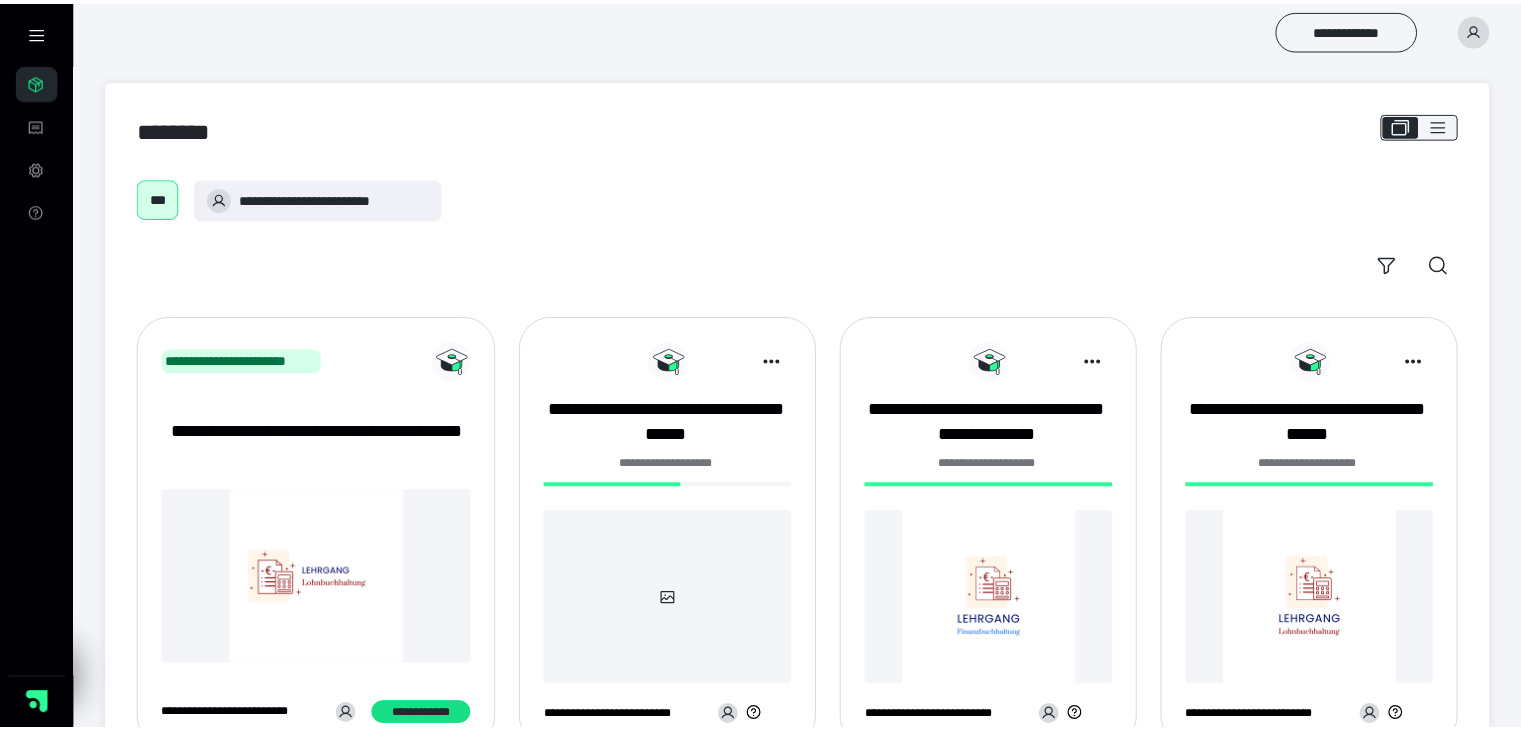 scroll, scrollTop: 0, scrollLeft: 0, axis: both 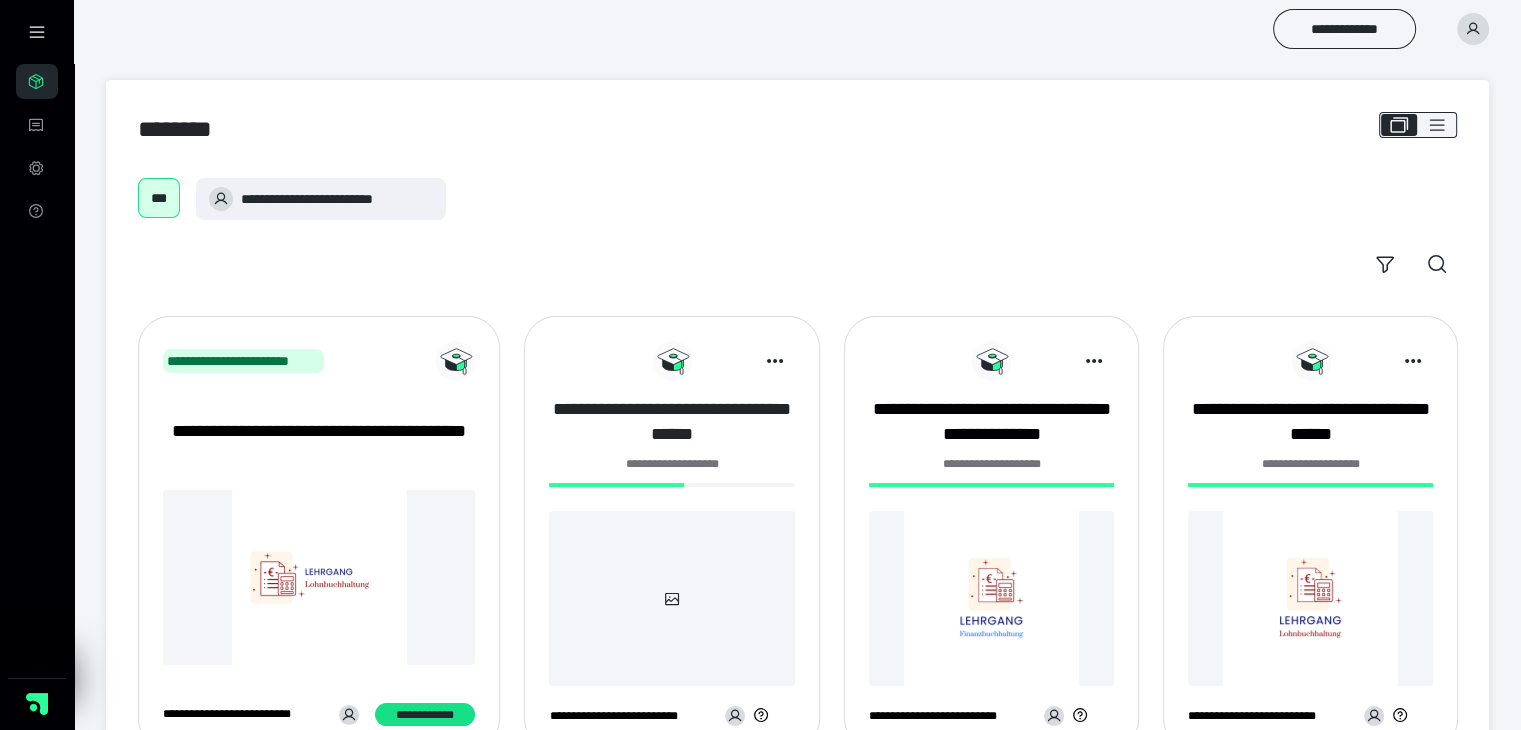 click on "**********" at bounding box center (671, 422) 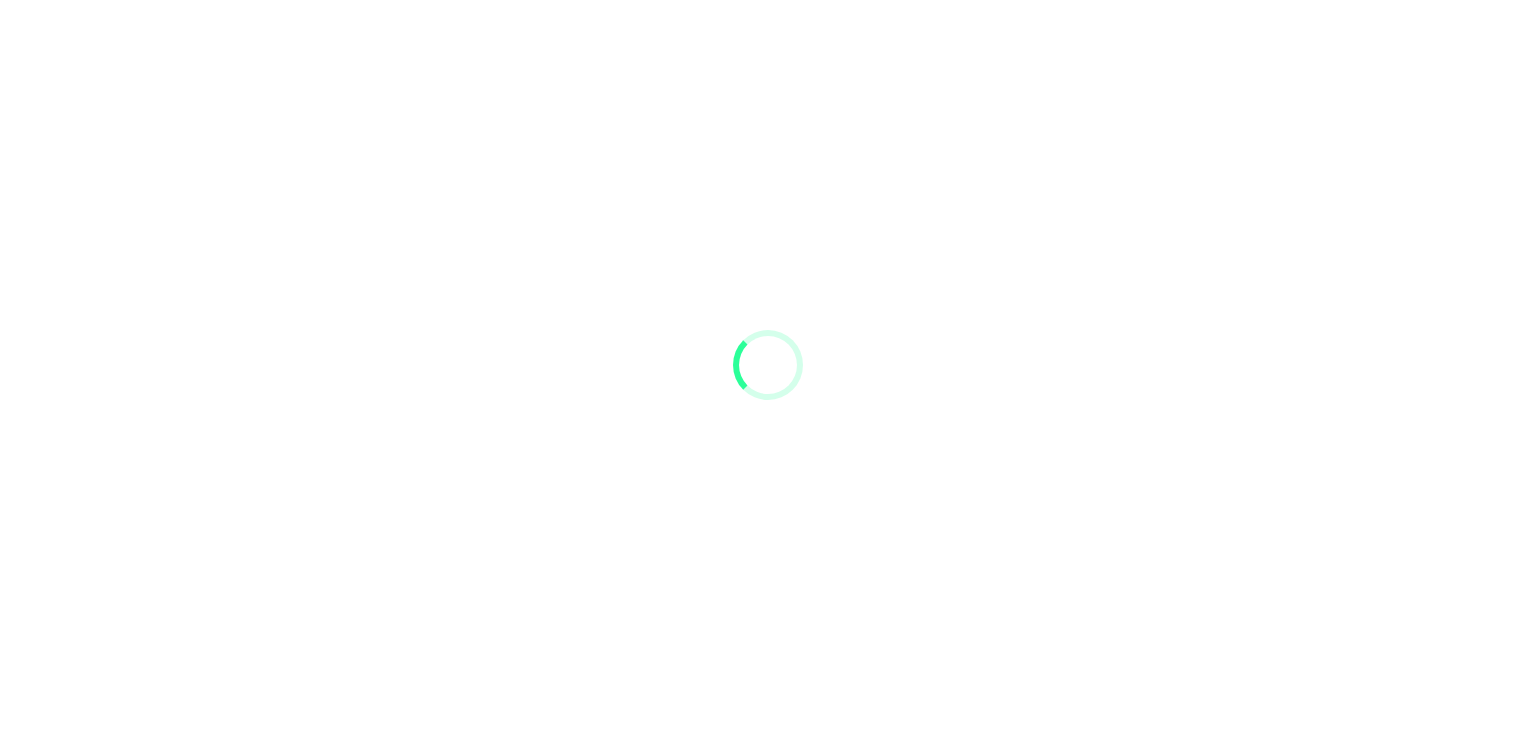 scroll, scrollTop: 0, scrollLeft: 0, axis: both 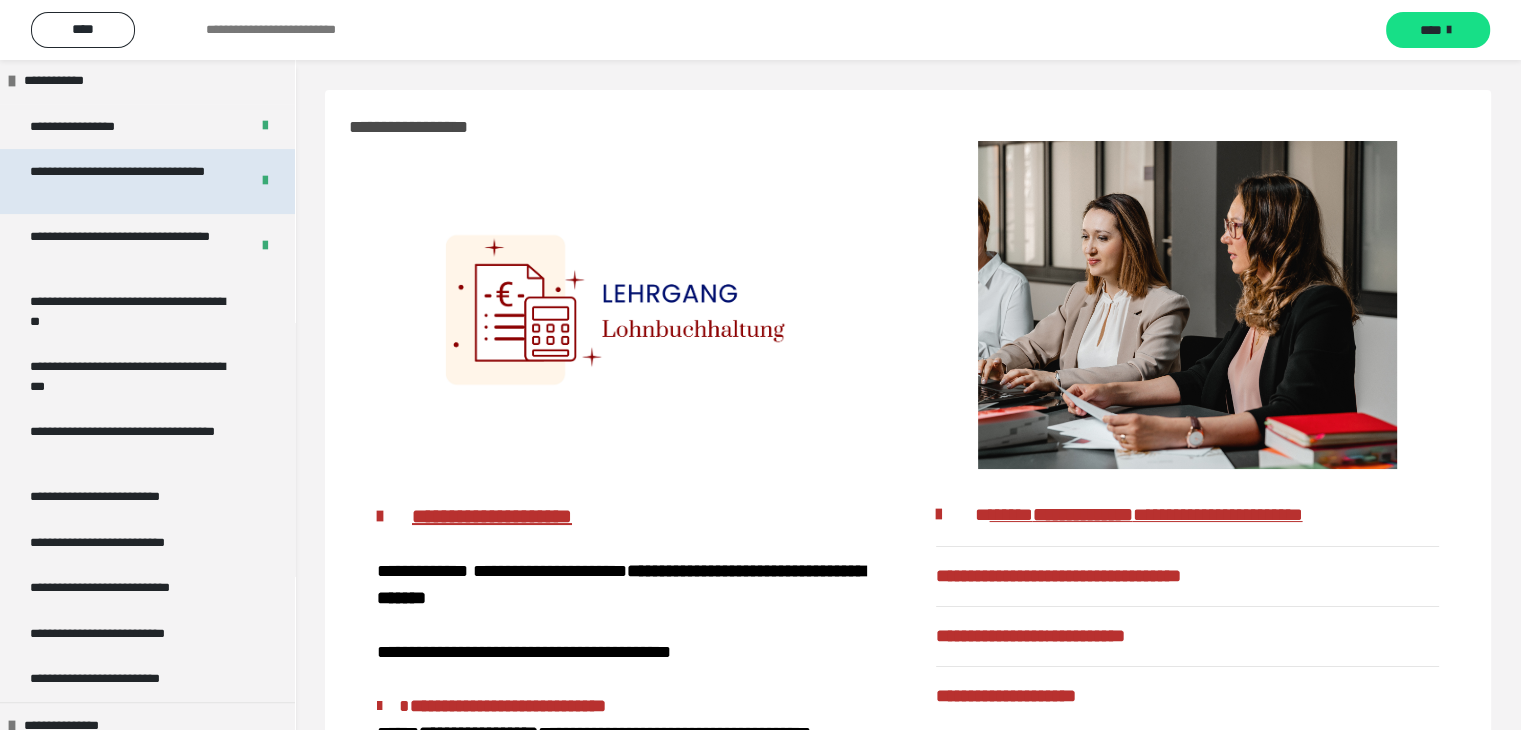 click on "**********" at bounding box center [124, 181] 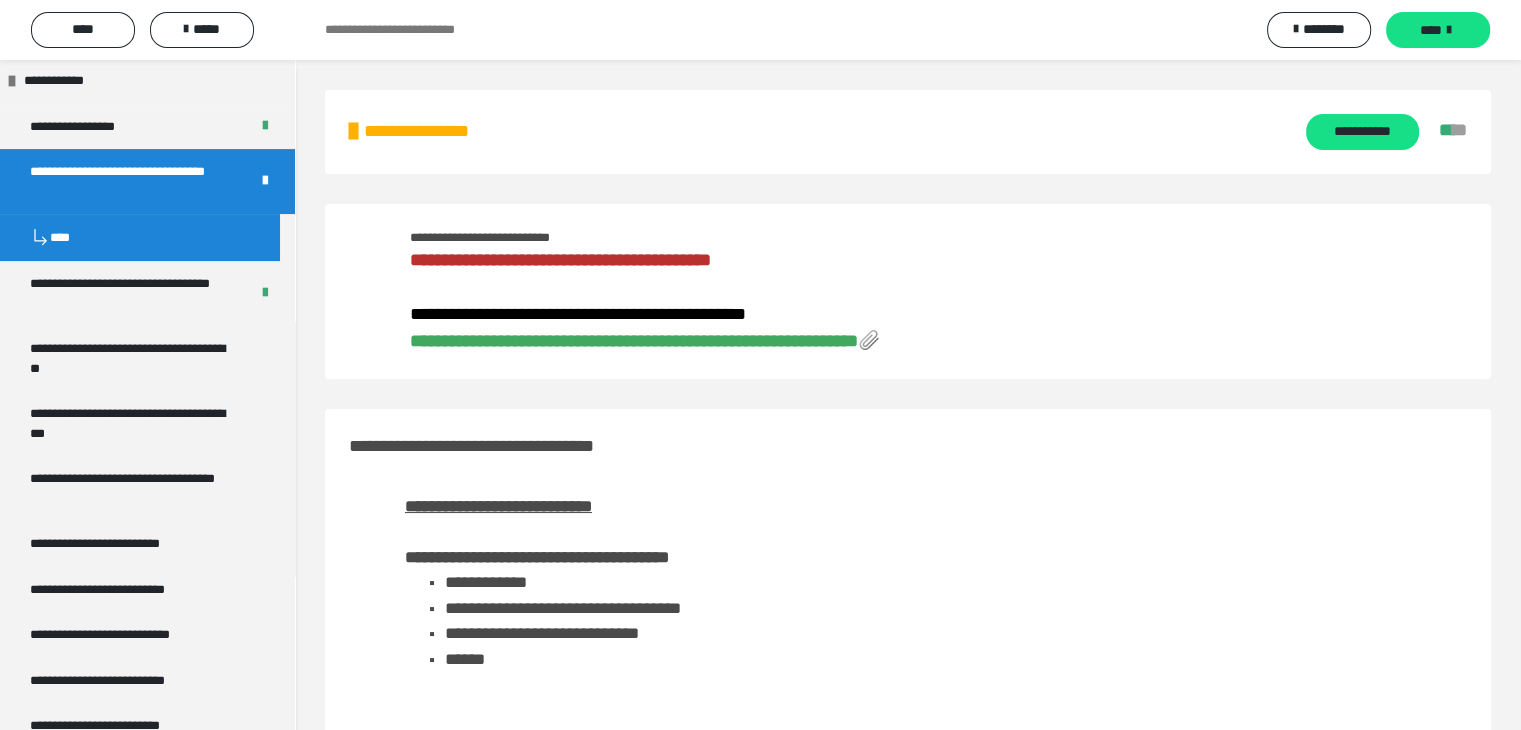click on "**********" at bounding box center [634, 341] 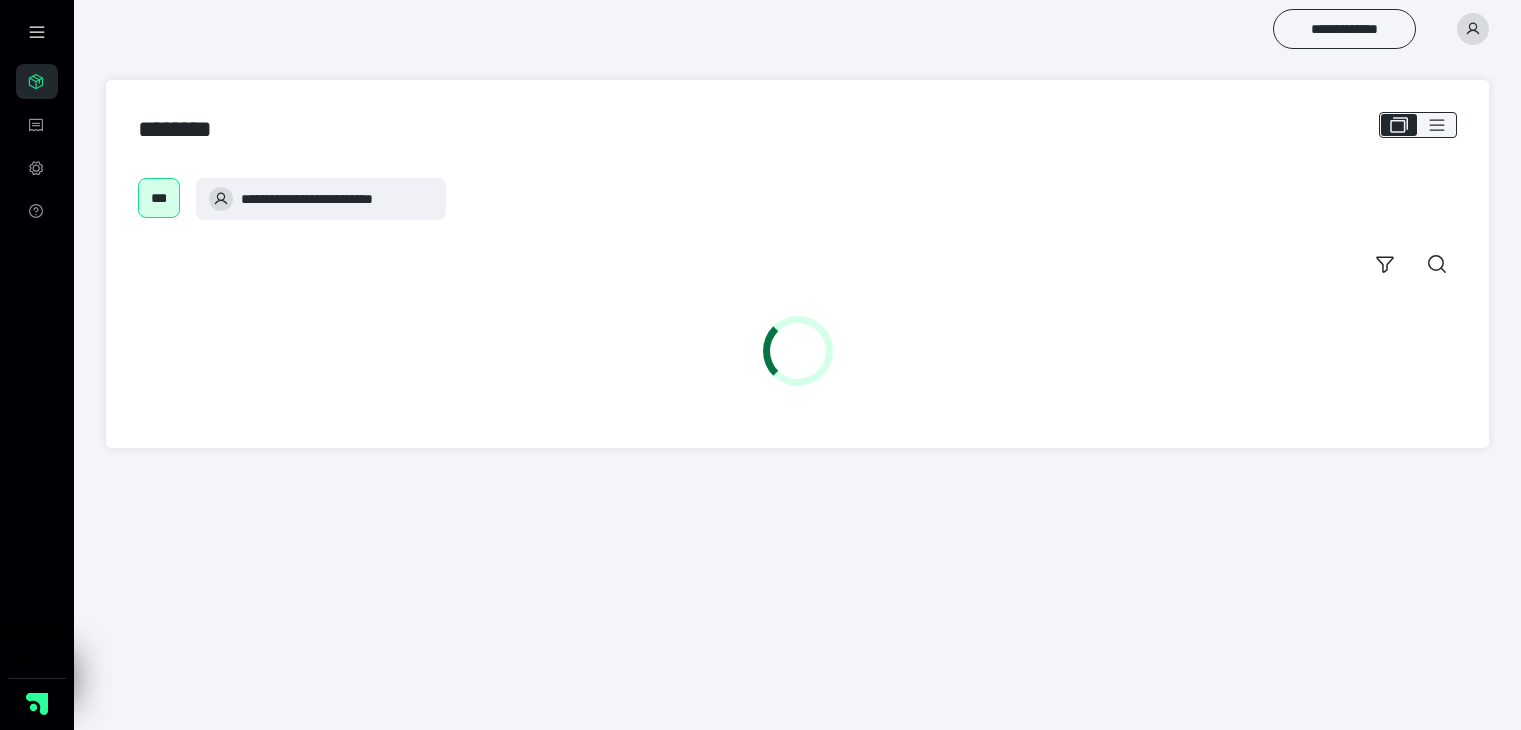 scroll, scrollTop: 0, scrollLeft: 0, axis: both 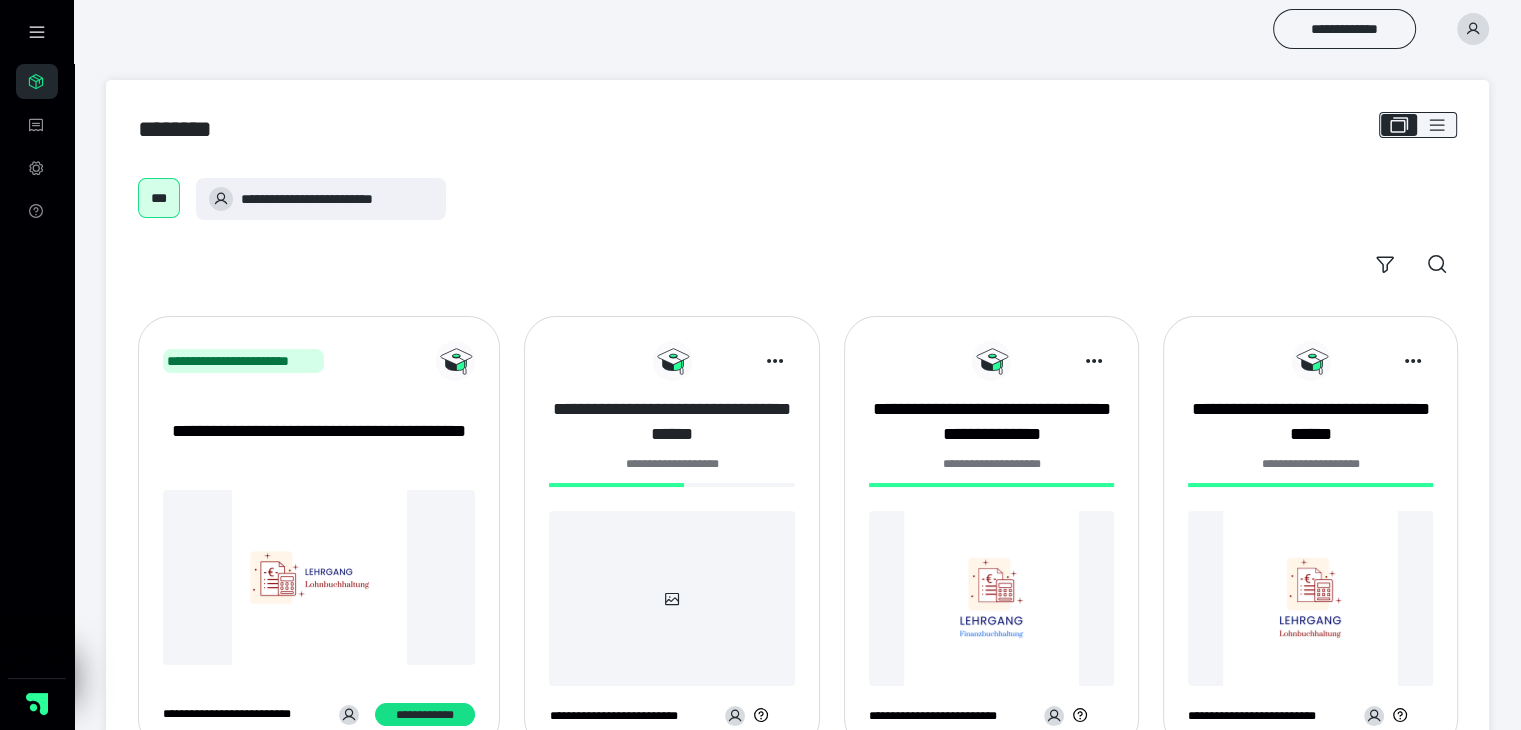 click on "**********" at bounding box center (671, 422) 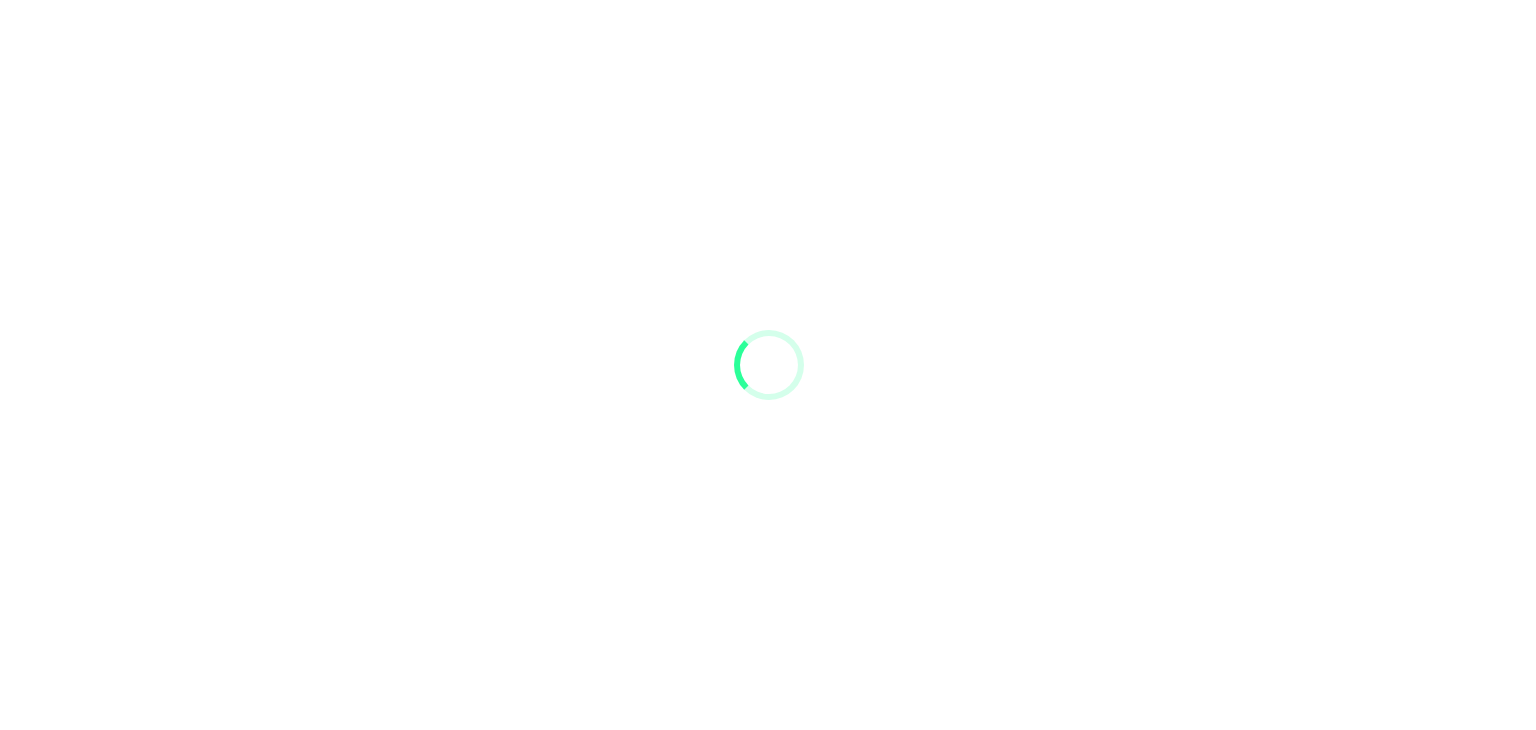 scroll, scrollTop: 0, scrollLeft: 0, axis: both 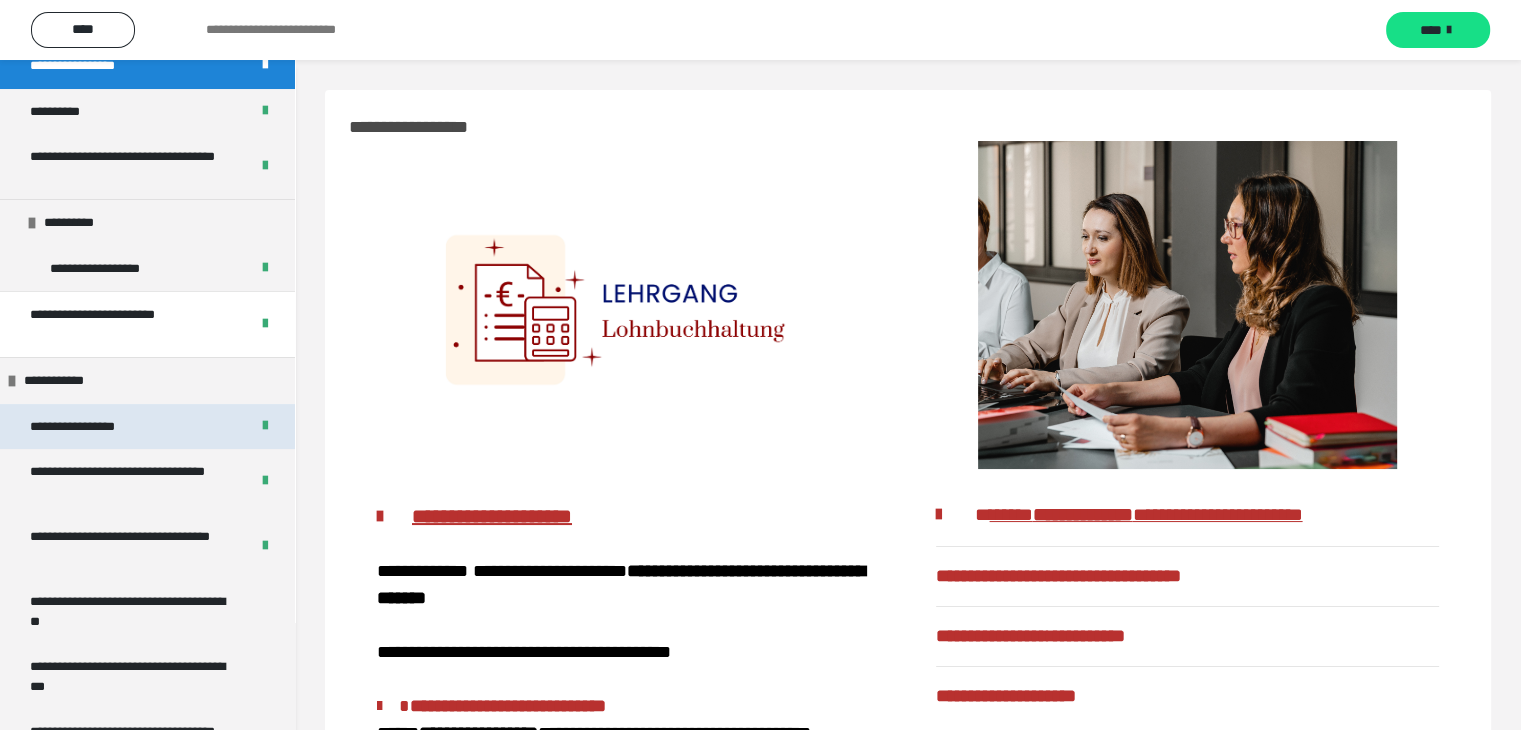 click on "**********" at bounding box center [93, 427] 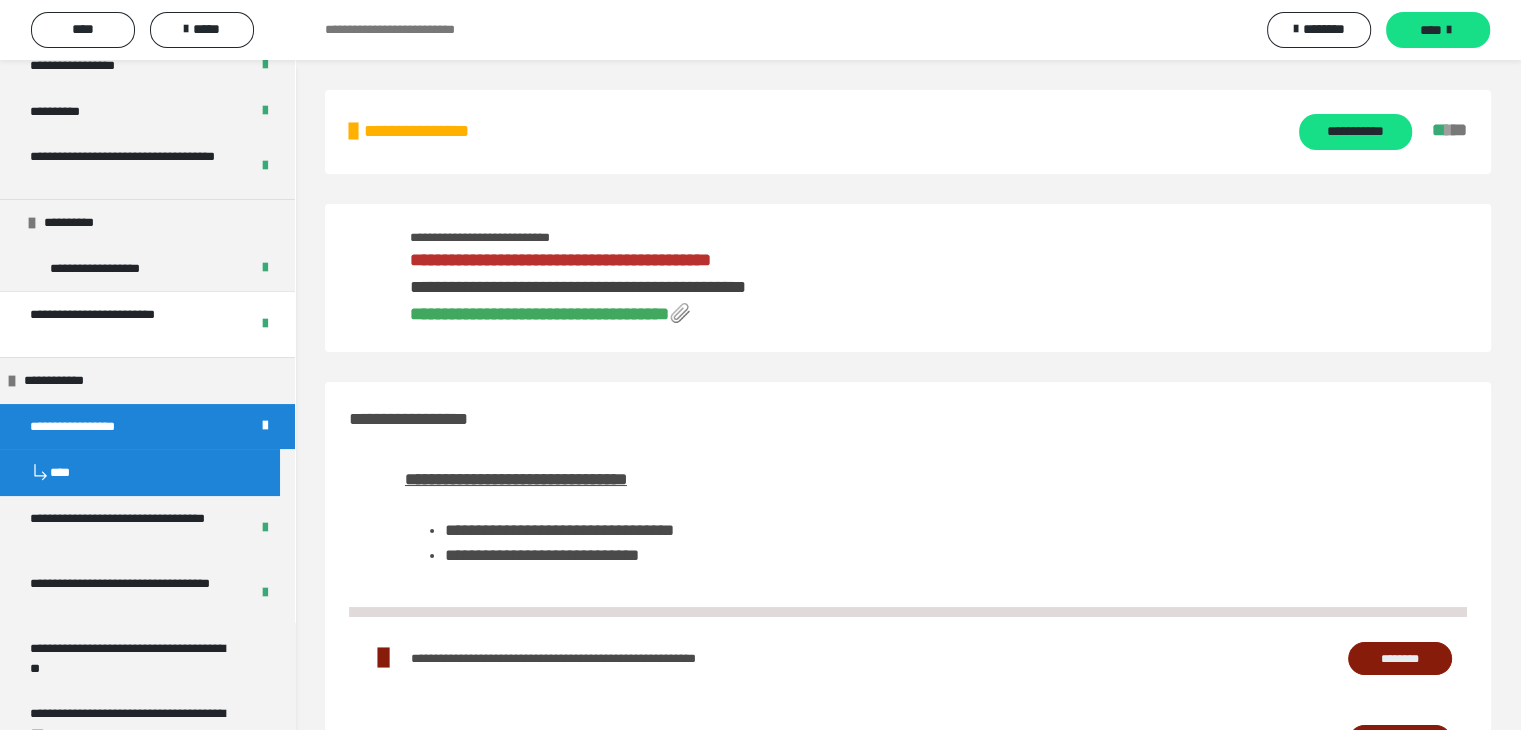 click on "**********" at bounding box center [539, 314] 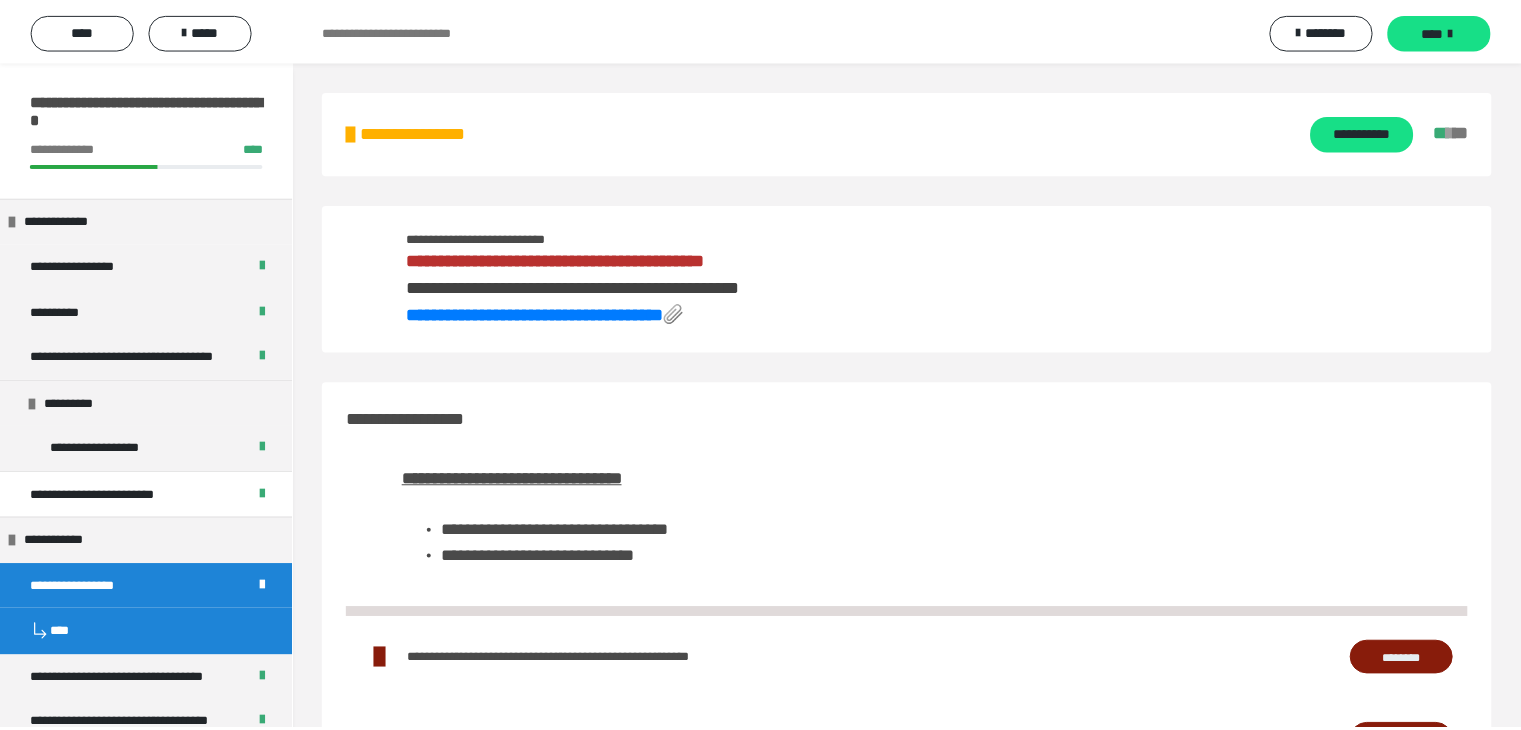 scroll, scrollTop: 0, scrollLeft: 0, axis: both 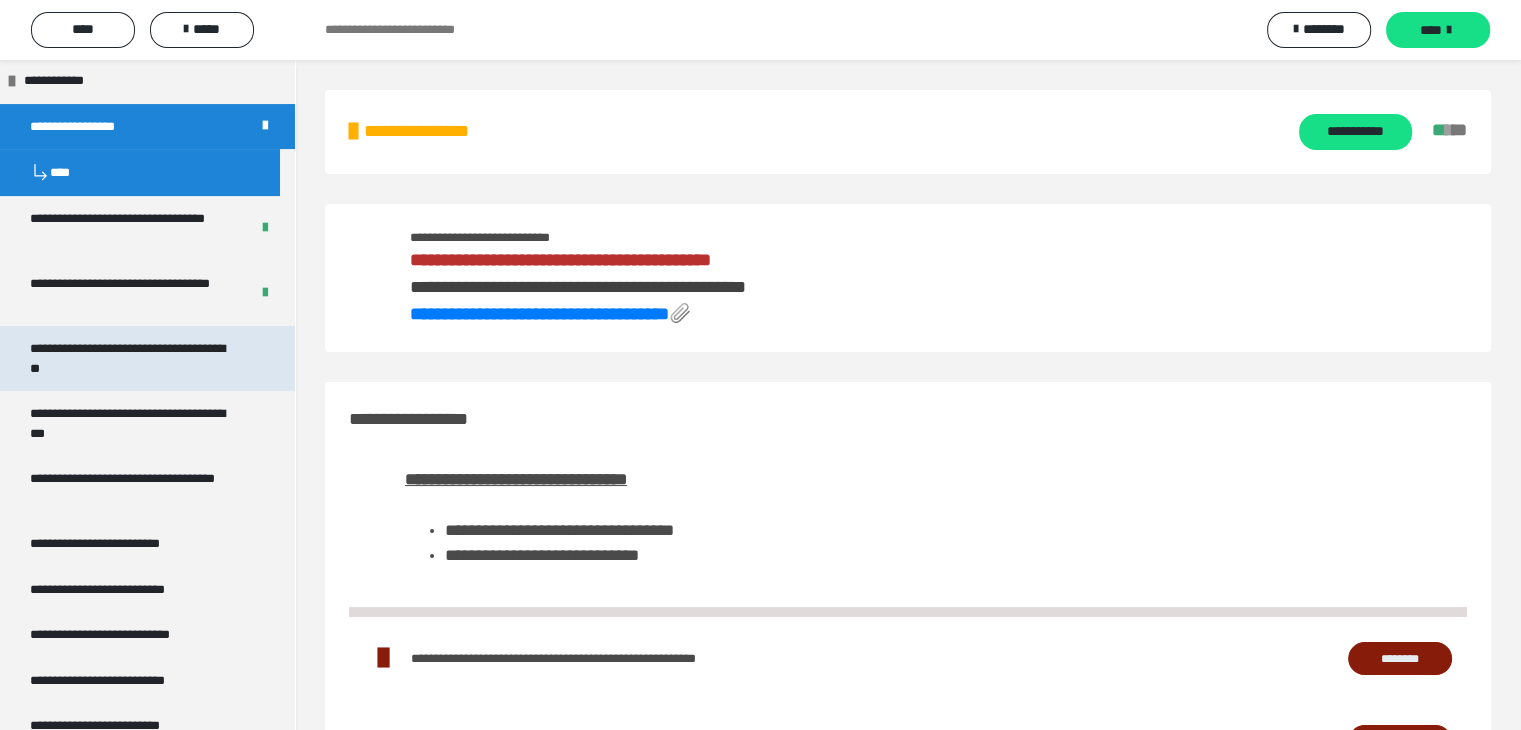 click on "**********" at bounding box center (132, 358) 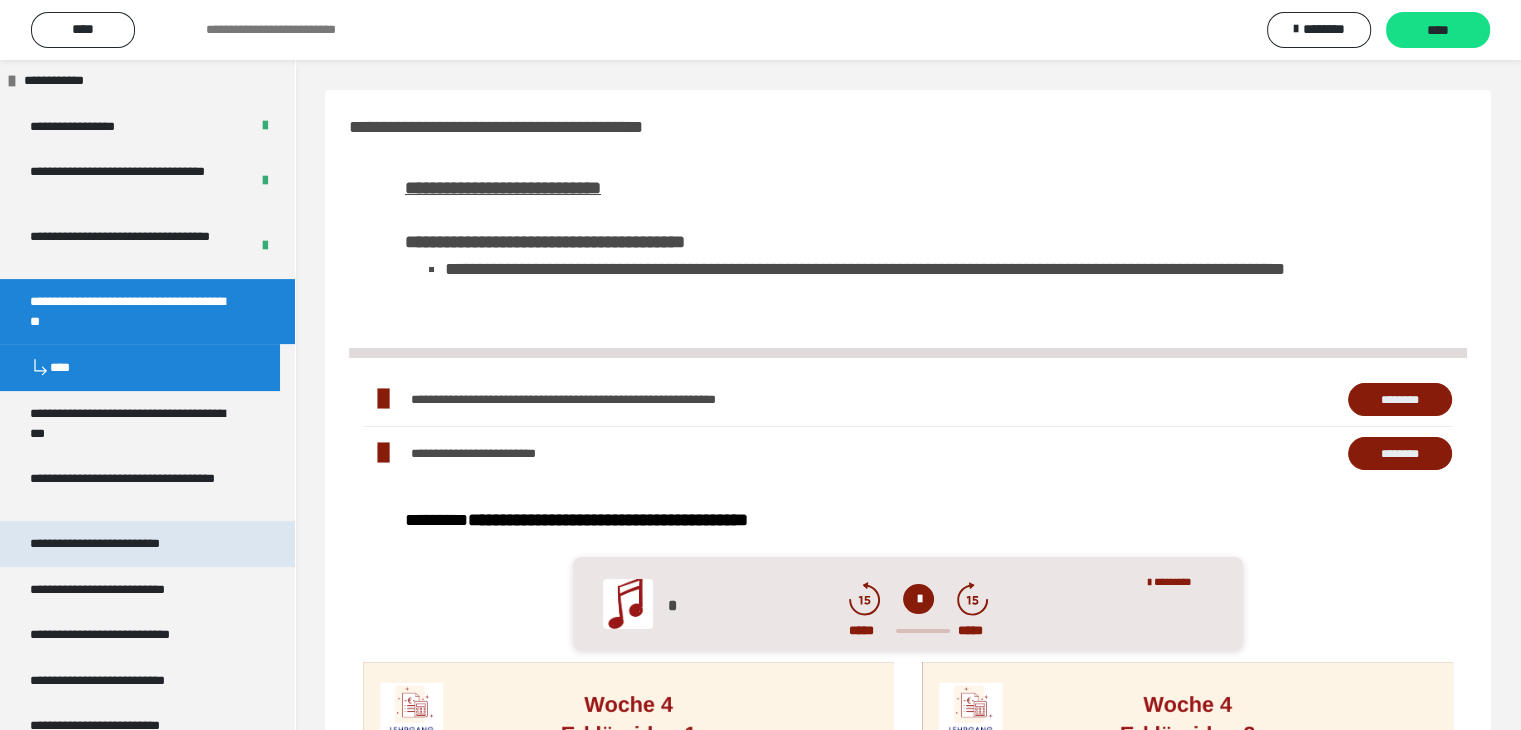 click on "**********" at bounding box center [124, 544] 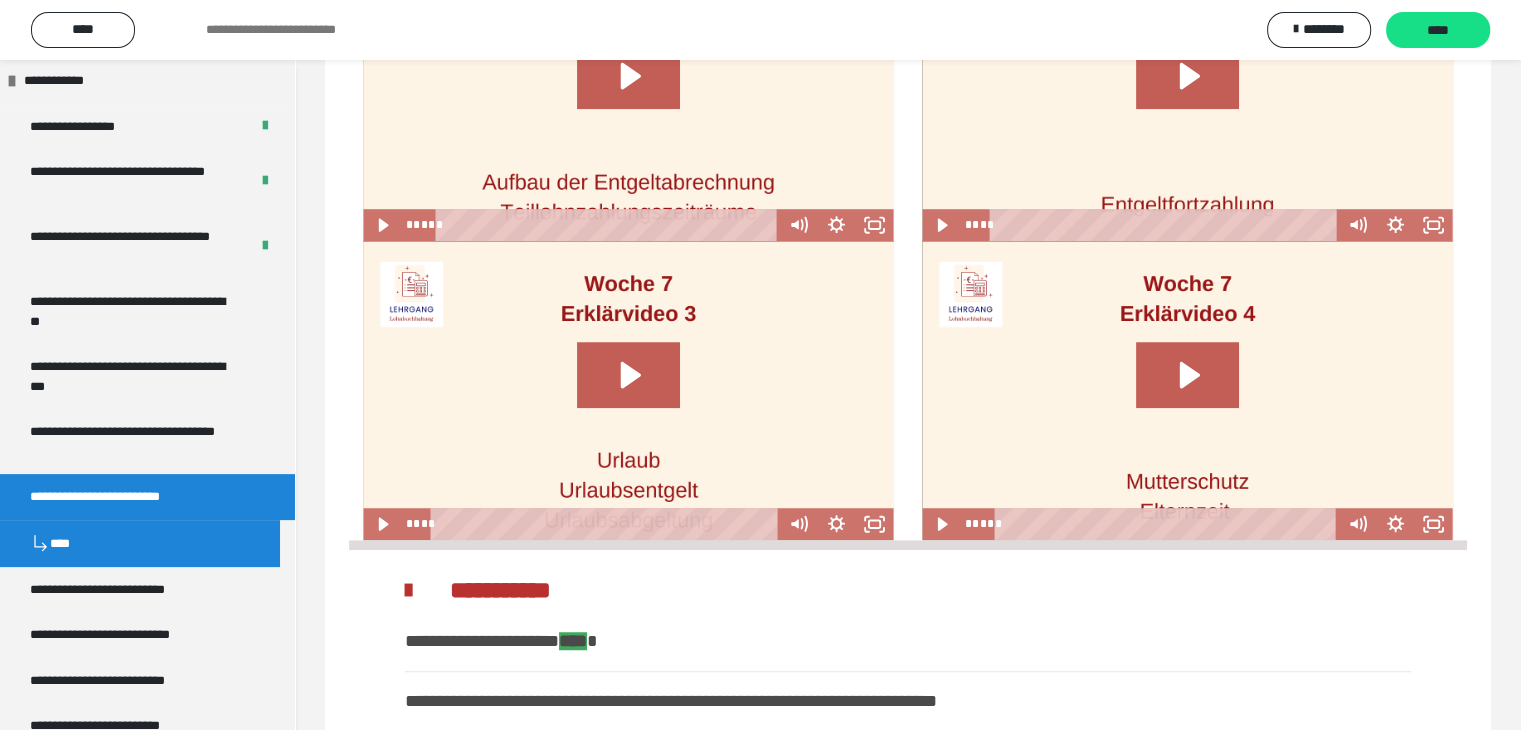 scroll, scrollTop: 1400, scrollLeft: 0, axis: vertical 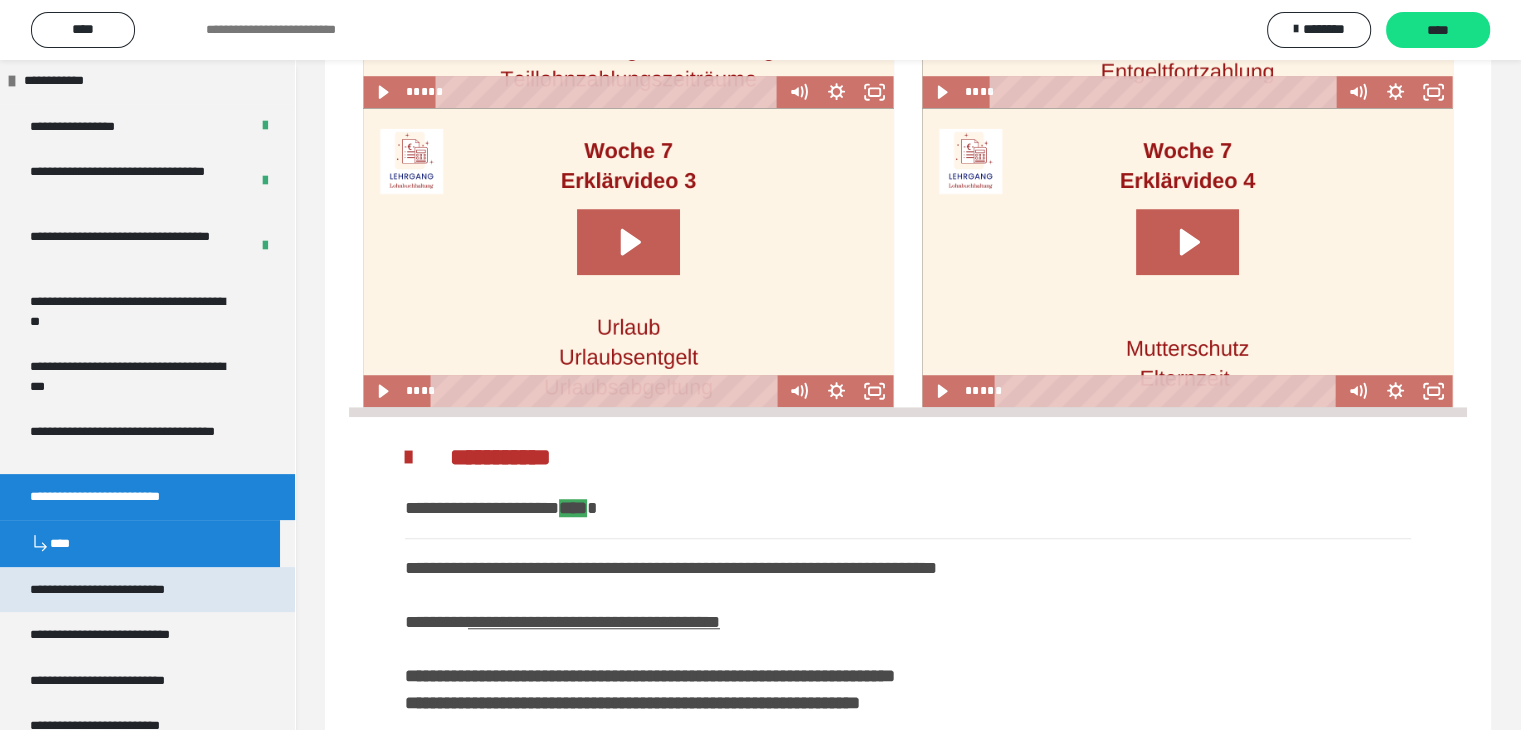 click on "**********" at bounding box center (126, 590) 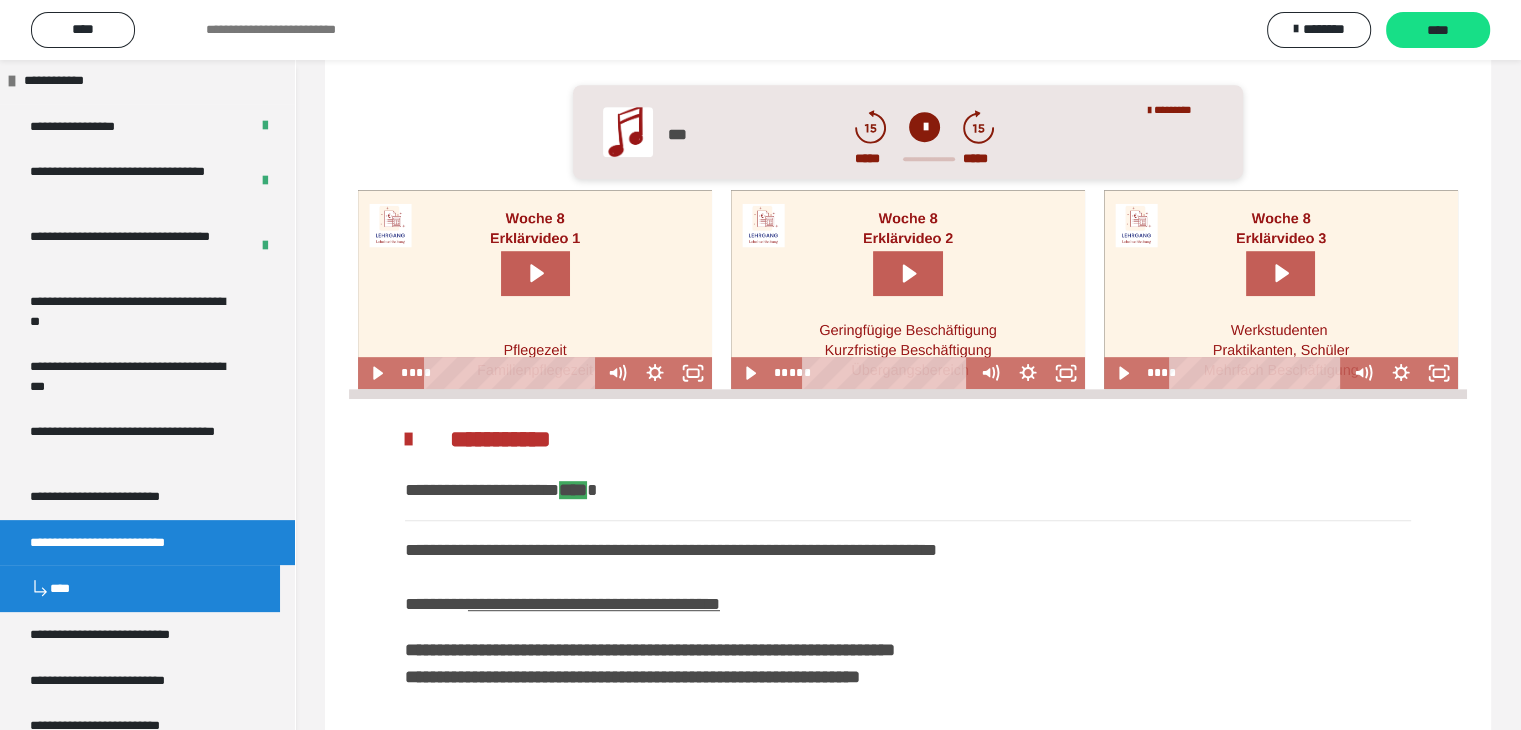scroll, scrollTop: 908, scrollLeft: 0, axis: vertical 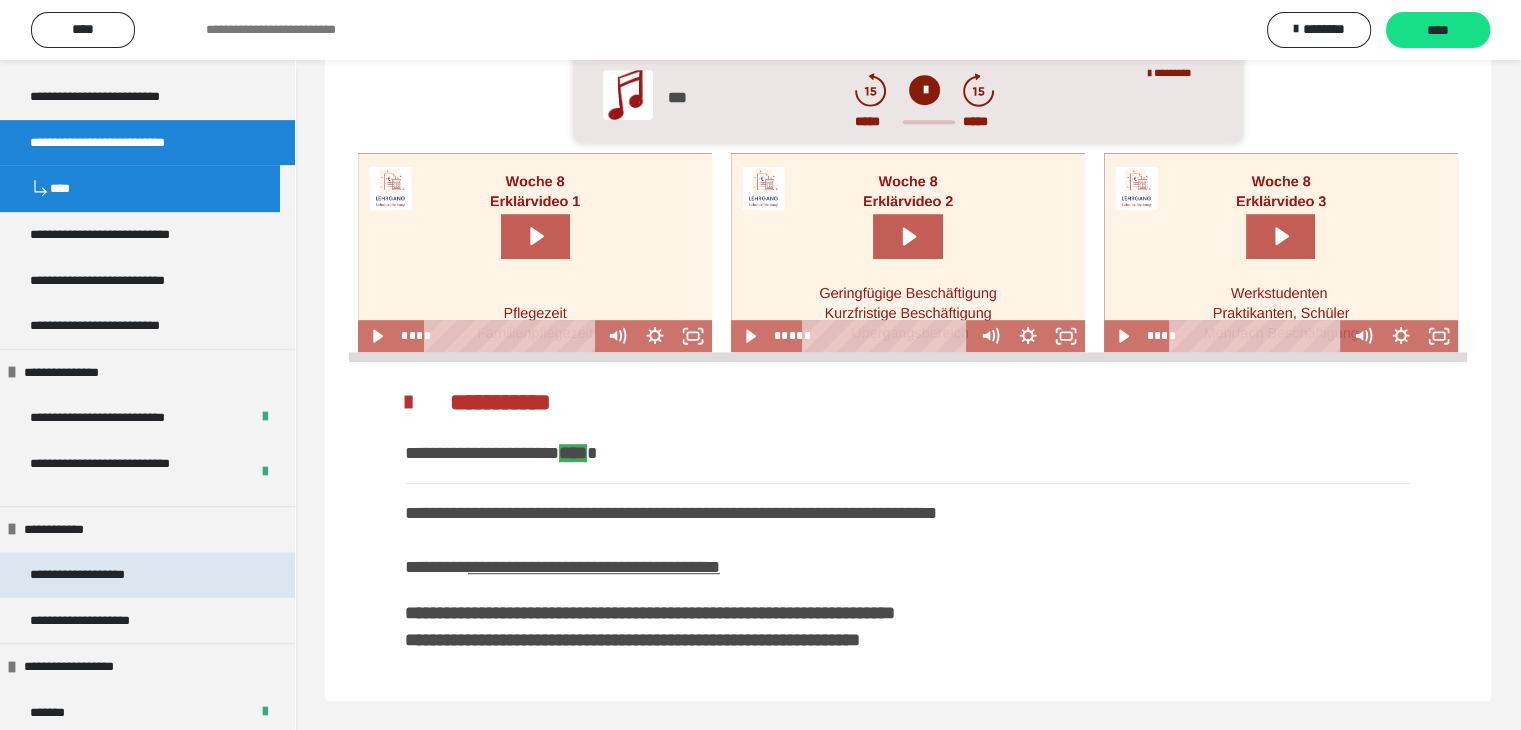 click on "**********" at bounding box center [89, 575] 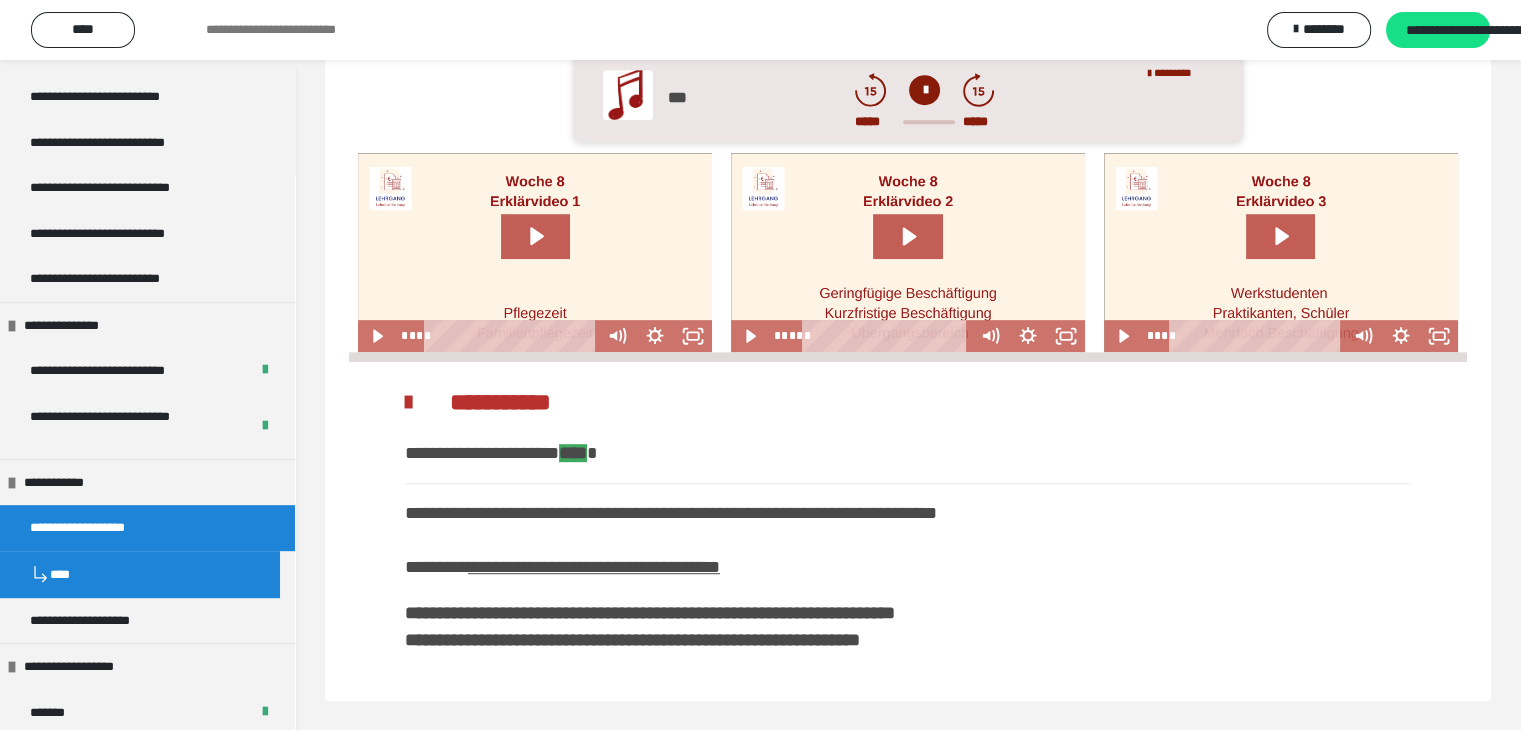scroll, scrollTop: 235, scrollLeft: 0, axis: vertical 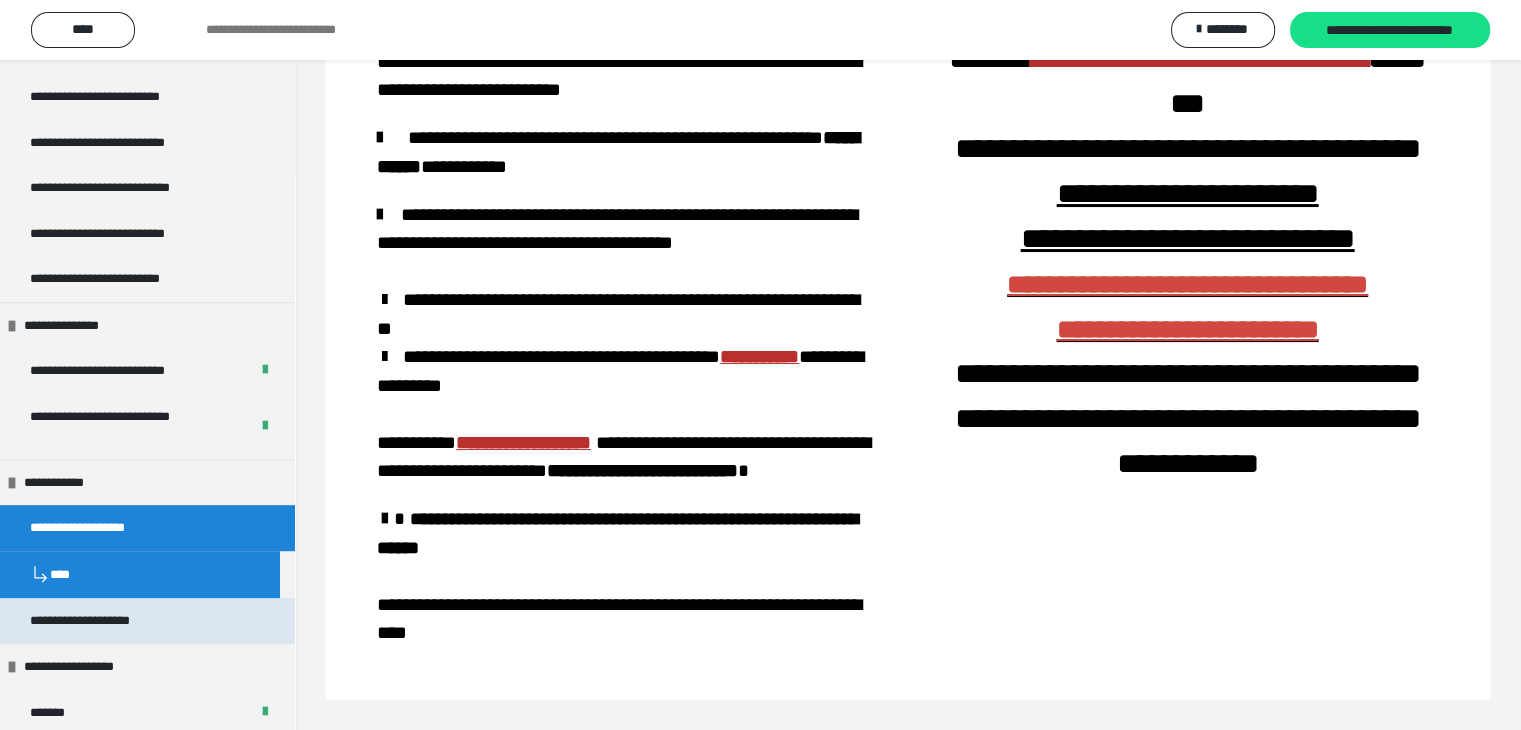 click on "**********" at bounding box center [147, 621] 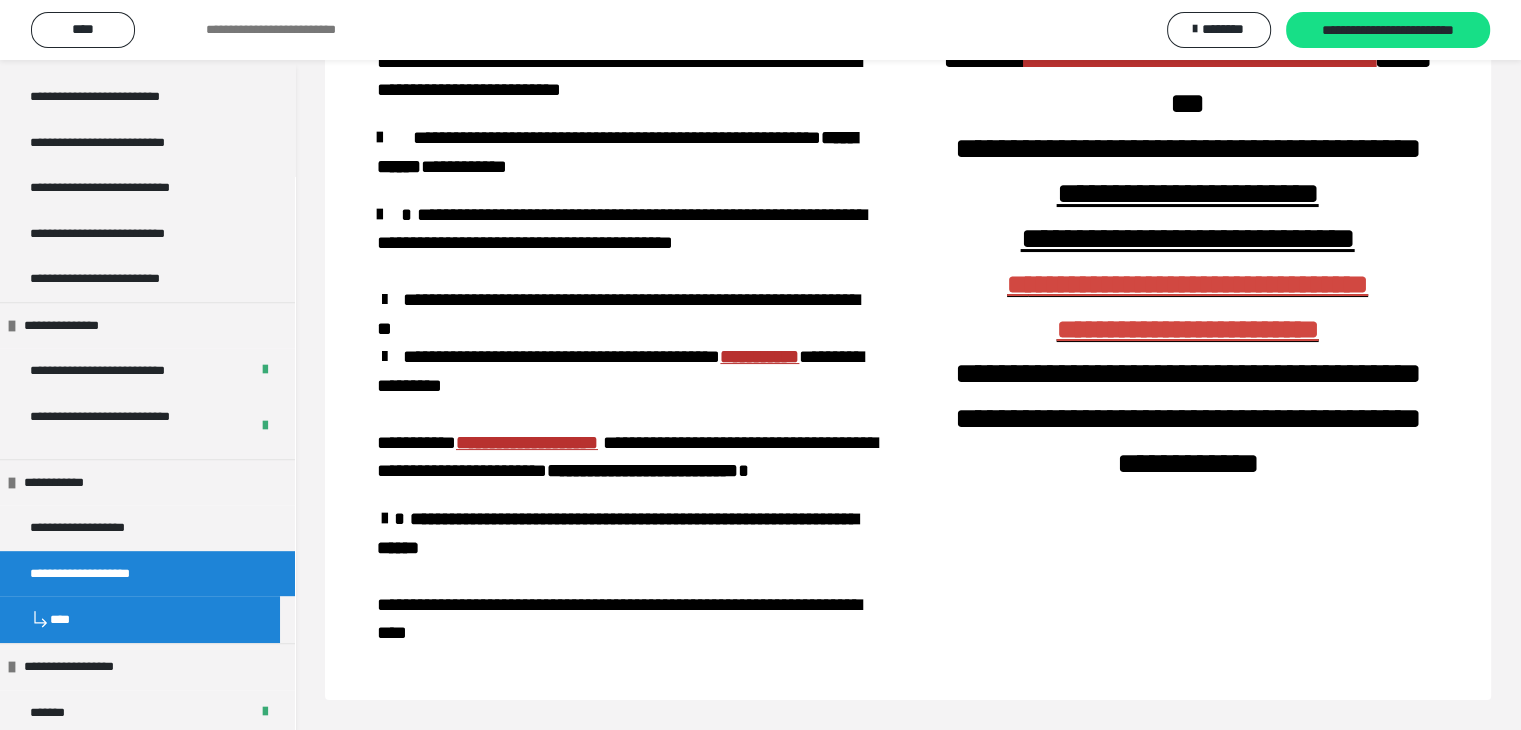 scroll, scrollTop: 235, scrollLeft: 0, axis: vertical 